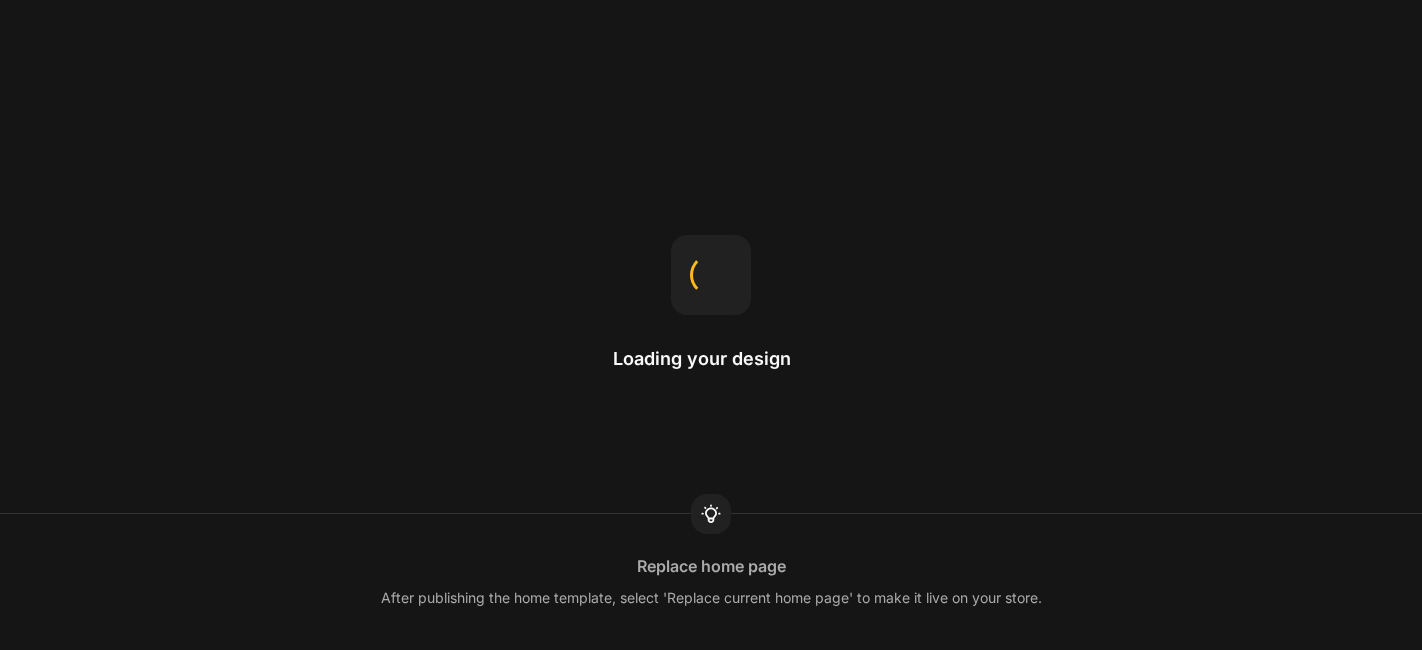 scroll, scrollTop: 0, scrollLeft: 0, axis: both 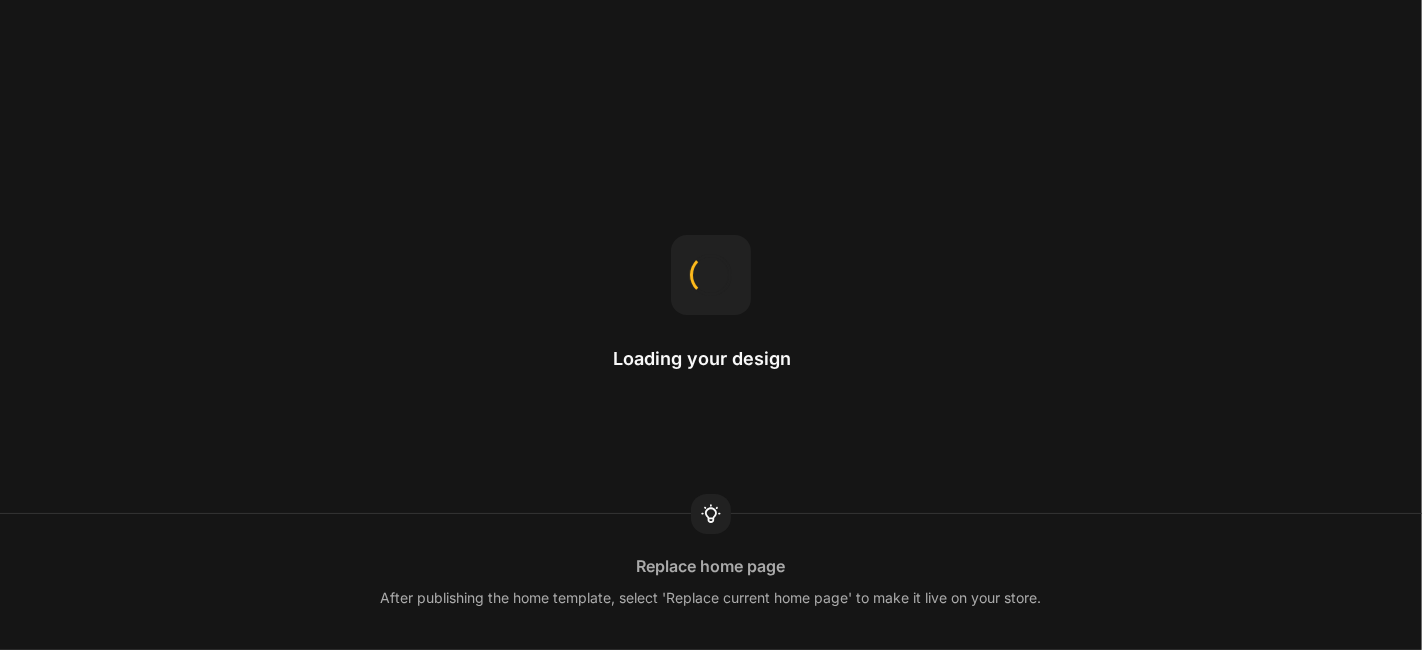 click on "Loading your design Replace home page After publishing the home template, select 'Replace current home page' to make it live on your store." at bounding box center [711, 325] 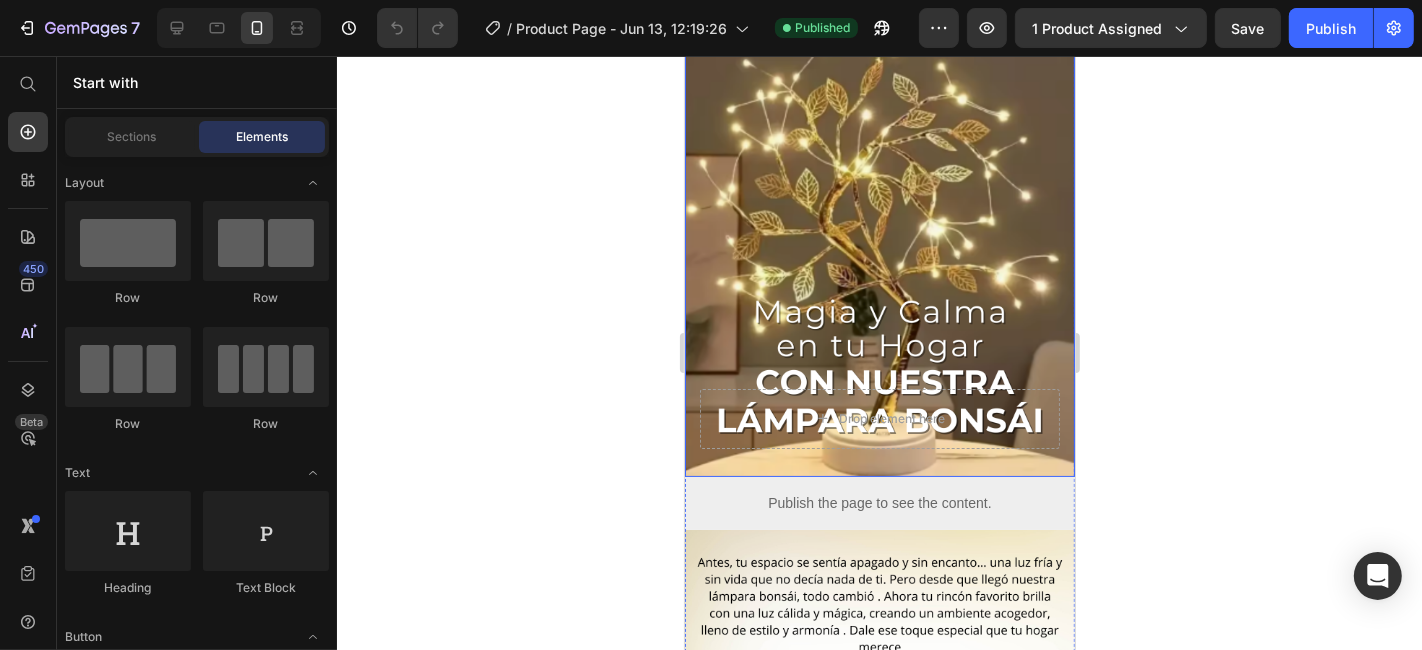 scroll, scrollTop: 0, scrollLeft: 0, axis: both 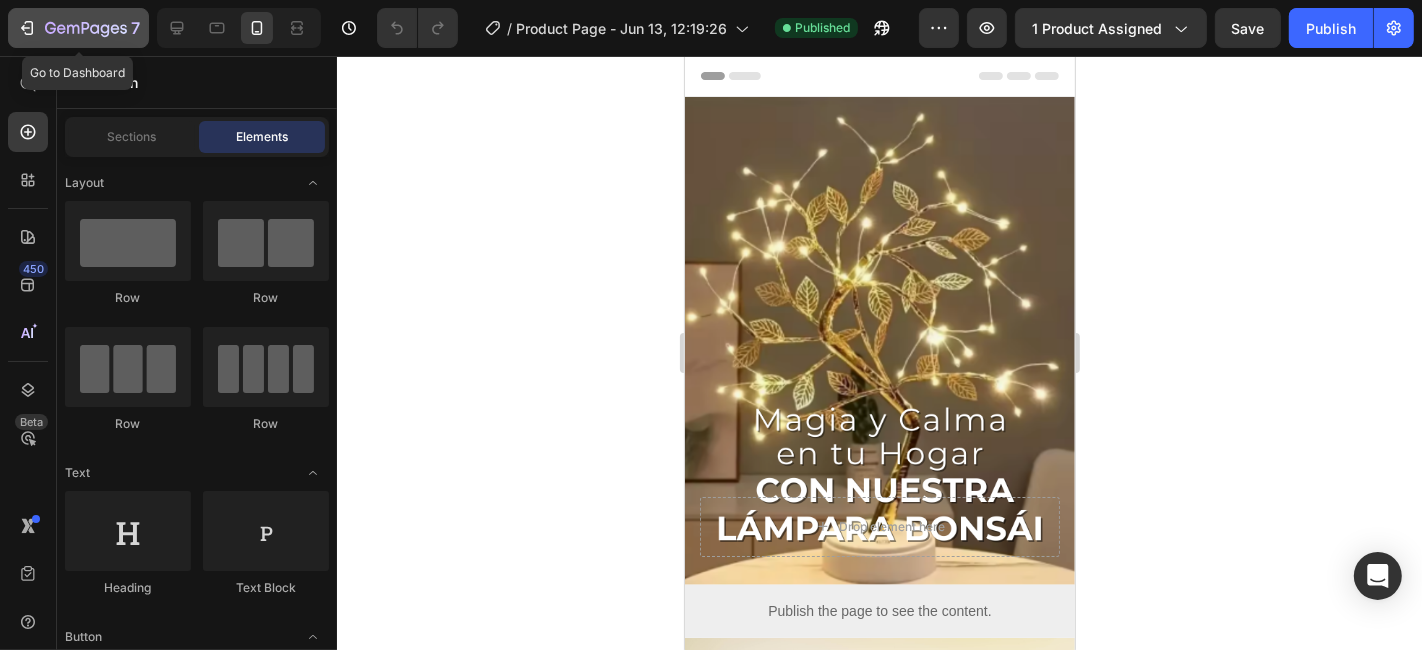 click on "7" 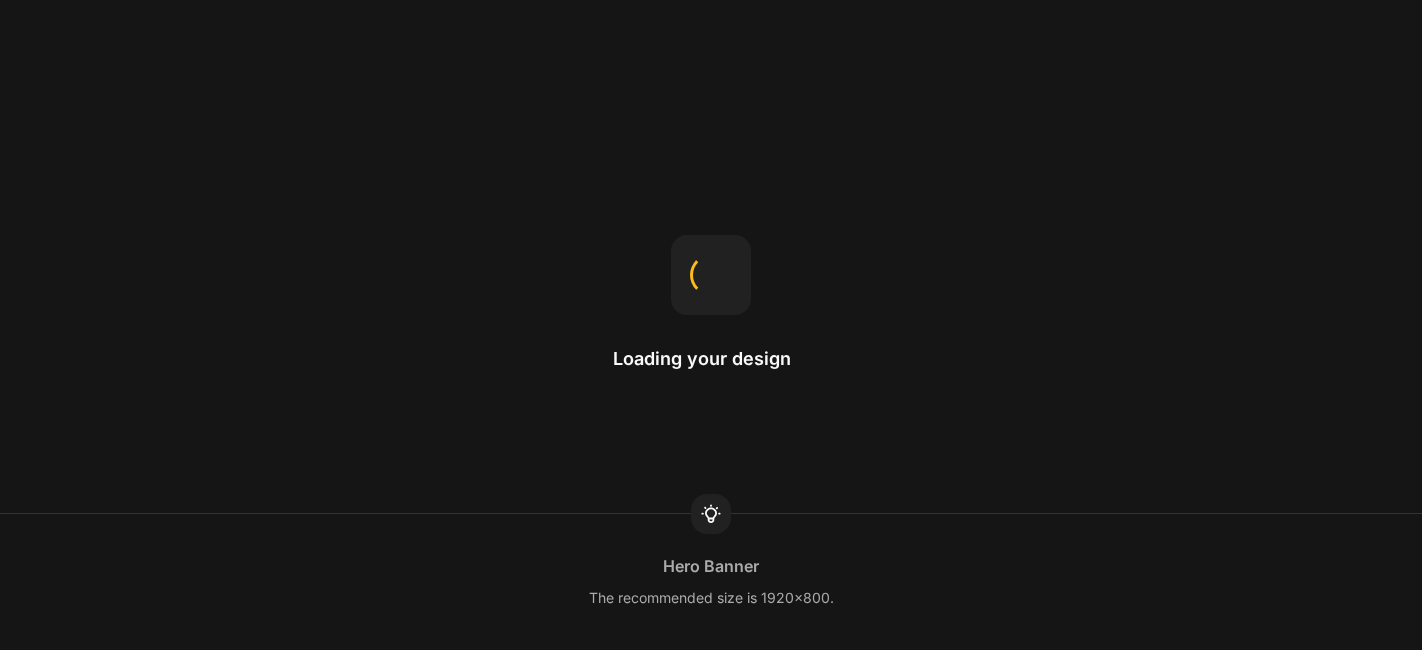 scroll, scrollTop: 0, scrollLeft: 0, axis: both 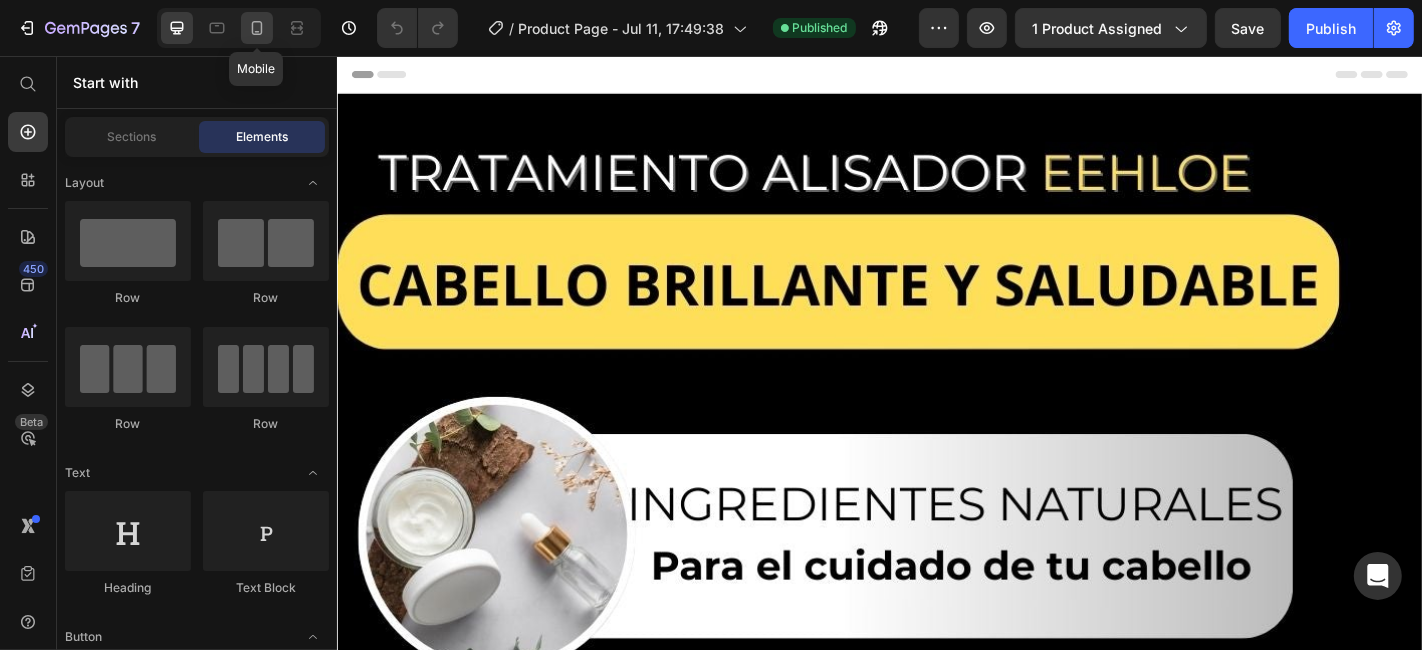 click 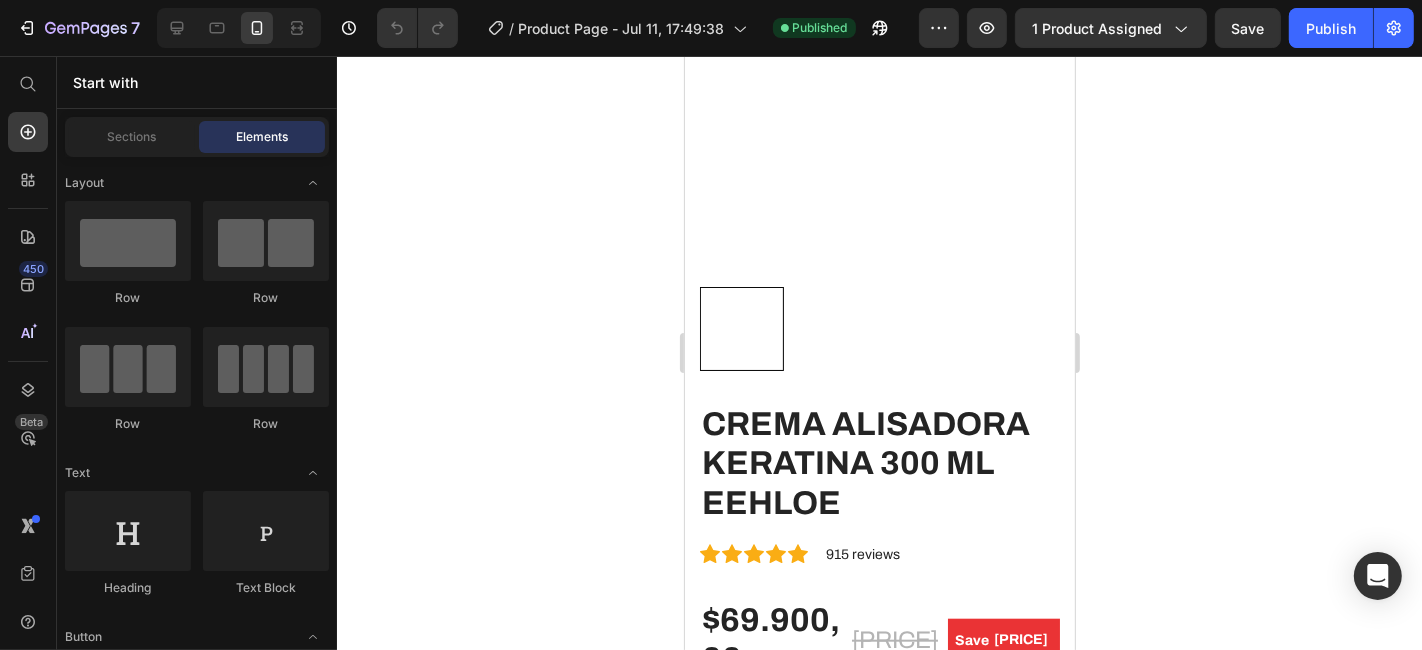 scroll, scrollTop: 1430, scrollLeft: 0, axis: vertical 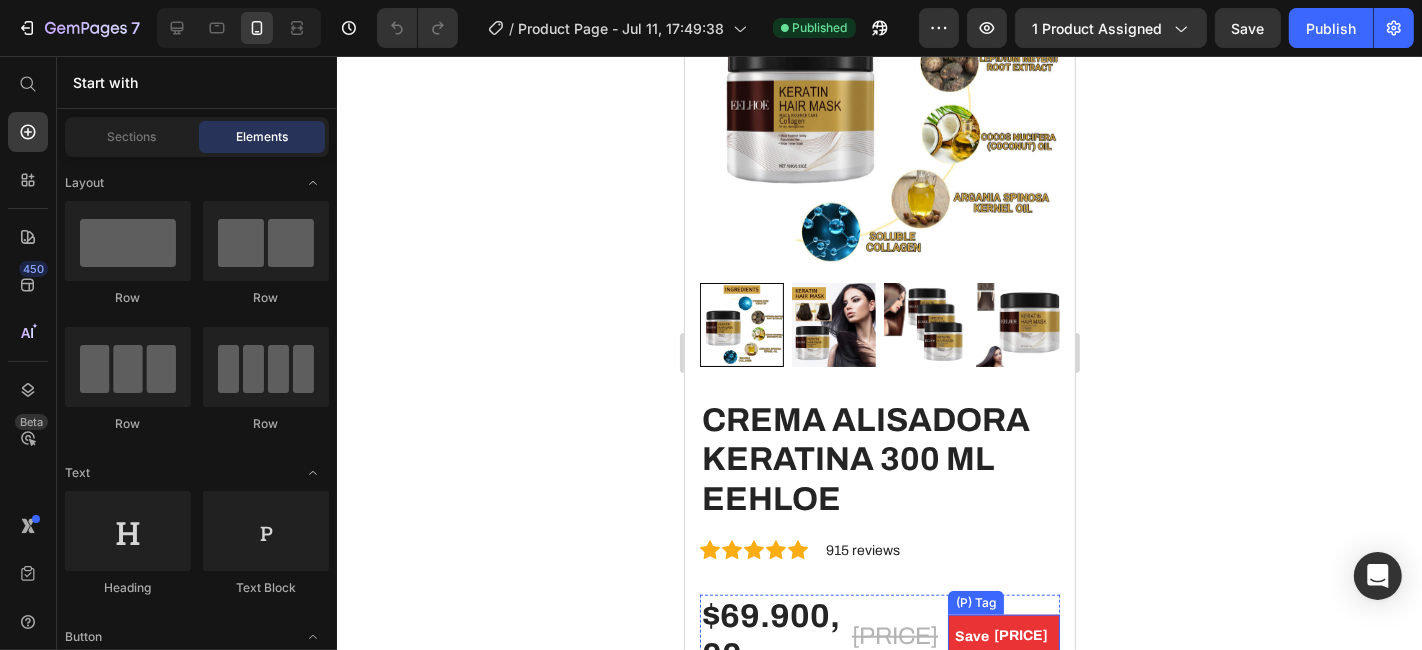 click on "[PRICE]" at bounding box center [1020, 634] 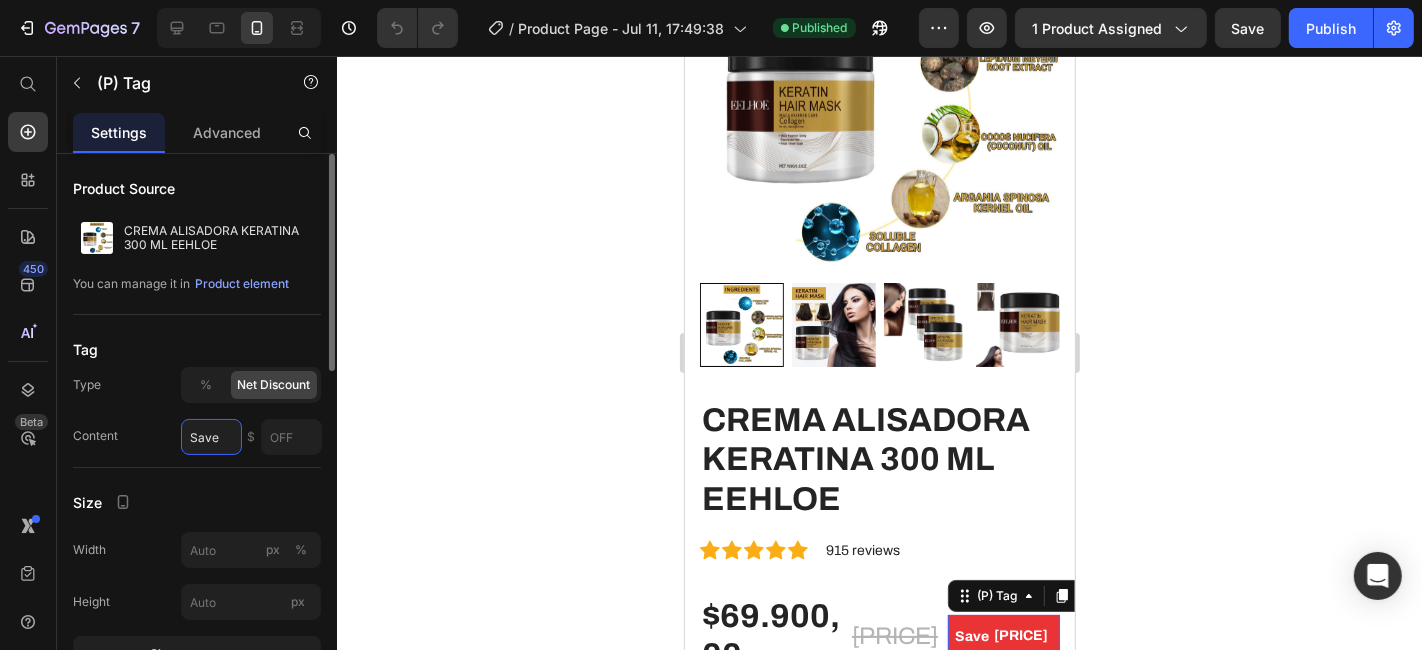 click on "Save" at bounding box center (211, 437) 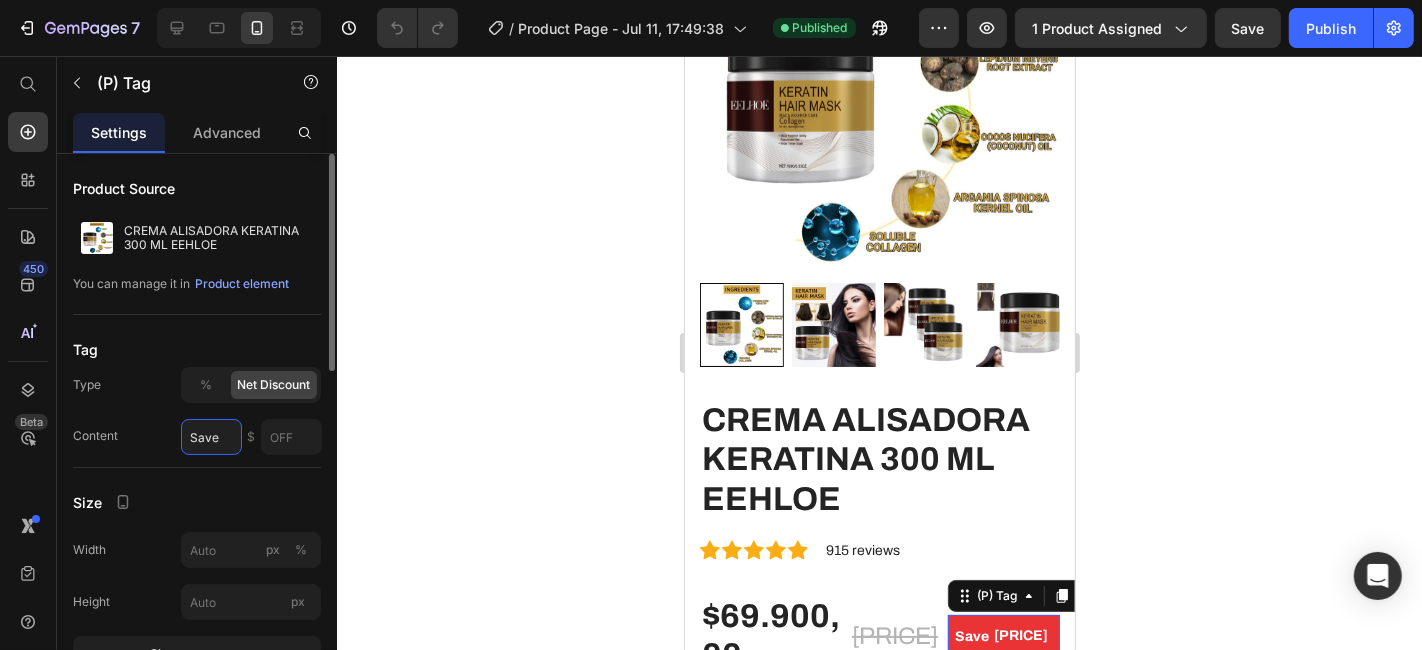 click on "Save" at bounding box center [211, 437] 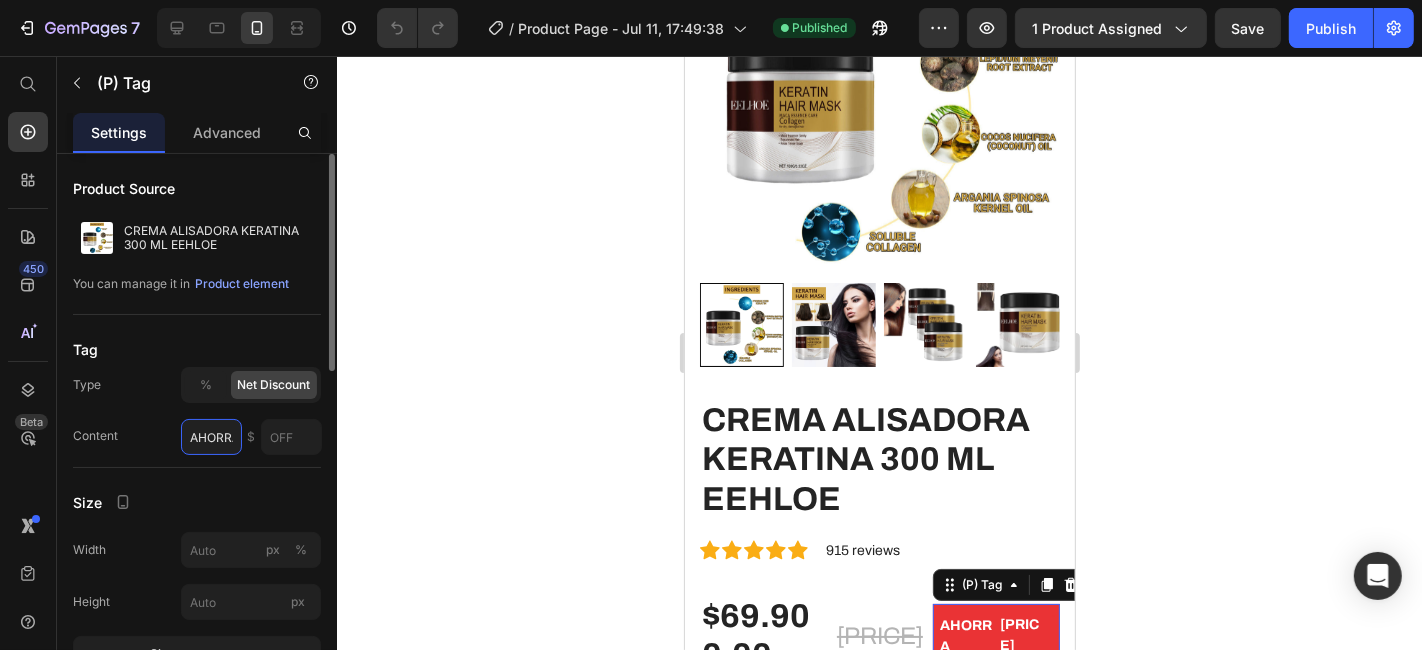 scroll, scrollTop: 0, scrollLeft: 6, axis: horizontal 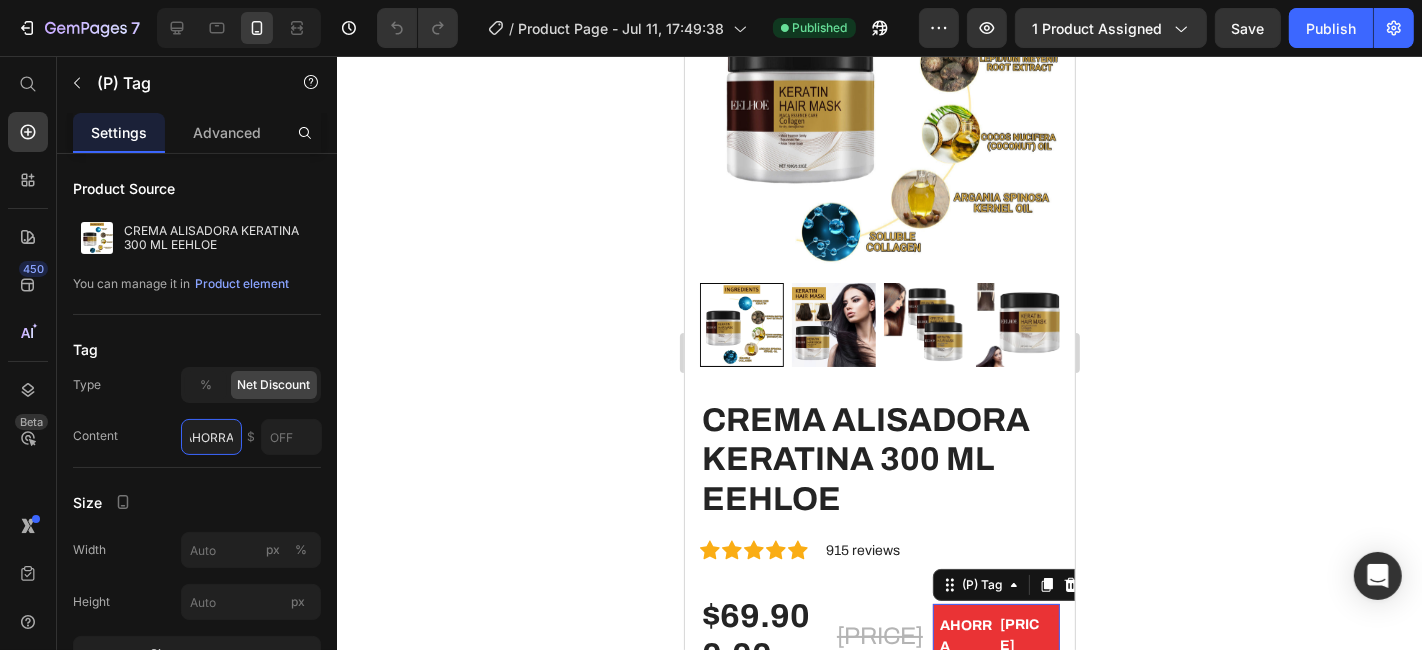 type on "AHORRA" 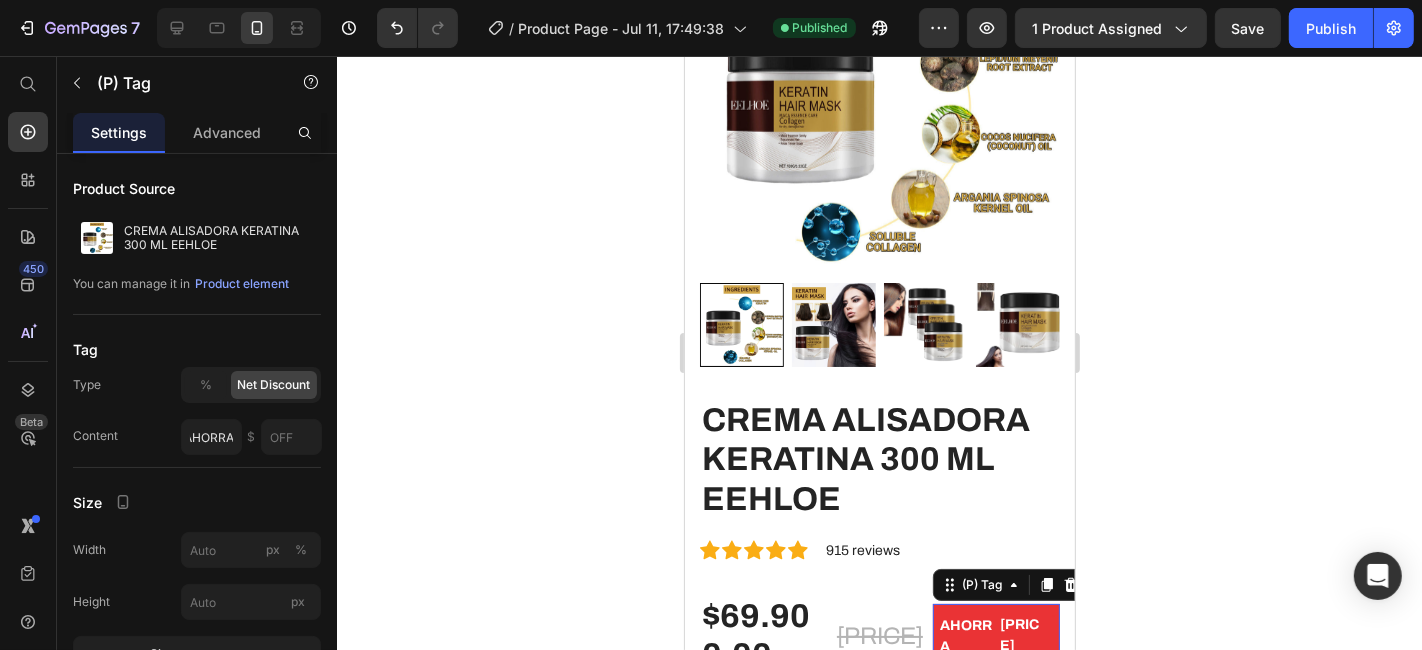 click 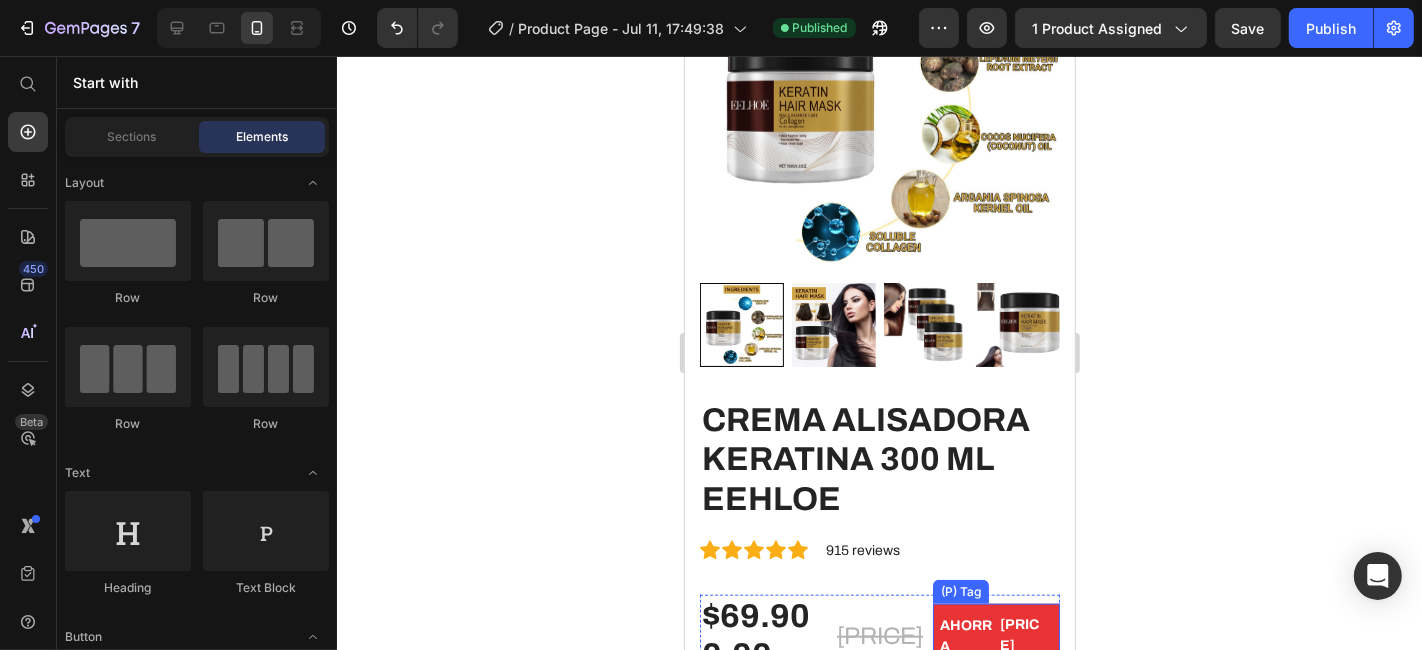 scroll, scrollTop: 1579, scrollLeft: 0, axis: vertical 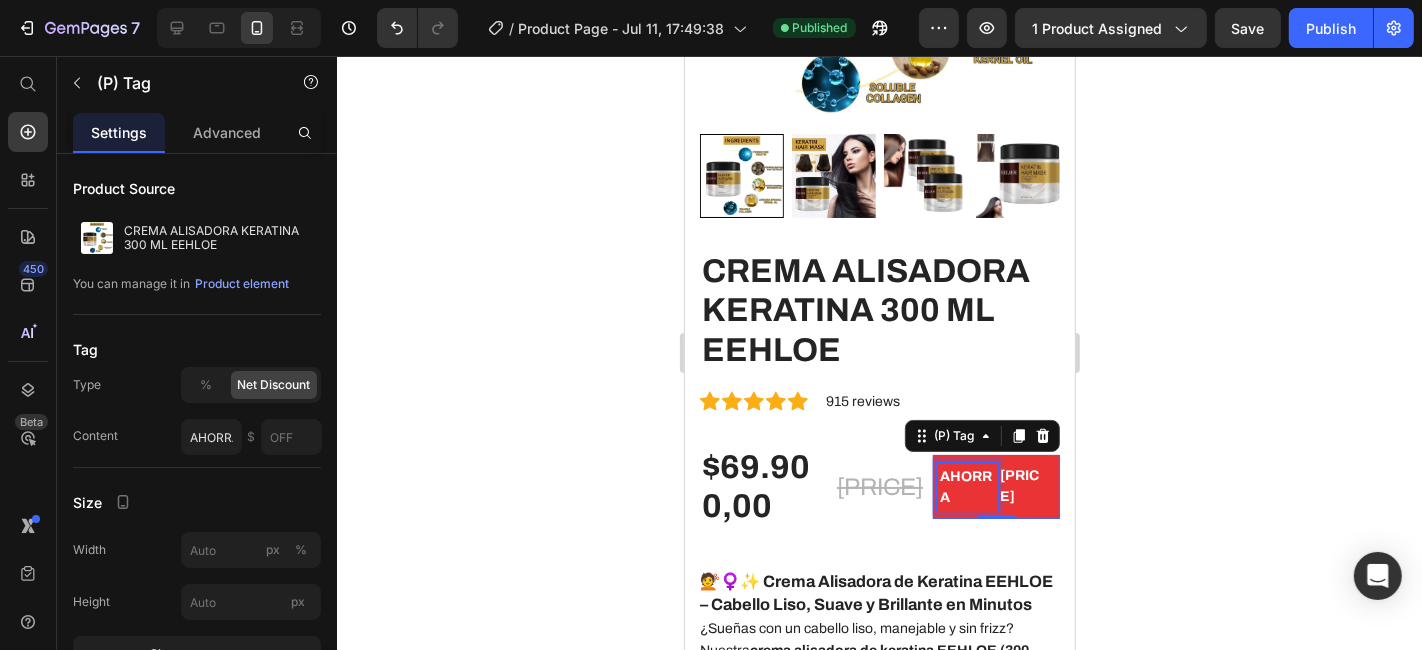 click on "AHORRA" at bounding box center [966, 486] 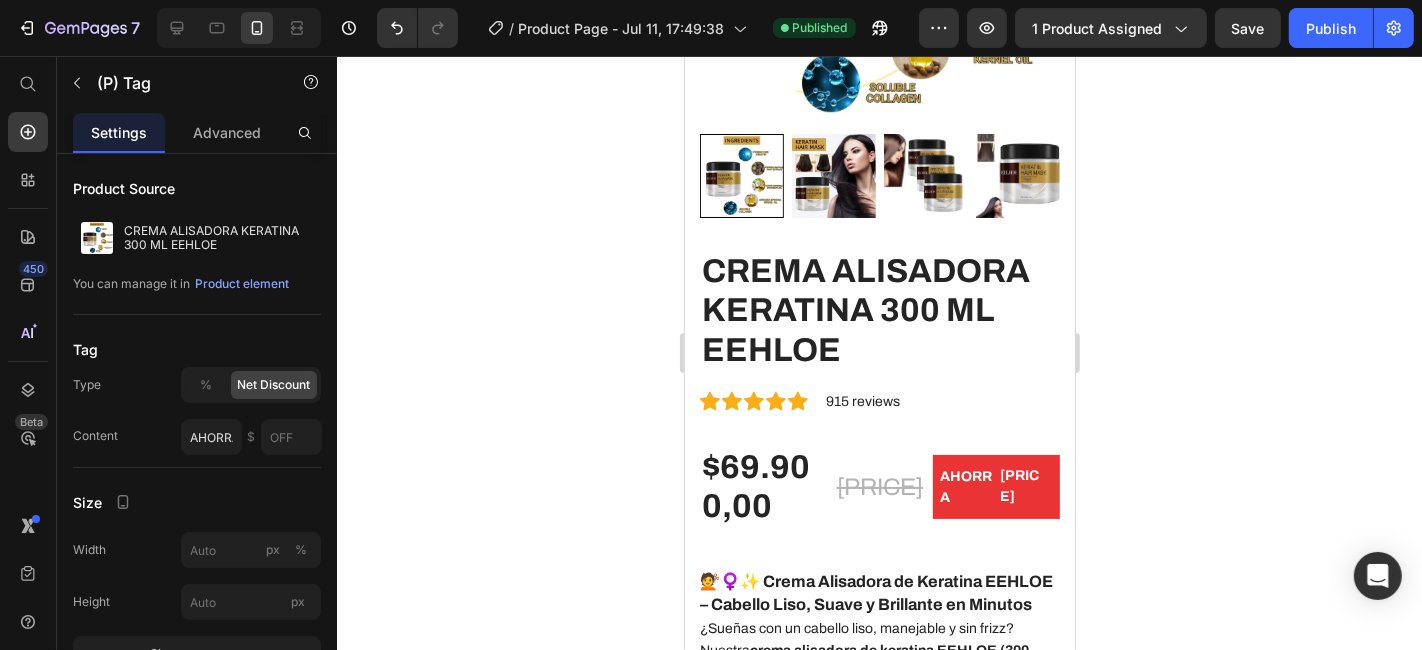 click on "AHORRA [PRICE]" at bounding box center (995, 486) 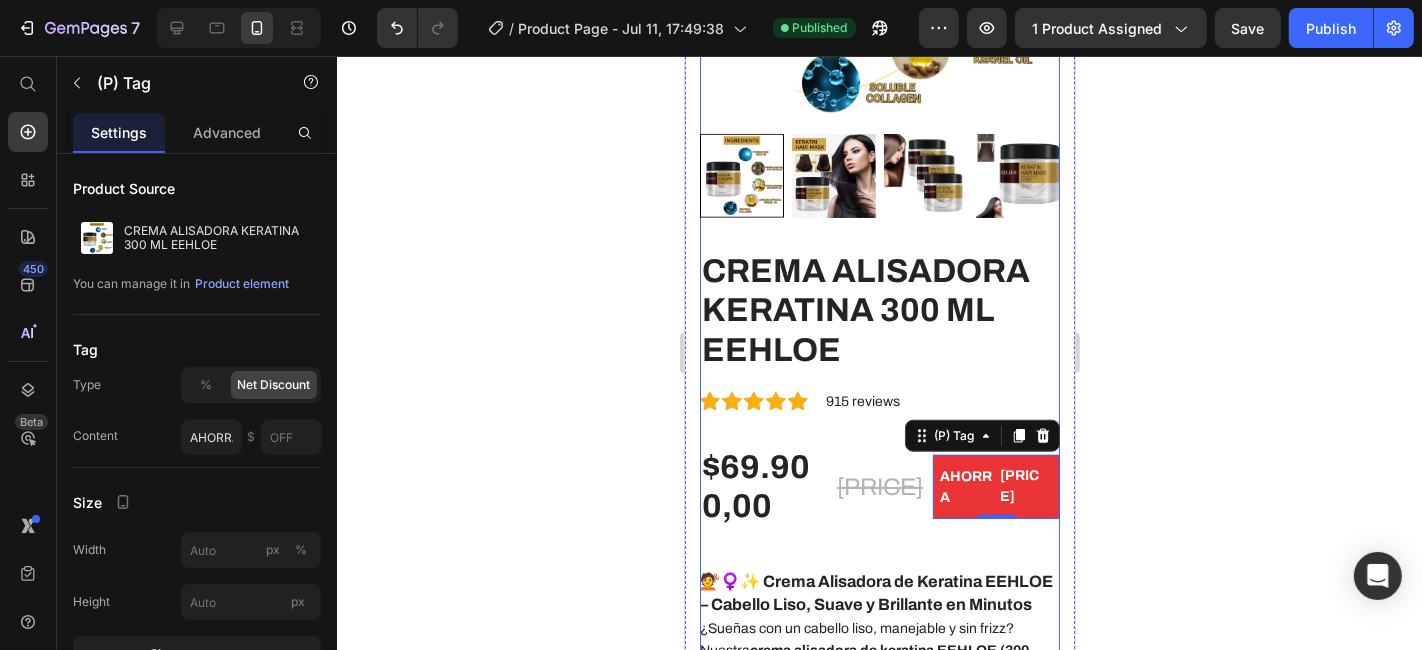 drag, startPoint x: 1030, startPoint y: 426, endPoint x: 948, endPoint y: 469, distance: 92.5905 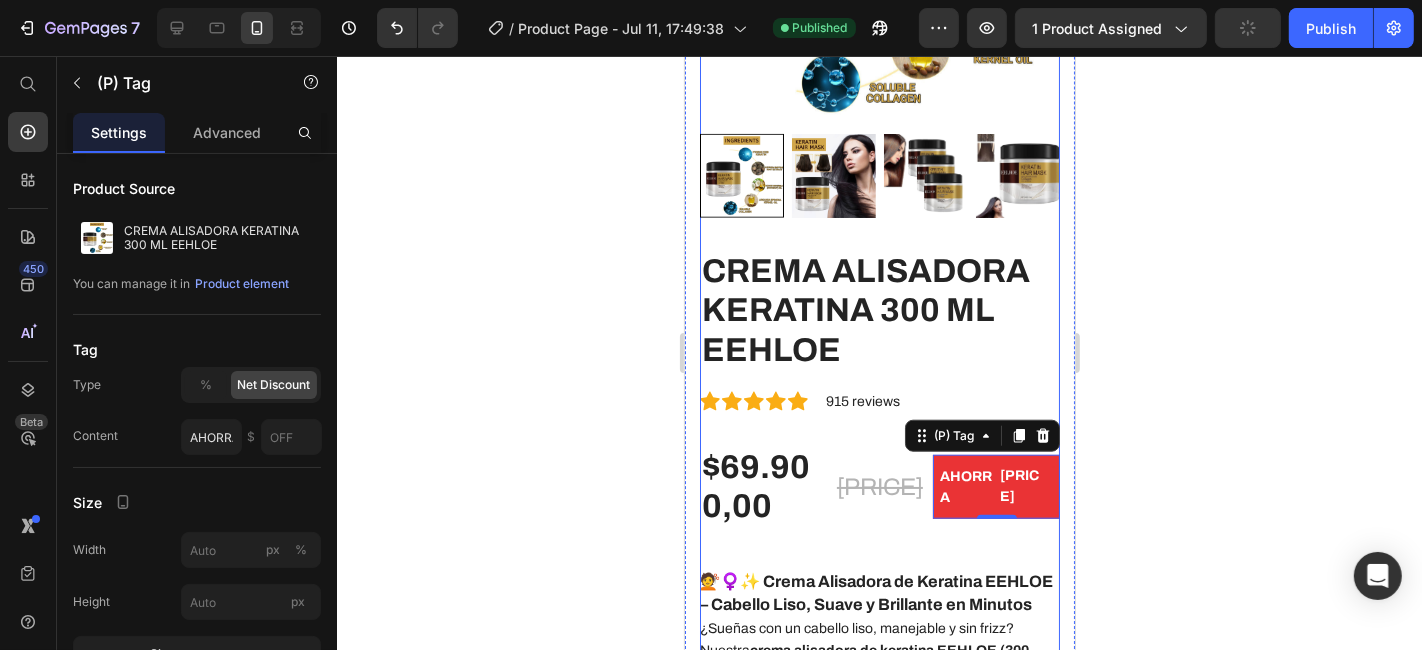 drag, startPoint x: 965, startPoint y: 439, endPoint x: 882, endPoint y: 468, distance: 87.92042 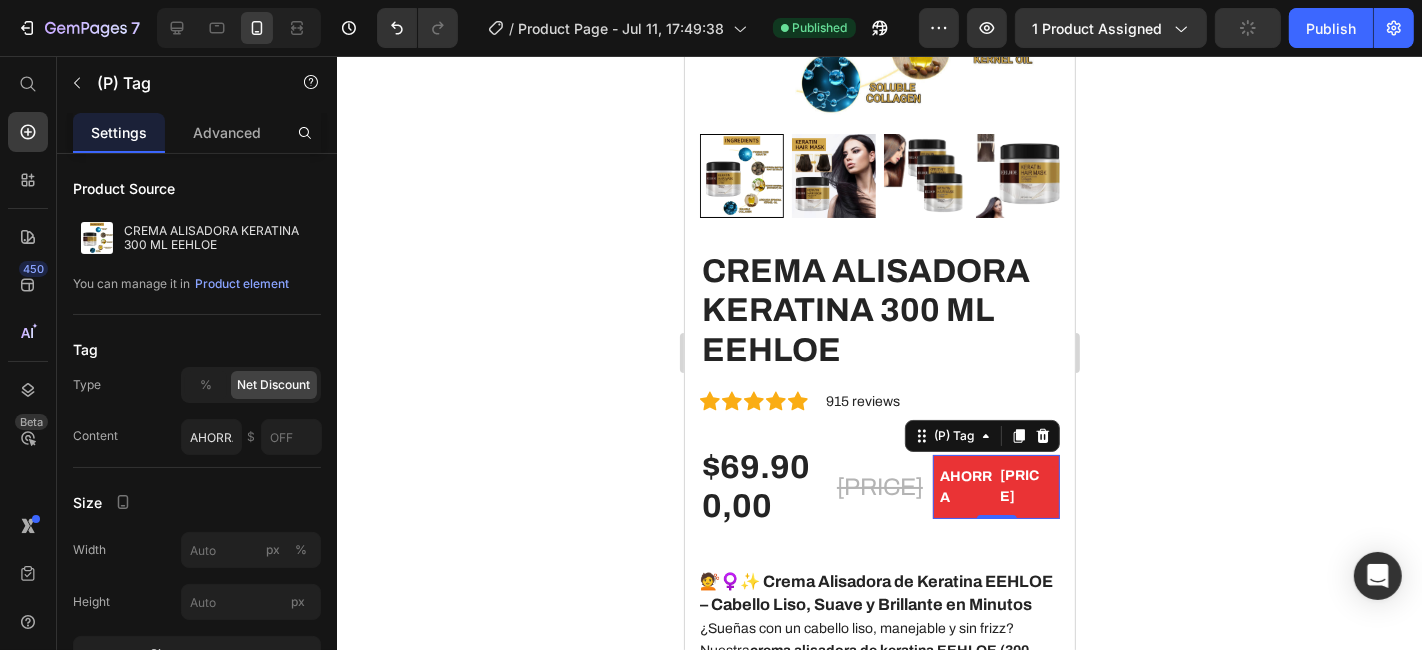 click on "AHORRA [PRICE]" at bounding box center (995, 486) 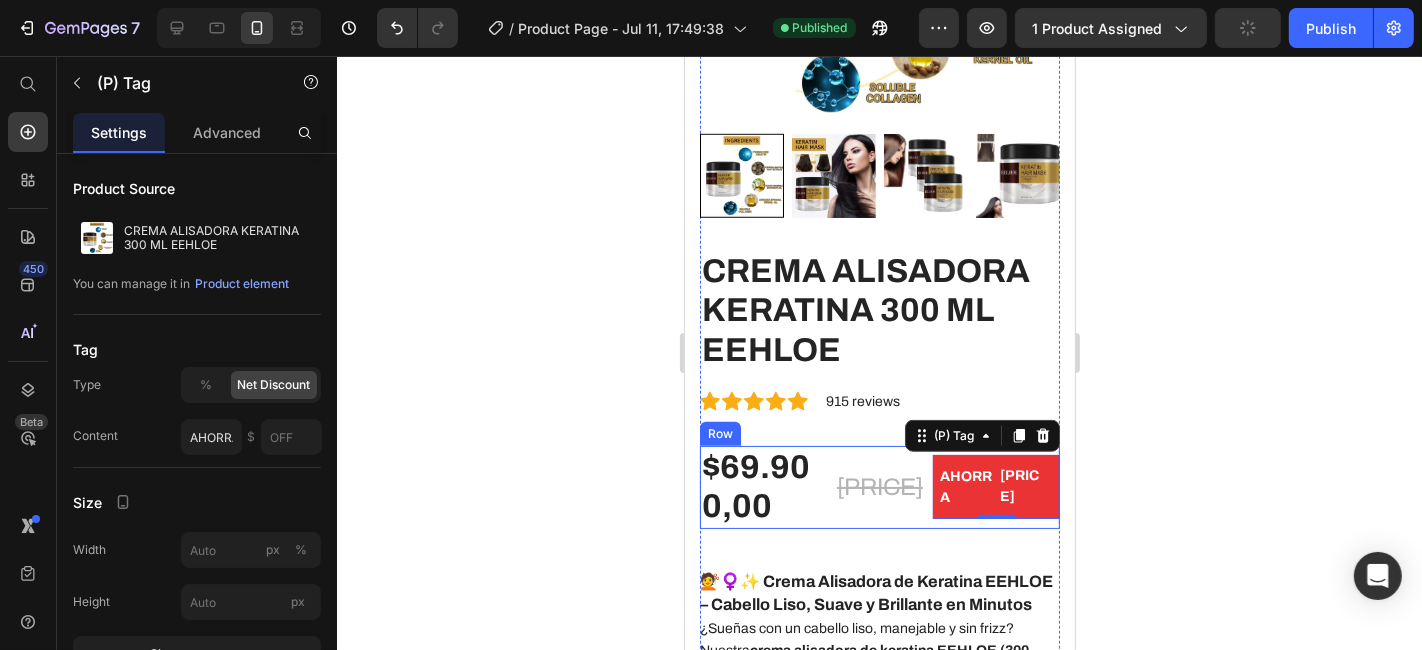 drag, startPoint x: 1023, startPoint y: 417, endPoint x: 983, endPoint y: 452, distance: 53.15073 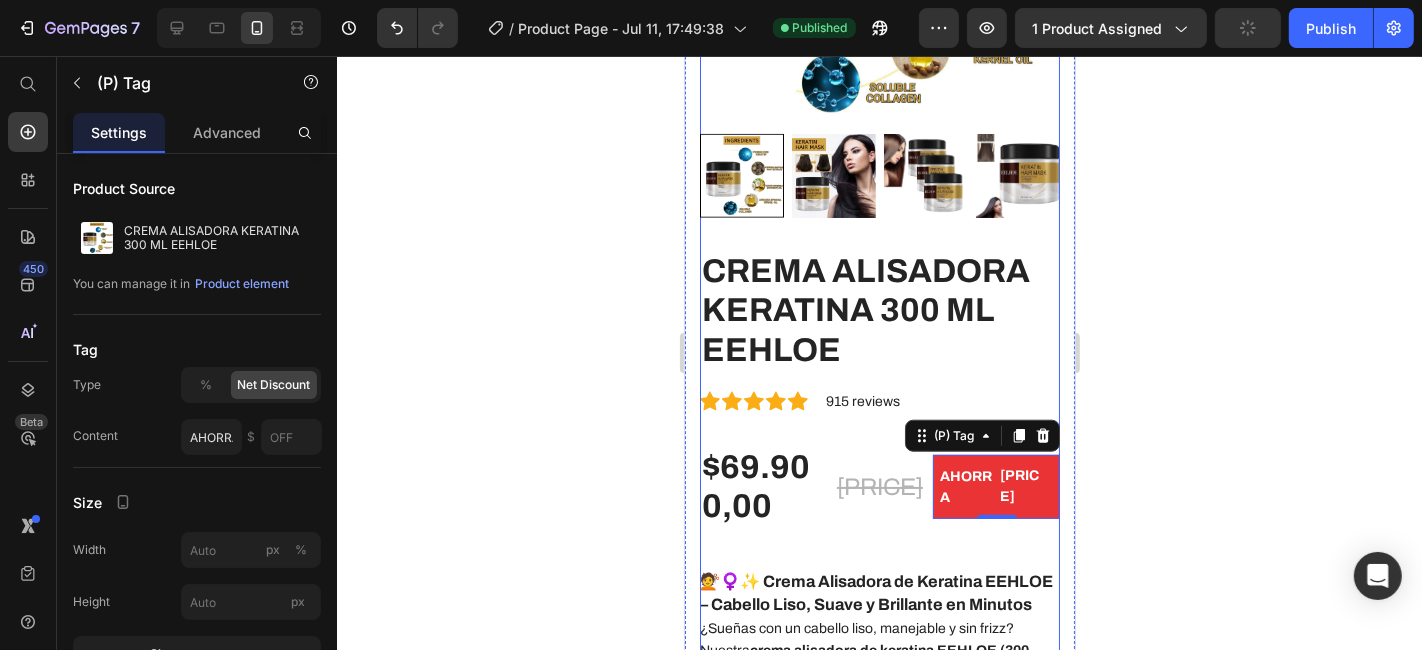 drag, startPoint x: 1017, startPoint y: 423, endPoint x: 867, endPoint y: 467, distance: 156.32019 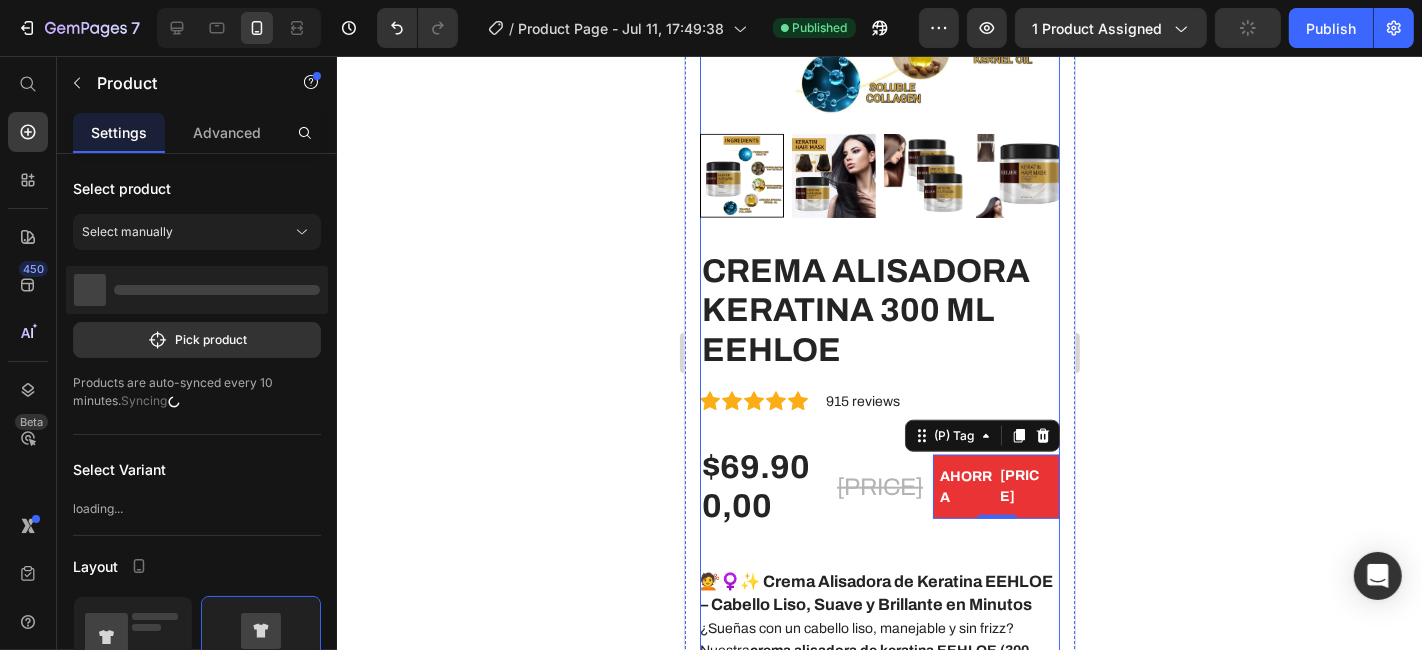 click on "CREMA ALISADORA KERATINA [VOLUME] ML EEHLOE (P) Title
Icon
Icon
Icon
Icon
Icon Icon List Hoz 915 reviews Text block Row [PRICE] (P) Price [PRICE] (P) Price AHORRA [PRICE] (P) Tag   0 Row 💇♀️✨ Crema Alisadora de Keratina EEHLOE – Cabello Liso, Suave y Brillante en Minutos
¿Sueñas con un cabello liso, manejable y sin frizz? Nuestra  crema alisadora de keratina EEHLOE ([VOLUME] ml)  está formulada para transformar tu melena en una cabellera suave, brillante y perfectamente alisada desde la primera aplicación 🌟🧴.
Enriquecida con  keratina de alta pureza , esta crema penetra profundamente en la fibra capilar,  nutriendo, reparando y alisando  sin maltratar tu cabello. Ideal para todo tipo de cabello, incluso el más rebelde o encrespado 💆♀️🔥.
✔️ Alisado progresivo con efecto duradero ✔️ Reduce frizz y volumen desde la primera aplicación ✔️ Suaviza, hidrata y fortalece el cabello
🎯" at bounding box center [879, 786] 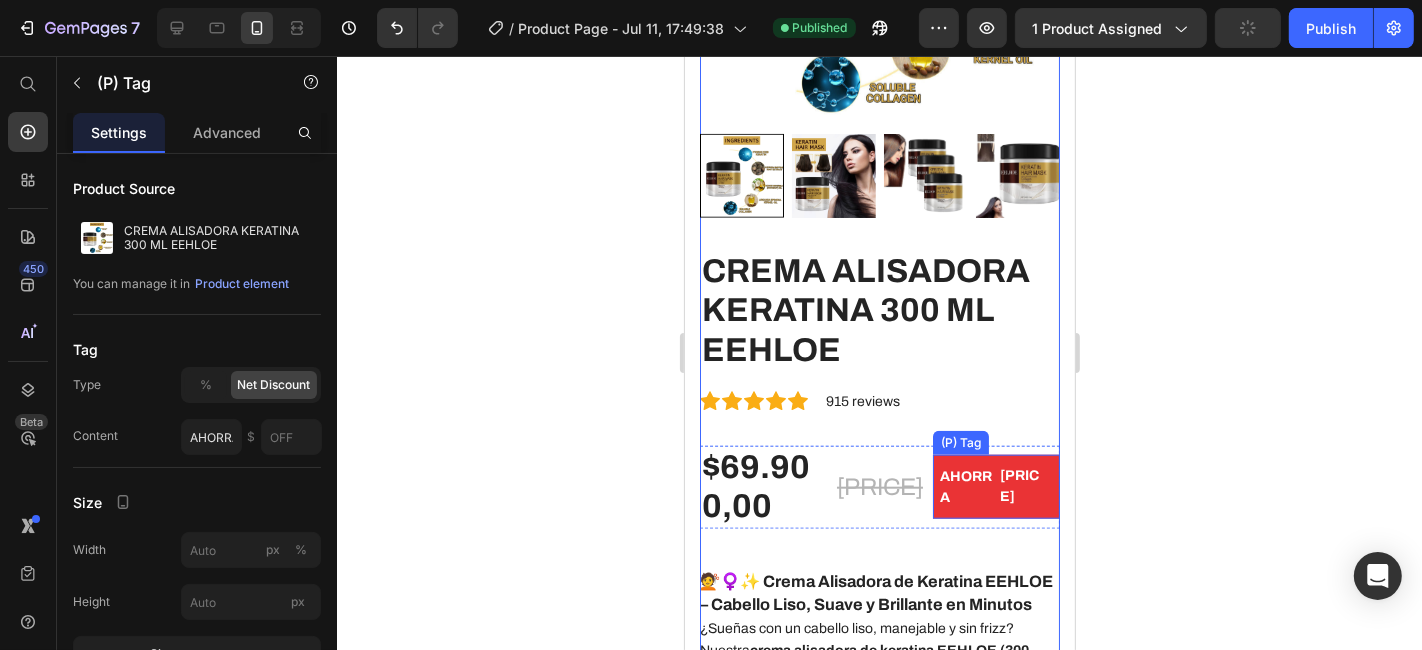 click on "AHORRA [PRICE]" at bounding box center [995, 486] 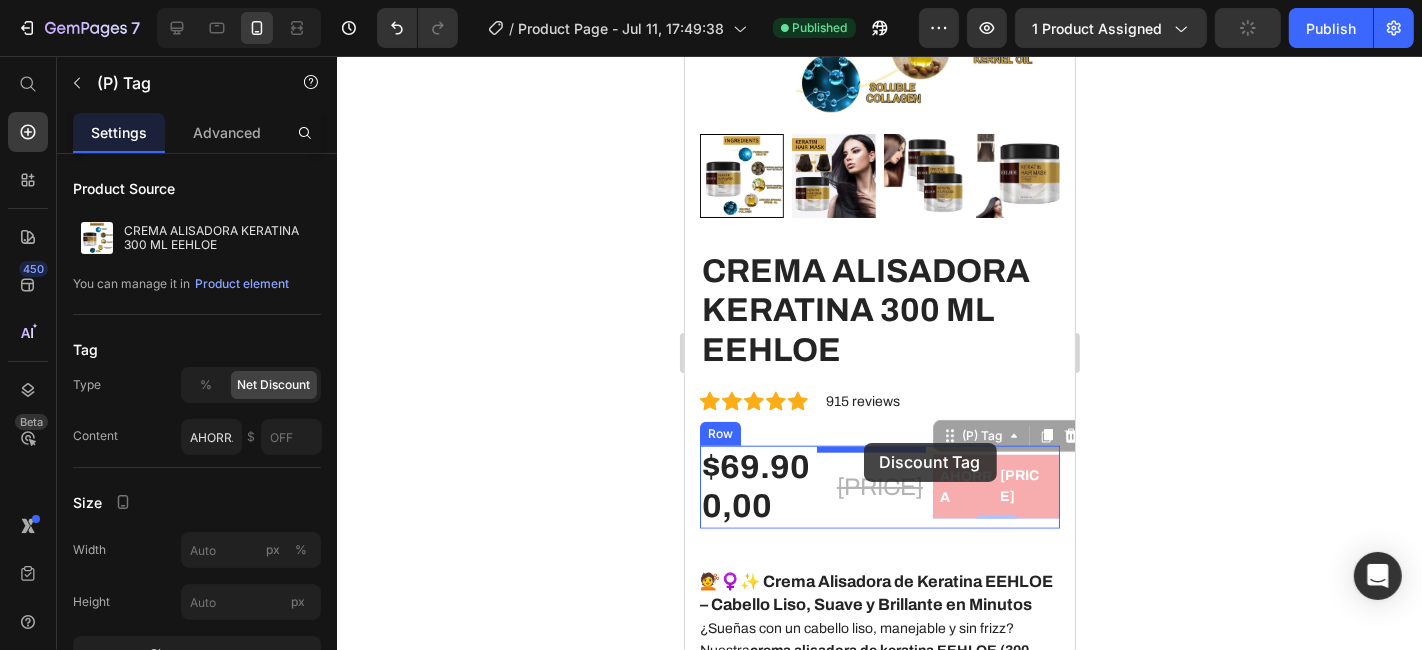 drag, startPoint x: 944, startPoint y: 356, endPoint x: 863, endPoint y: 442, distance: 118.13975 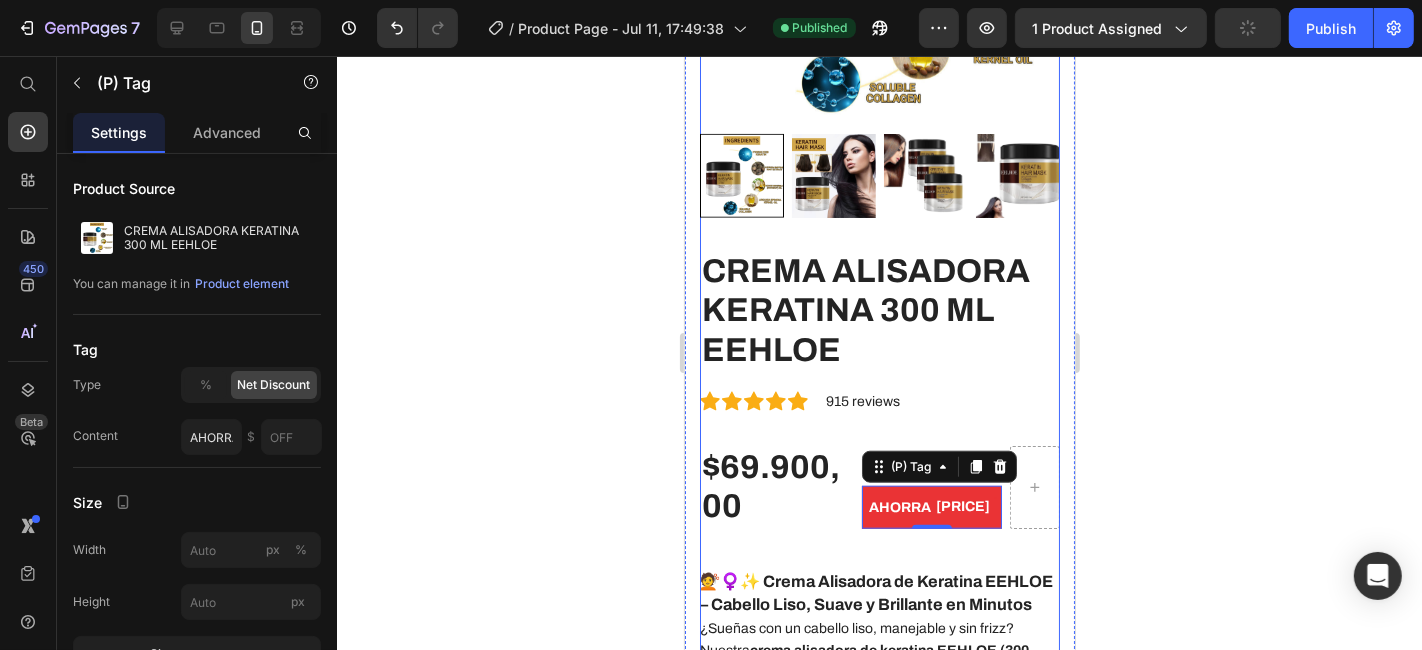 click on "CREMA ALISADORA KERATINA [VOLUME] ML EEHLOE (P) Title
Icon
Icon
Icon
Icon
Icon Icon List Hoz 915 reviews Text block Row [PRICE] (P) Price [PRICE] (P) Price AHORRA [PRICE] (P) Tag   0
Row 💇♀️✨ Crema Alisadora de Keratina EEHLOE – Cabello Liso, Suave y Brillante en Minutos
¿Sueñas con un cabello liso, manejable y sin frizz? Nuestra  crema alisadora de keratina EEHLOE ([VOLUME] ml)  está formulada para transformar tu melena en una cabellera suave, brillante y perfectamente alisada desde la primera aplicación 🌟🧴.
Enriquecida con  keratina de alta pureza , esta crema penetra profundamente en la fibra capilar,  nutriendo, reparando y alisando  sin maltratar tu cabello. Ideal para todo tipo de cabello, incluso el más rebelde o encrespado 💆♀️🔥.
✔️ Alisado progresivo con efecto duradero ✔️ Reduce frizz y volumen desde la primera aplicación
🎯
🛒   💖💇♀️" at bounding box center [879, 786] 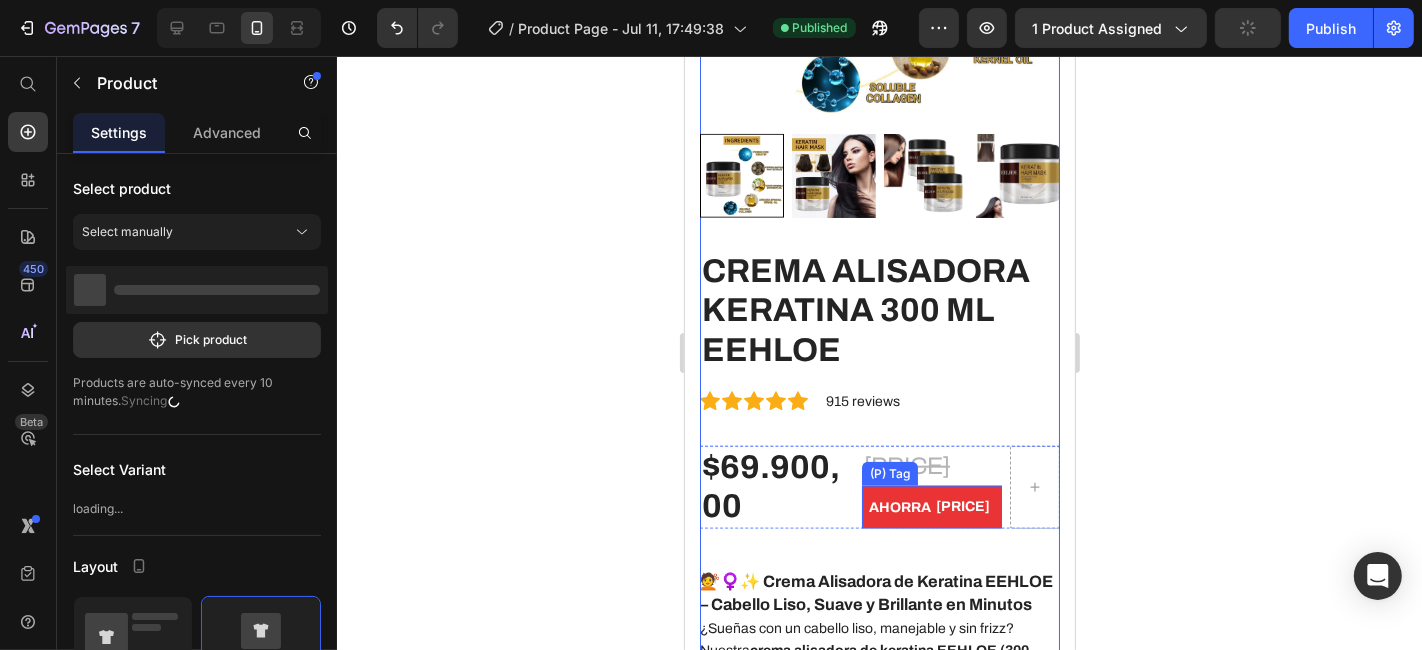 click on "[PRICE]" at bounding box center [962, 505] 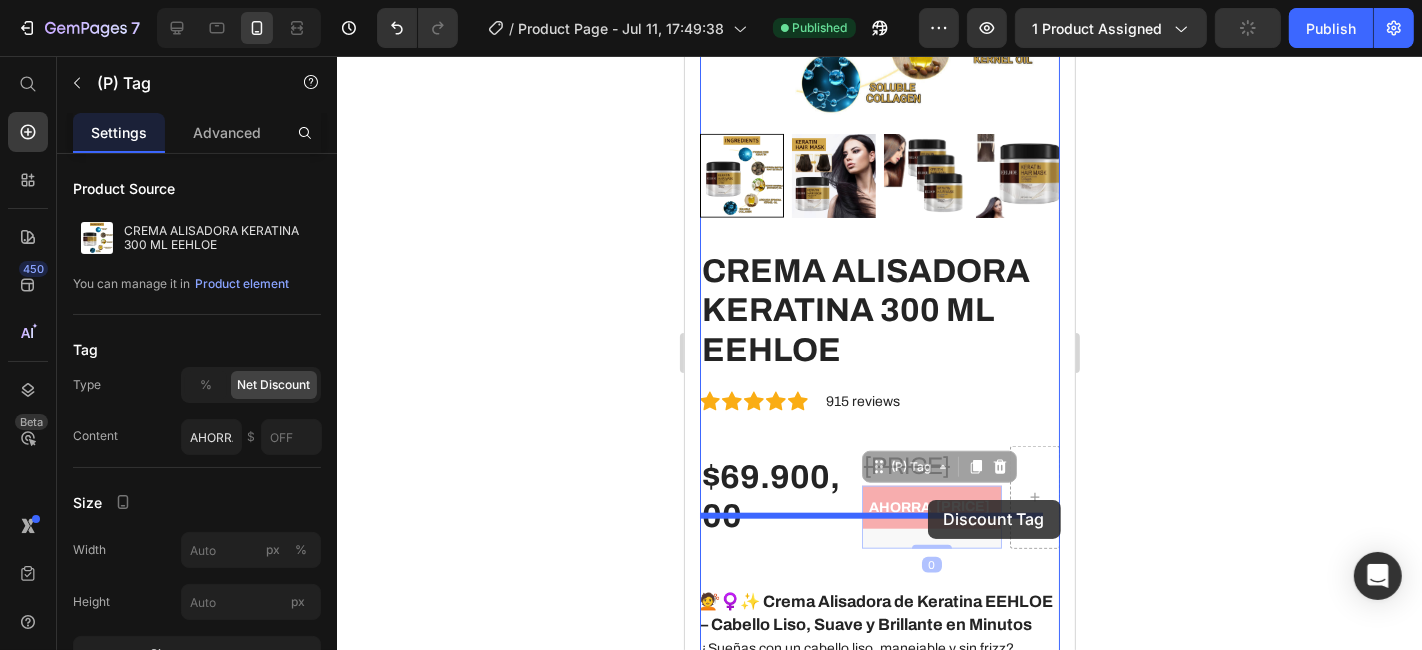 drag, startPoint x: 962, startPoint y: 453, endPoint x: 927, endPoint y: 499, distance: 57.801384 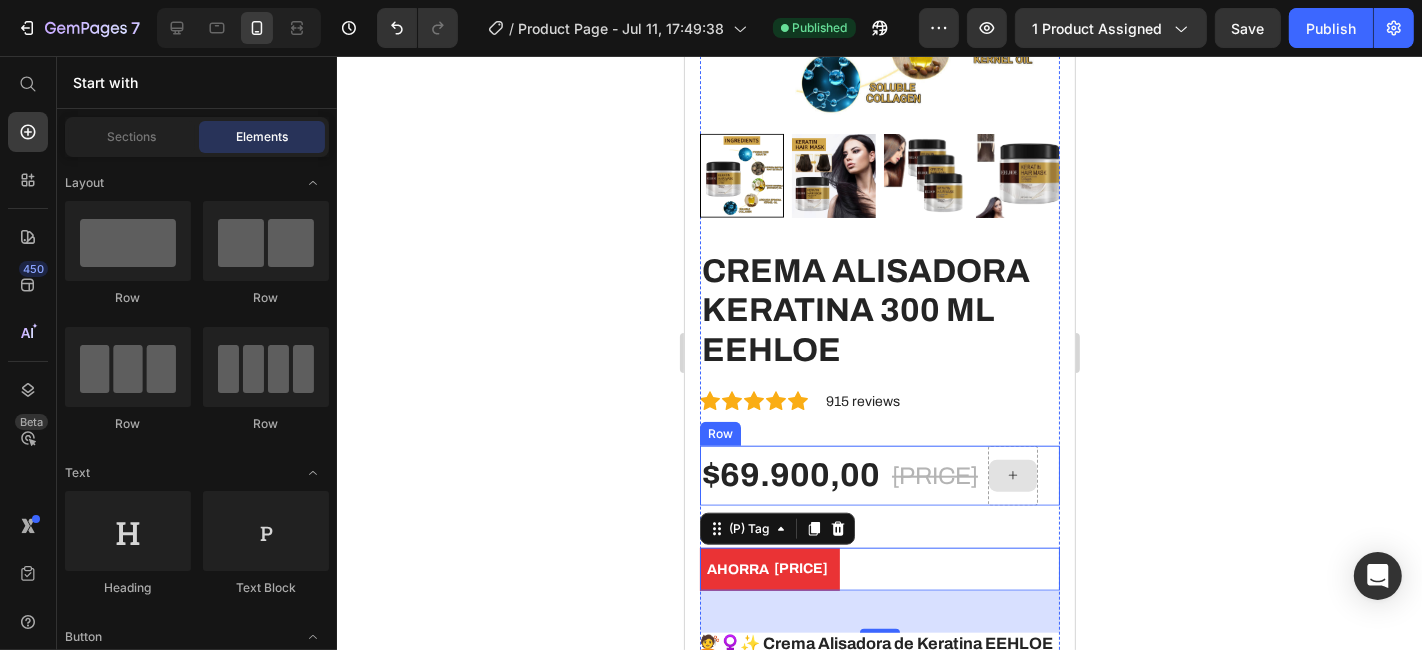 click at bounding box center (1012, 475) 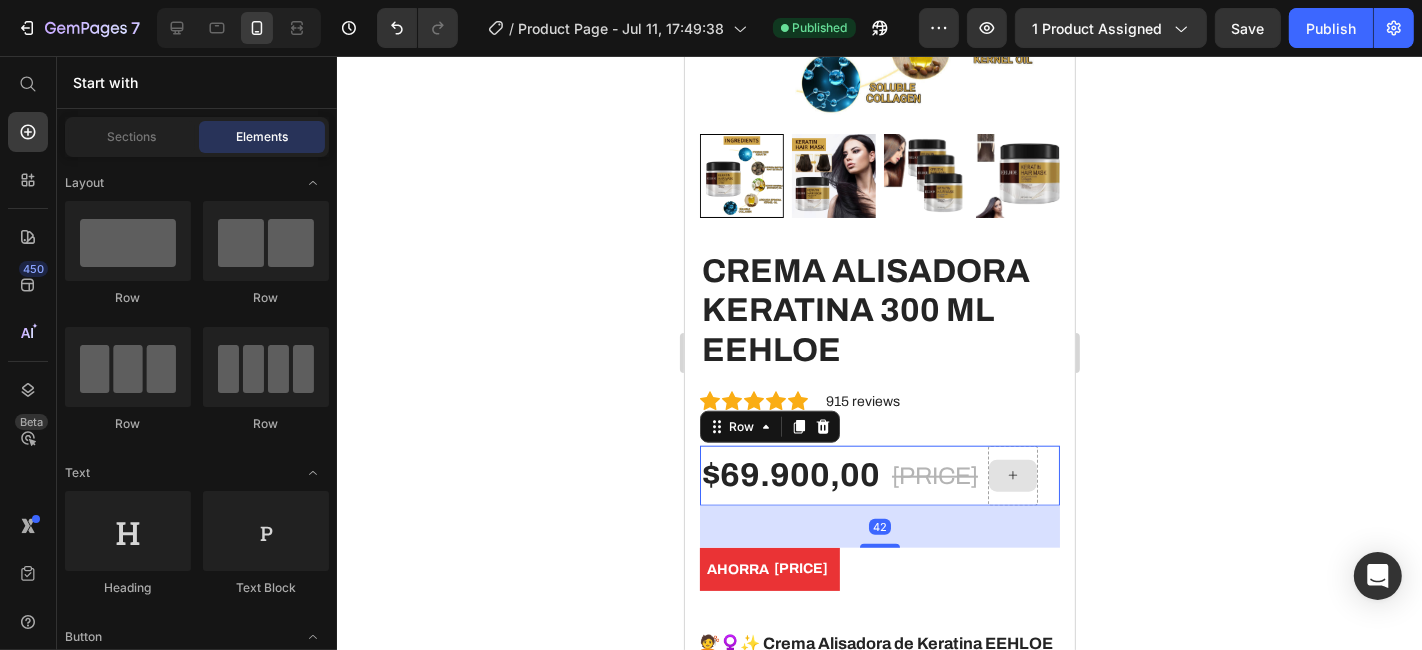 click at bounding box center [1012, 475] 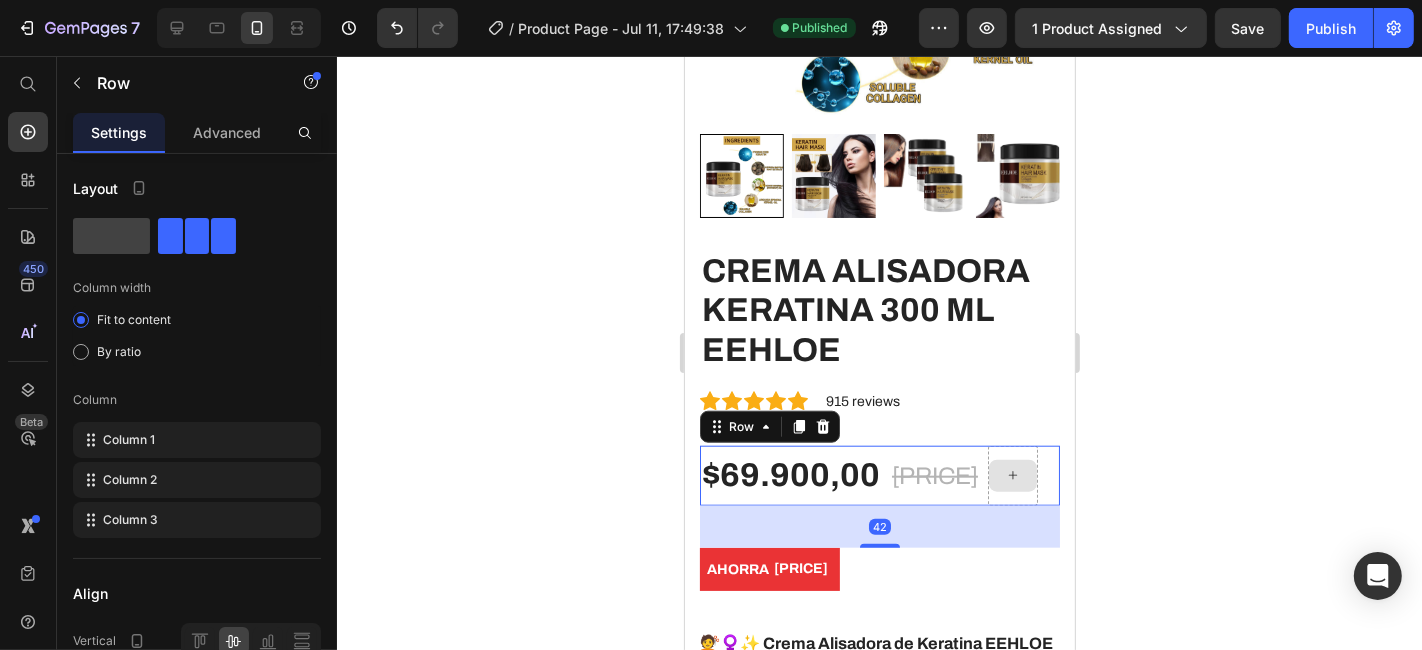 click 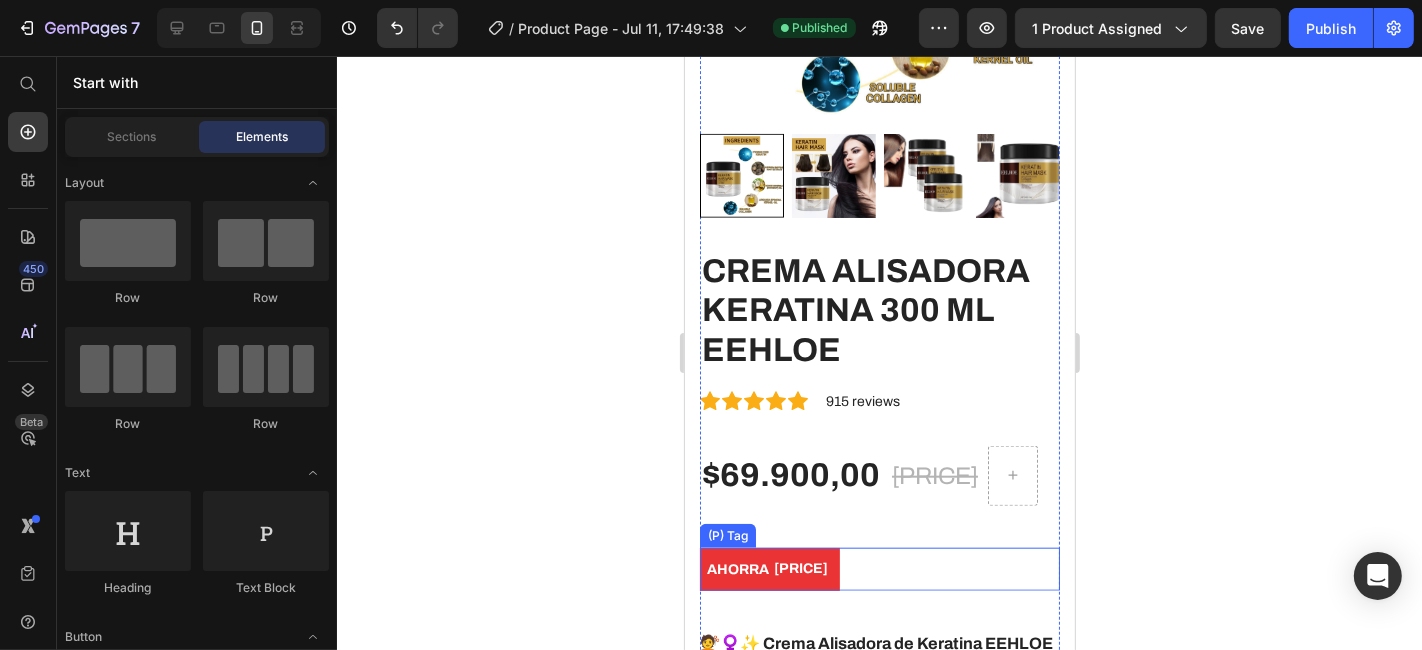 click on "AHORRA [PRICE]" at bounding box center [769, 568] 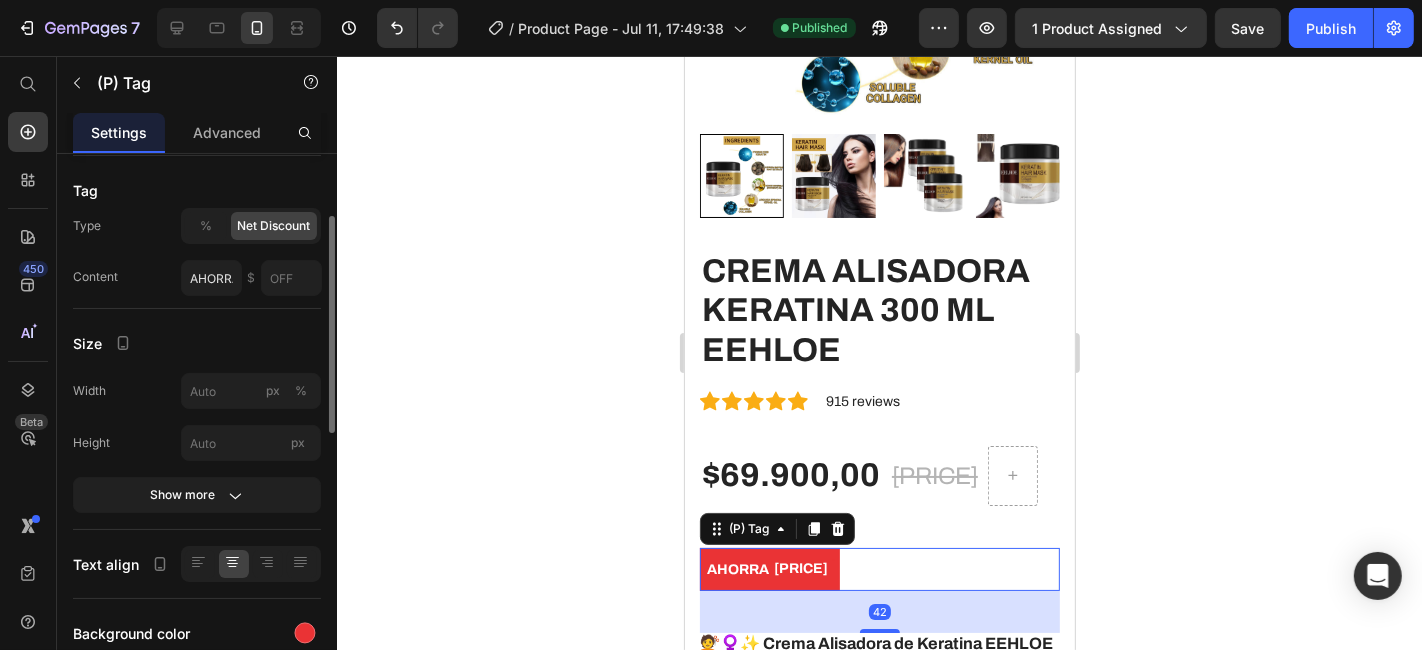 scroll, scrollTop: 165, scrollLeft: 0, axis: vertical 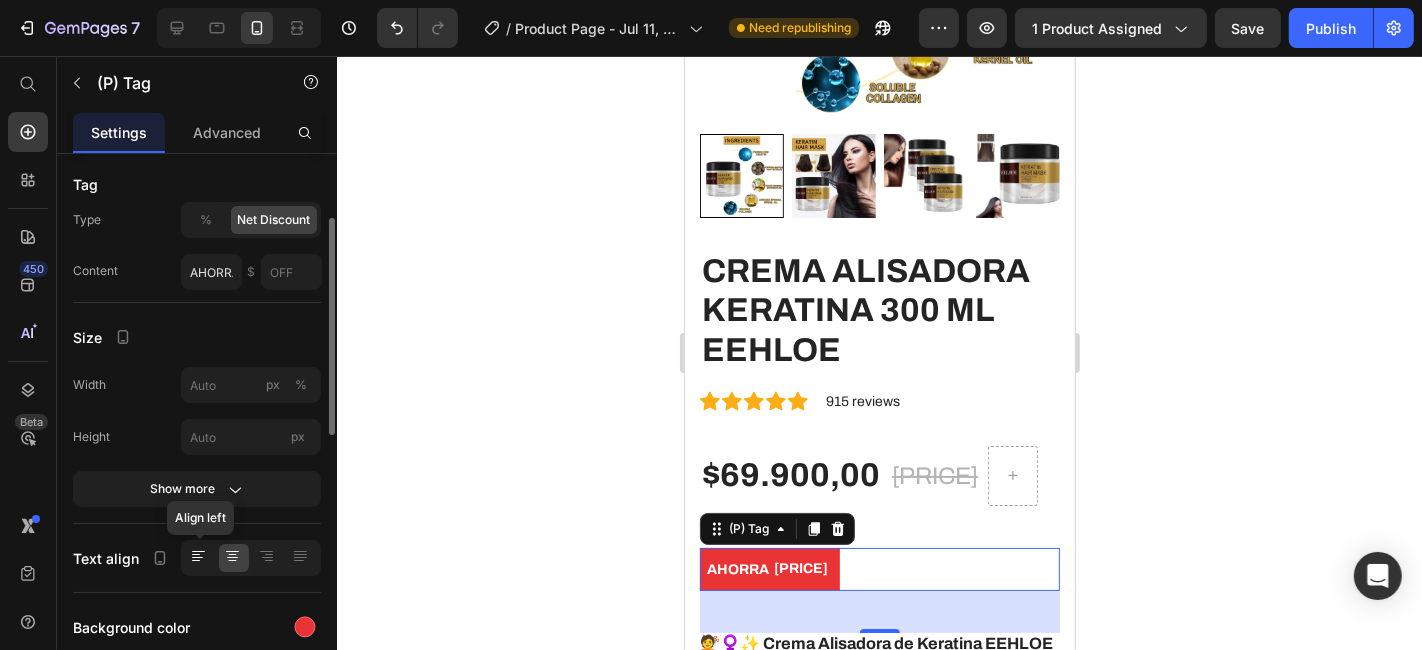 click 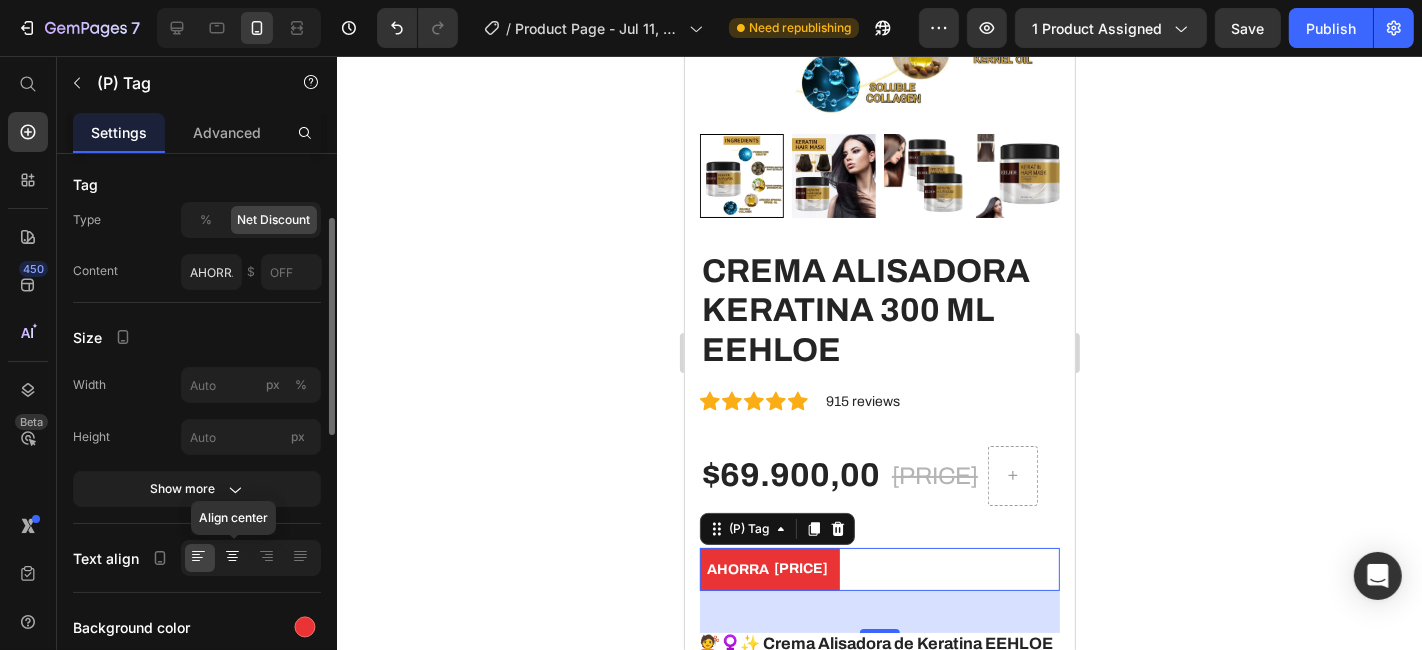 click 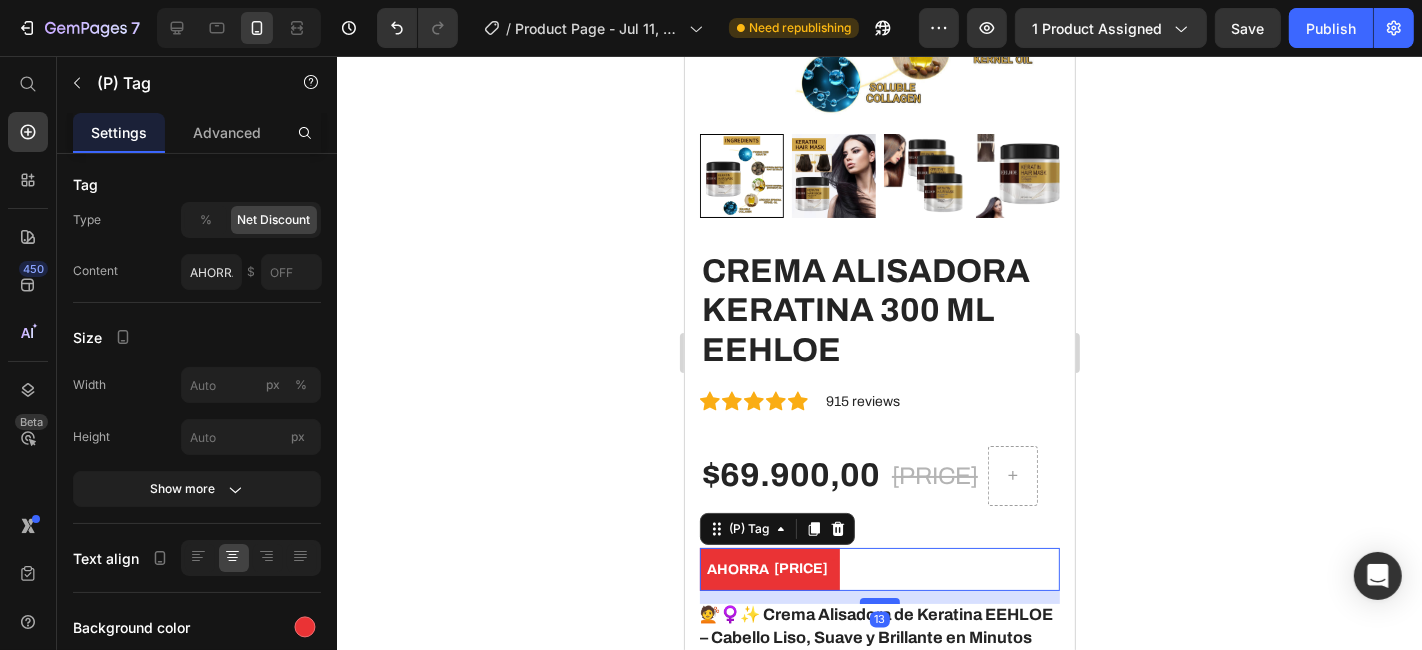 drag, startPoint x: 887, startPoint y: 576, endPoint x: 886, endPoint y: 547, distance: 29.017237 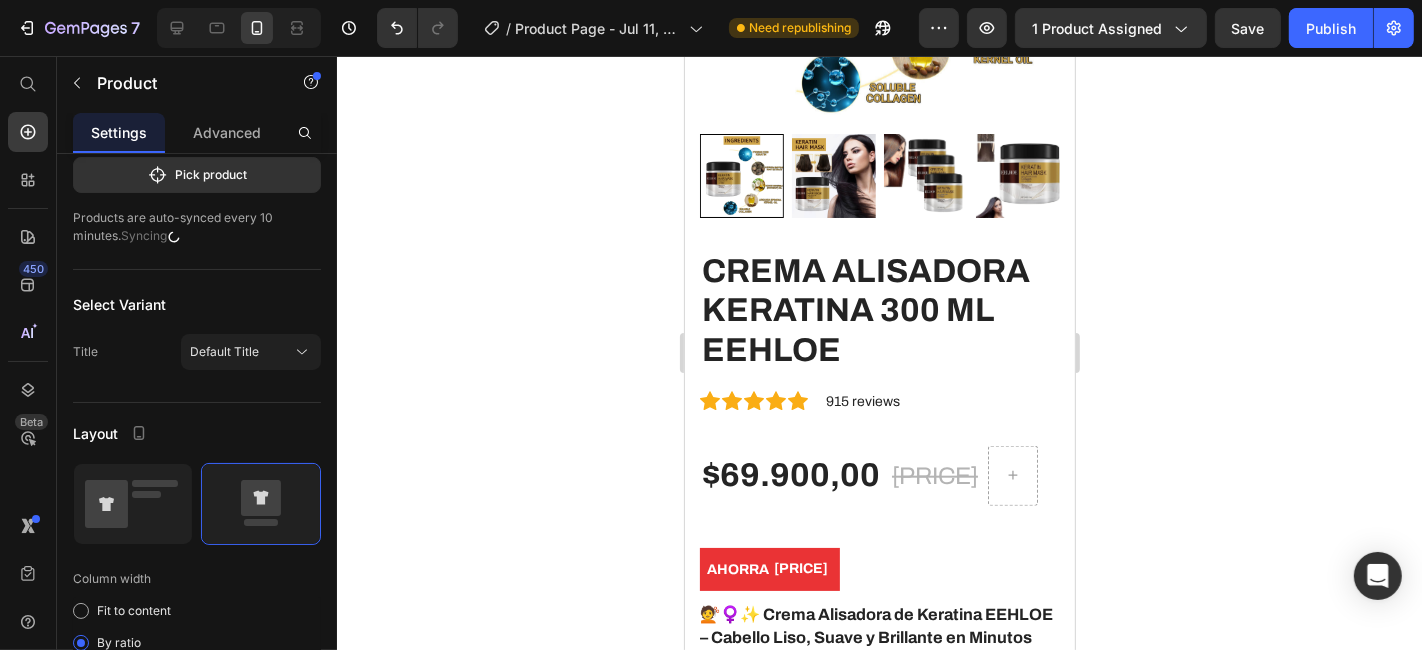 scroll, scrollTop: 0, scrollLeft: 0, axis: both 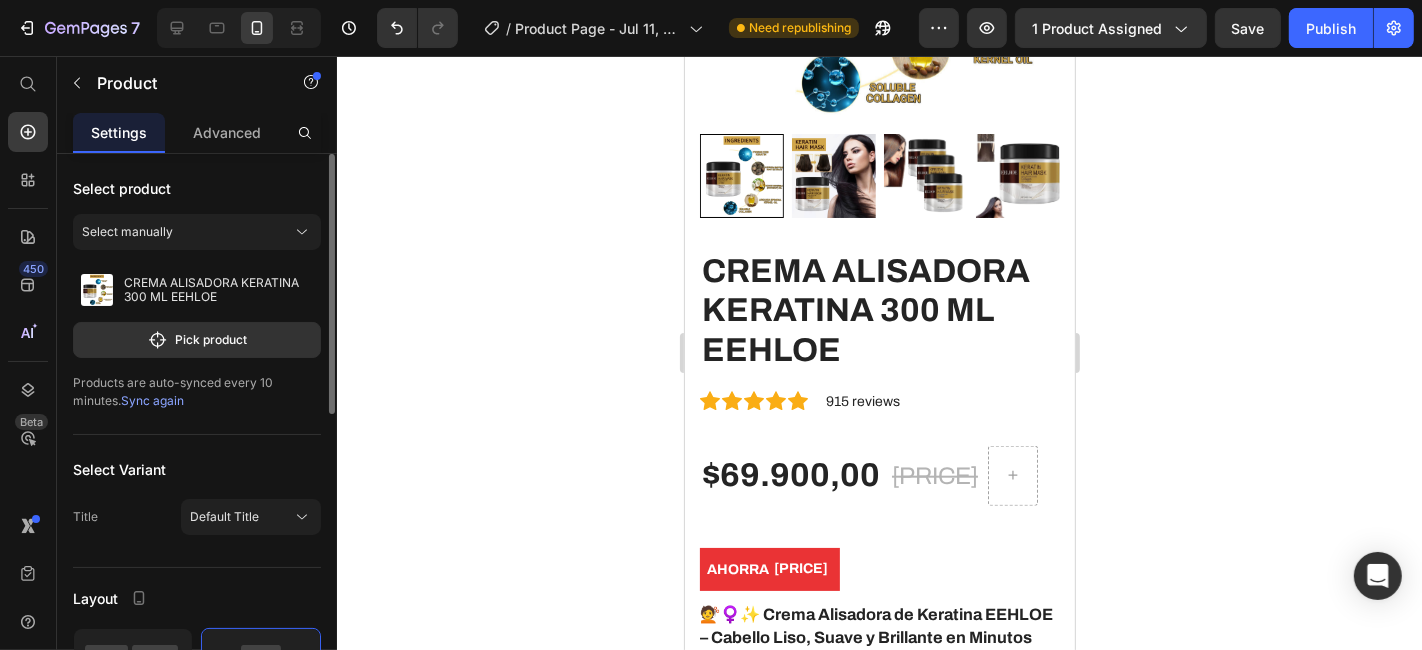 click on "CREMA ALISADORA KERATINA [VOLUME] ML EEHLOE (P) Title
Icon
Icon
Icon
Icon
Icon Icon List Hoz 915 reviews Text block Row [PRICE] (P) Price [PRICE] (P) Price
Row AHORRA [PRICE] (P) Tag 💇♀️✨ Crema Alisadora de Keratina EEHLOE – Cabello Liso, Suave y Brillante en Minutos
¿Sueñas con un cabello liso, manejable y sin frizz? Nuestra  crema alisadora de keratina EEHLOE ([VOLUME] ml)  está formulada para transformar tu melena en una cabellera suave, brillante y perfectamente alisada desde la primera aplicación 🌟🧴.
Enriquecida con  keratina de alta pureza , esta crema penetra profundamente en la fibra capilar,  nutriendo, reparando y alisando  sin maltratar tu cabello. Ideal para todo tipo de cabello, incluso el más rebelde o encrespado 💆♀️🔥.
✔️ Alisado progresivo con efecto duradero ✔️ Reduce frizz y volumen desde la primera aplicación
🎯
🛒   💖💇♀️" at bounding box center (879, 802) 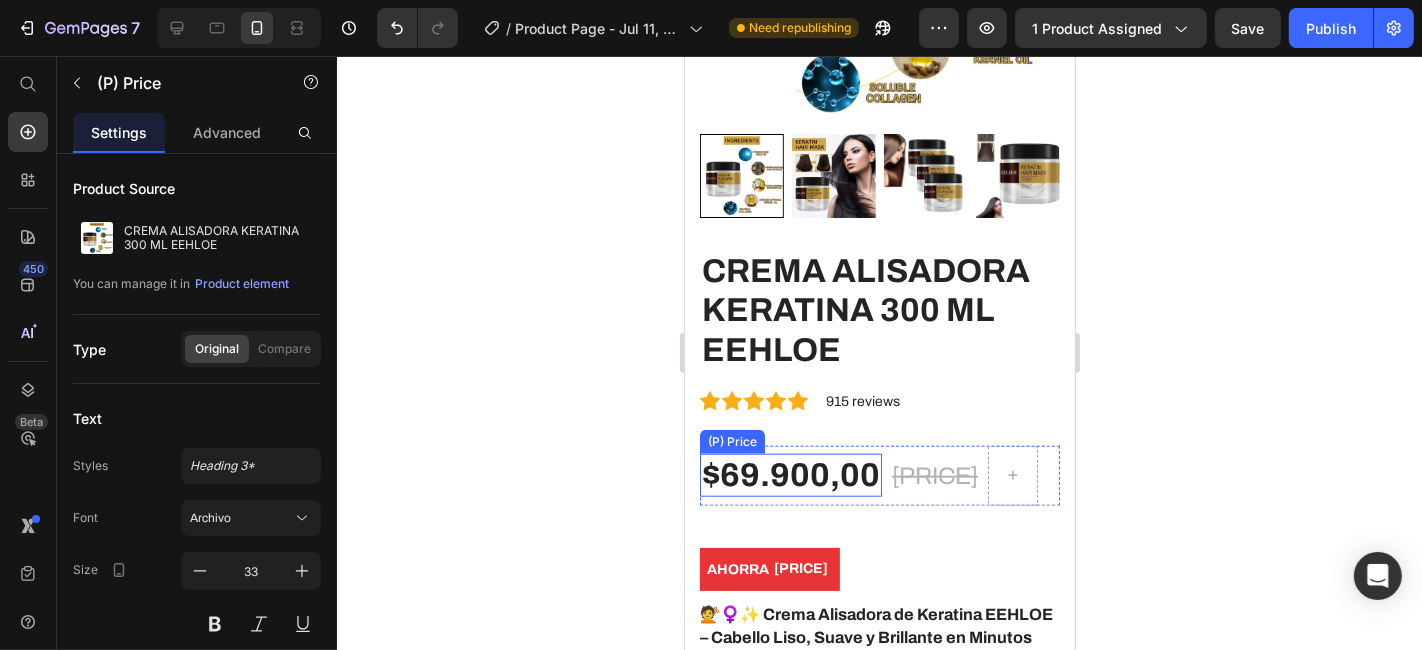 click on "$69.900,00" at bounding box center [790, 475] 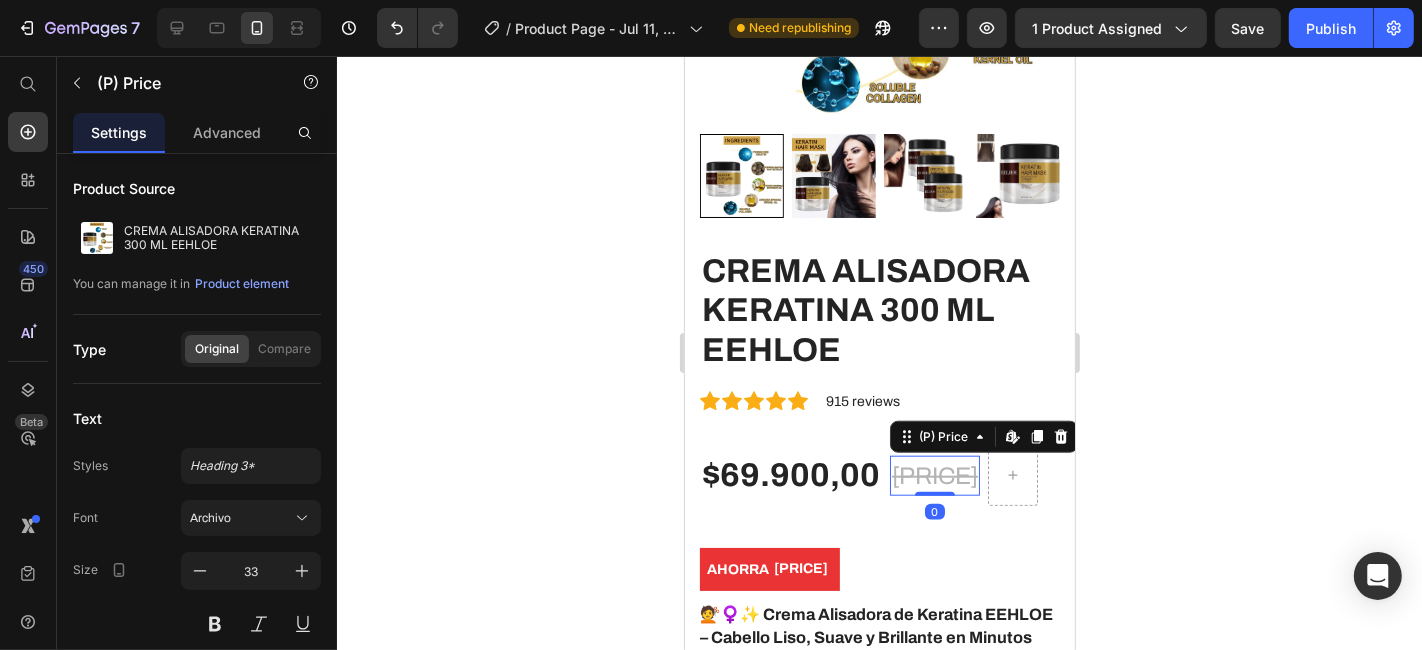 click on "[PRICE]" at bounding box center [934, 475] 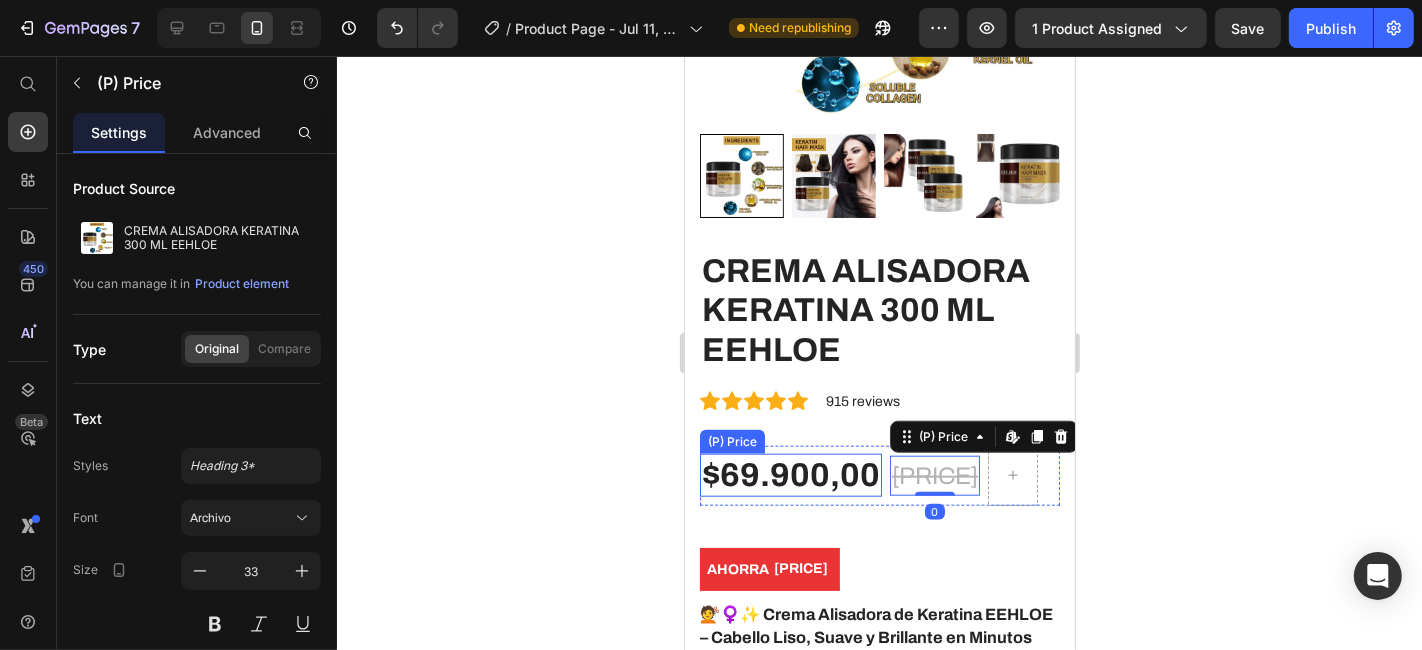 click on "$69.900,00" at bounding box center [790, 475] 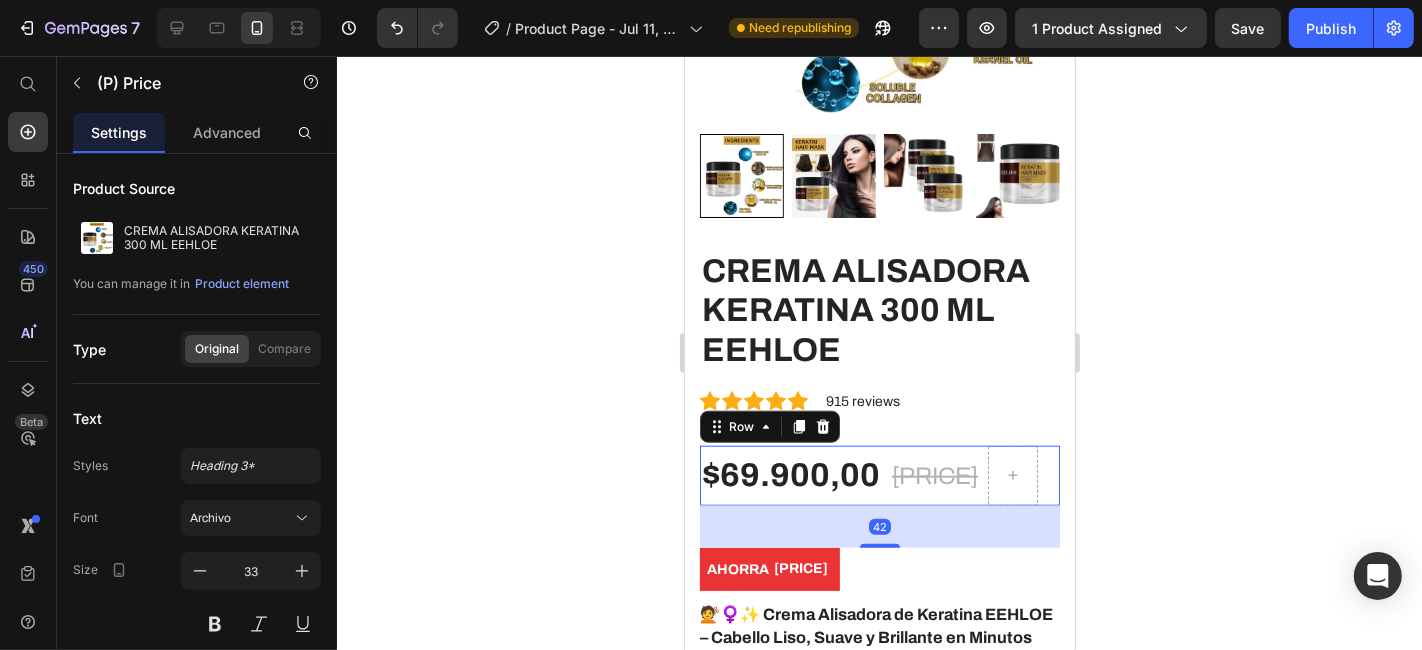 click on "[PRICE] (P) Price" at bounding box center (934, 475) 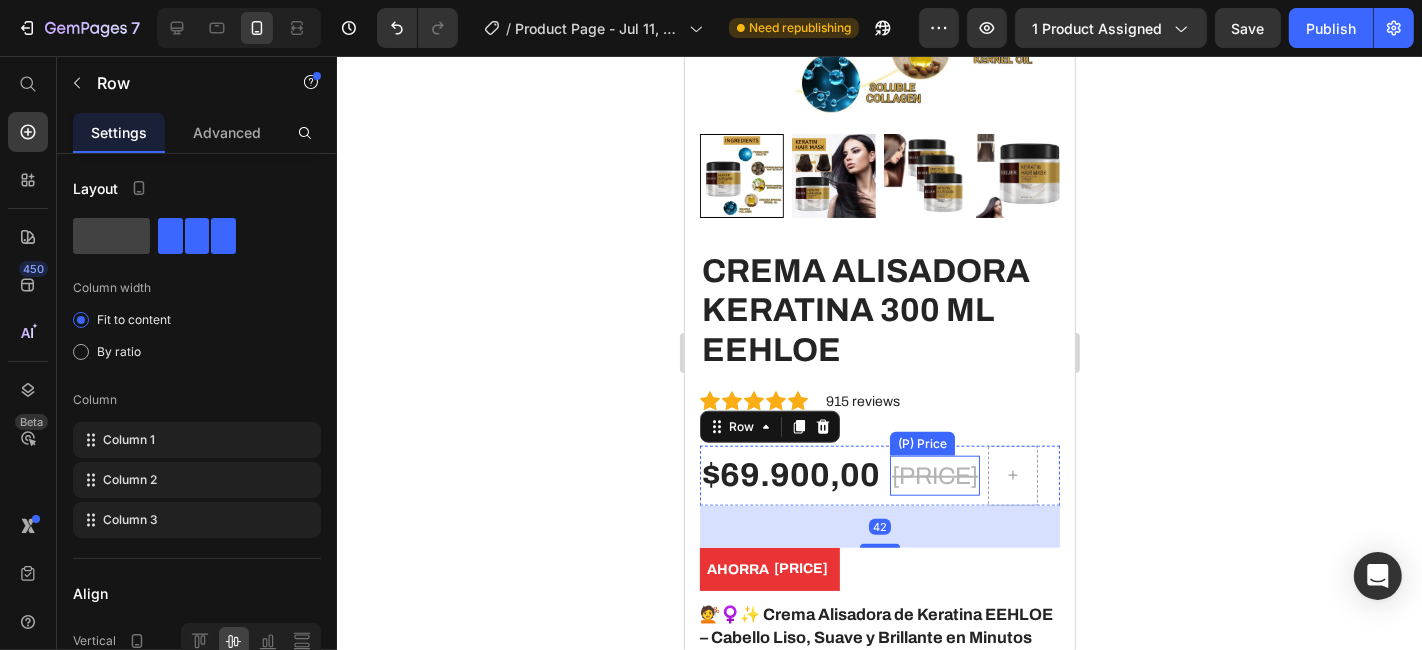 click on "[PRICE]" at bounding box center (934, 475) 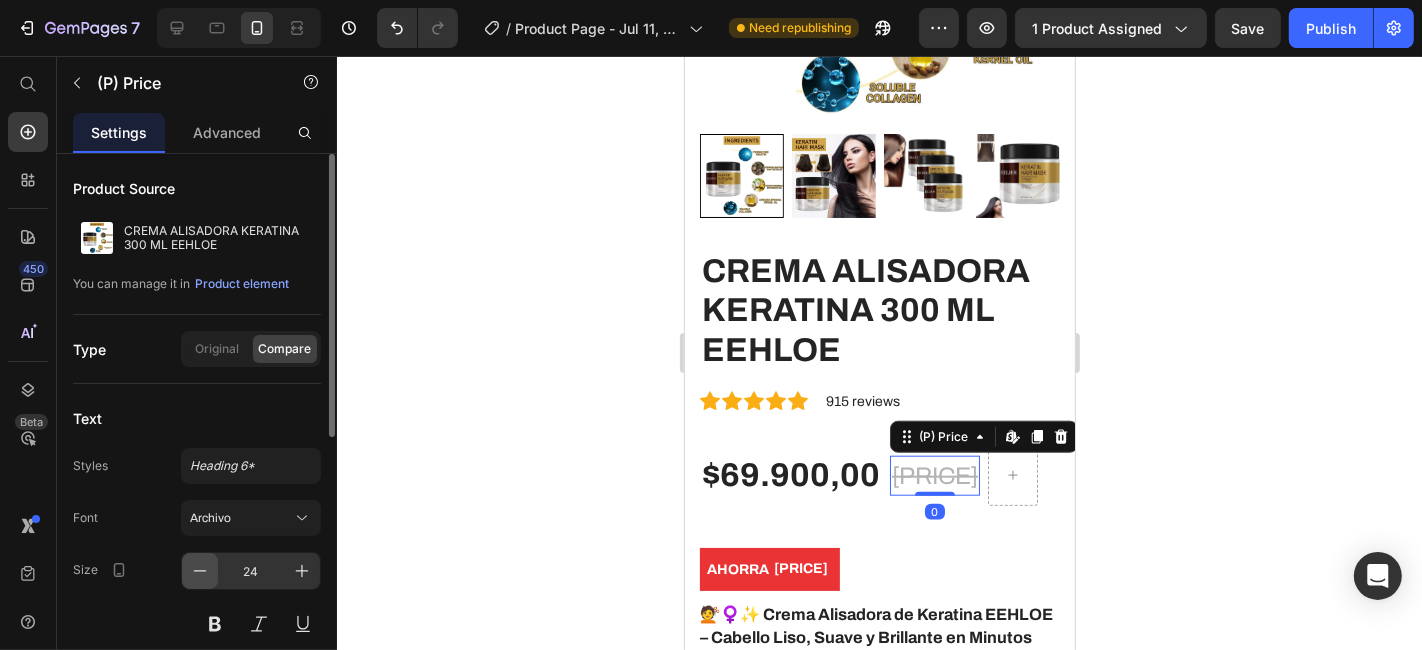 click 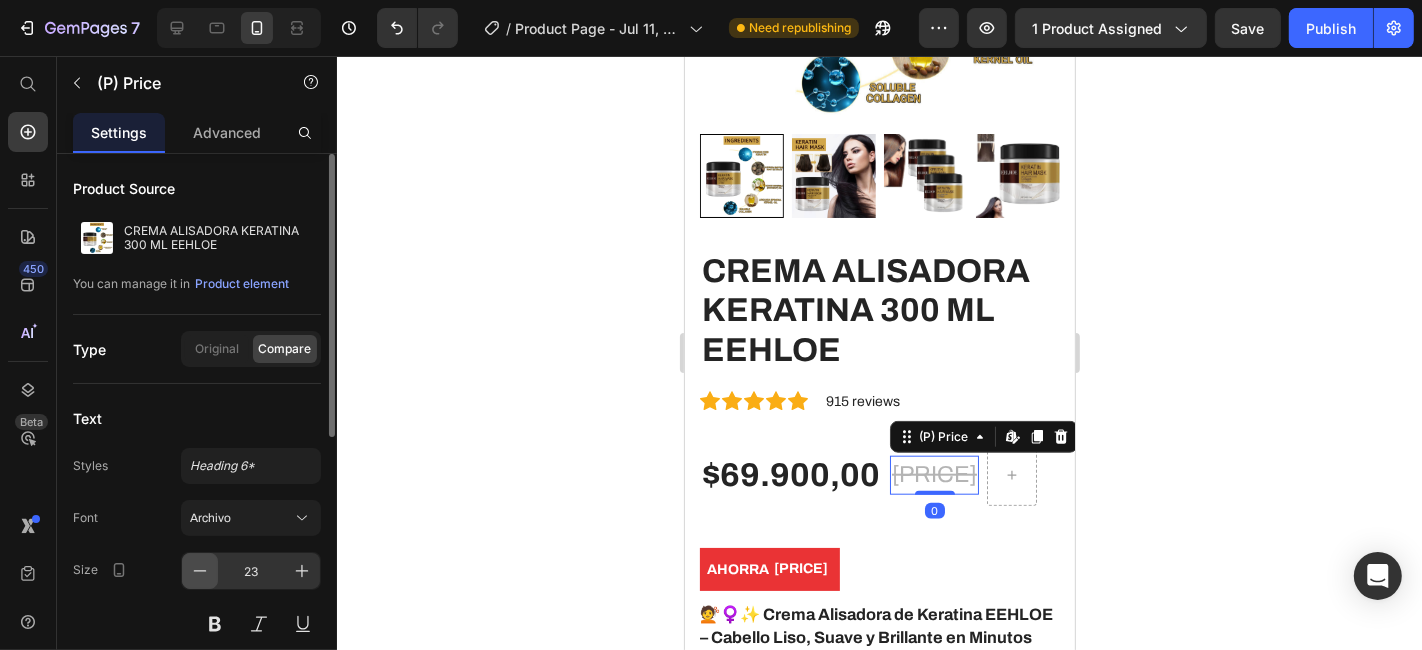 click 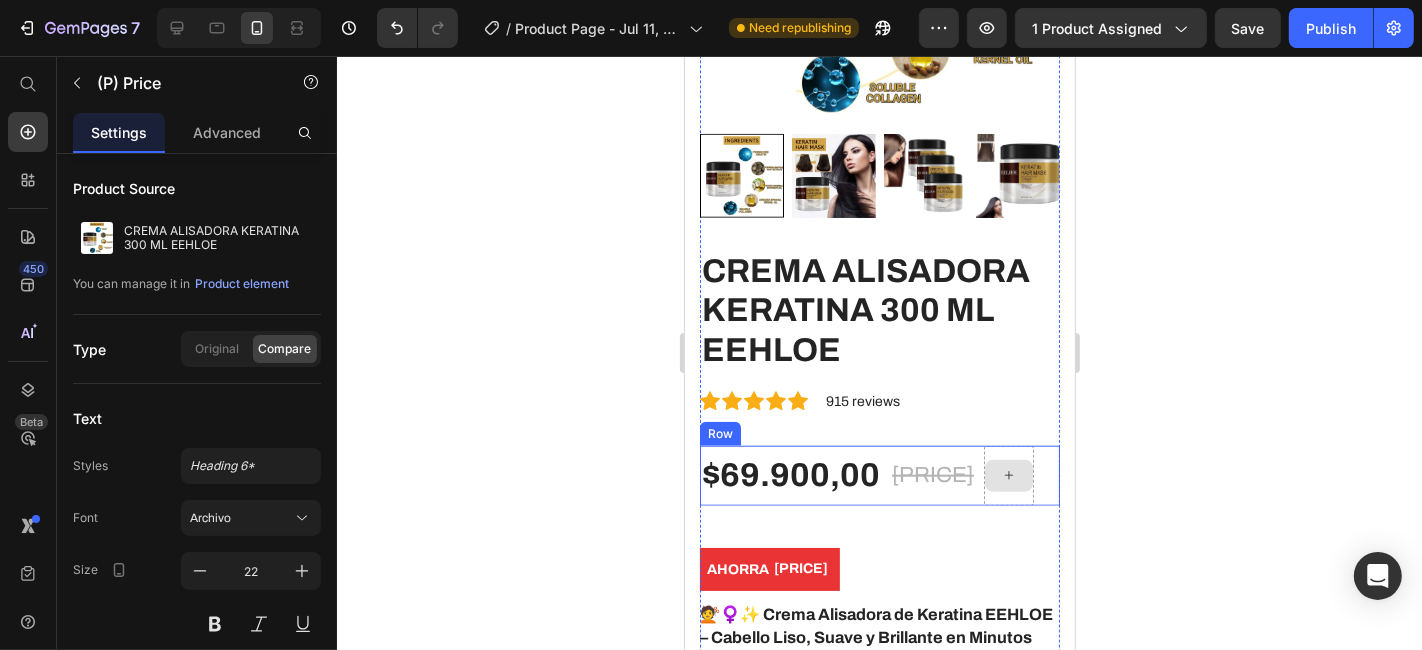 click at bounding box center (1008, 475) 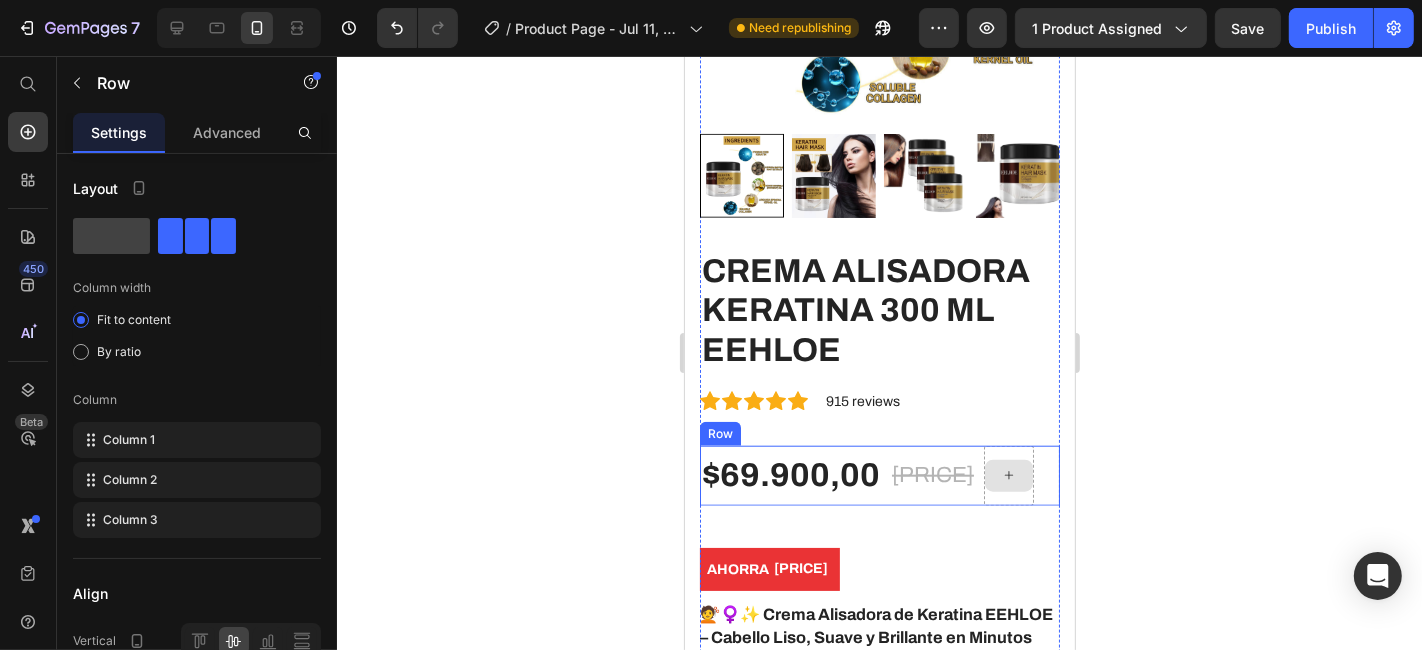 click at bounding box center [1008, 475] 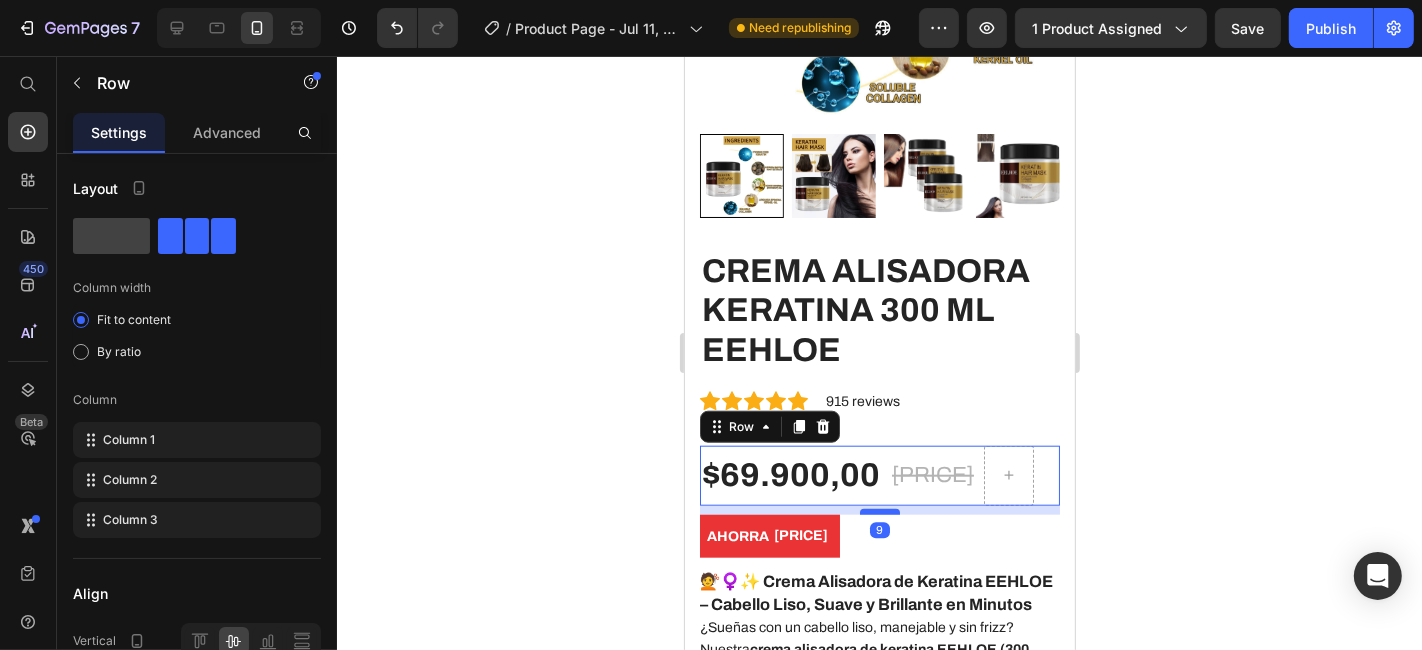drag, startPoint x: 883, startPoint y: 492, endPoint x: 879, endPoint y: 459, distance: 33.24154 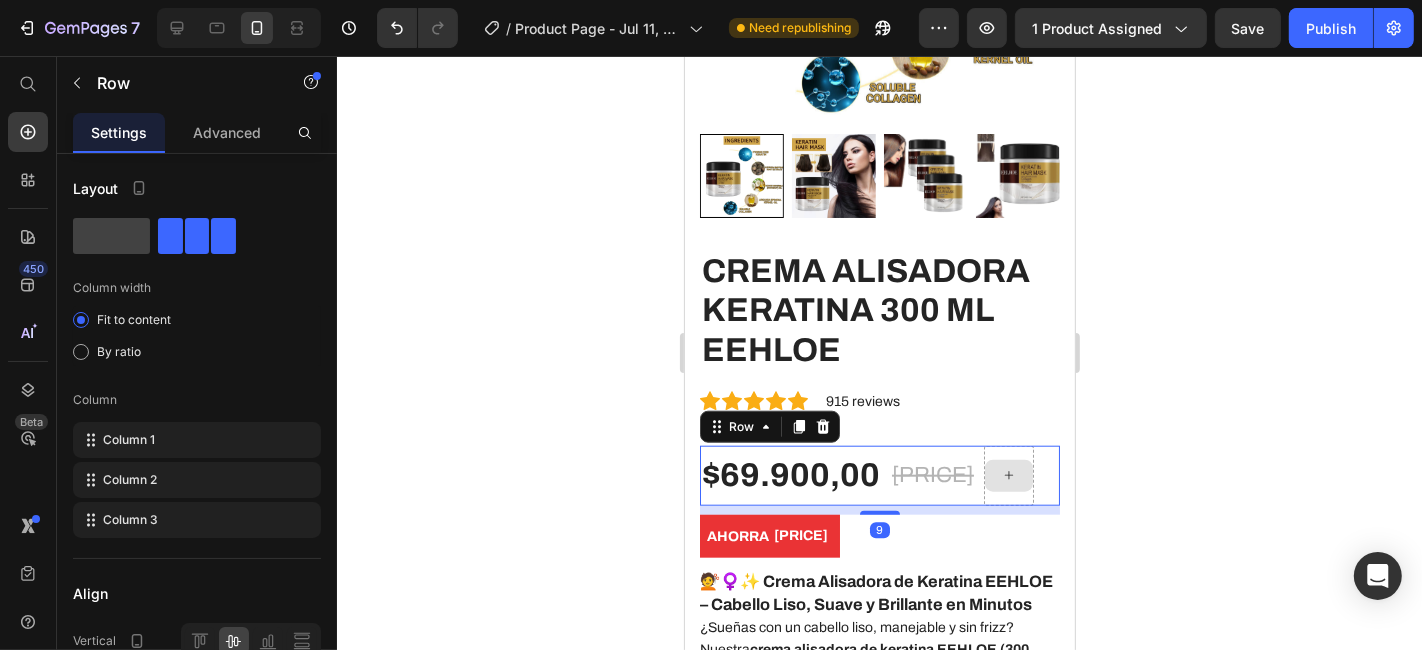 click at bounding box center (1008, 475) 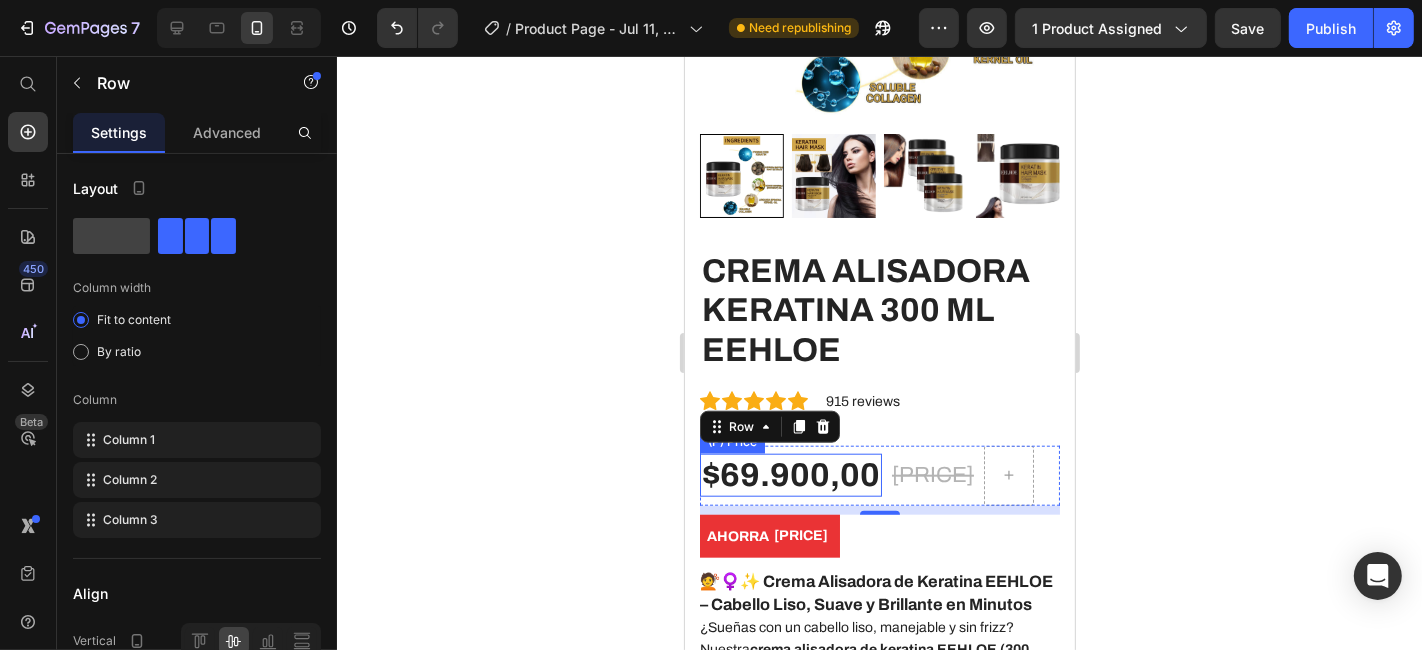 click on "$69.900,00" at bounding box center (790, 475) 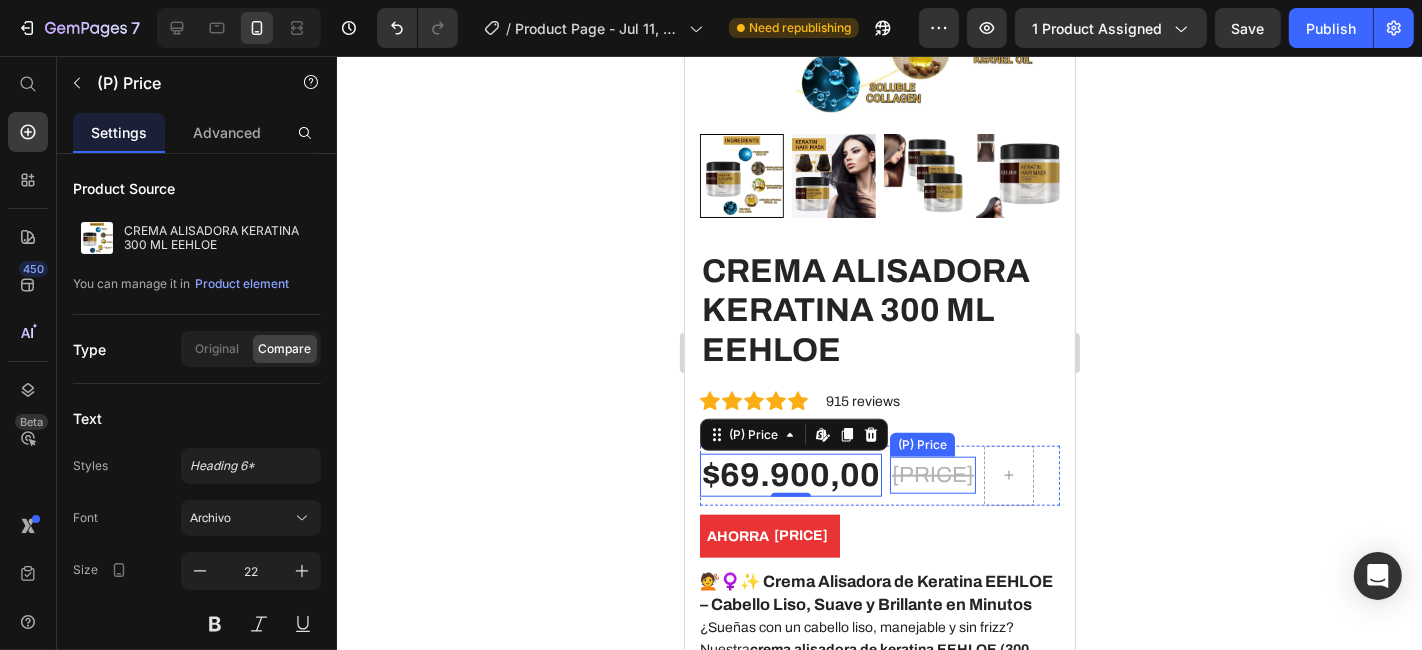 click on "[PRICE]" at bounding box center (932, 474) 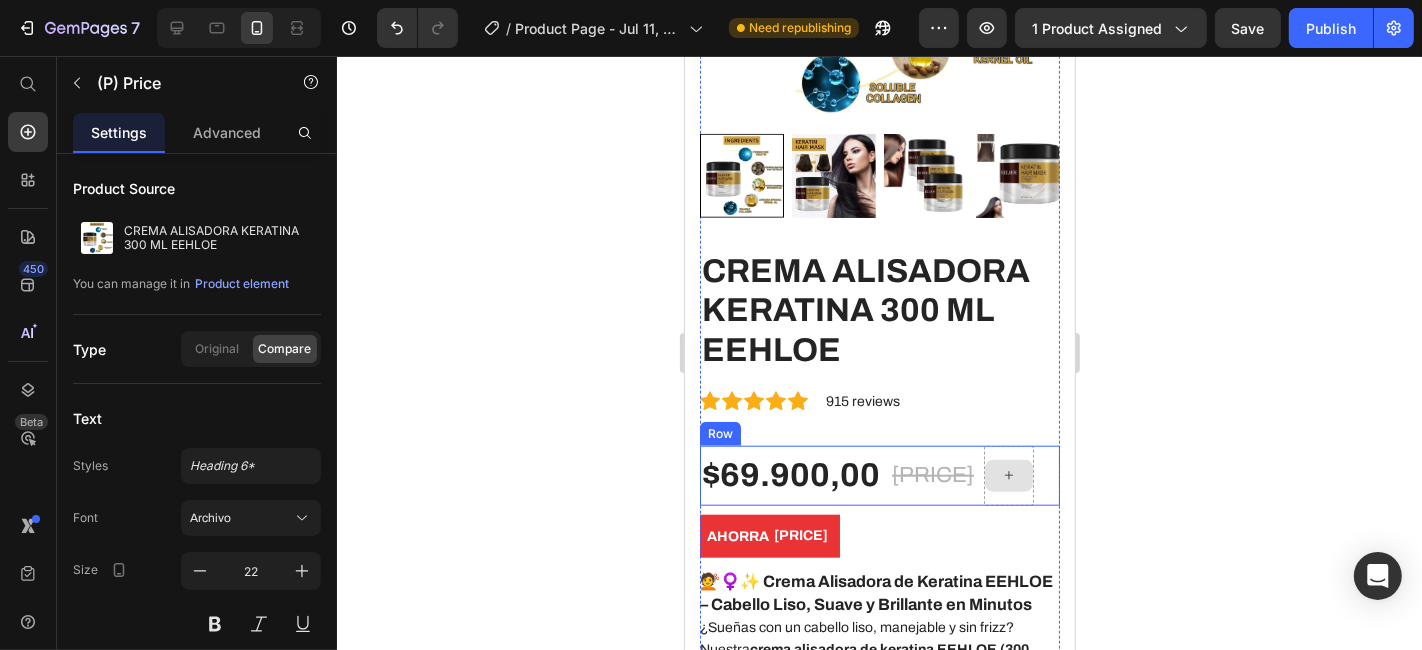 click at bounding box center (1008, 475) 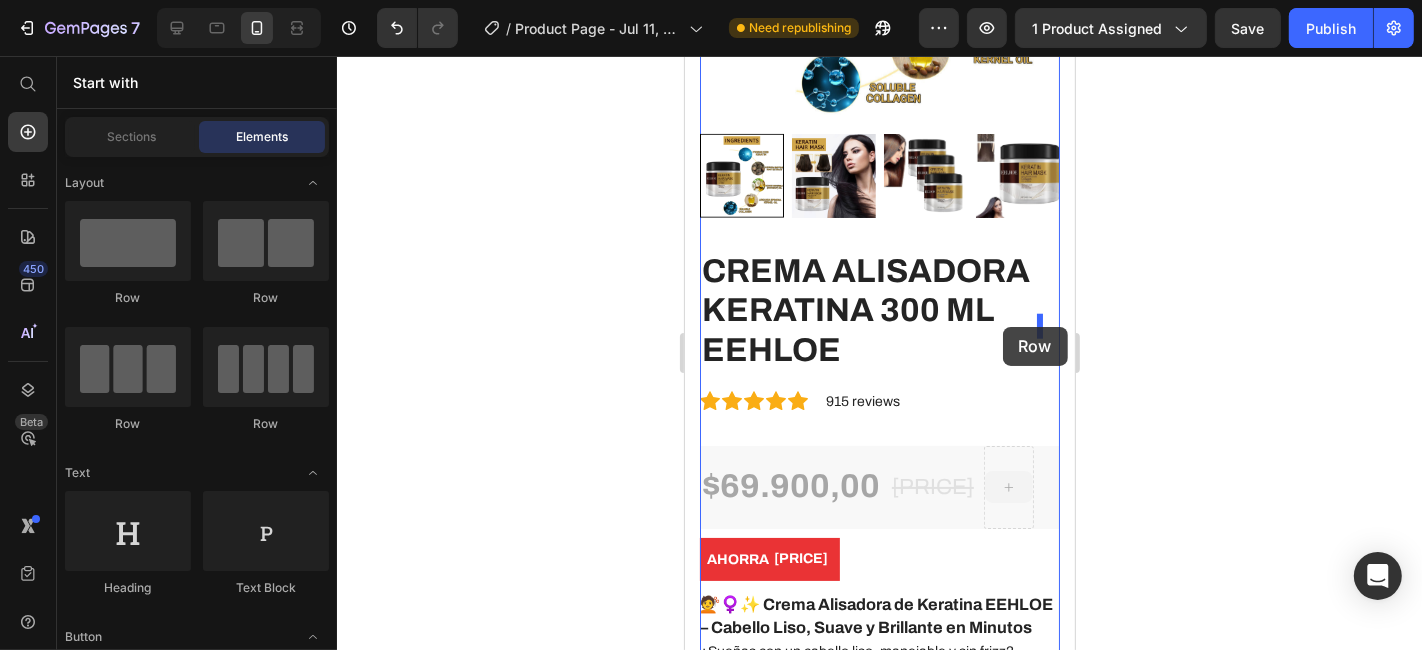 drag, startPoint x: 1010, startPoint y: 417, endPoint x: 1002, endPoint y: 326, distance: 91.350975 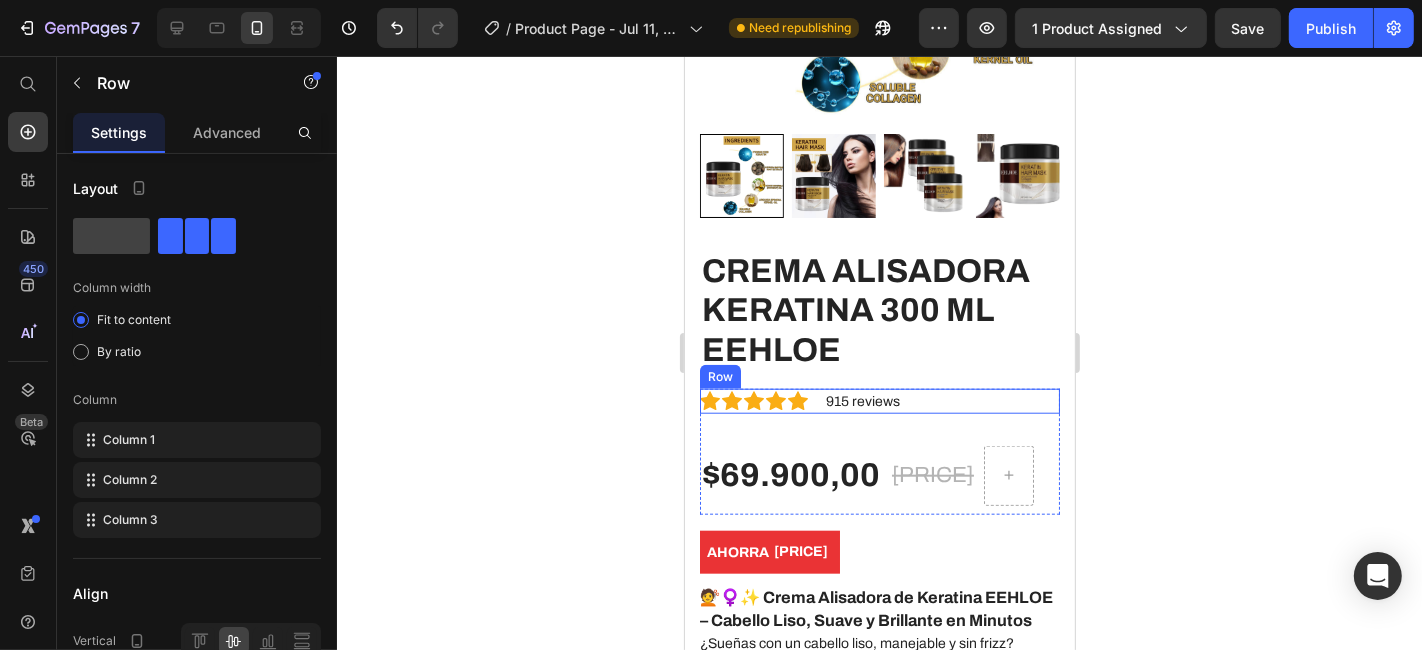 click on "Icon
Icon
Icon
Icon
Icon Icon List Hoz 915 reviews Text block Row" at bounding box center (879, 400) 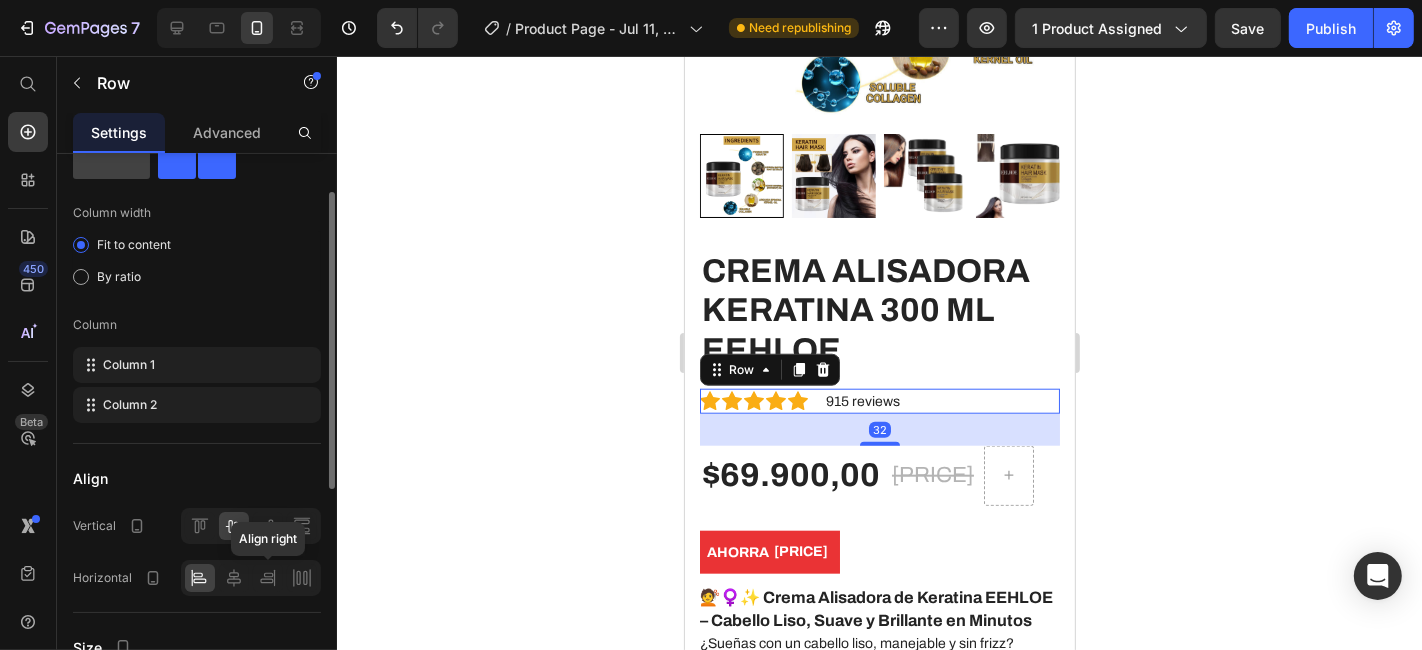 scroll, scrollTop: 77, scrollLeft: 0, axis: vertical 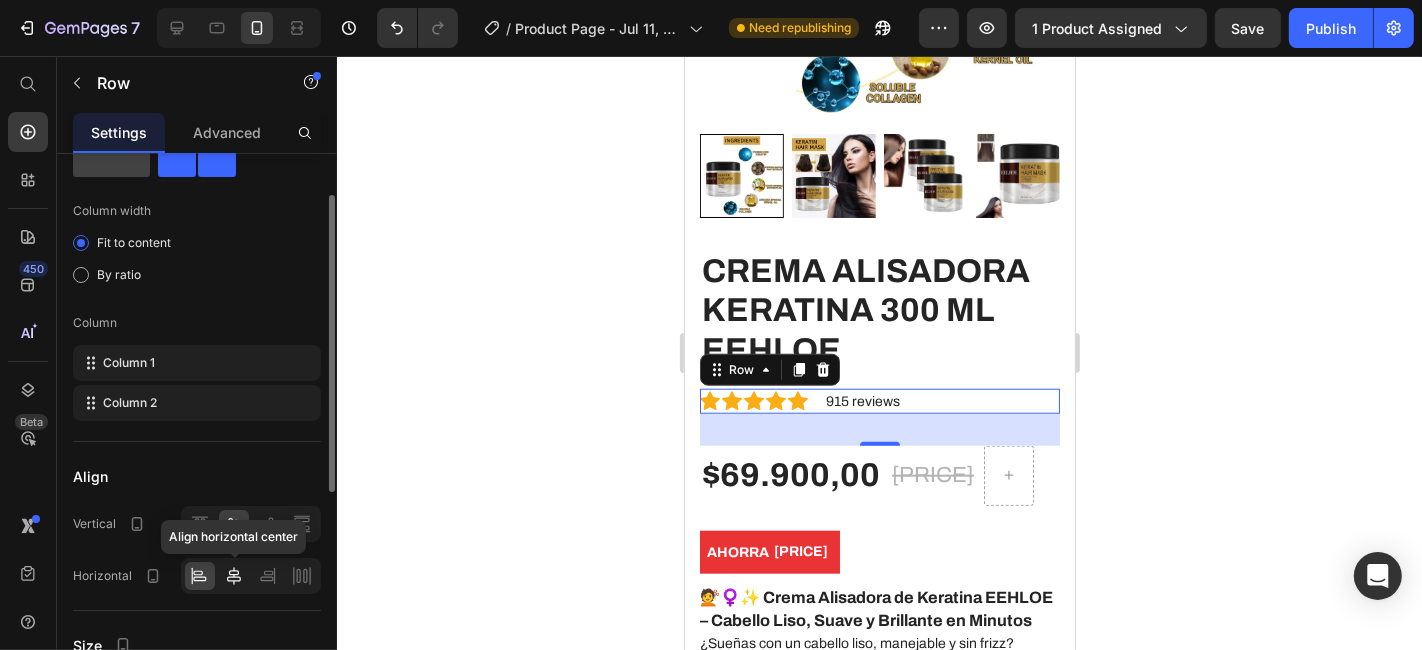 click 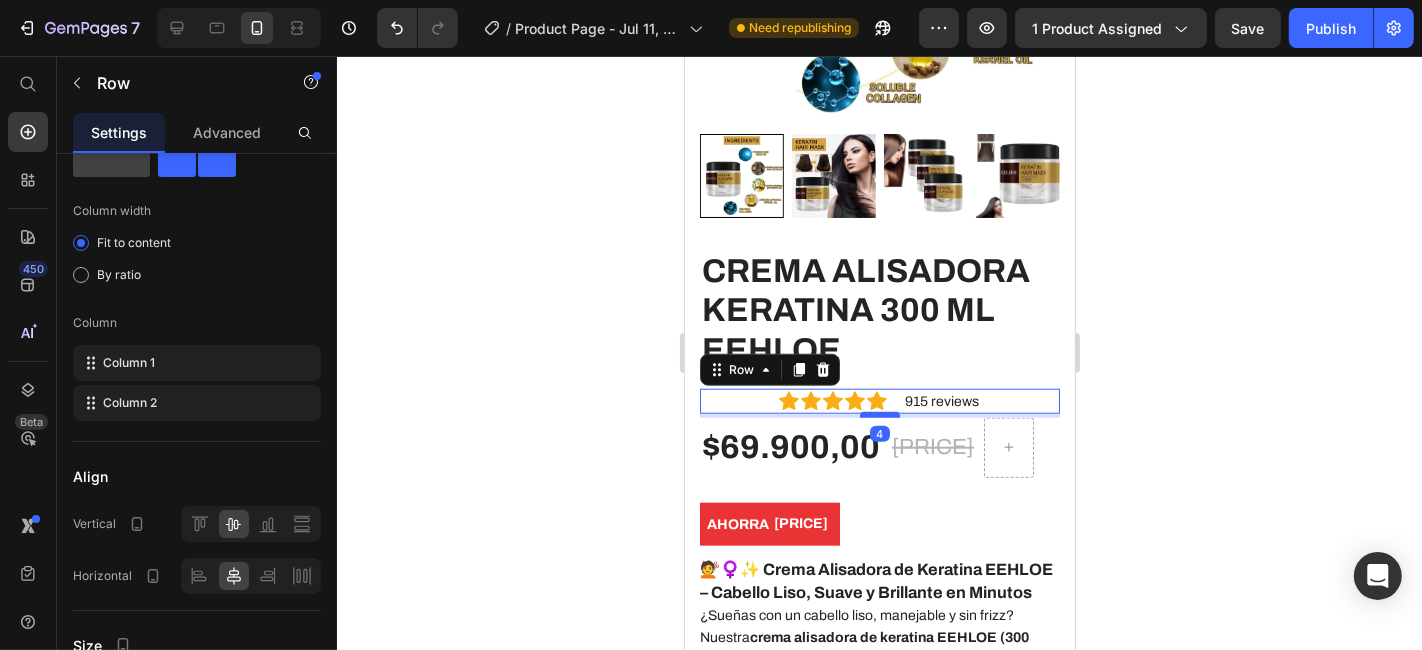 drag, startPoint x: 867, startPoint y: 367, endPoint x: 867, endPoint y: 339, distance: 28 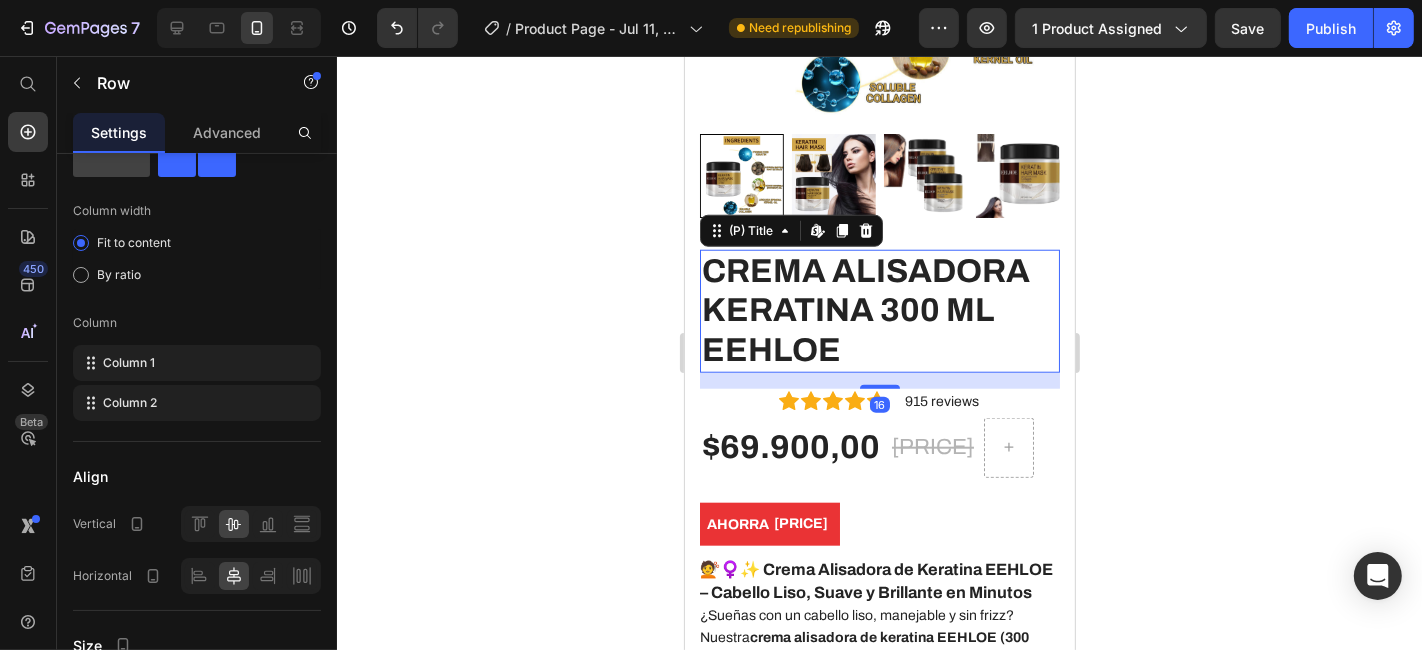 click on "CREMA ALISADORA KERATINA 300 ML EEHLOE" at bounding box center (879, 310) 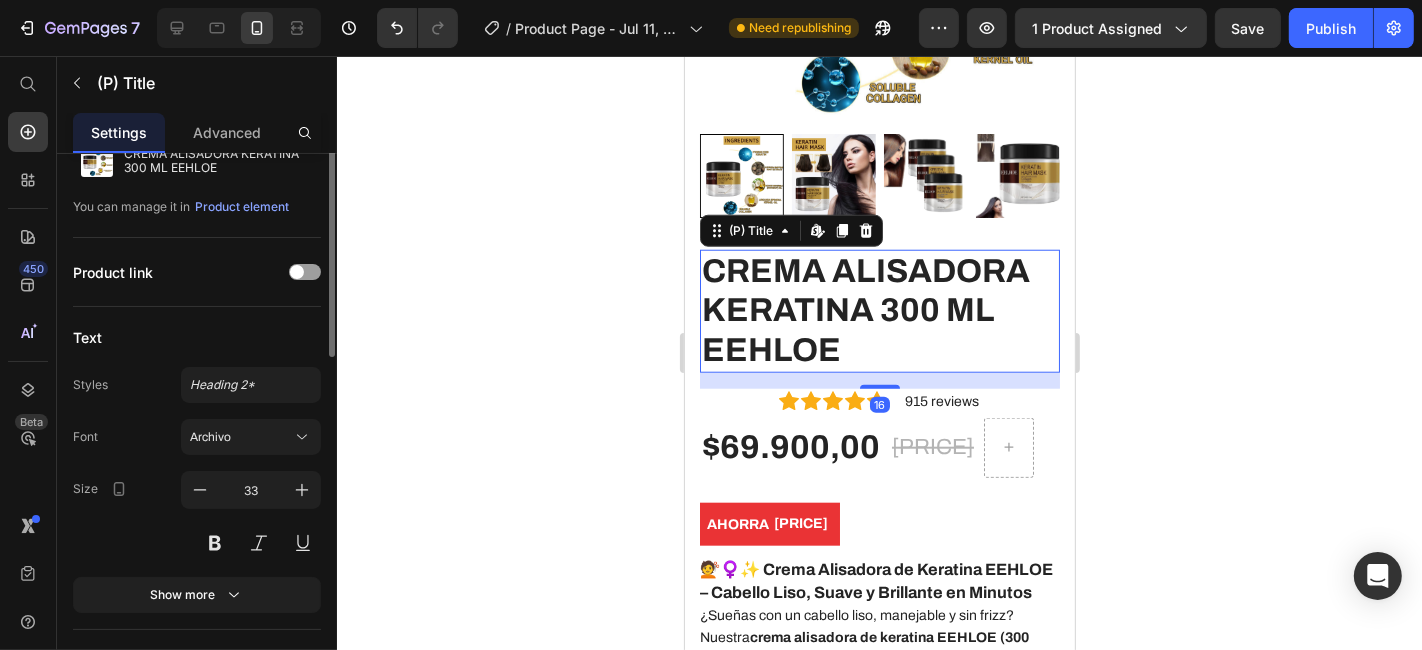 scroll, scrollTop: 0, scrollLeft: 0, axis: both 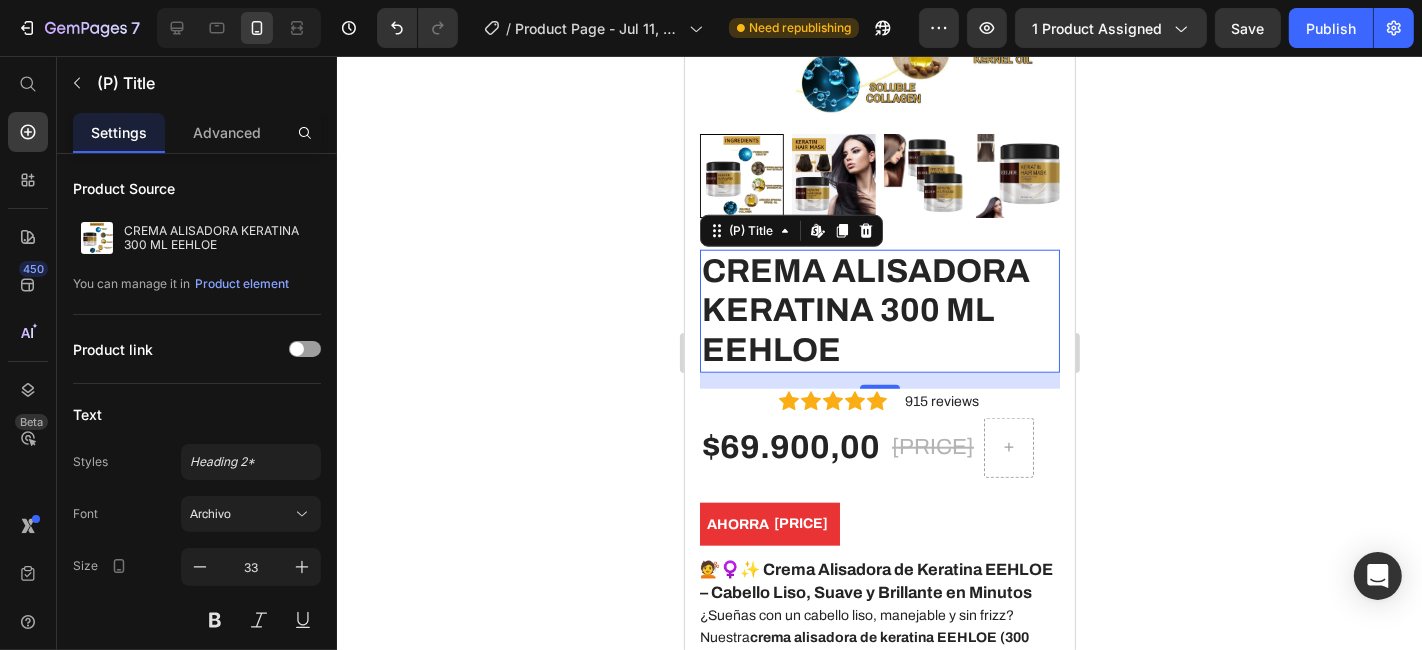 click on "CREMA ALISADORA KERATINA 300 ML EEHLOE" at bounding box center (879, 310) 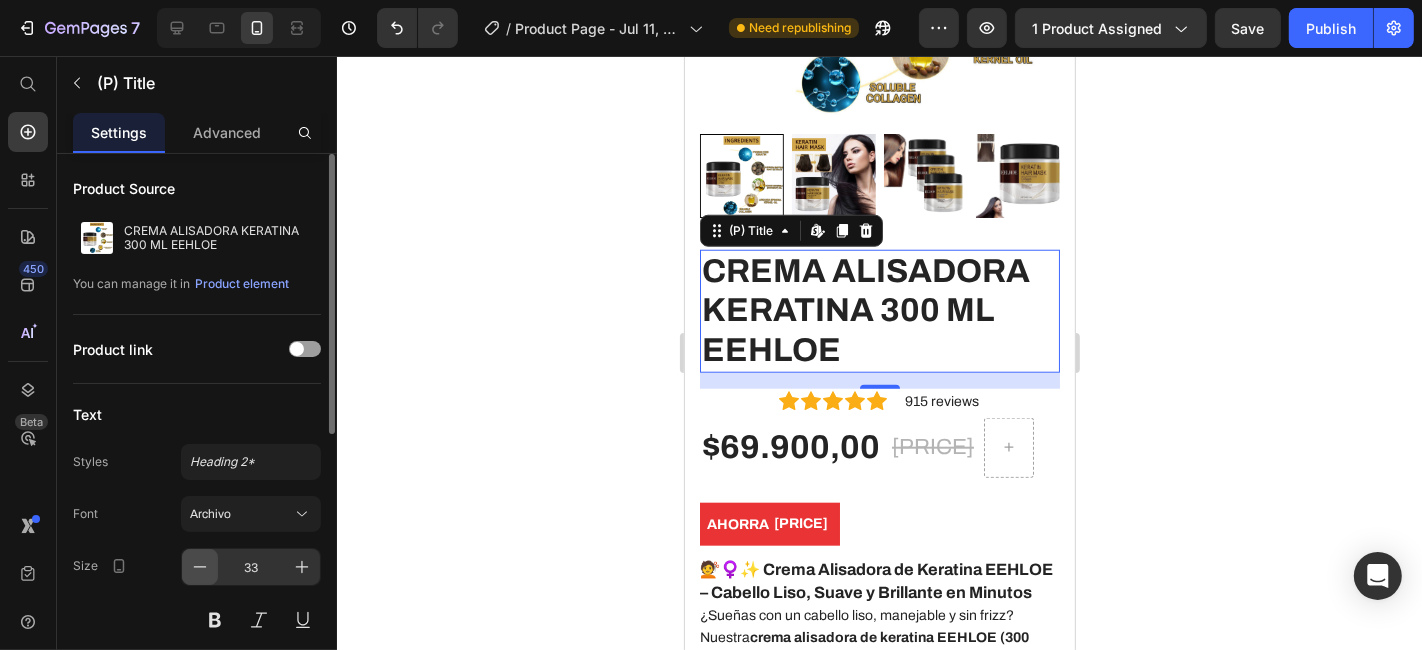 click 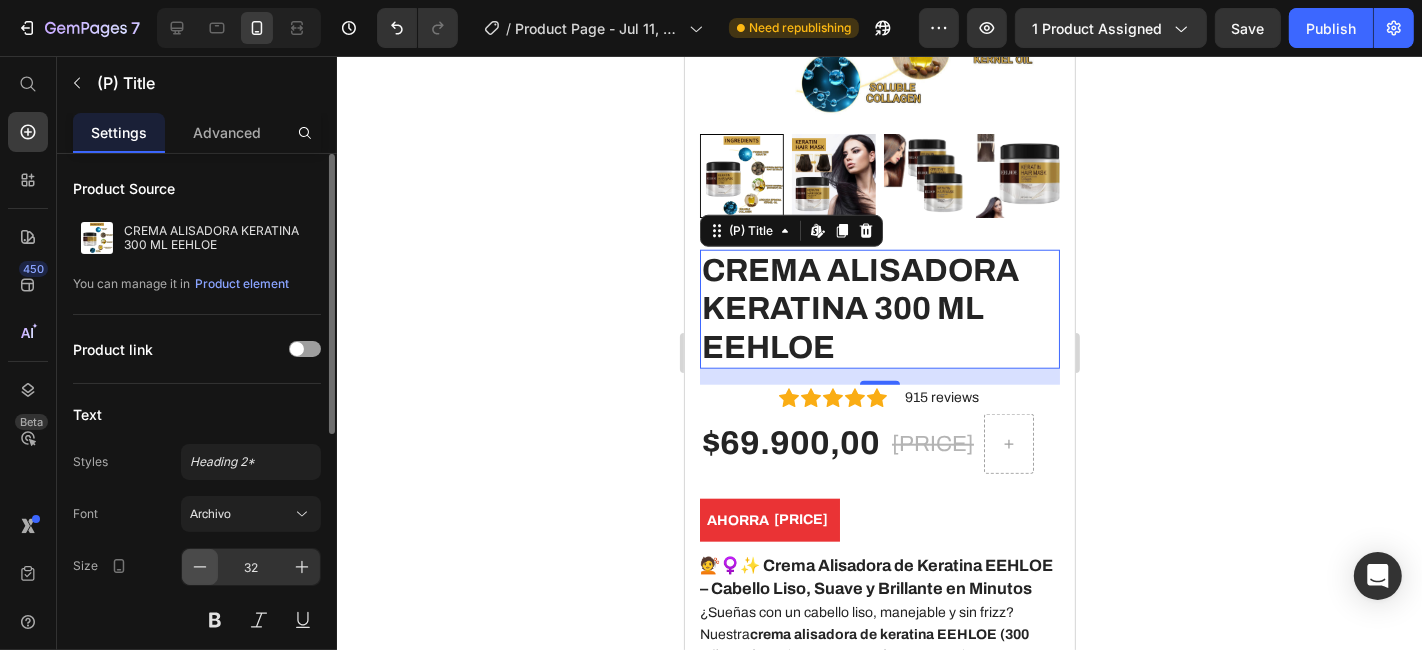 click 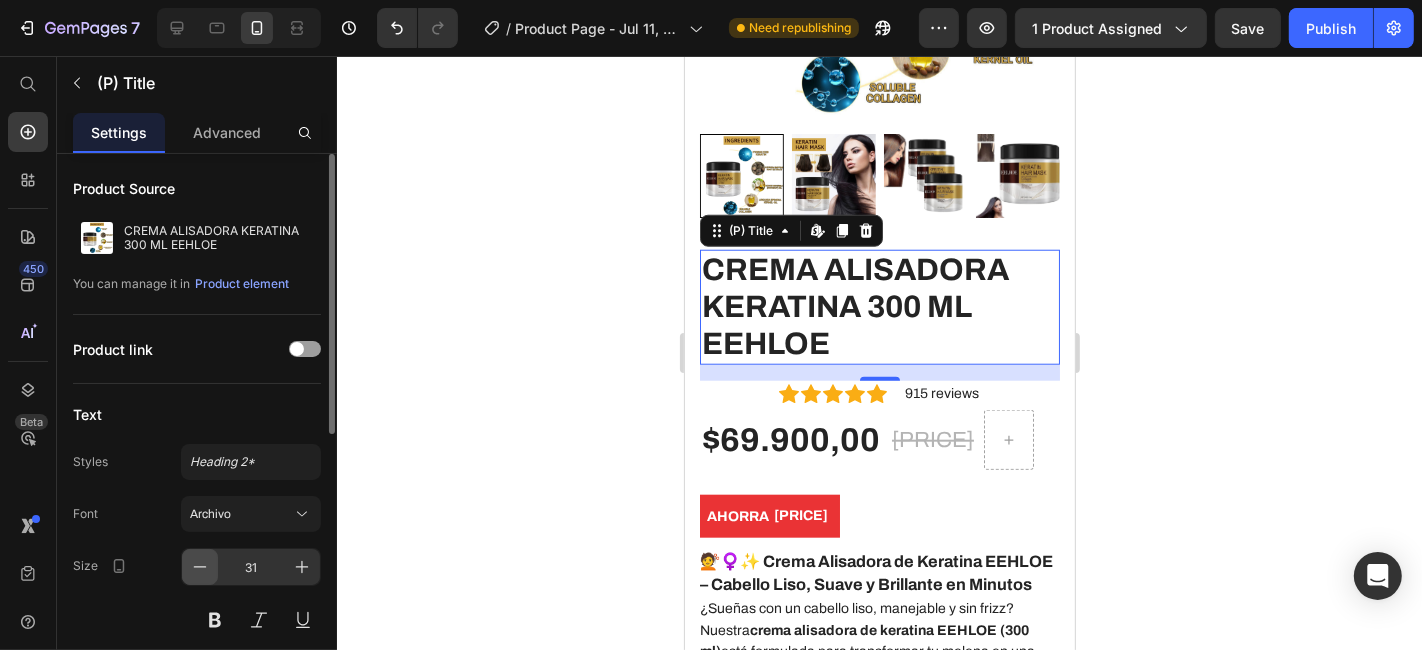 click 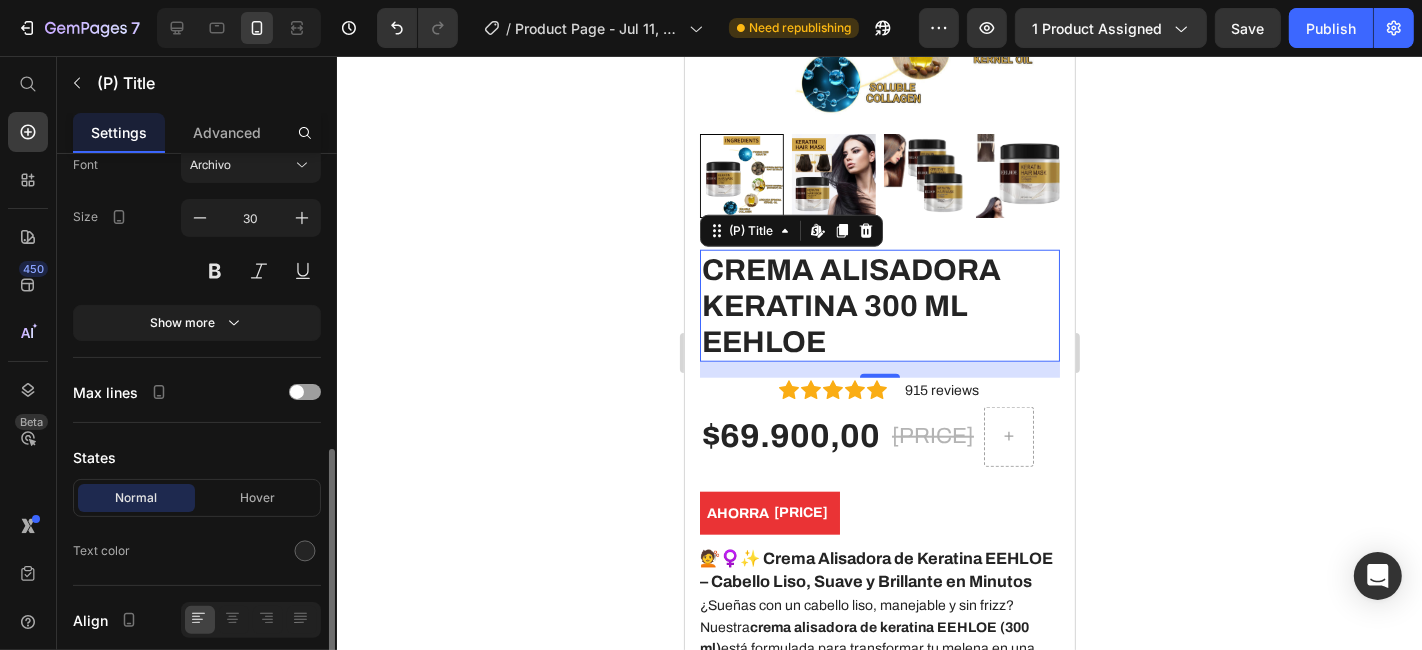 scroll, scrollTop: 445, scrollLeft: 0, axis: vertical 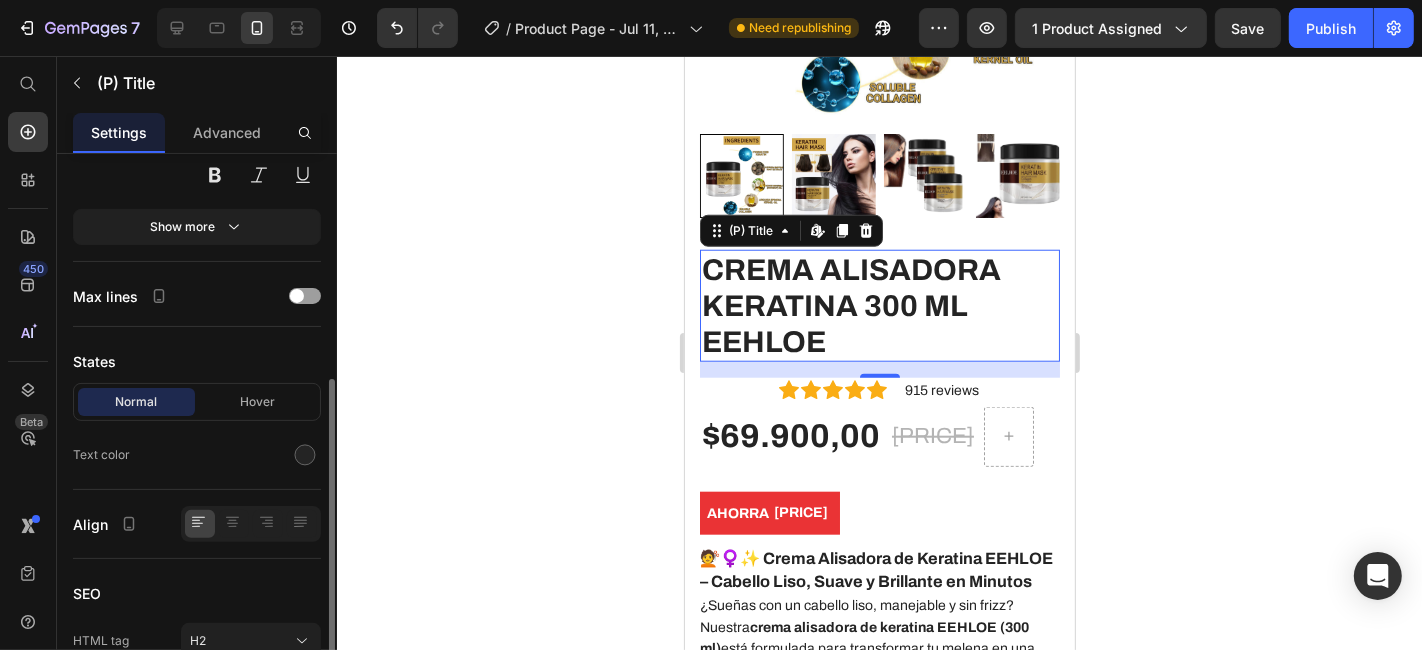 click 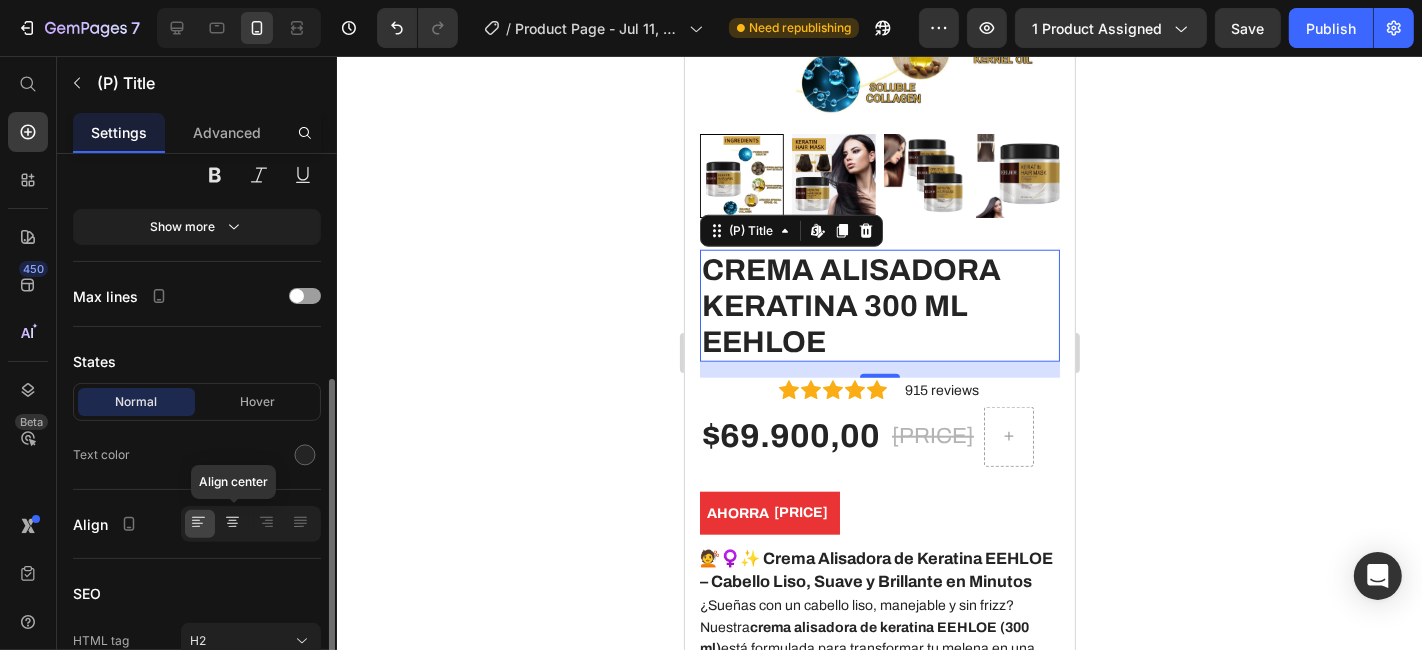 click 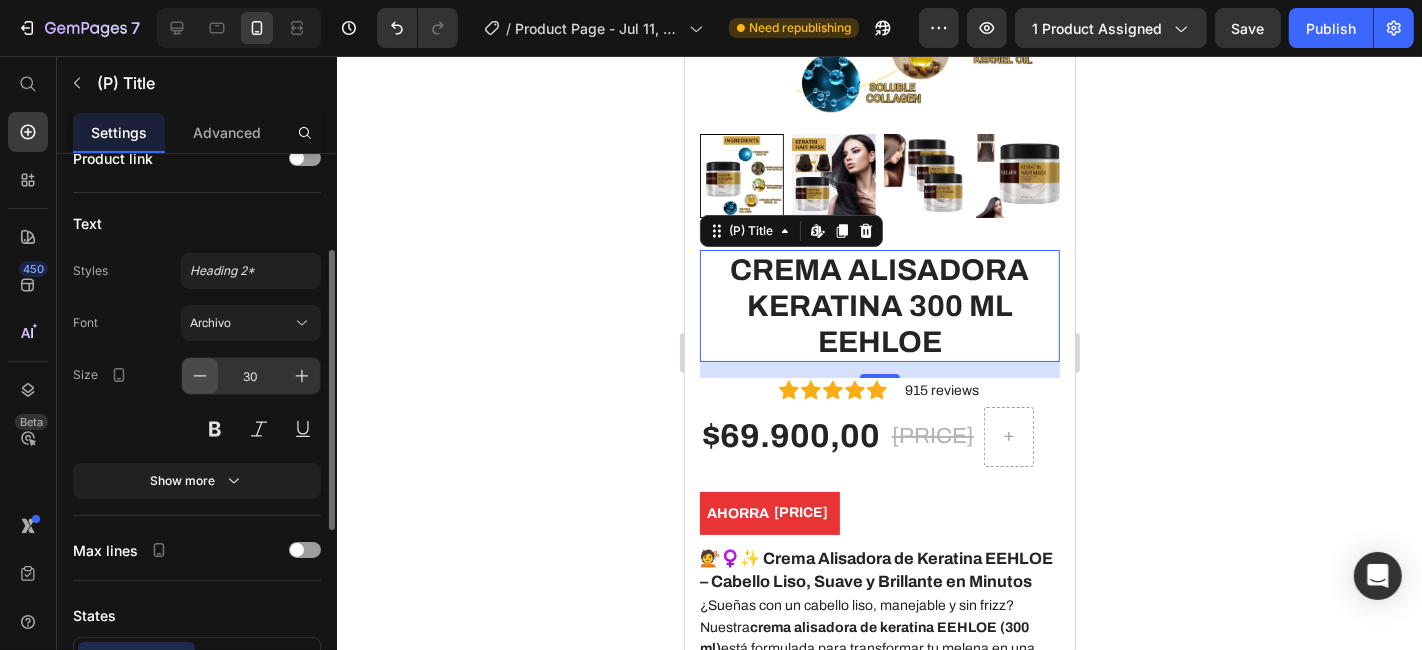 scroll, scrollTop: 190, scrollLeft: 0, axis: vertical 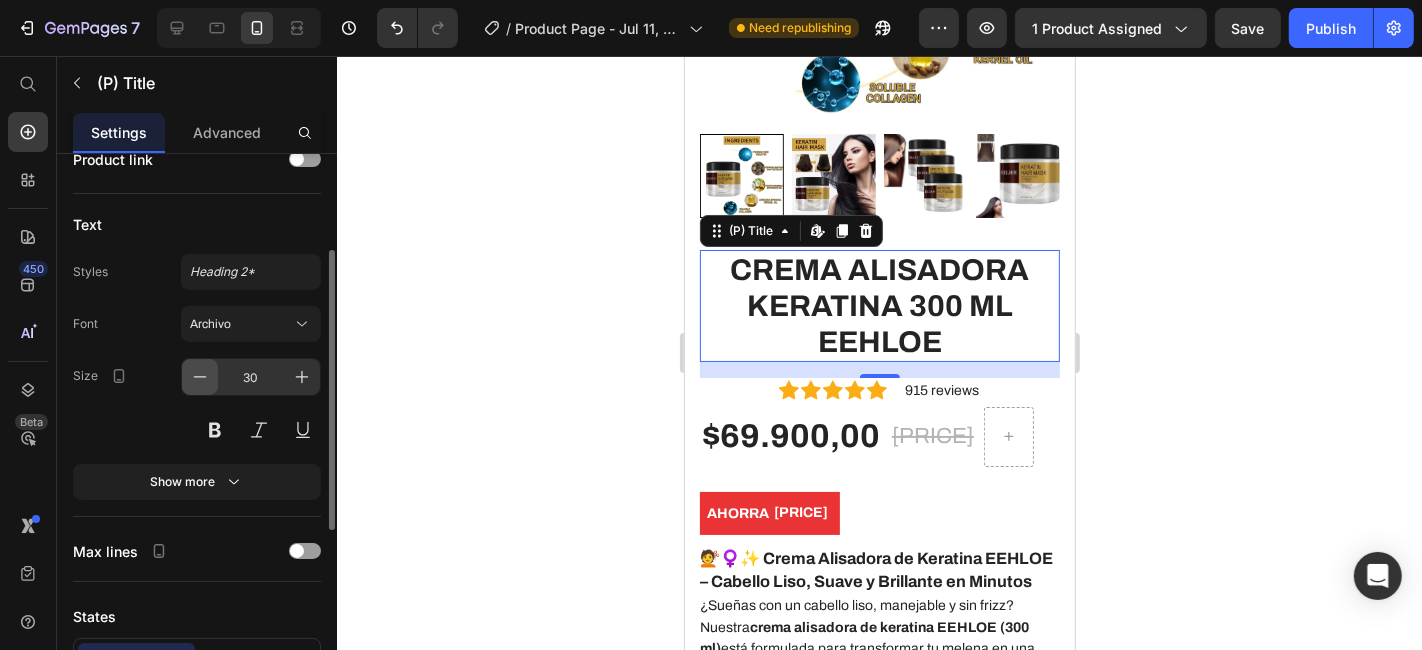 click 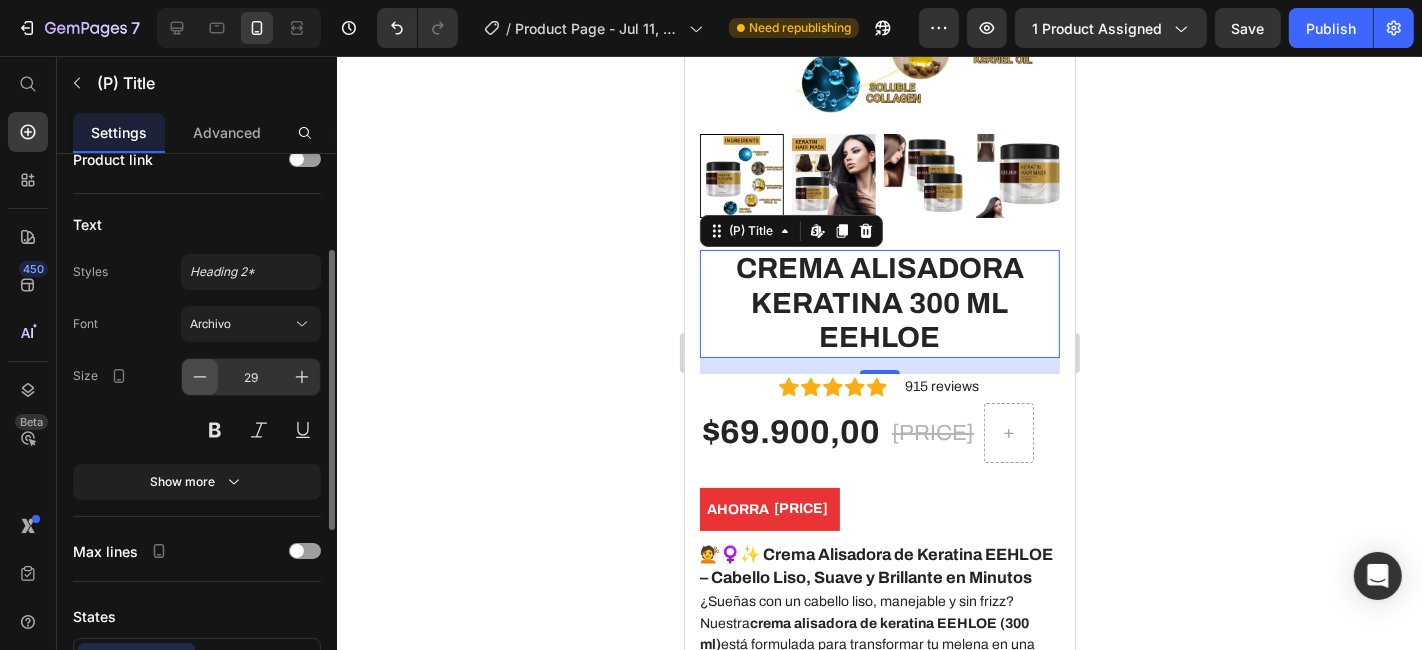 click 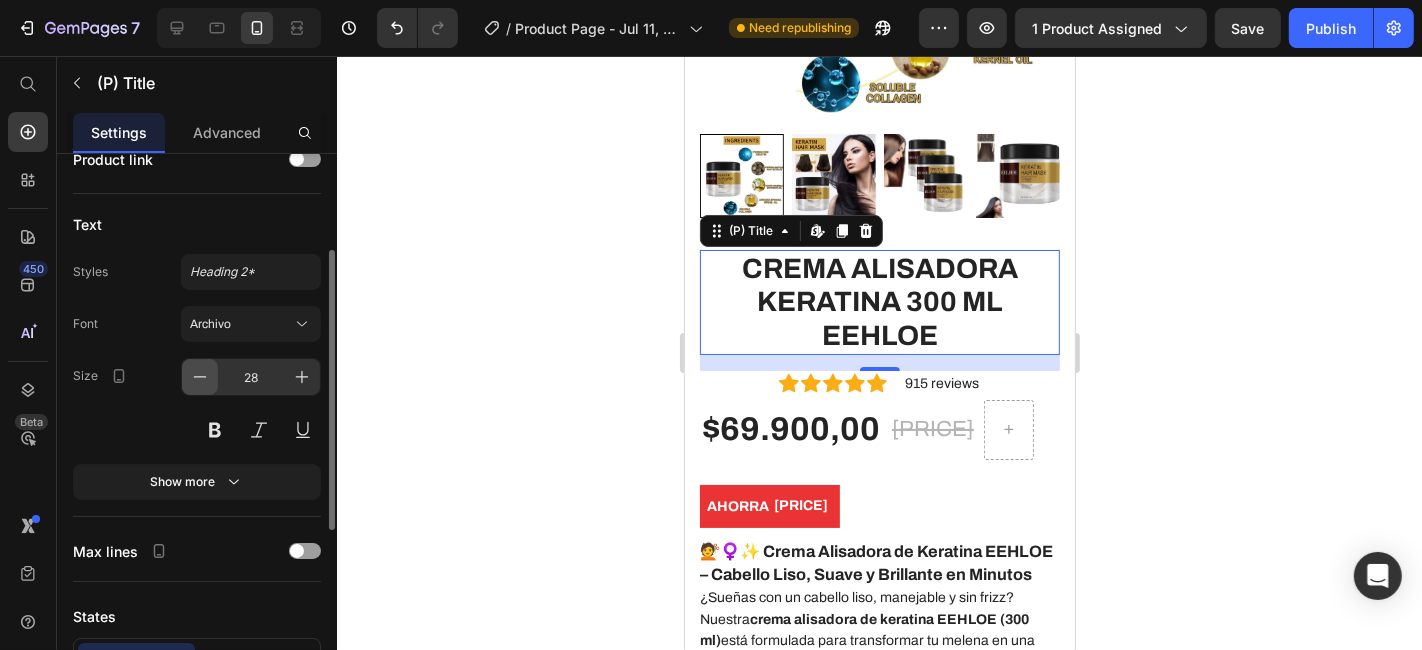 click 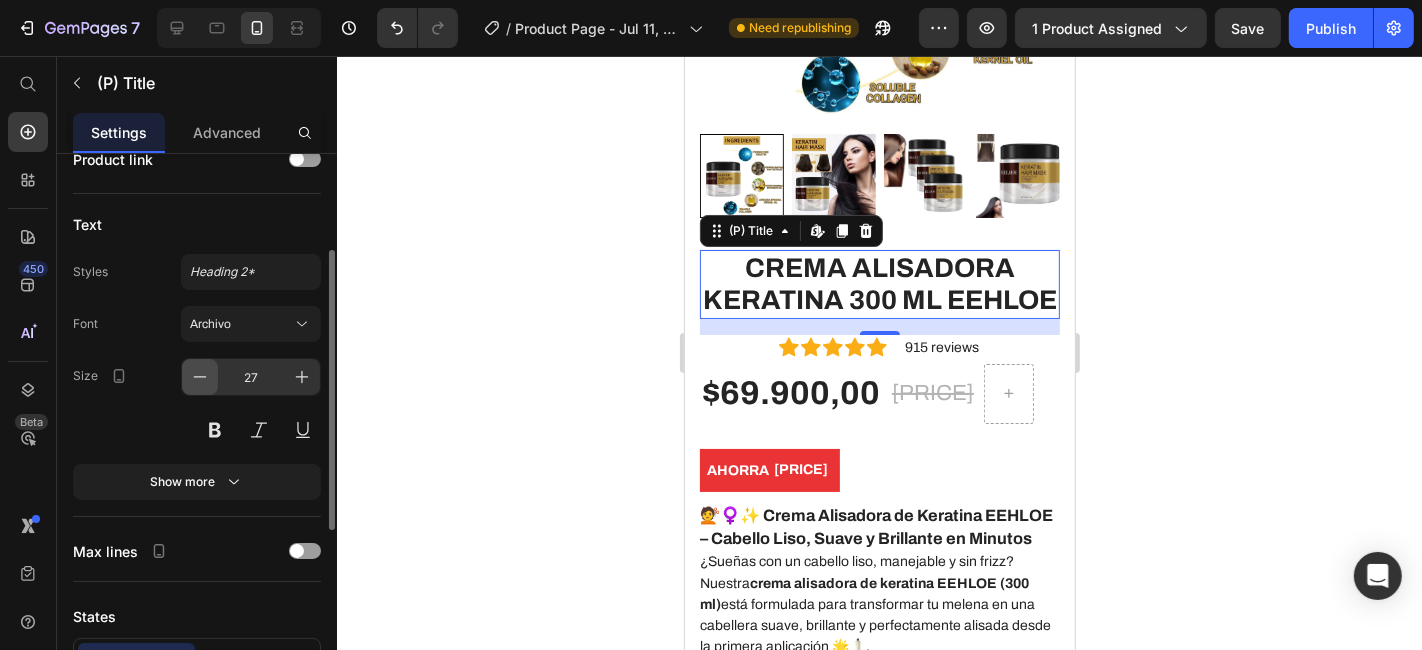 click 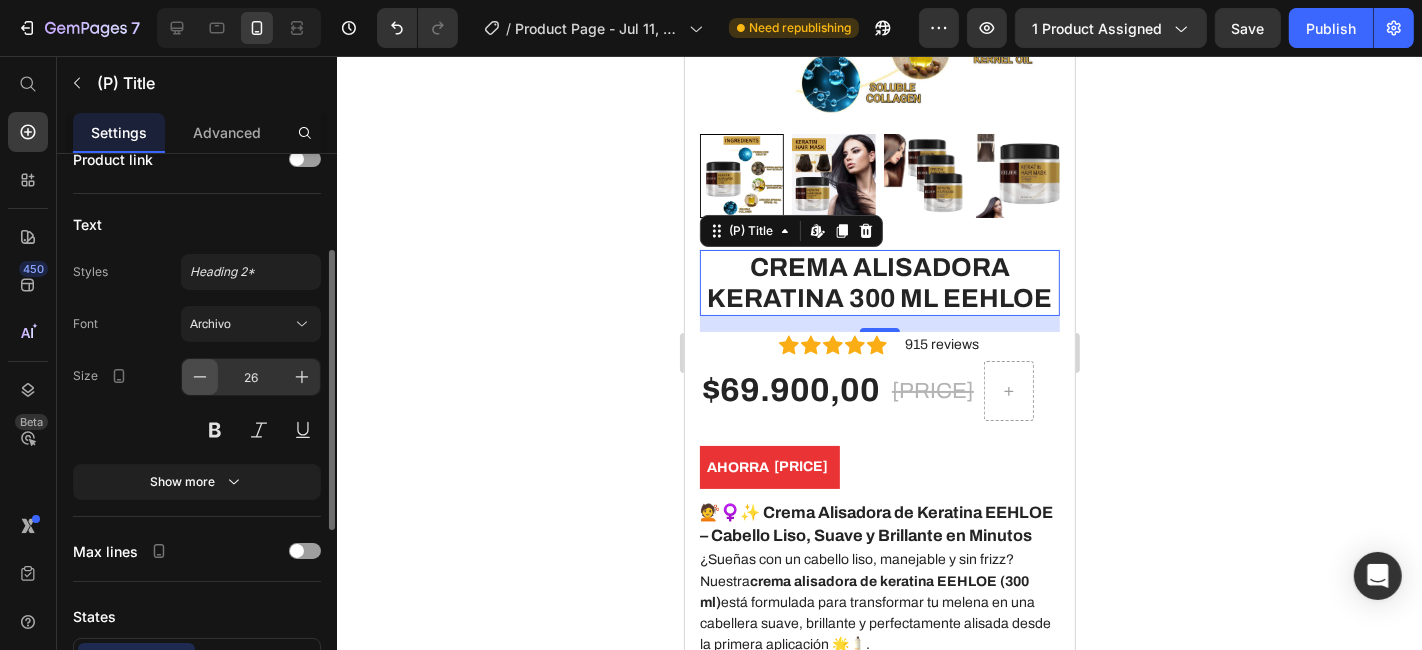 click 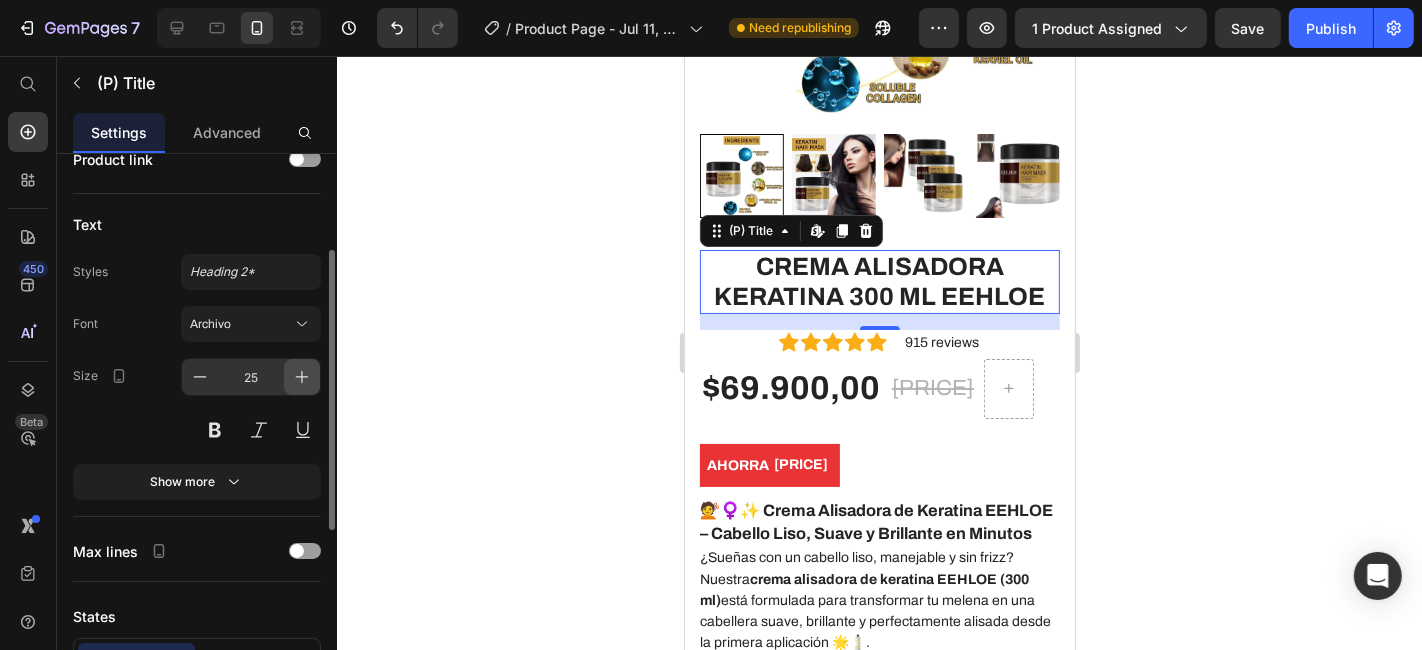 click at bounding box center (302, 377) 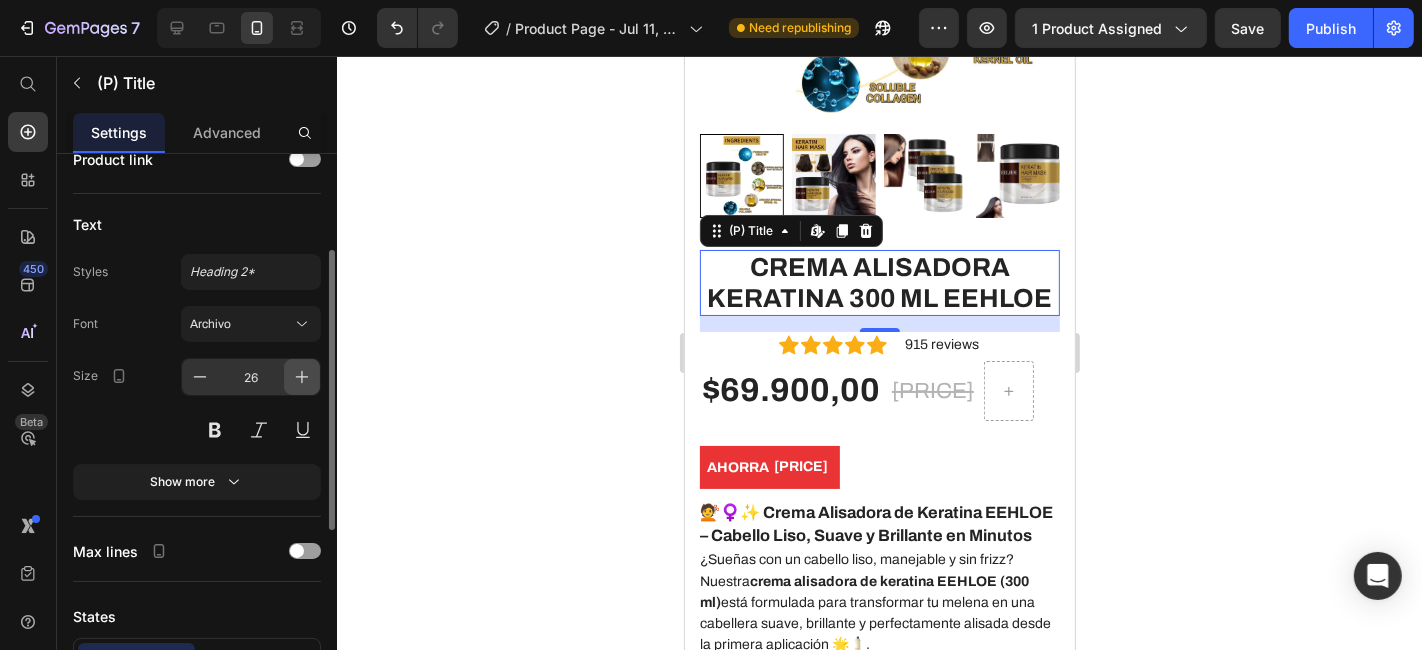 click at bounding box center (302, 377) 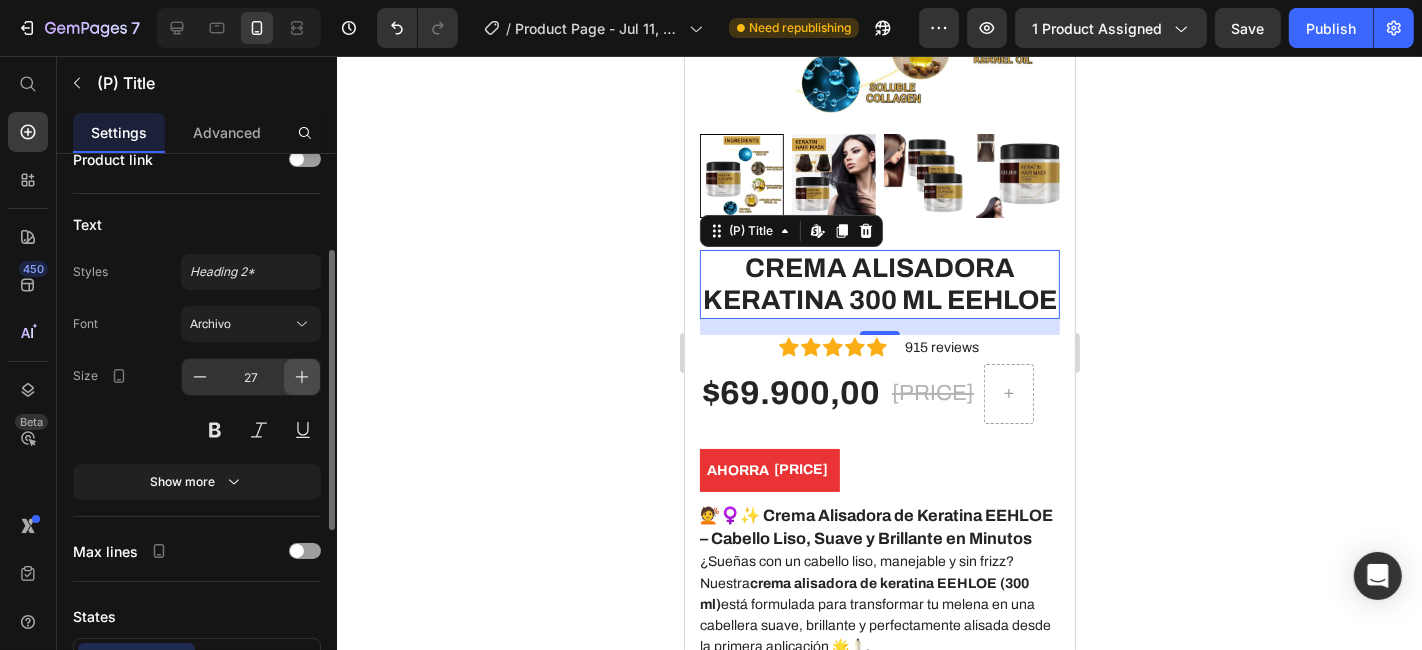 click at bounding box center [302, 377] 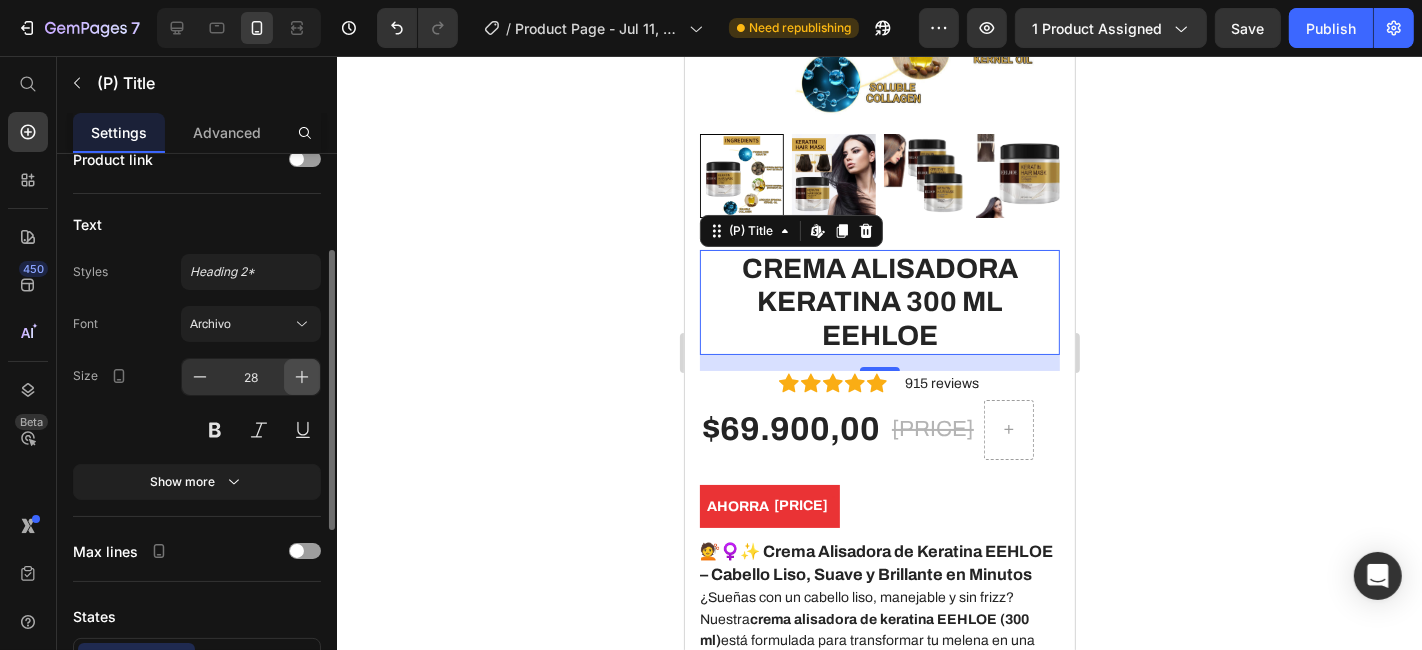 click at bounding box center (302, 377) 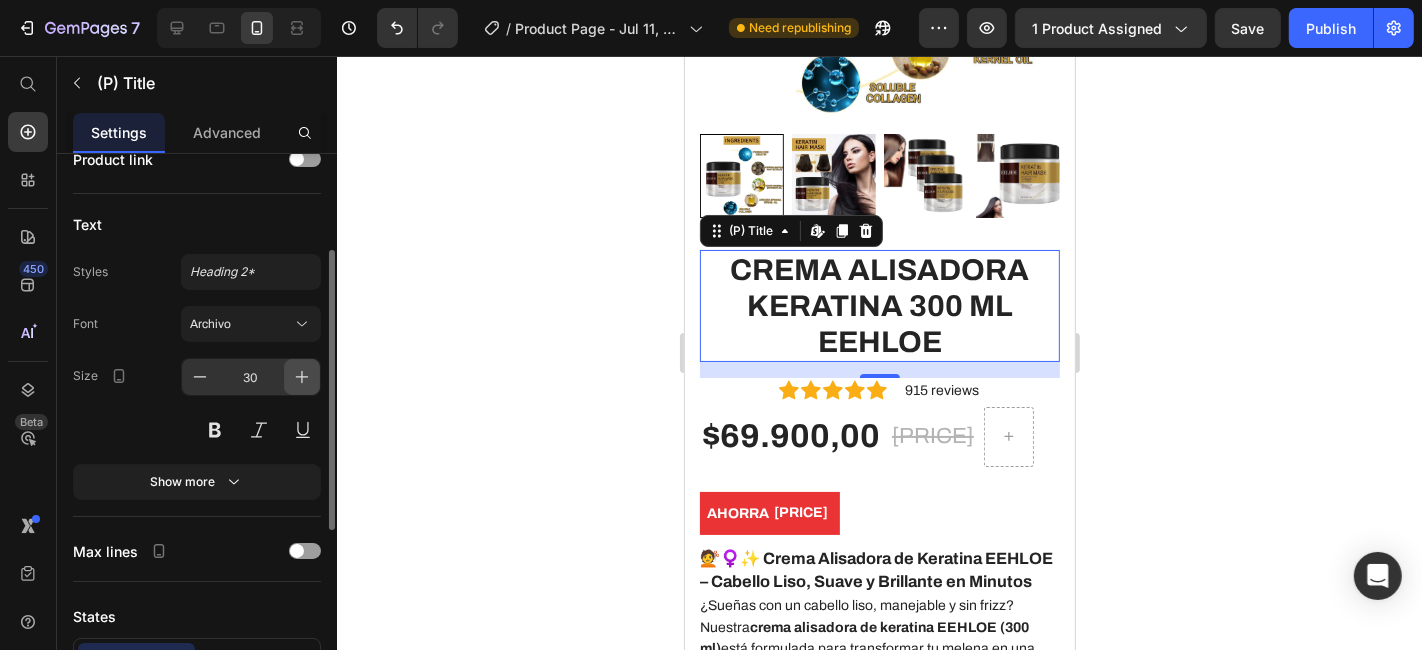 click at bounding box center (302, 377) 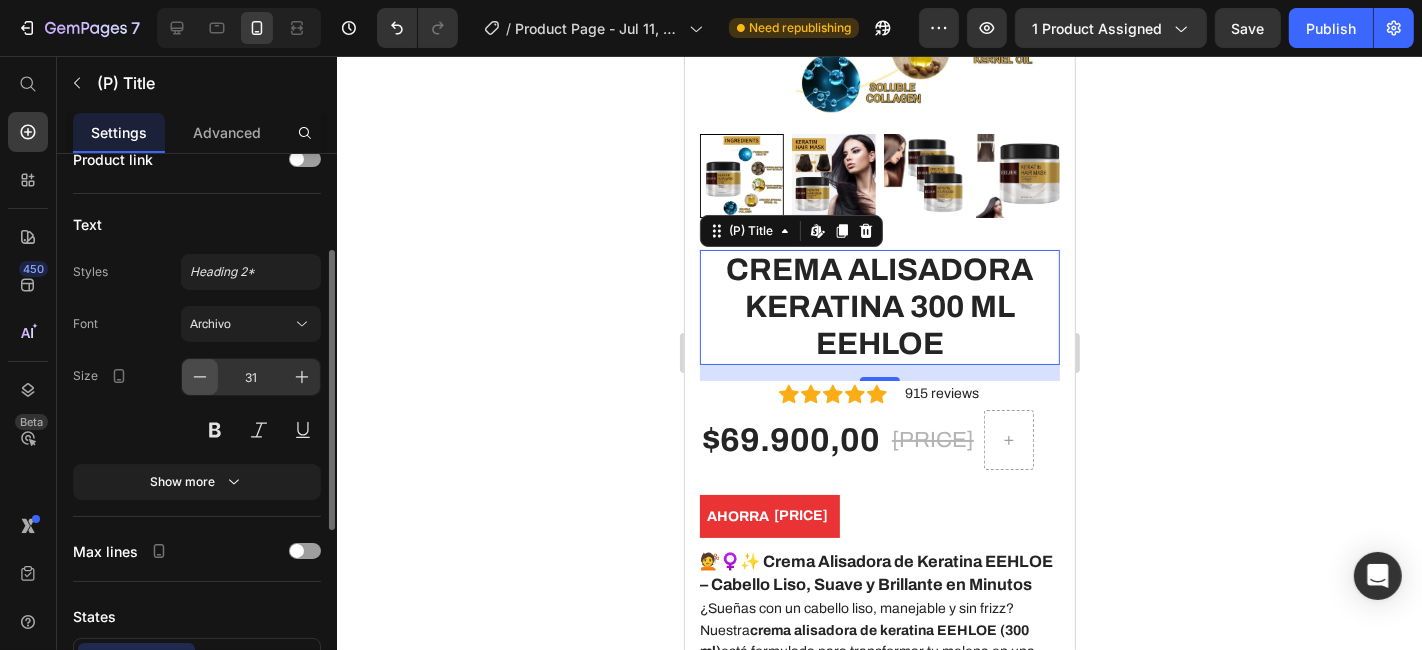 click at bounding box center [200, 377] 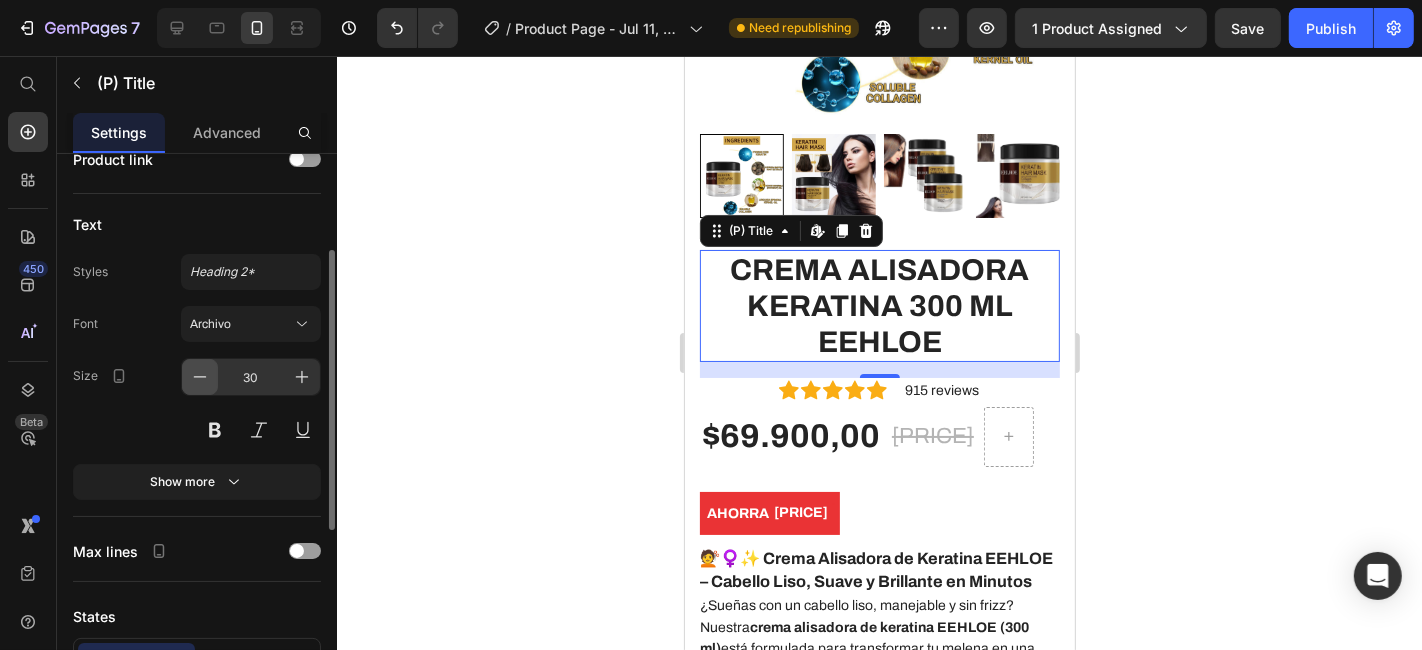click at bounding box center [200, 377] 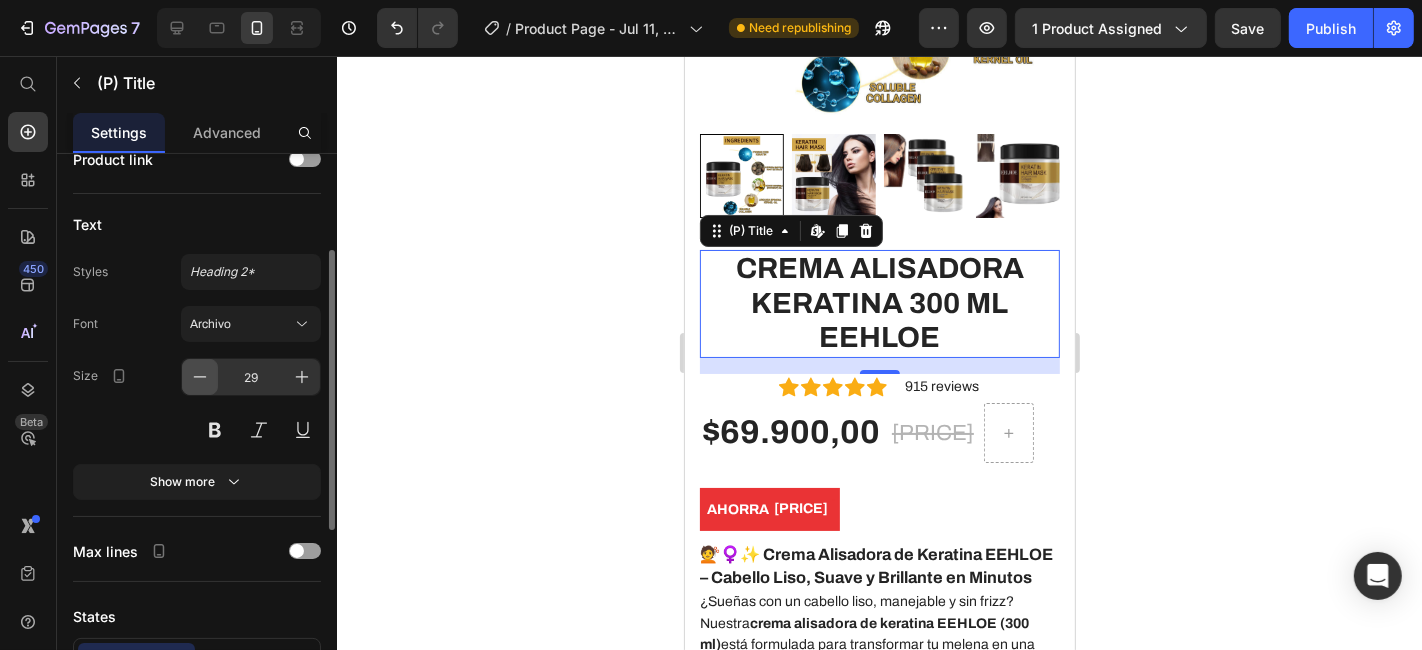 click at bounding box center [200, 377] 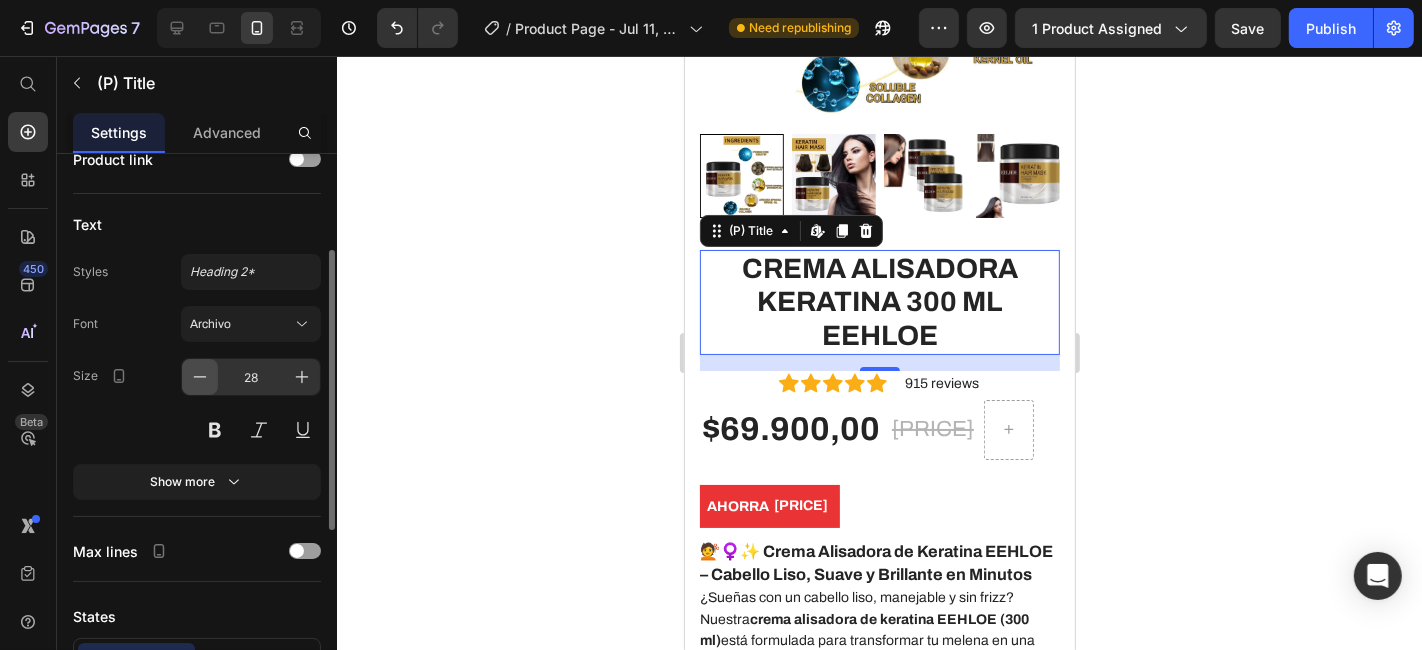 click at bounding box center (200, 377) 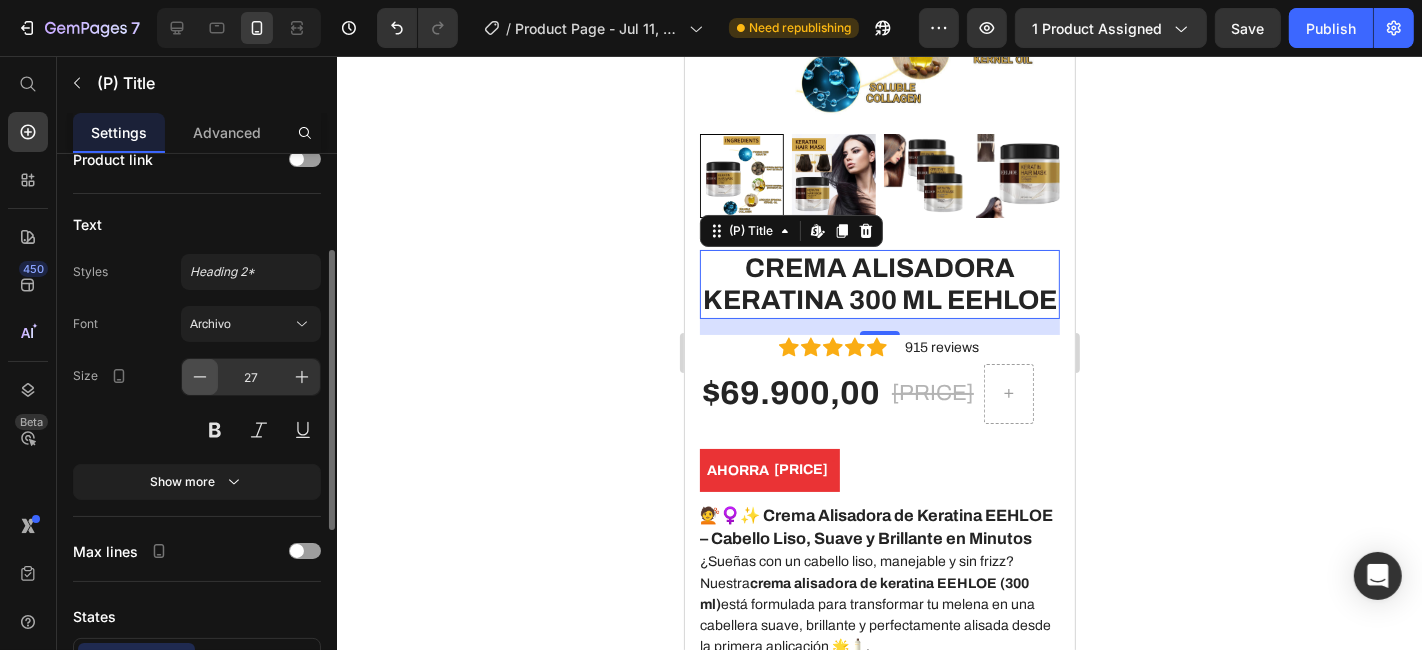 click at bounding box center (200, 377) 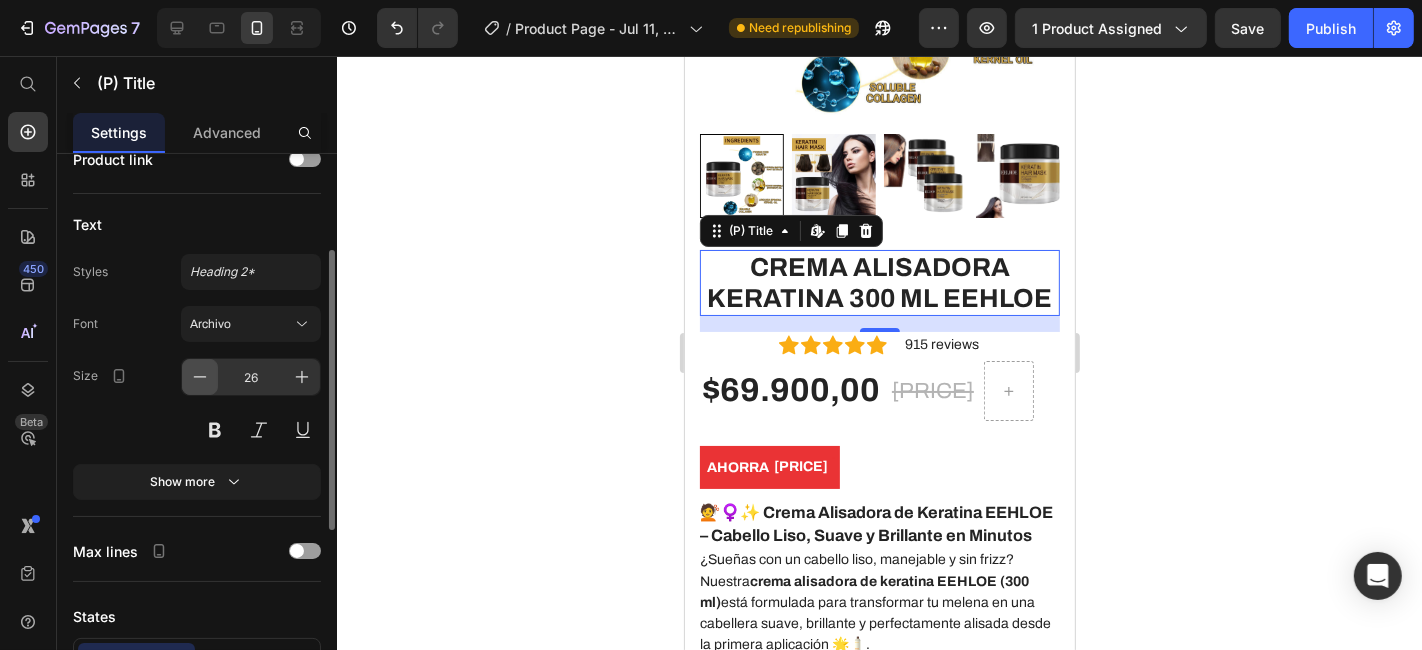 click at bounding box center [200, 377] 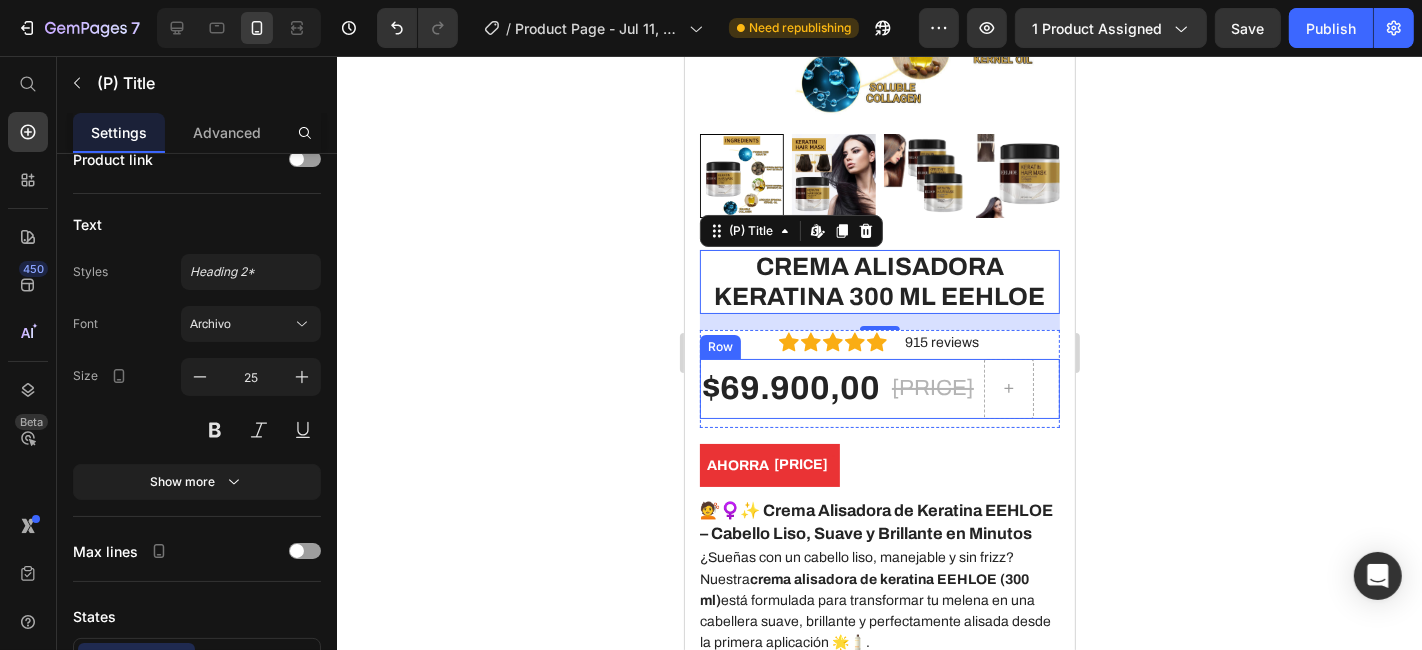 click 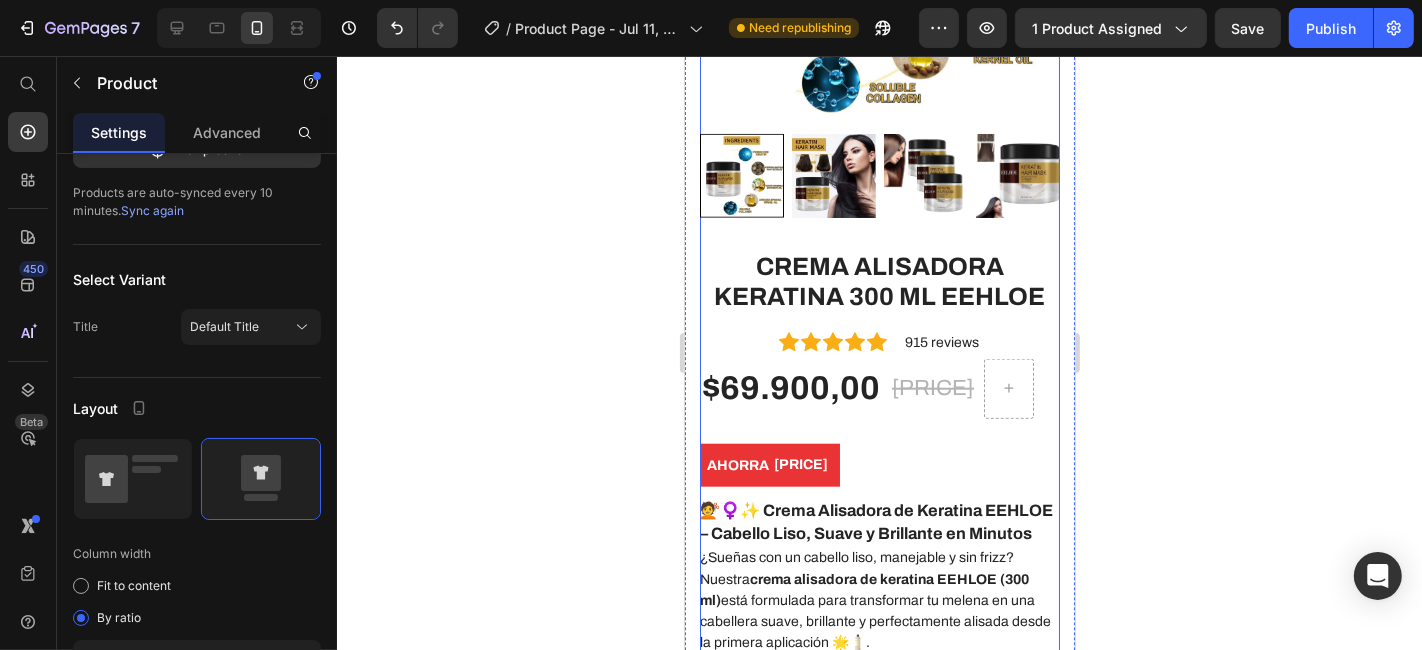 click on "Product Images" at bounding box center [879, 7] 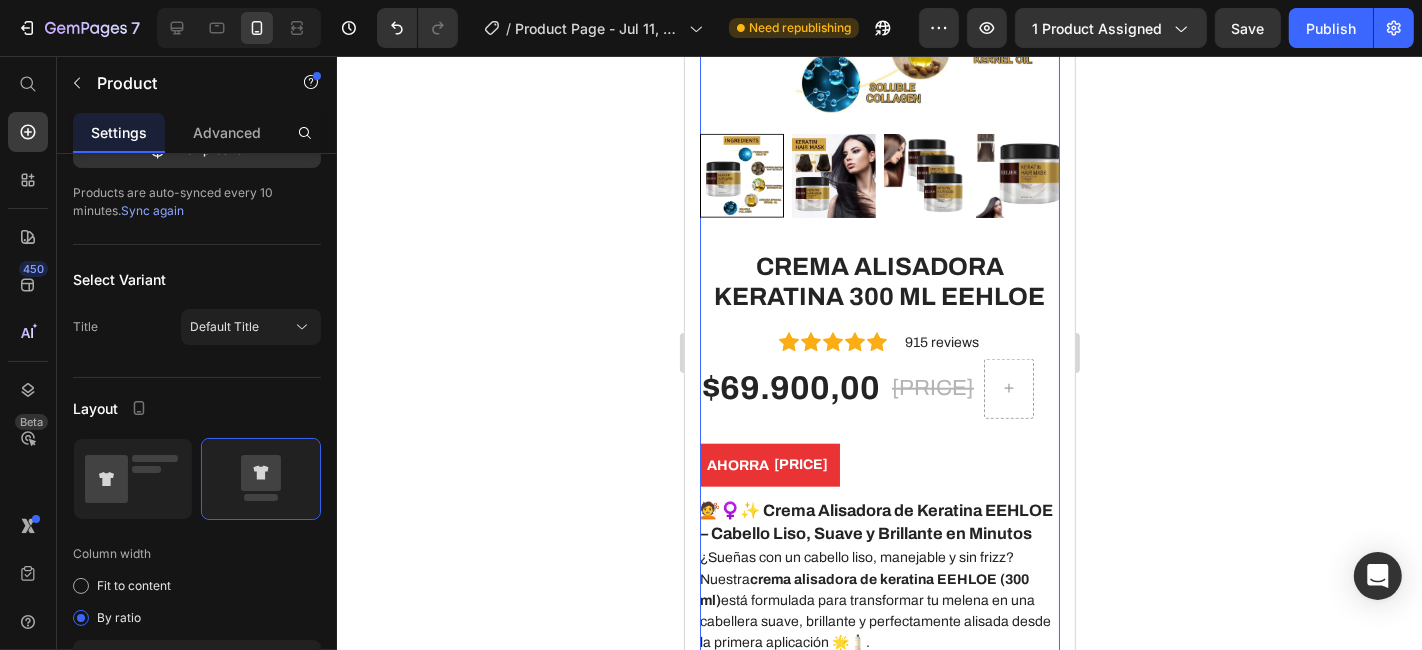 scroll, scrollTop: 0, scrollLeft: 0, axis: both 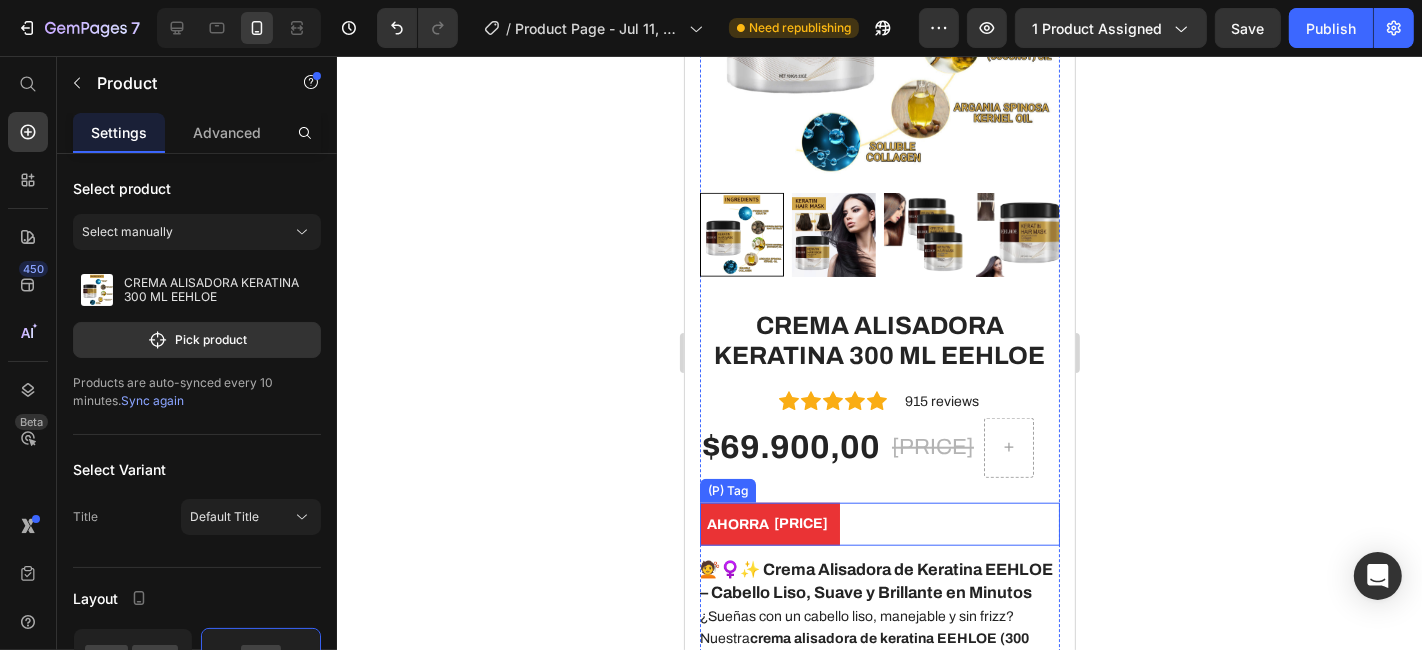 click on "AHORRA [PRICE]" at bounding box center (879, 523) 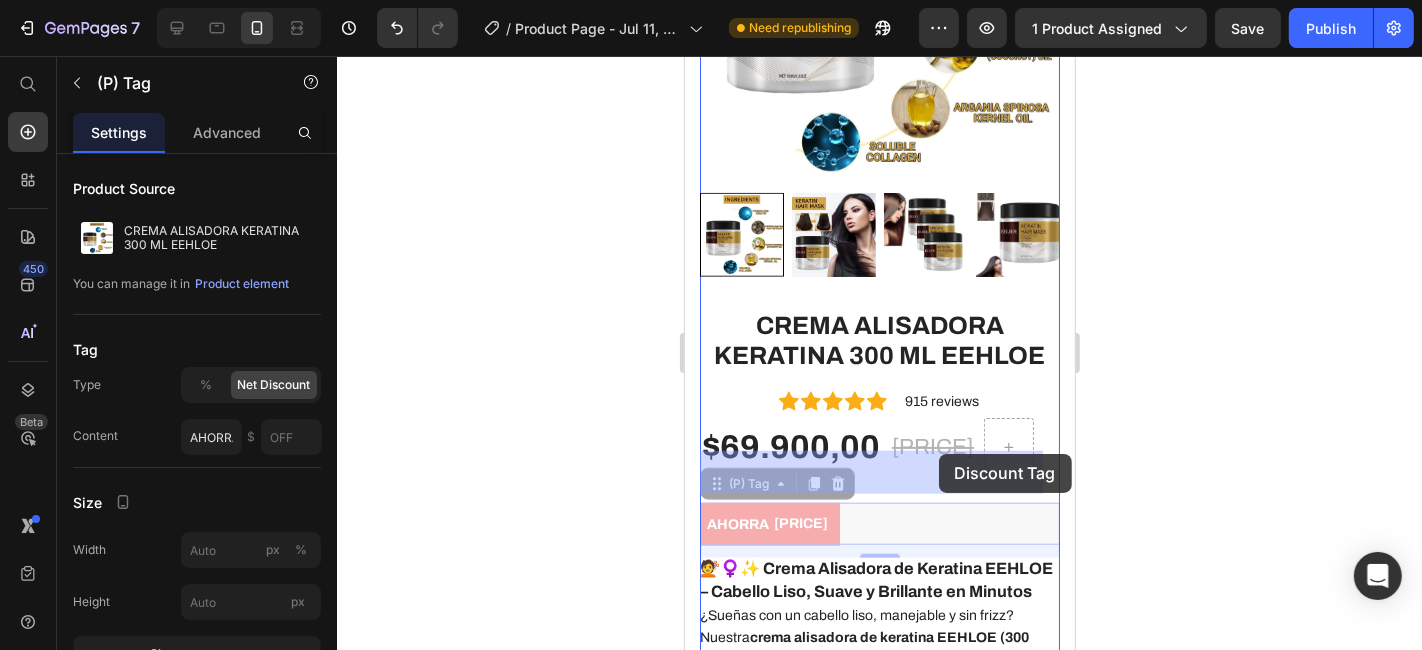 drag, startPoint x: 983, startPoint y: 486, endPoint x: 941, endPoint y: 454, distance: 52.801514 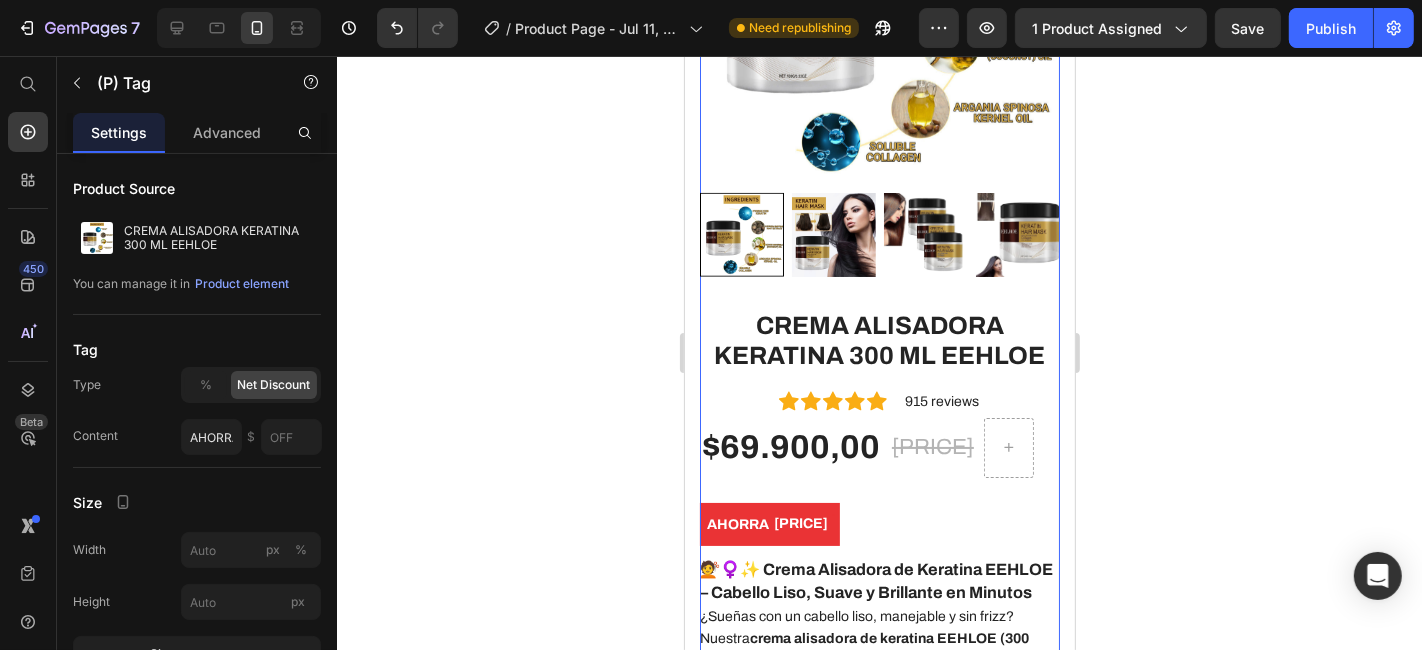 click on "CREMA ALISADORA KERATINA [VOLUME] ML EEHLOE (P) Title
Icon
Icon
Icon
Icon
Icon Icon List Hoz 915 reviews Text block Row [PRICE] (P) Price [PRICE] (P) Price
Row Row AHORRA [PRICE] (P) Tag 💇♀️✨ Crema Alisadora de Keratina EEHLOE – Cabello Liso, Suave y Brillante en Minutos
¿Sueñas con un cabello liso, manejable y sin frizz? Nuestra  crema alisadora de keratina EEHLOE ([VOLUME] ml)  está formulada para transformar tu melena en una cabellera suave, brillante y perfectamente alisada desde la primera aplicación 🌟🧴.
Enriquecida con  keratina de alta pureza , esta crema penetra profundamente en la fibra capilar,  nutriendo, reparando y alisando  sin maltratar tu cabello. Ideal para todo tipo de cabello, incluso el más rebelde o encrespado 💆♀️🔥.
✔️ Alisado progresivo con efecto duradero ✔️ Reduce frizz y volumen desde la primera aplicación
🎯
🛒   💖💇♀️" at bounding box center [879, 810] 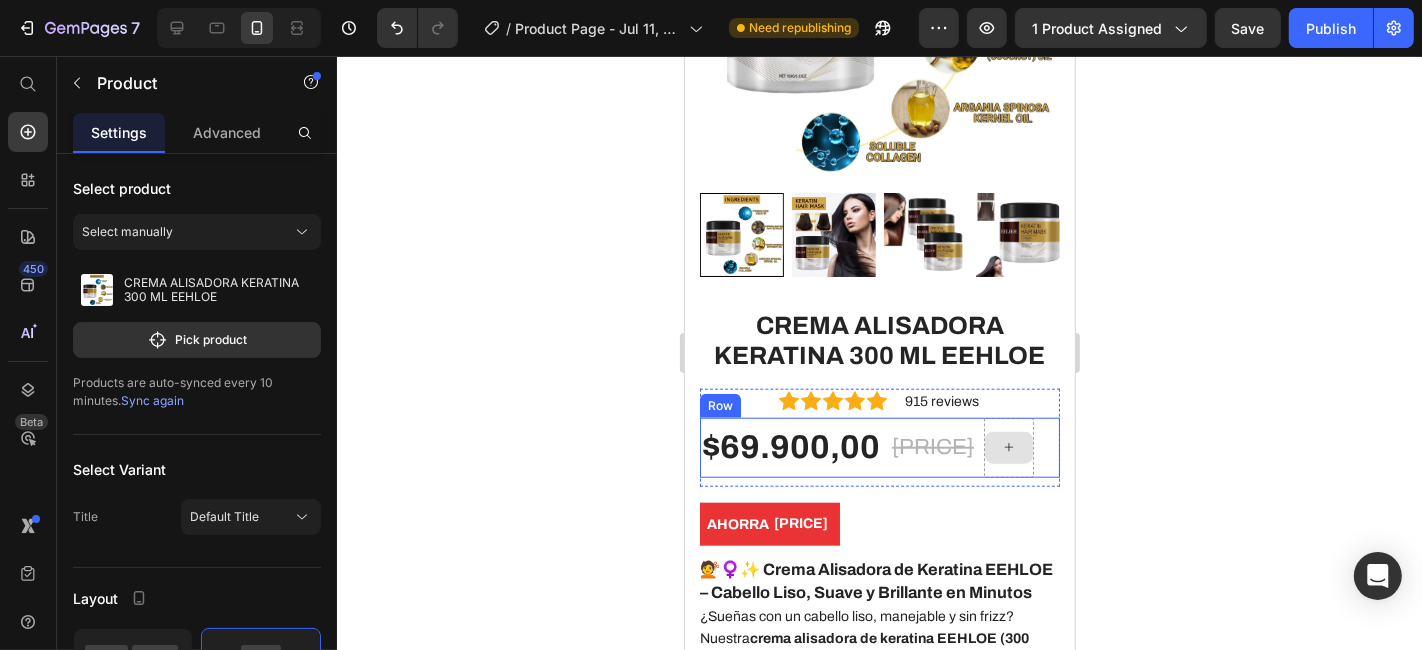 click at bounding box center [1008, 447] 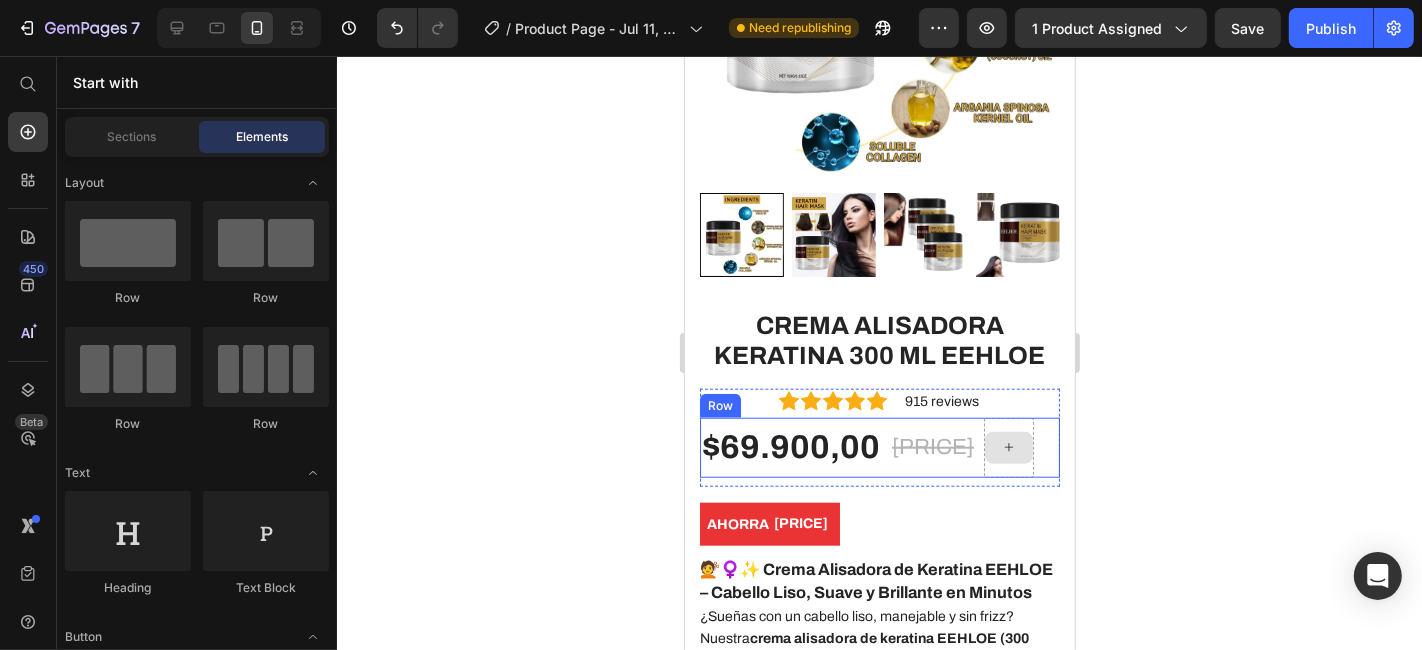 click 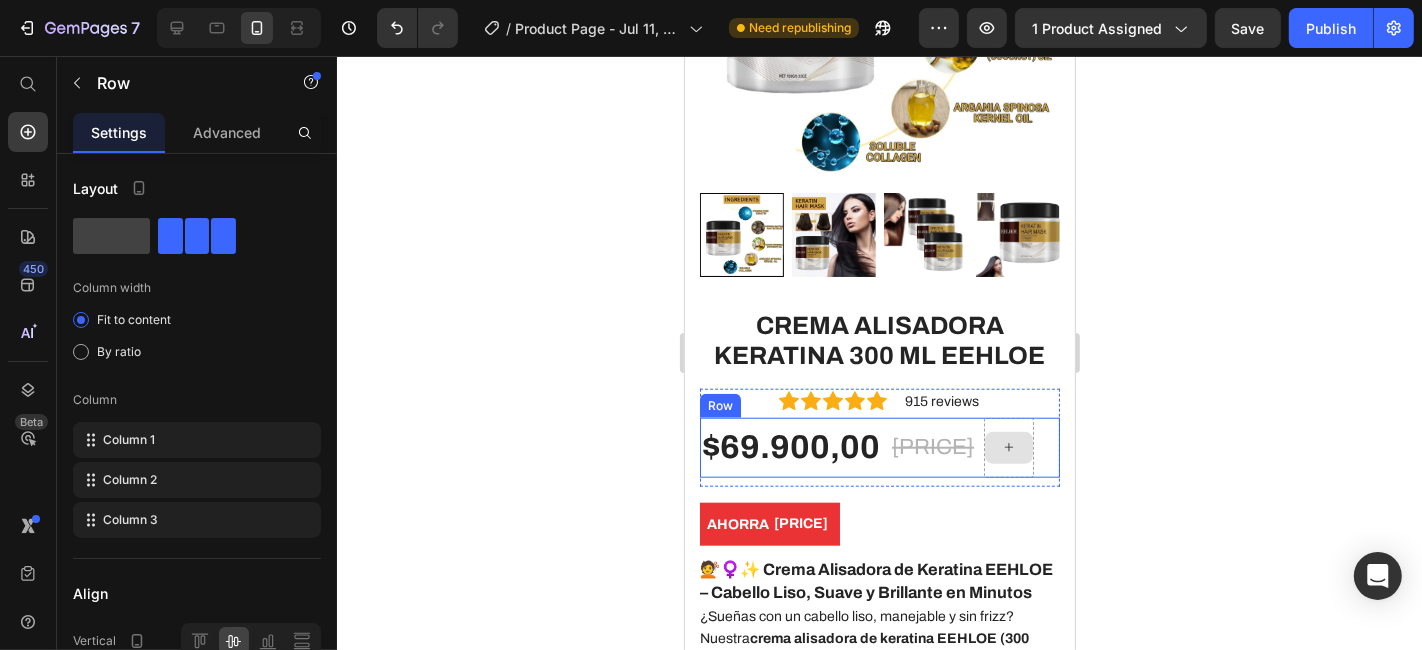 click at bounding box center [1008, 447] 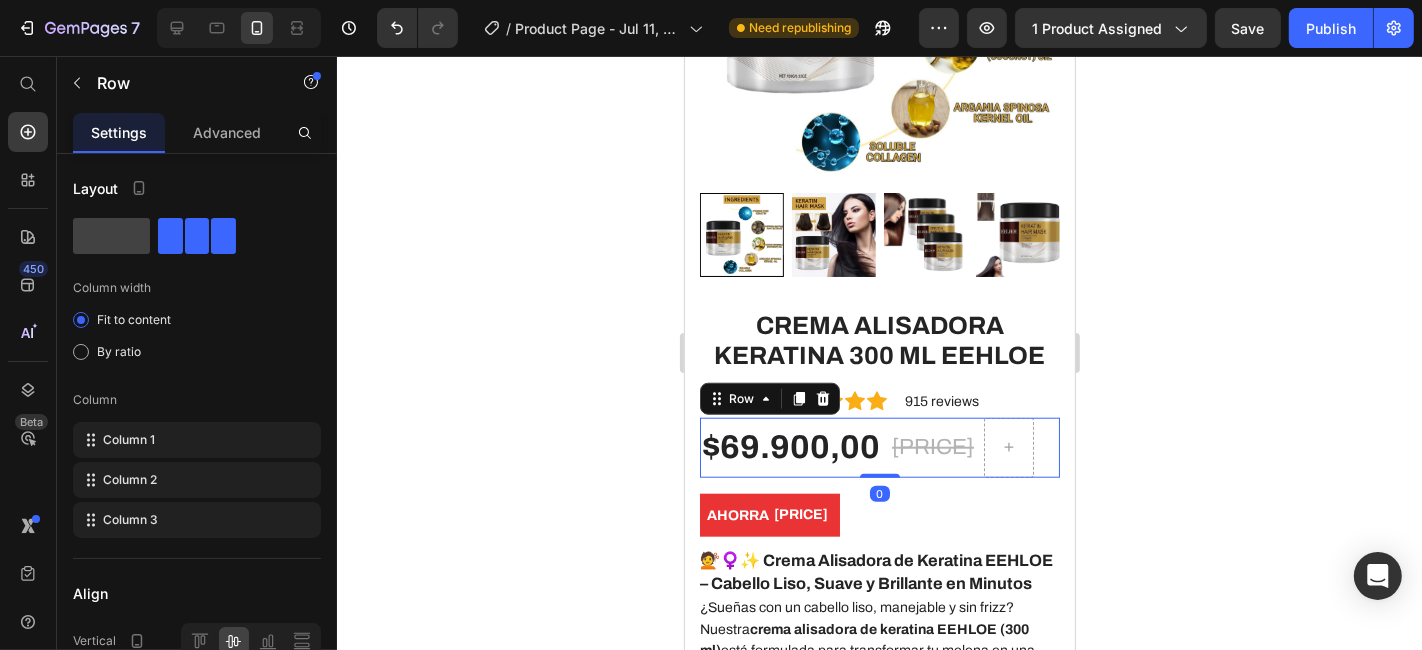 drag, startPoint x: 863, startPoint y: 433, endPoint x: 868, endPoint y: 392, distance: 41.303753 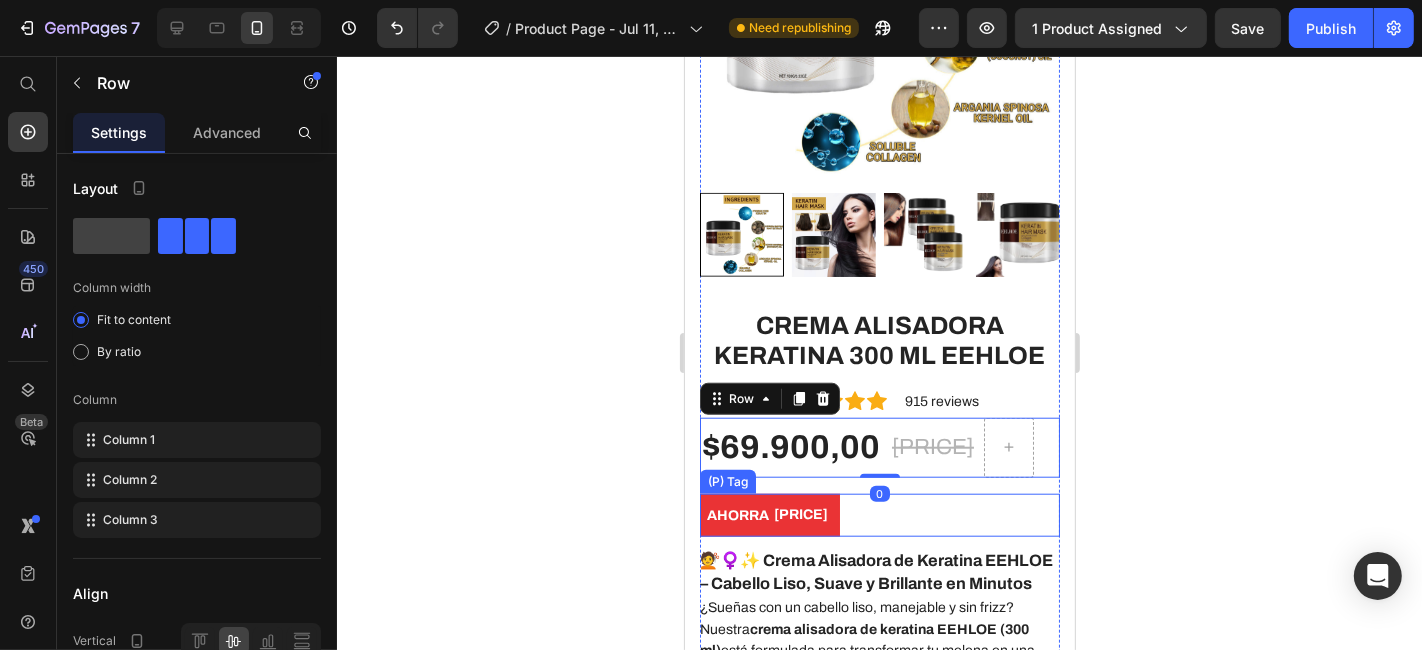 click on "AHORRA [PRICE]" at bounding box center (879, 514) 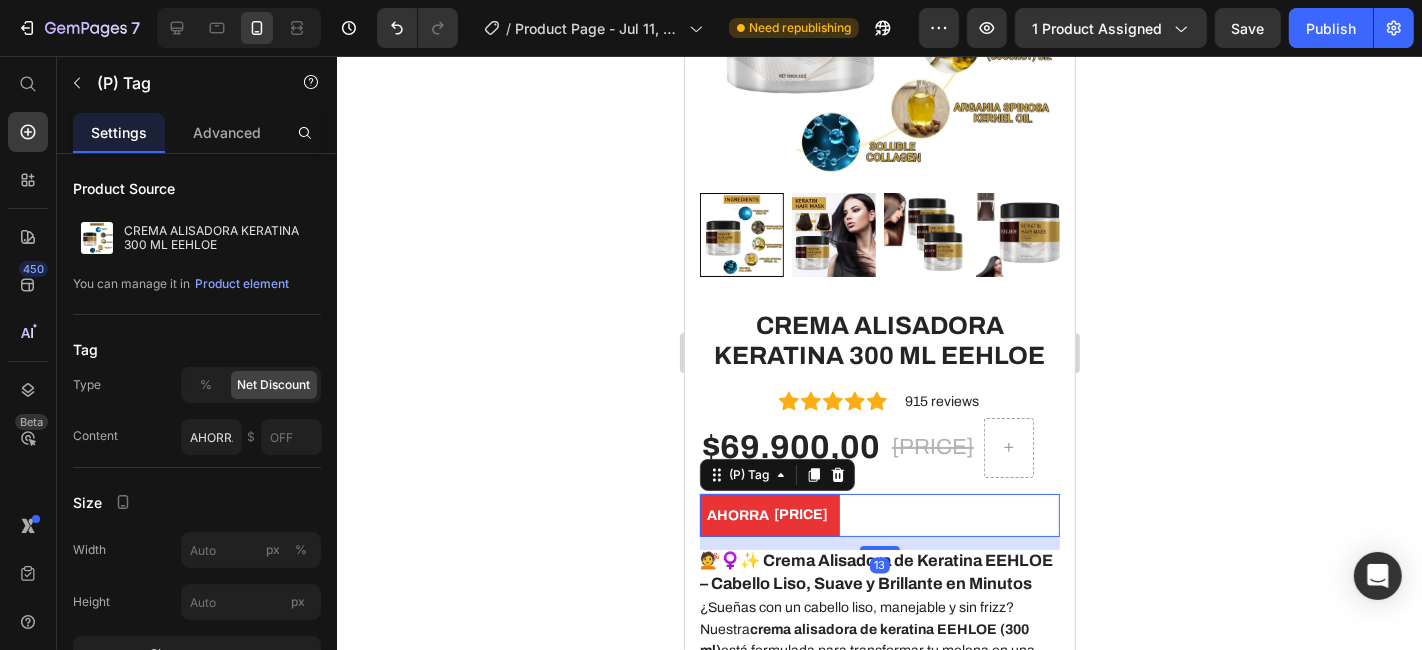 click on "AHORRA [PRICE]" at bounding box center [879, 514] 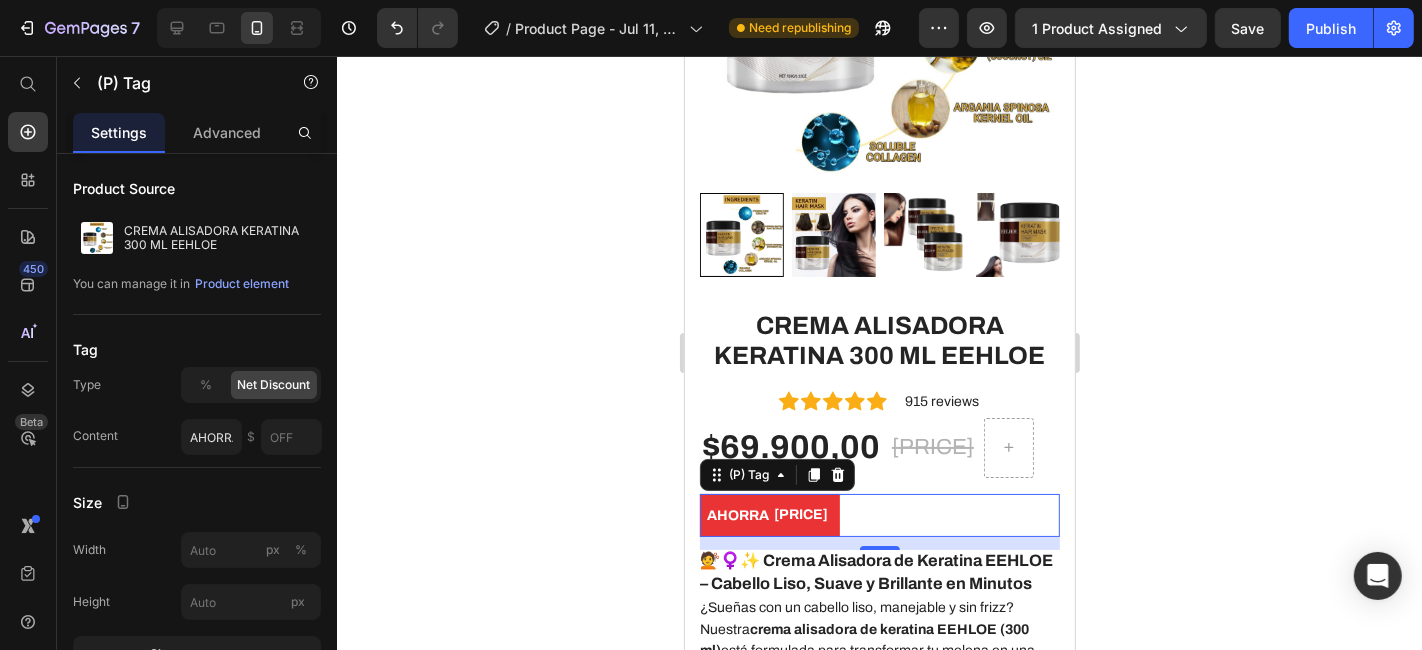 click on "[PRICE]" at bounding box center [800, 513] 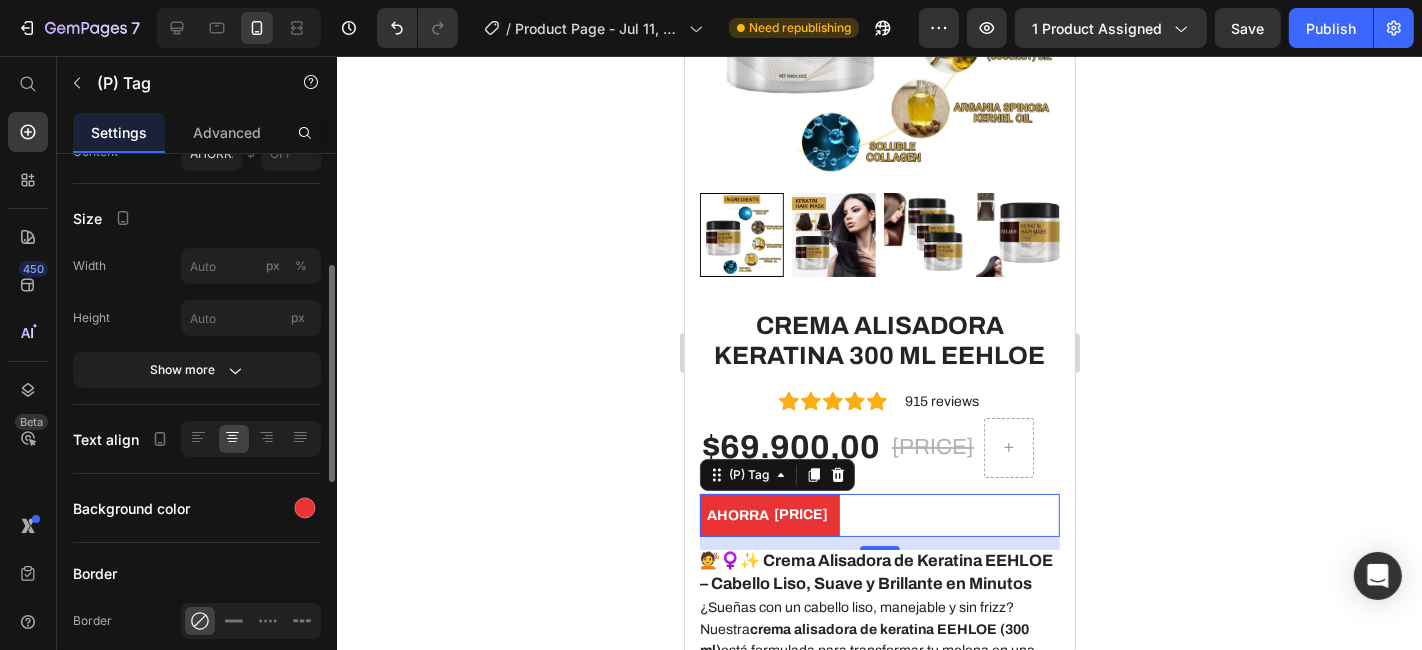 scroll, scrollTop: 444, scrollLeft: 0, axis: vertical 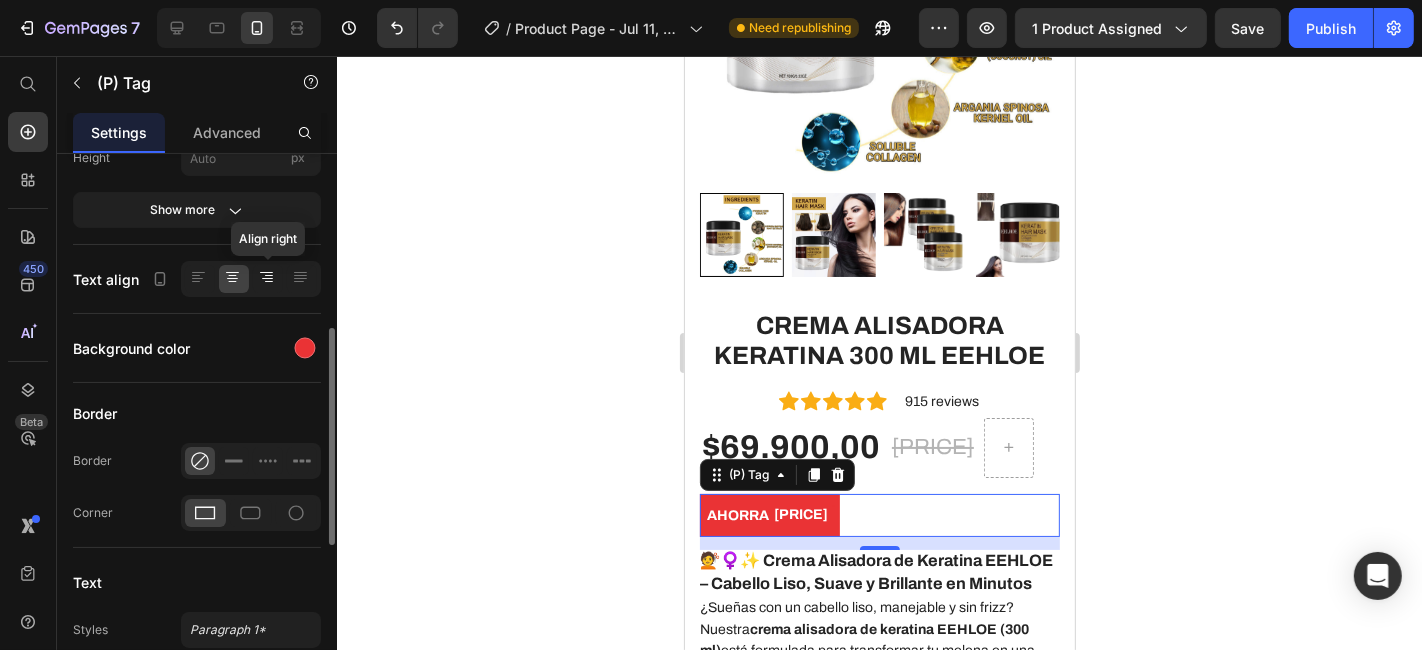 click 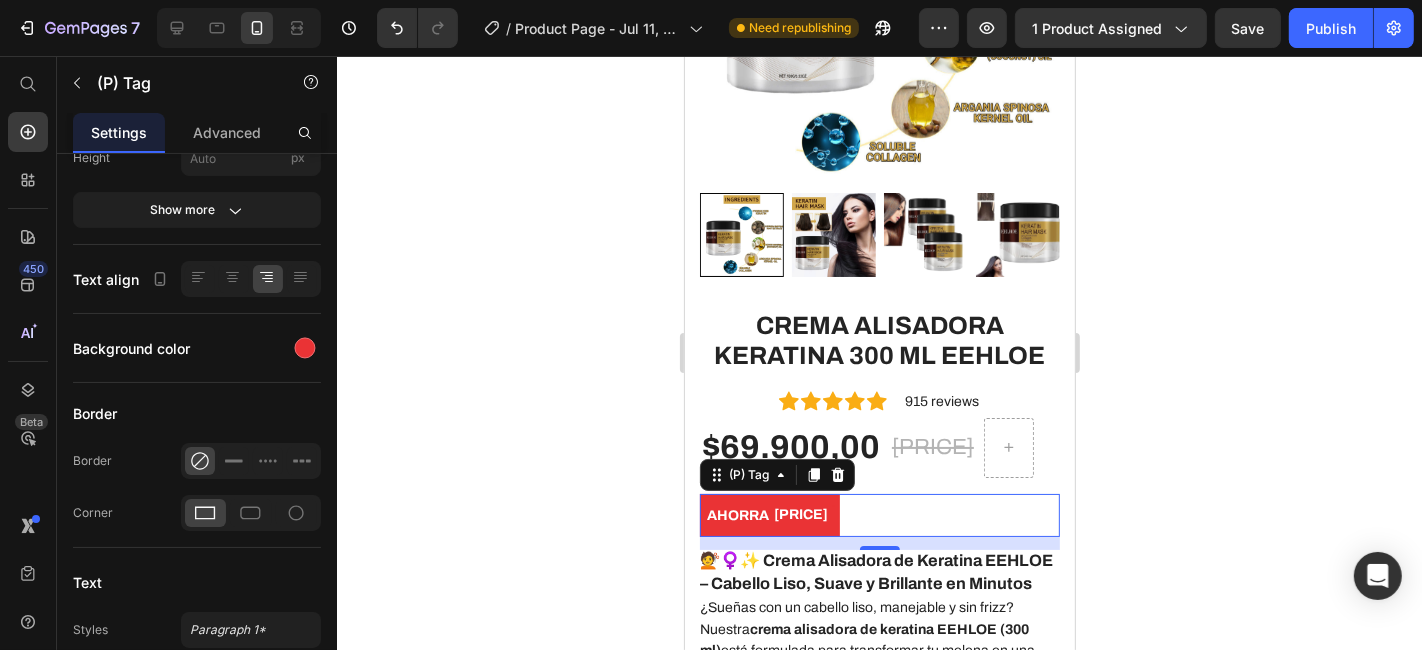 click on "AHORRA [PRICE]" at bounding box center [879, 514] 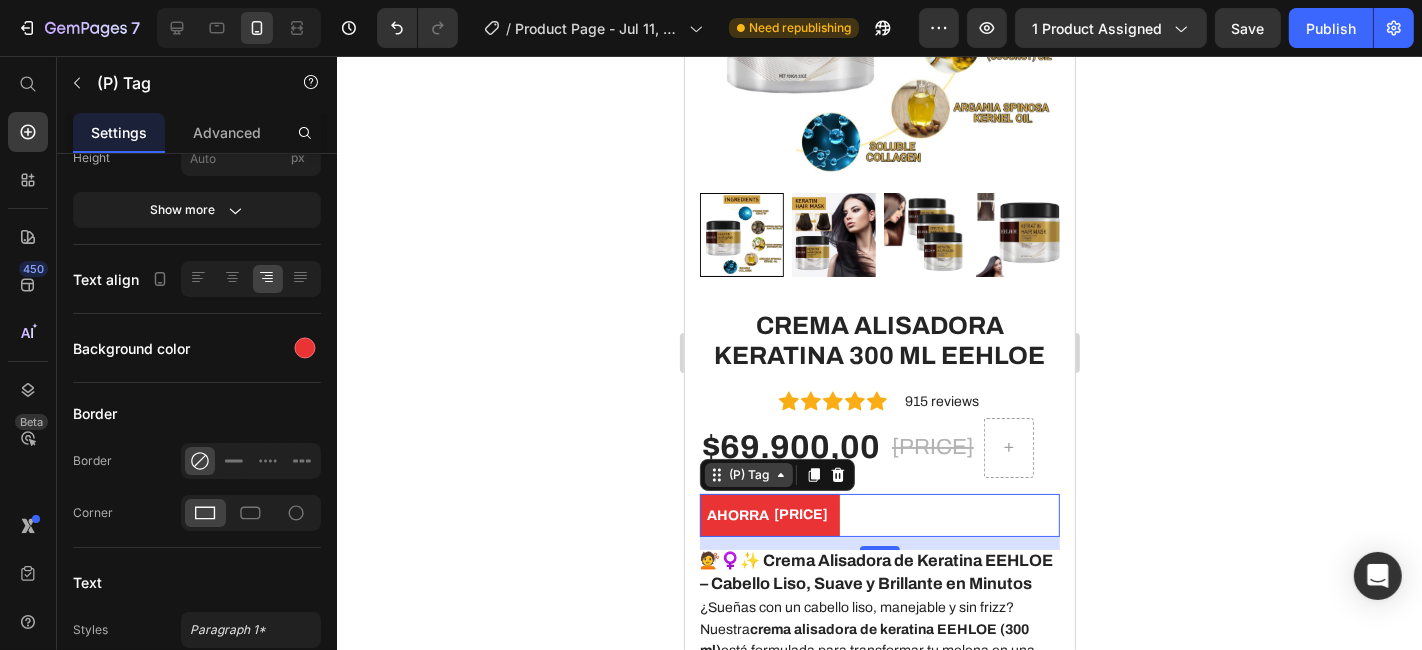 click 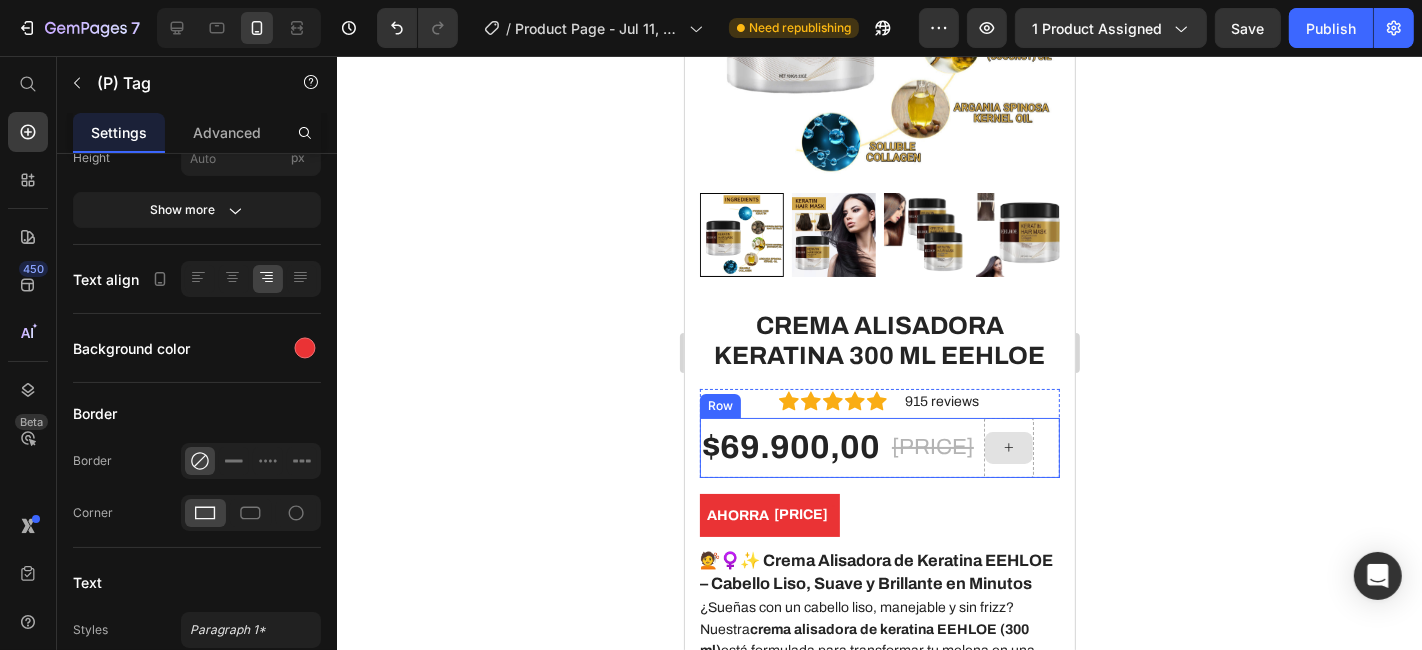 click 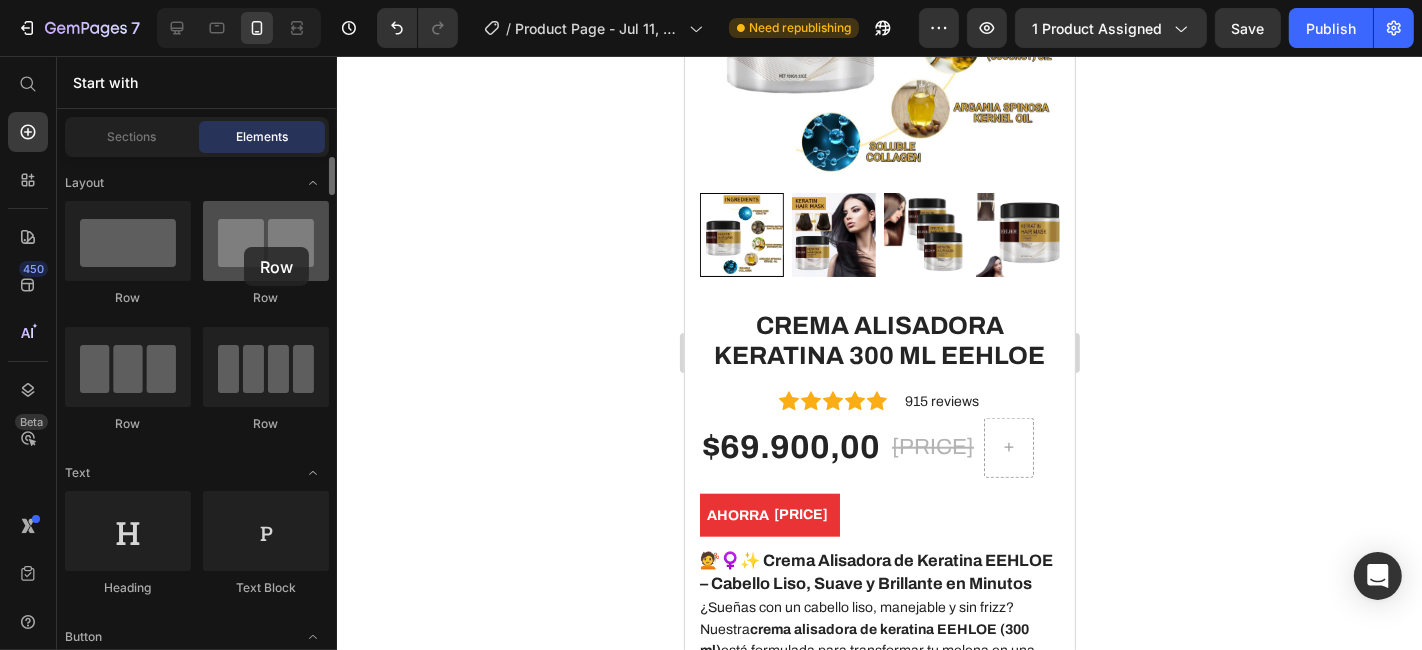 click at bounding box center [266, 241] 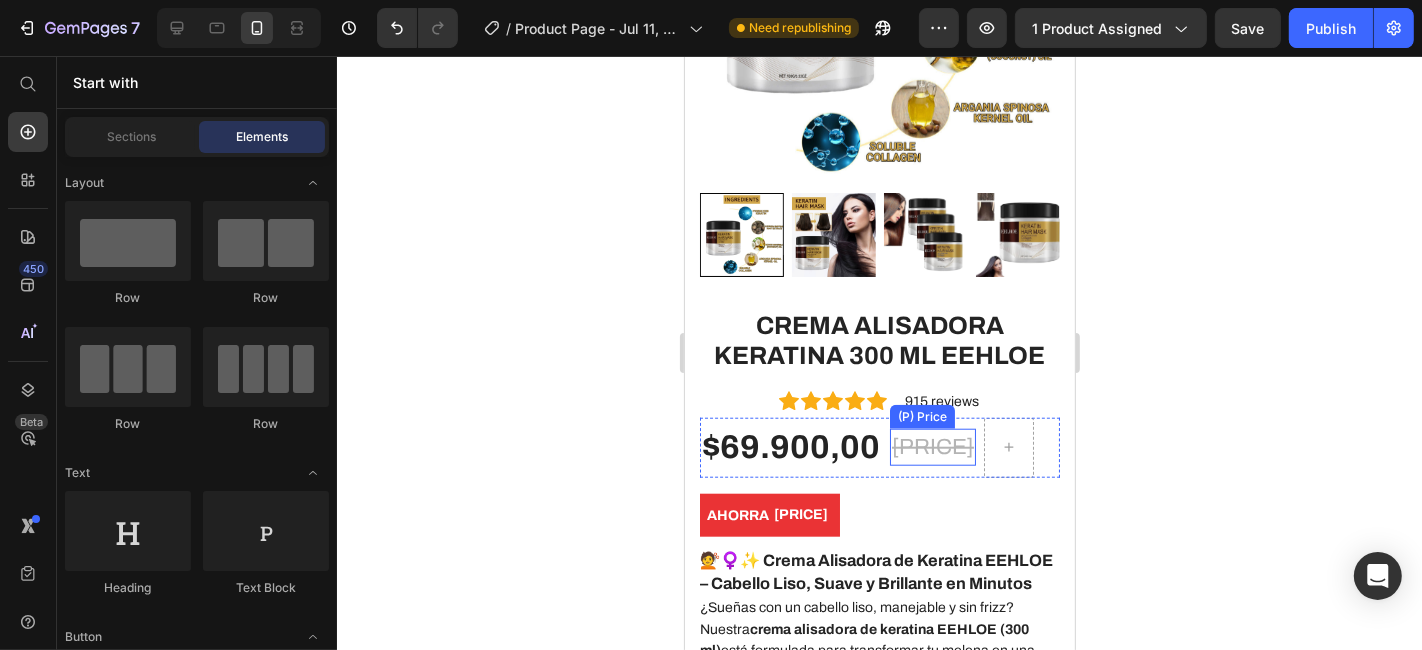click on "[PRICE]" at bounding box center (932, 446) 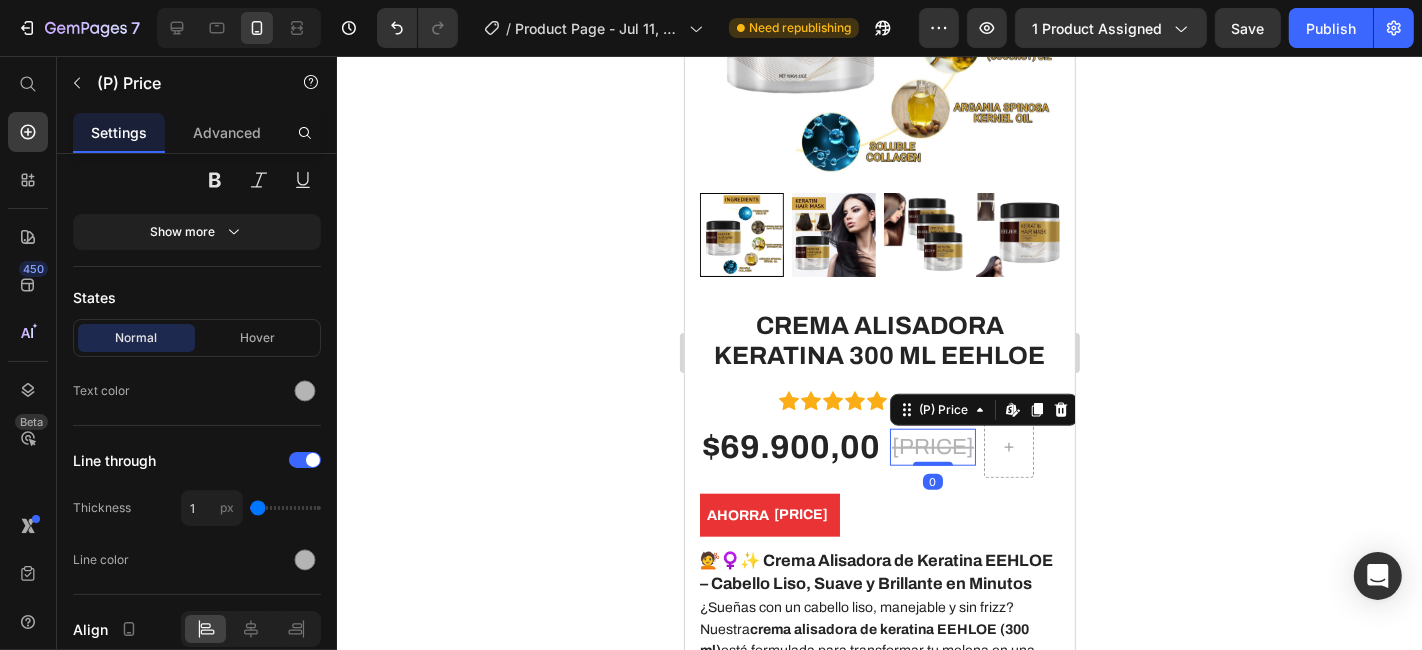 scroll, scrollTop: 0, scrollLeft: 0, axis: both 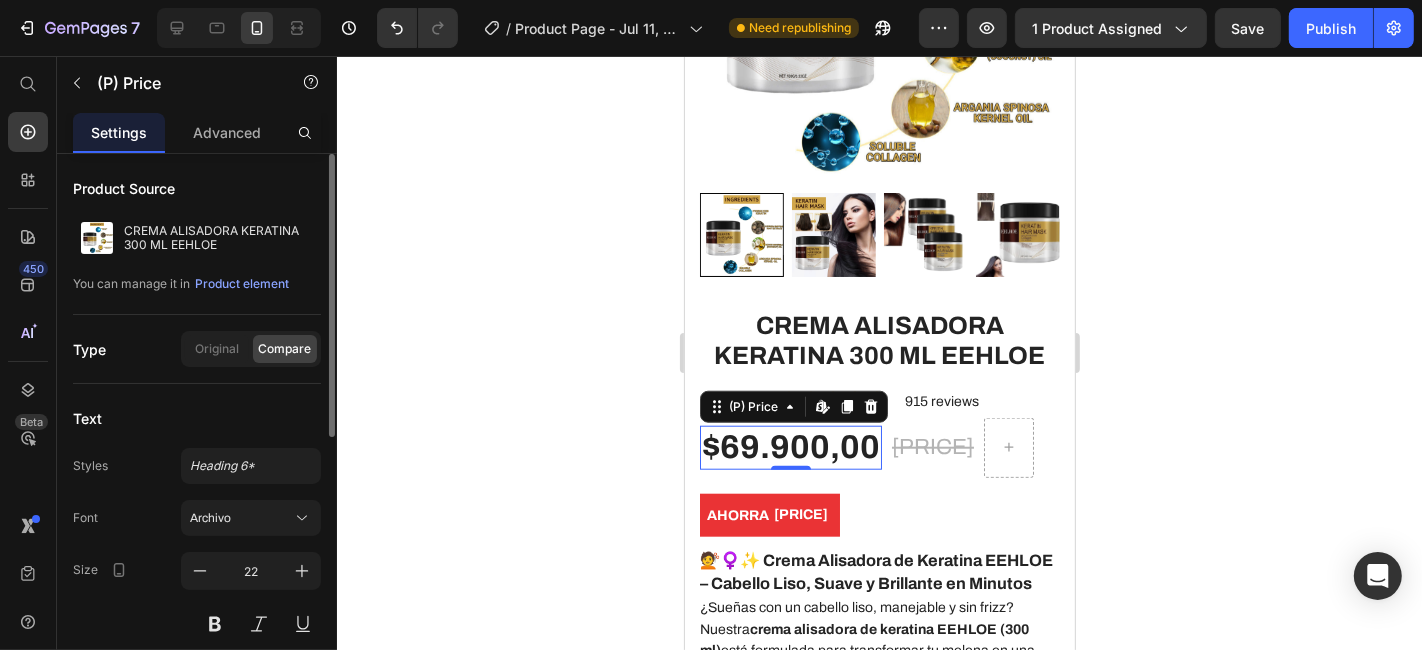 click on "$69.900,00" at bounding box center [790, 447] 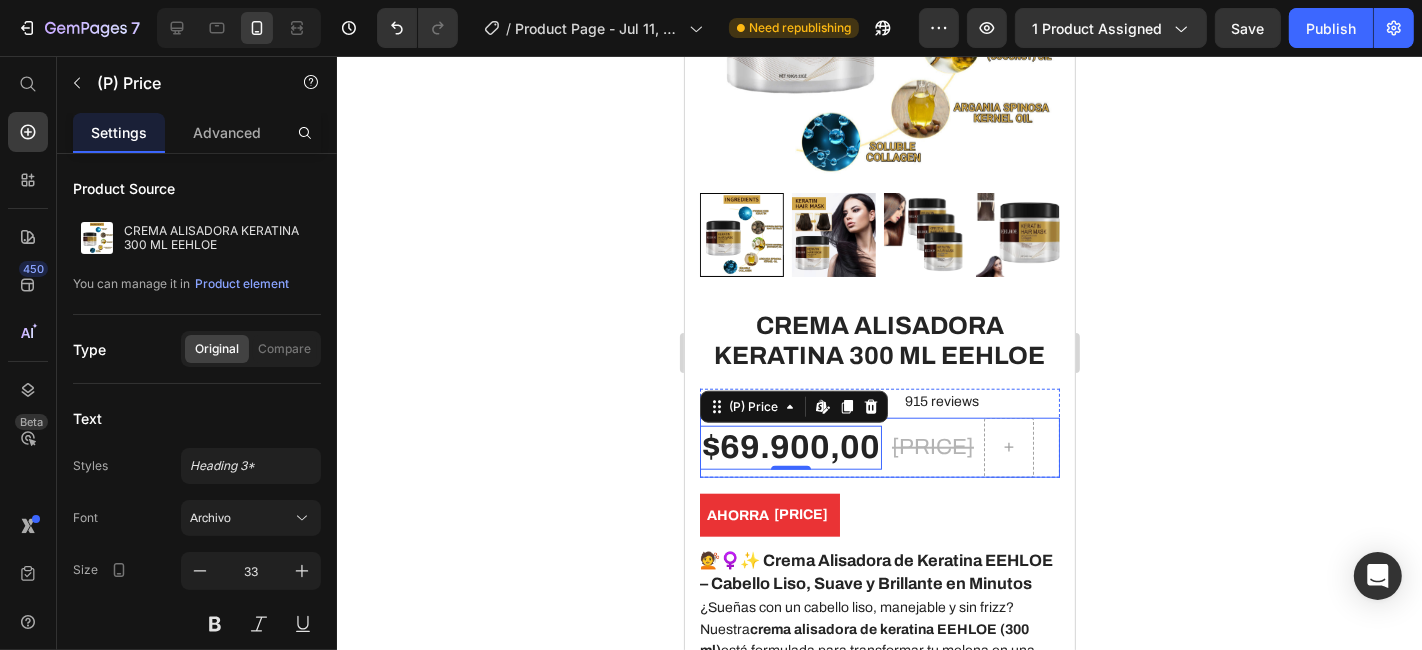 click on "[PRICE] (P) Price" at bounding box center [932, 447] 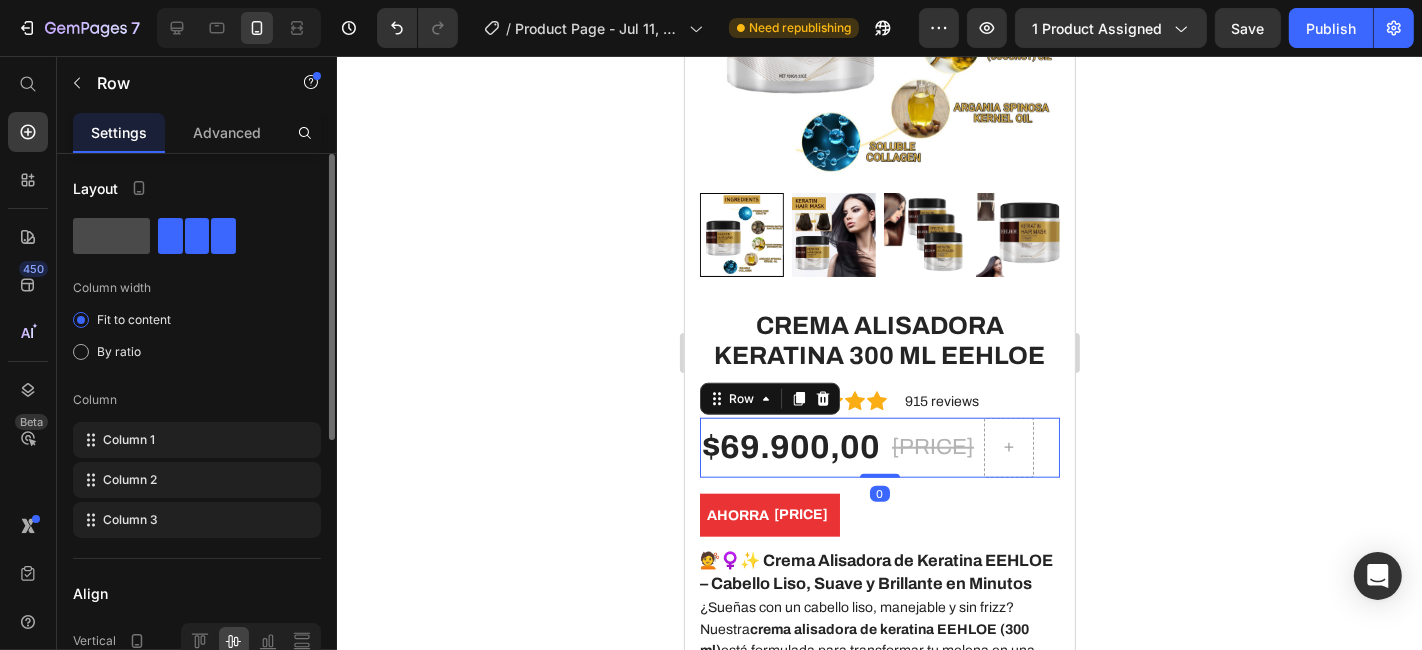 click 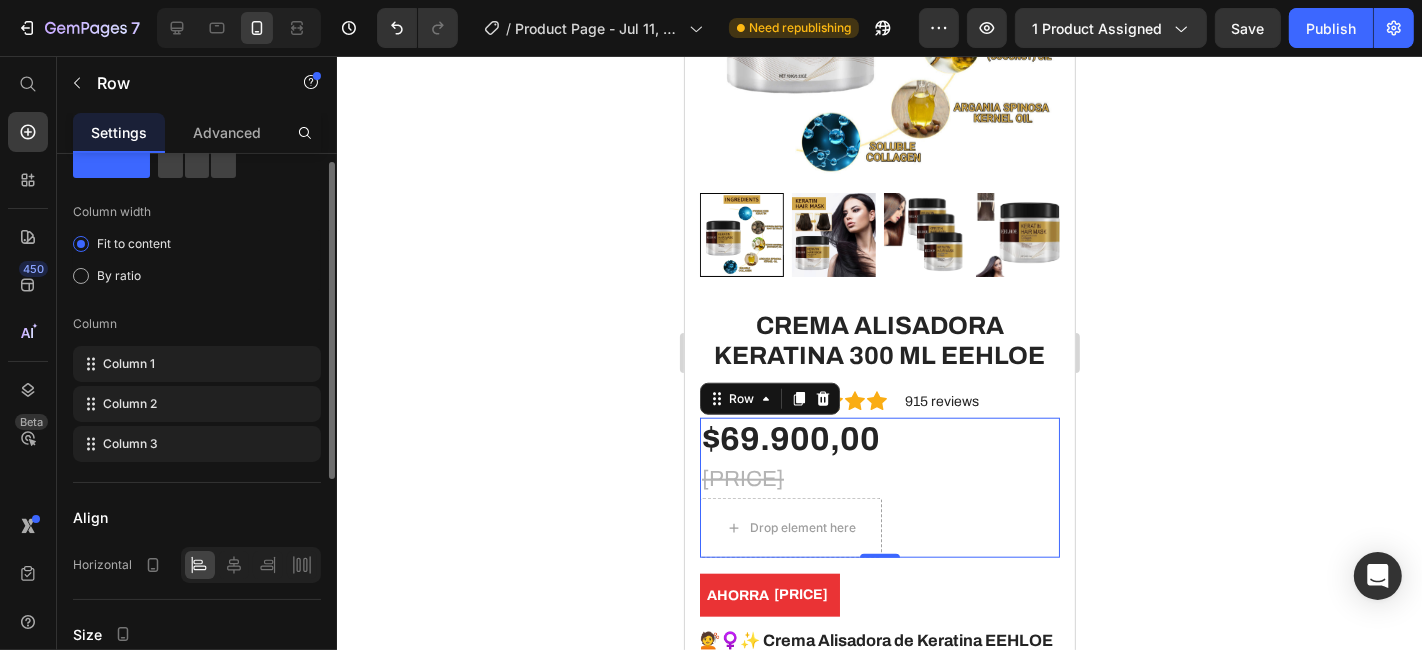 scroll, scrollTop: 52, scrollLeft: 0, axis: vertical 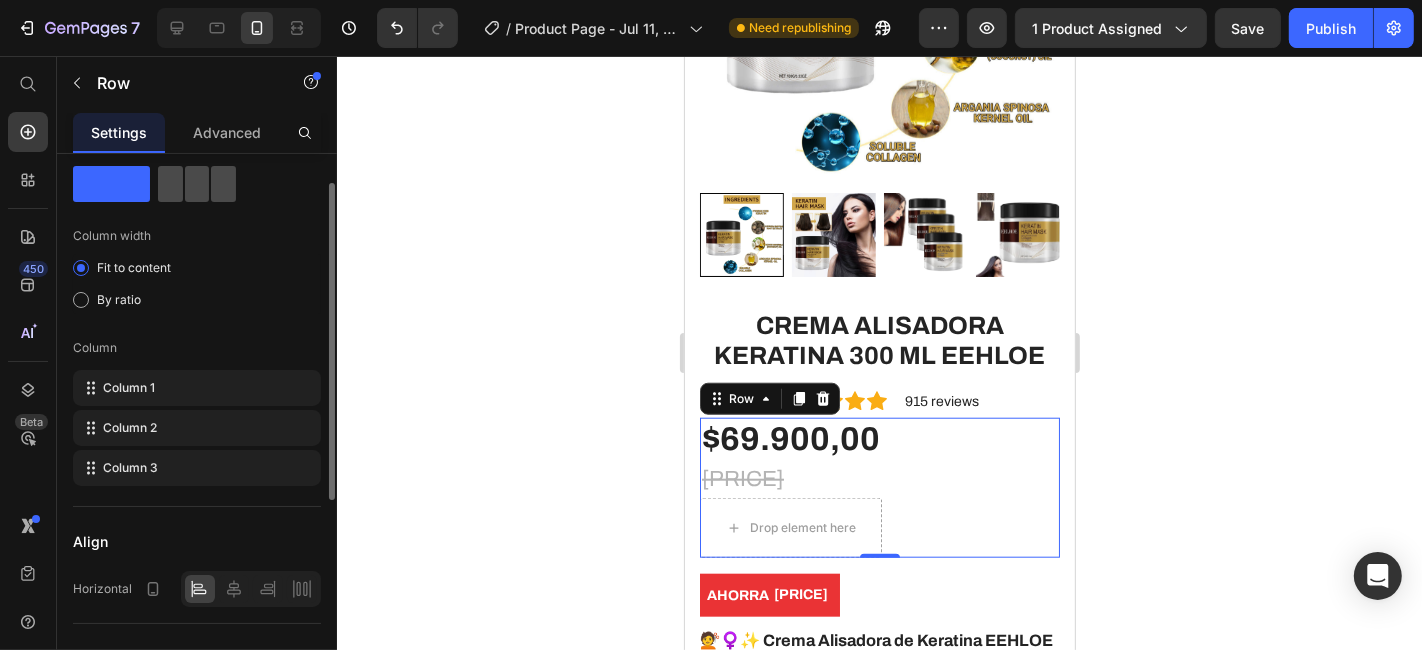 drag, startPoint x: 245, startPoint y: 478, endPoint x: 195, endPoint y: 200, distance: 282.4606 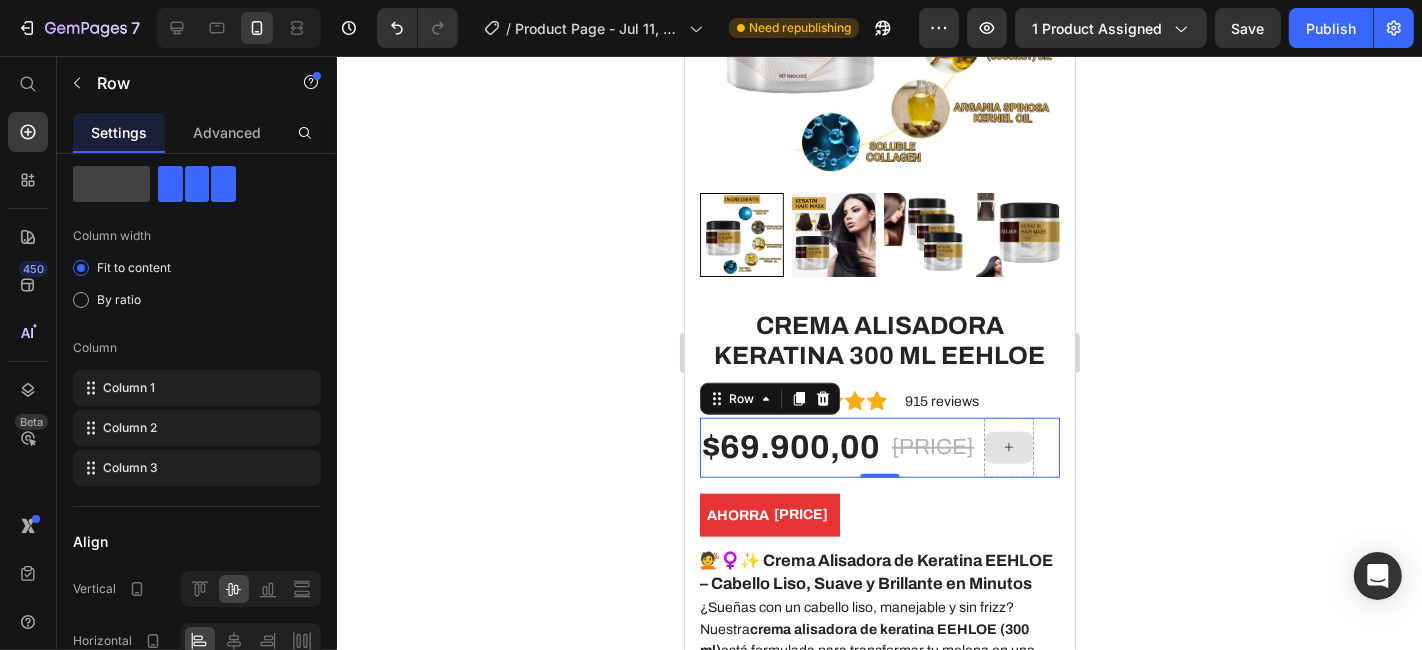 click at bounding box center (1008, 447) 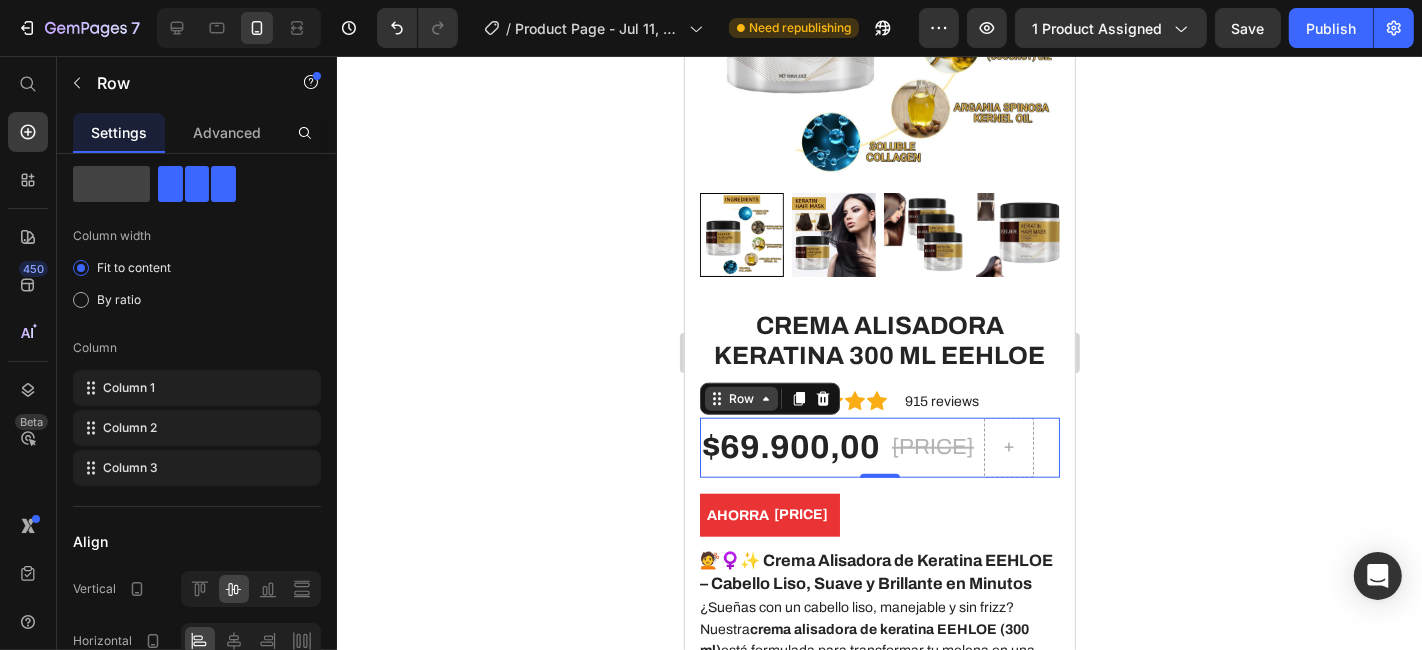 click on "Row" at bounding box center [740, 398] 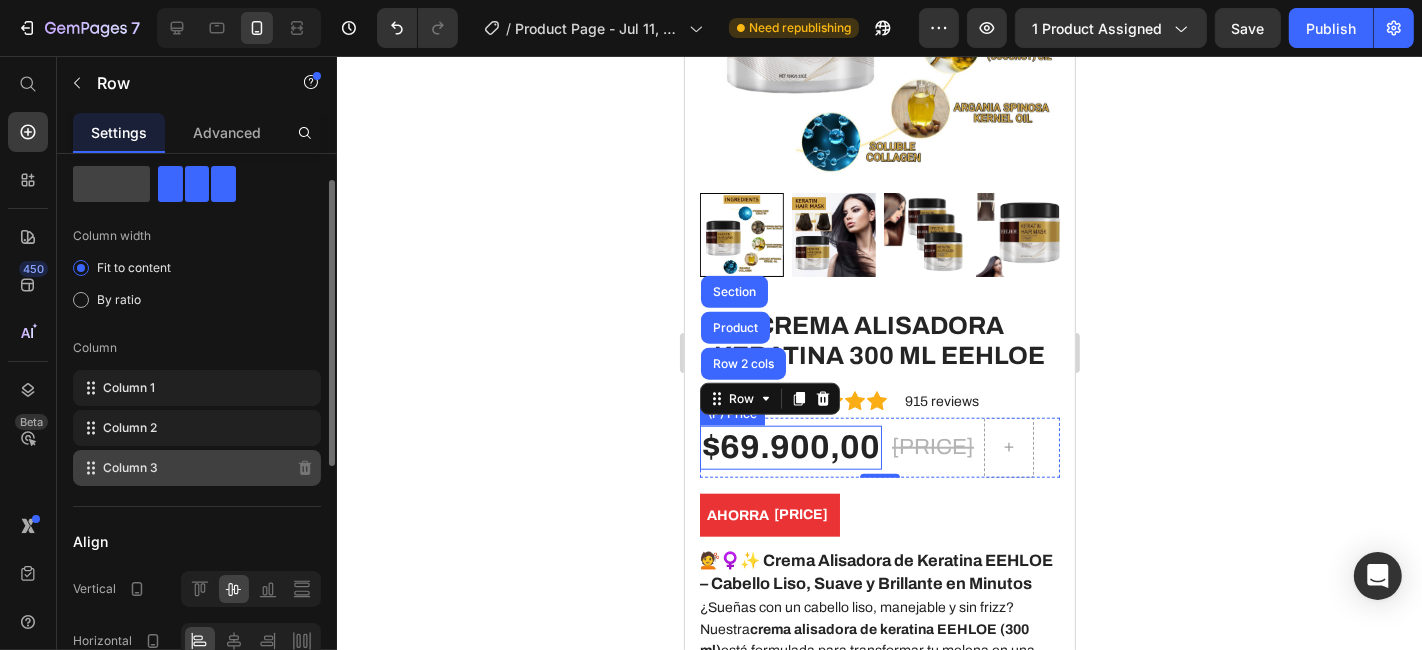 click on "Column 3" 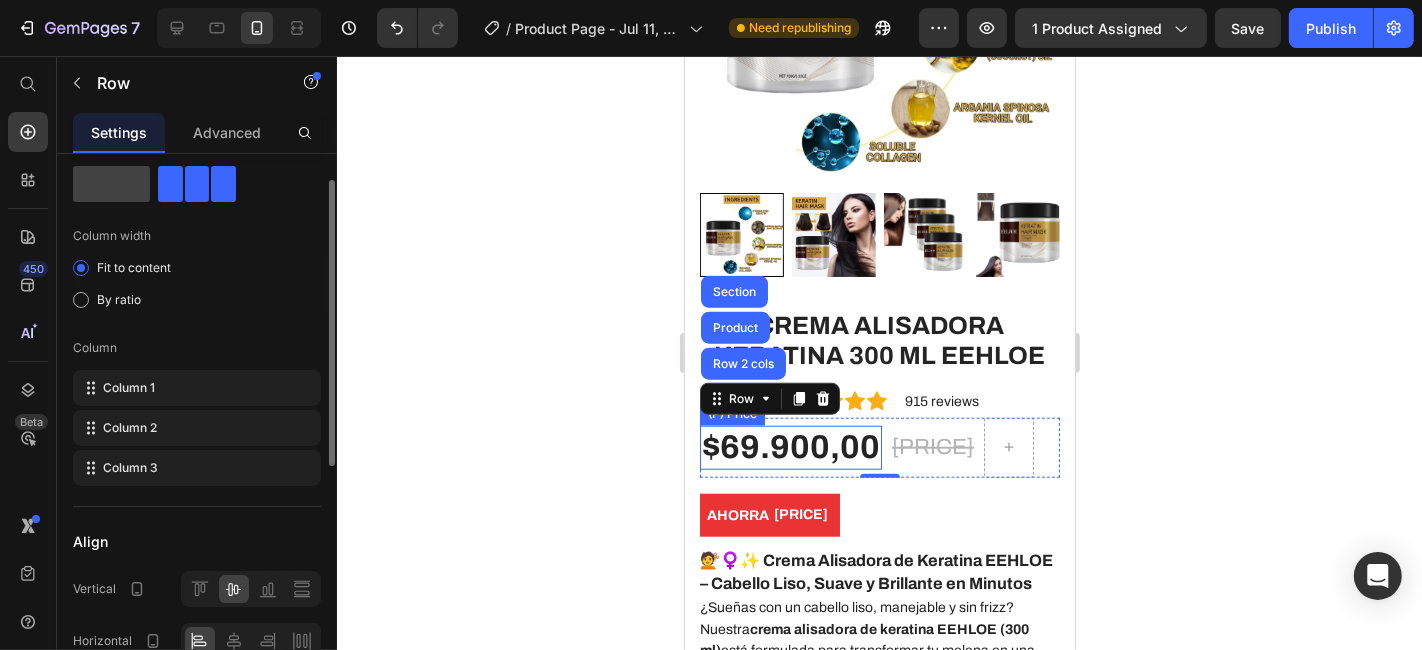 drag, startPoint x: 222, startPoint y: 547, endPoint x: 144, endPoint y: 497, distance: 92.64988 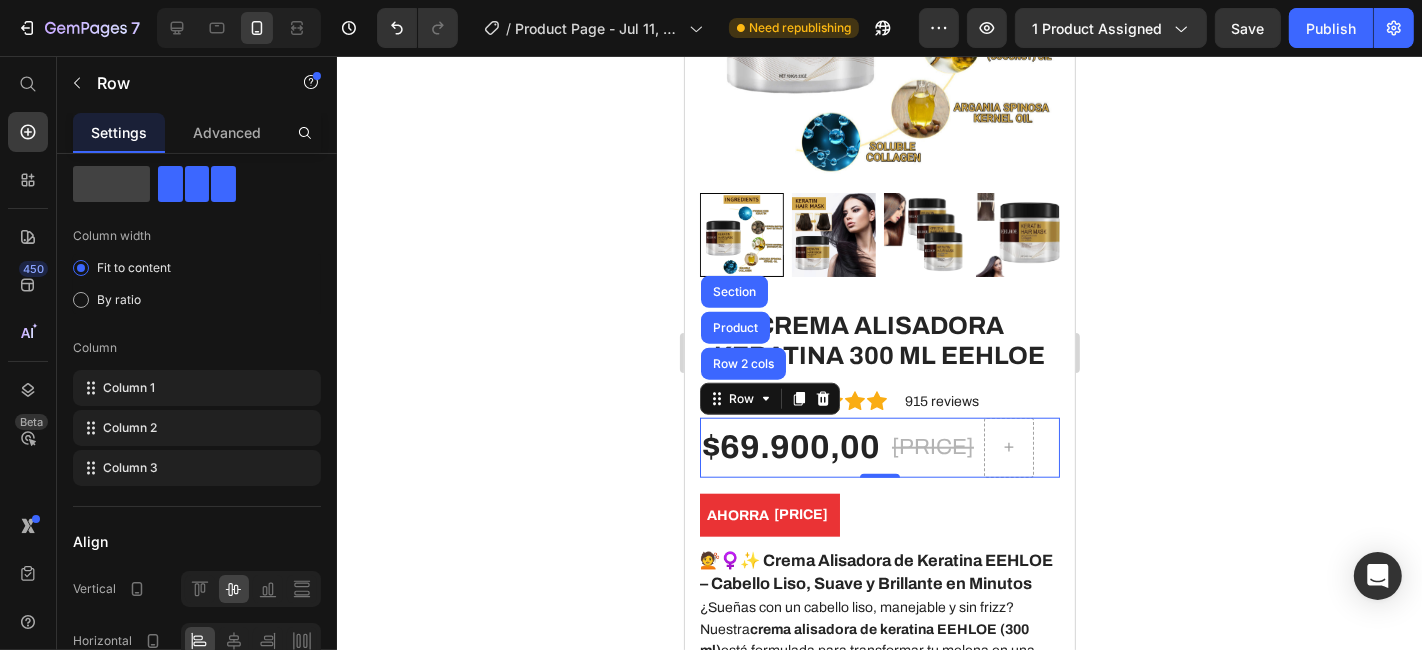 click on "0" at bounding box center [879, 493] 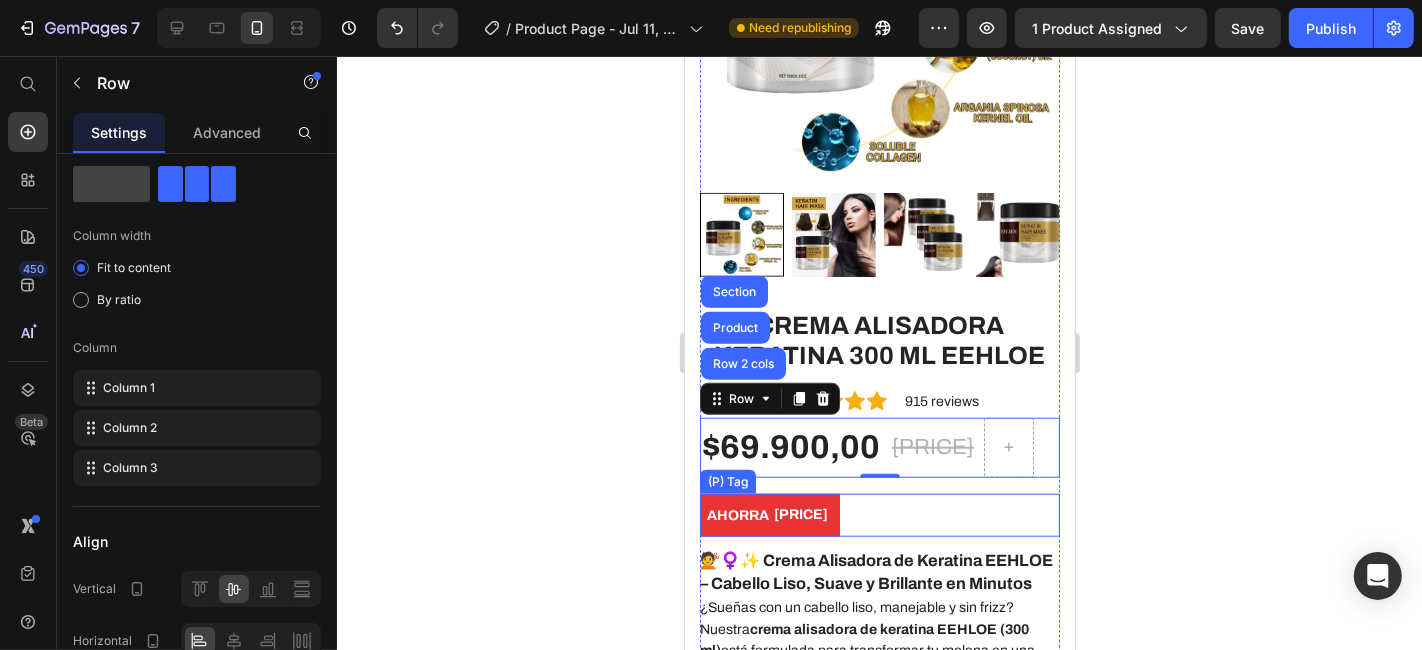 click on "AHORRA [PRICE]" at bounding box center [879, 514] 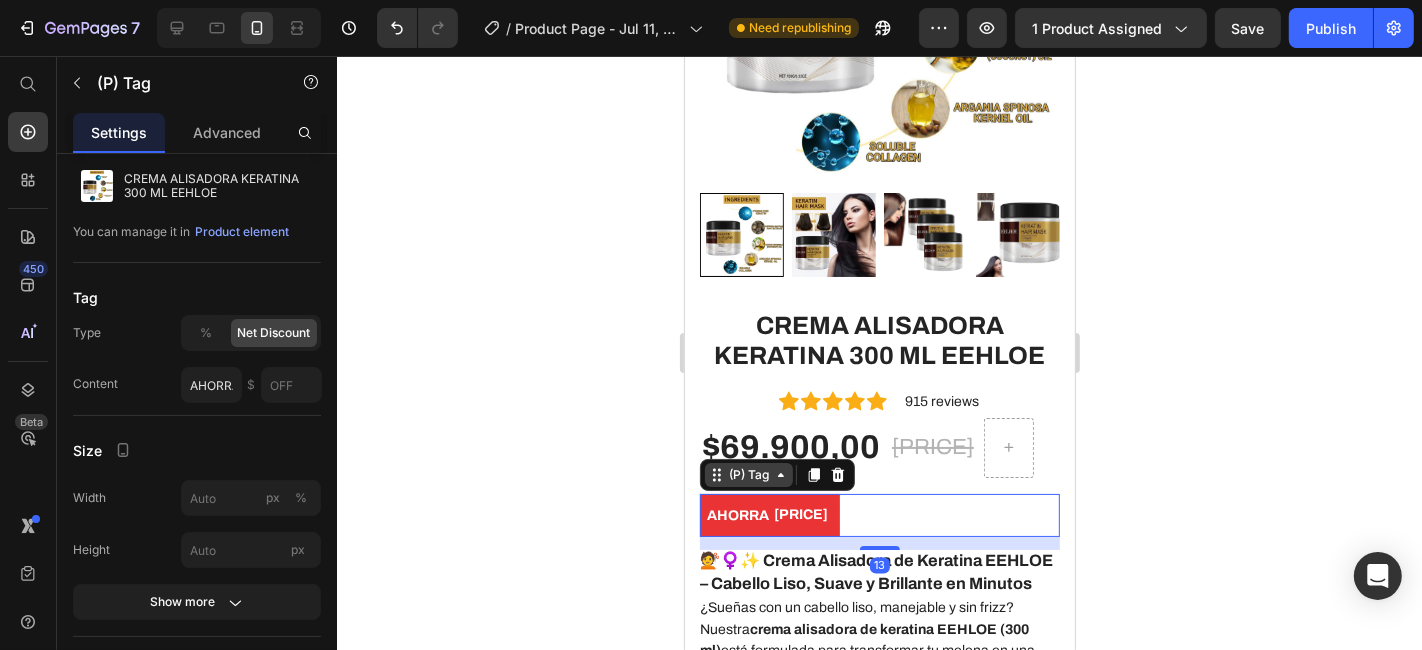 scroll, scrollTop: 0, scrollLeft: 0, axis: both 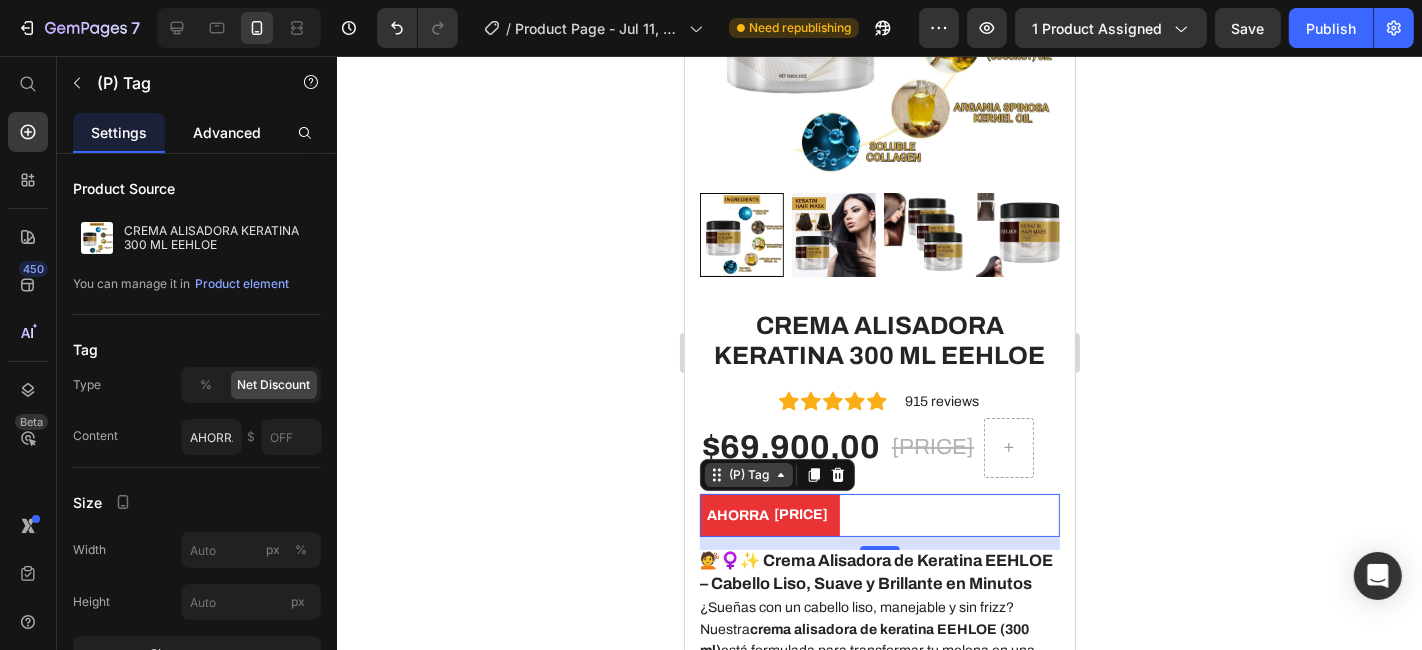 click on "Advanced" at bounding box center [227, 132] 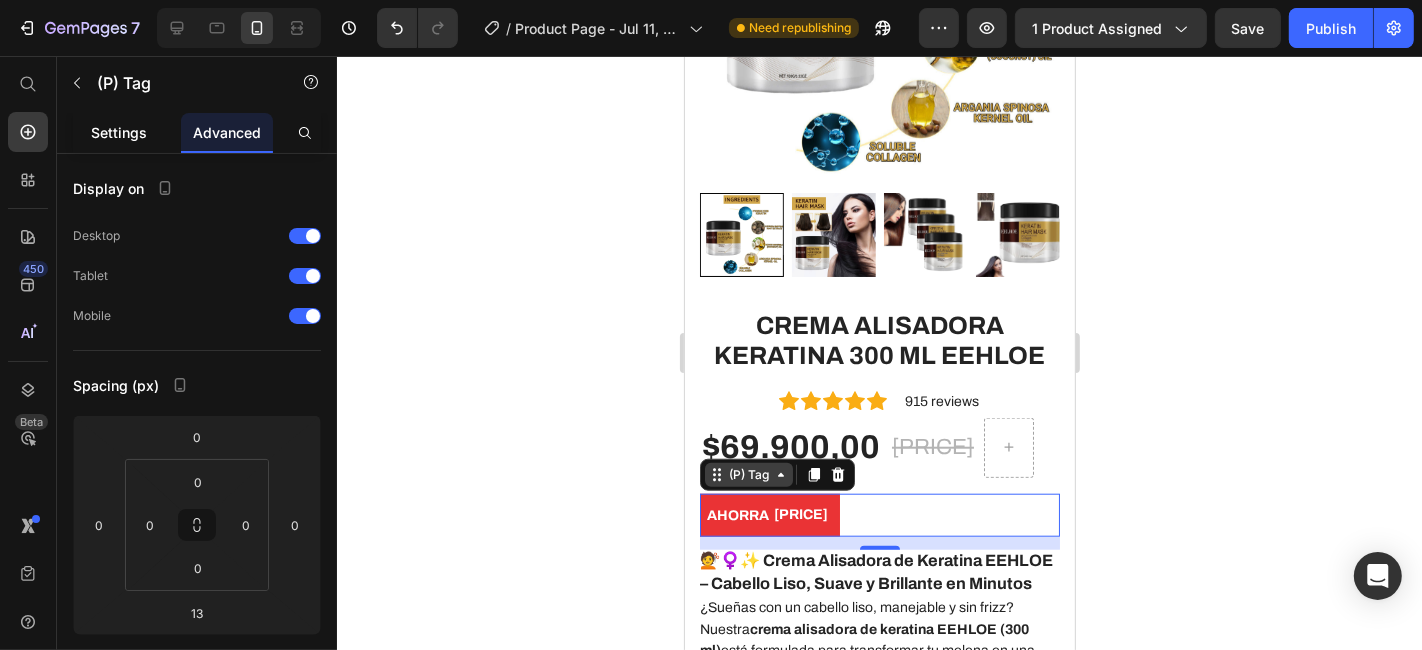 click on "Settings" at bounding box center [119, 132] 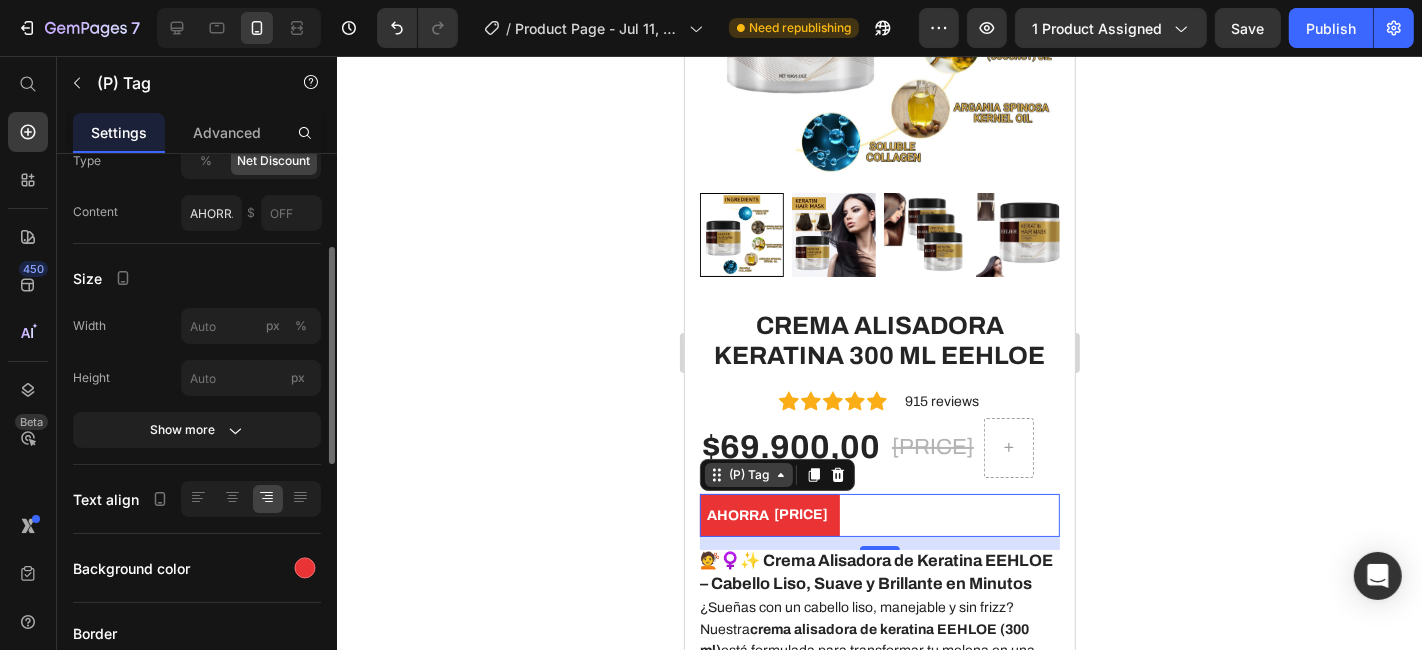 scroll, scrollTop: 230, scrollLeft: 0, axis: vertical 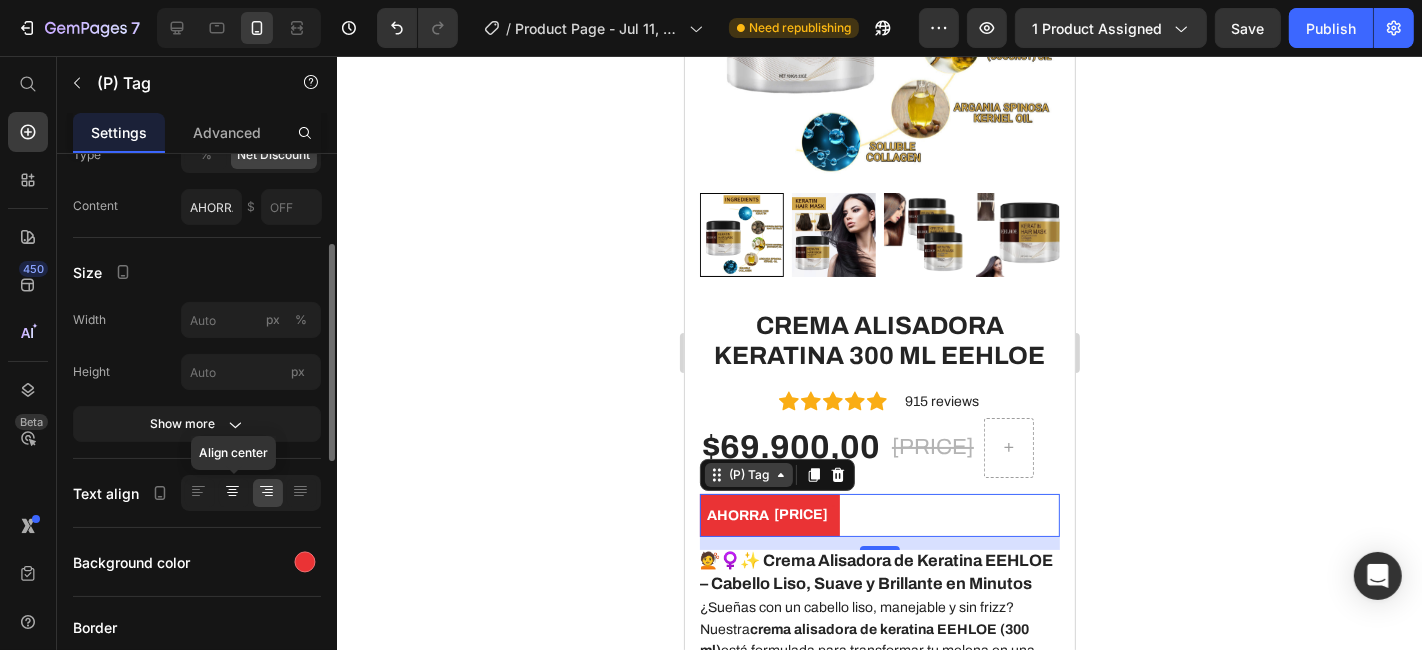 click 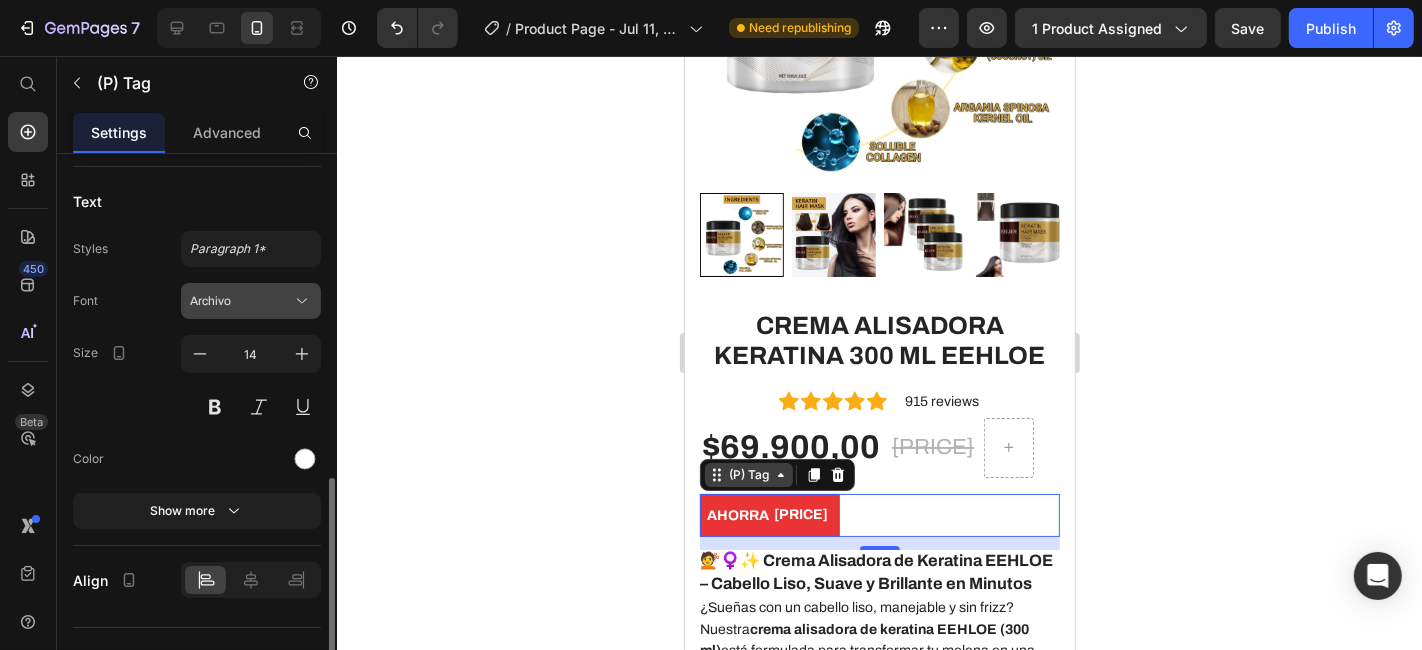 scroll, scrollTop: 857, scrollLeft: 0, axis: vertical 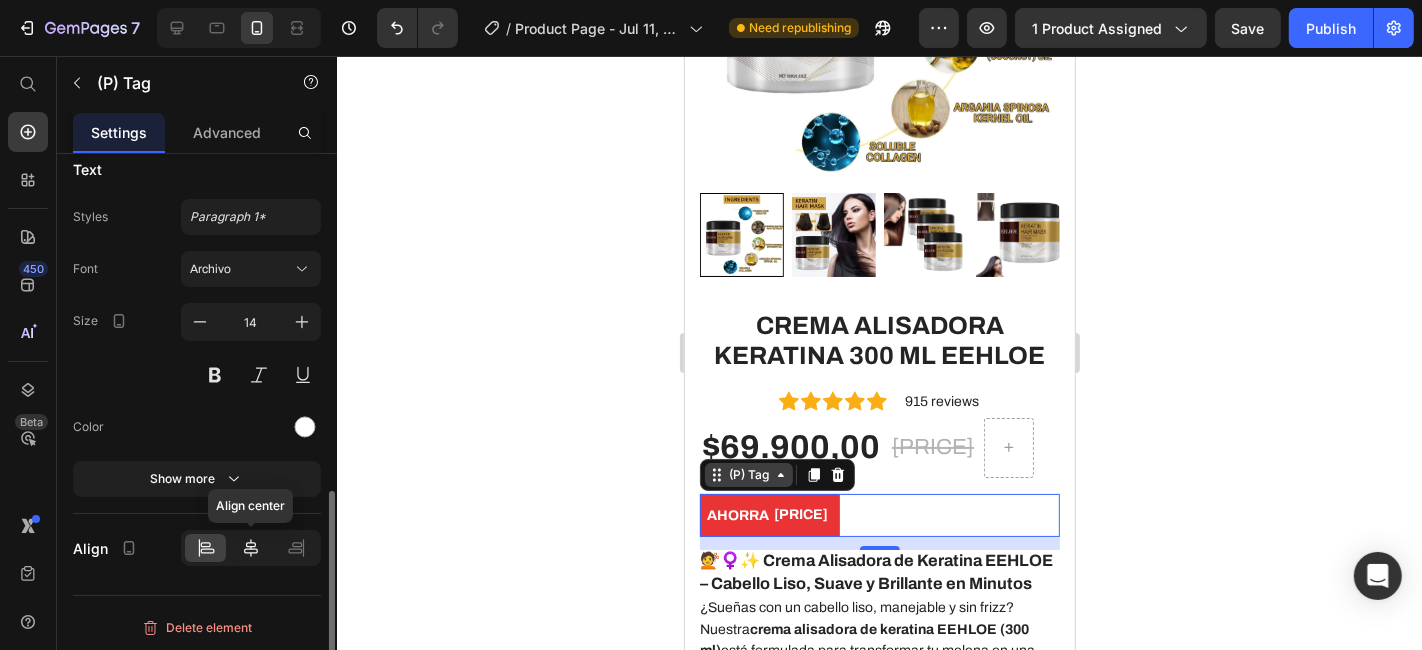 click 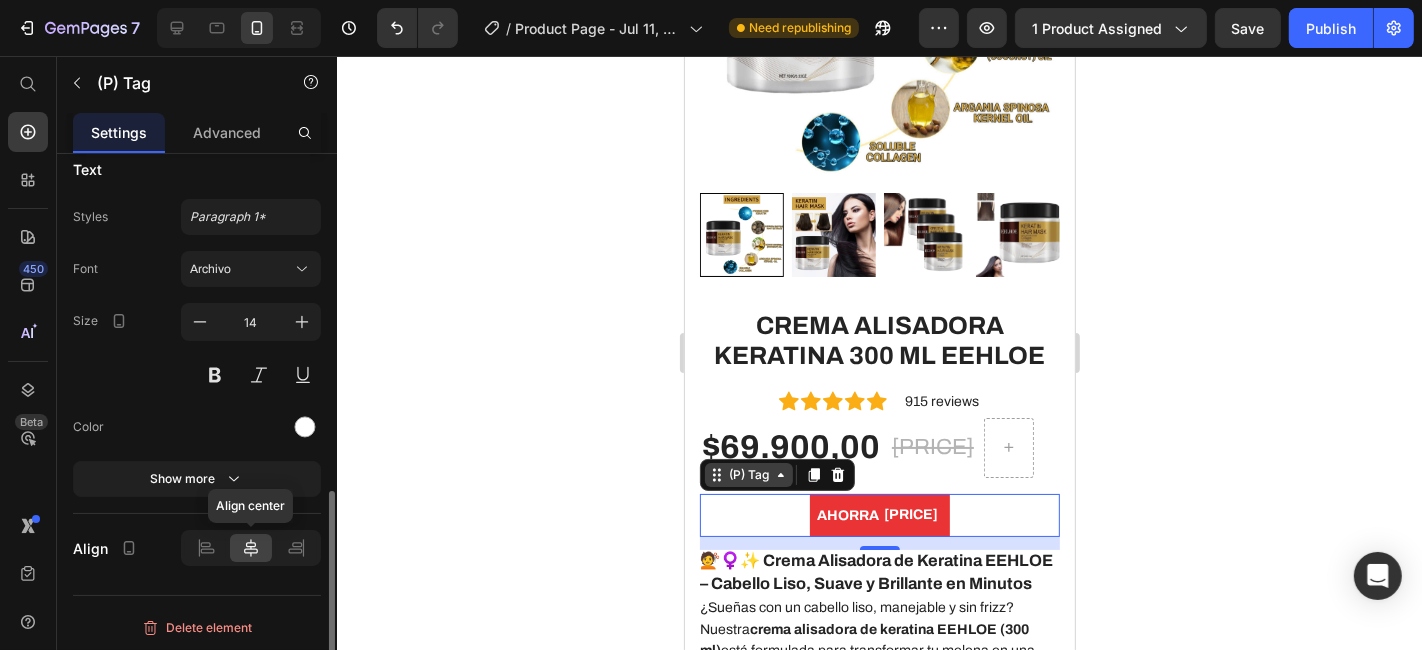 scroll, scrollTop: 857, scrollLeft: 0, axis: vertical 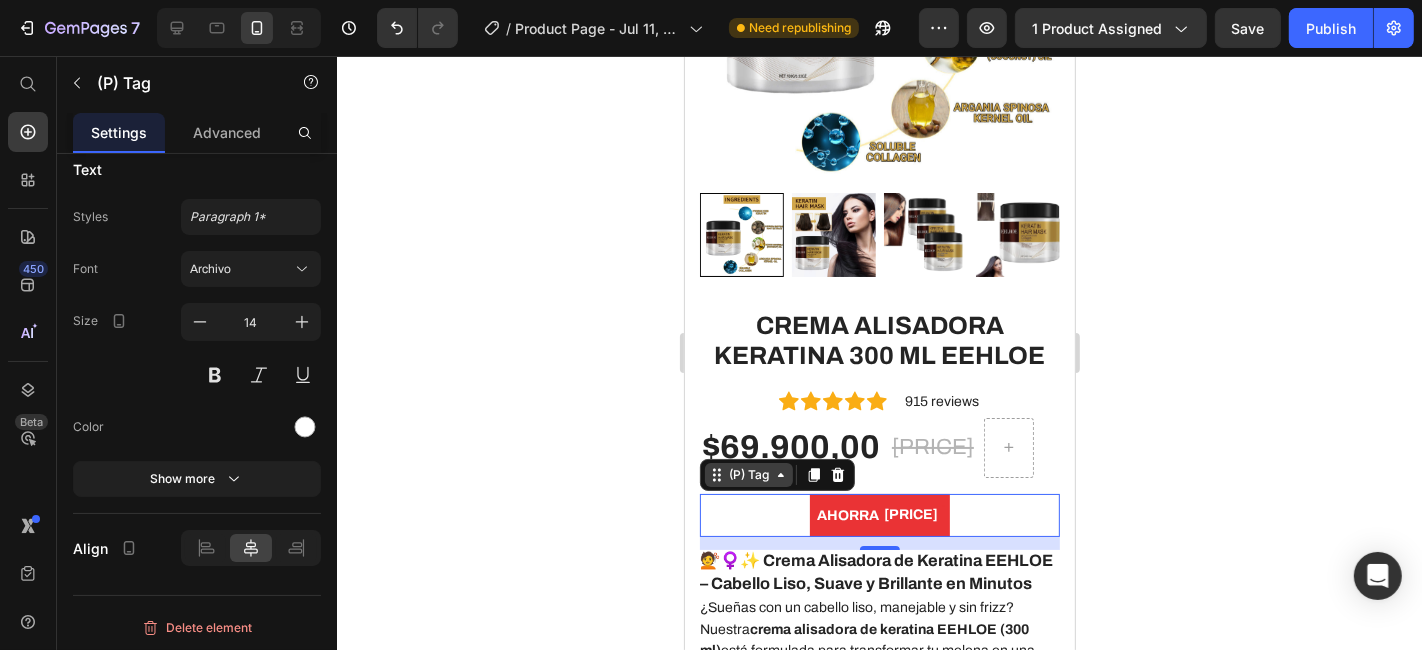 click 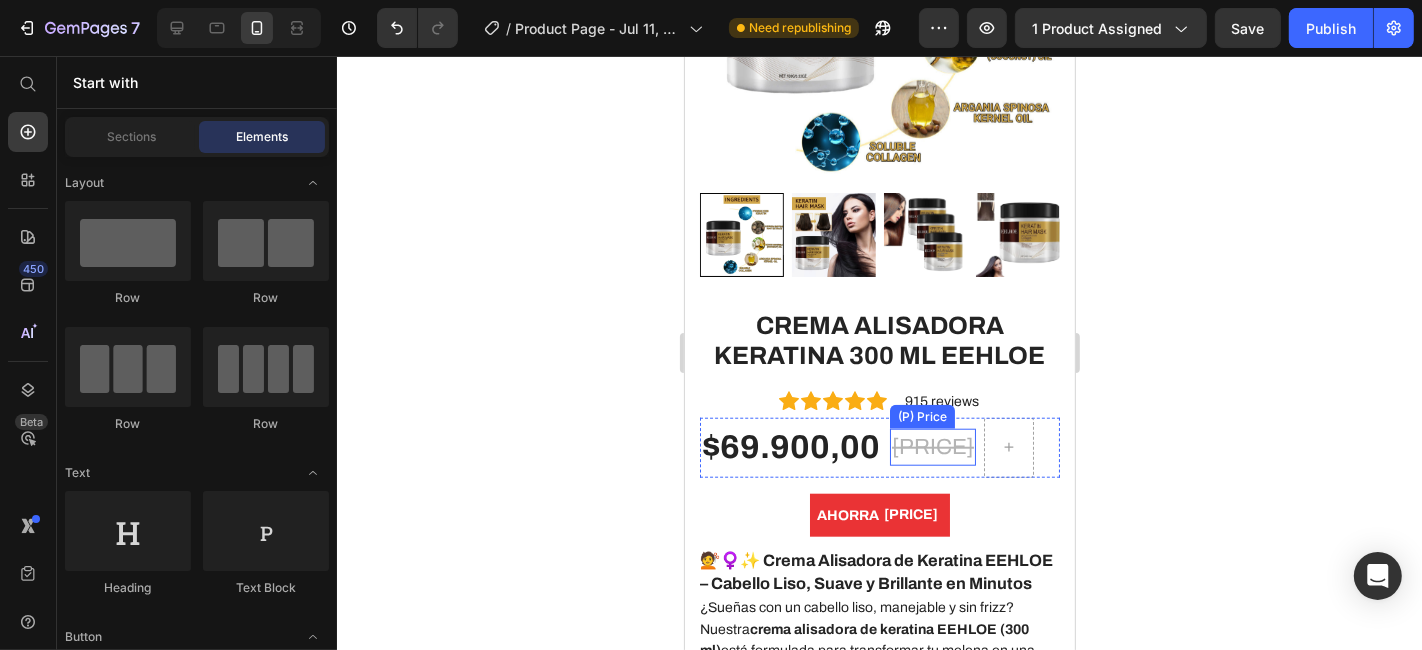 click on "[PRICE]" at bounding box center (932, 446) 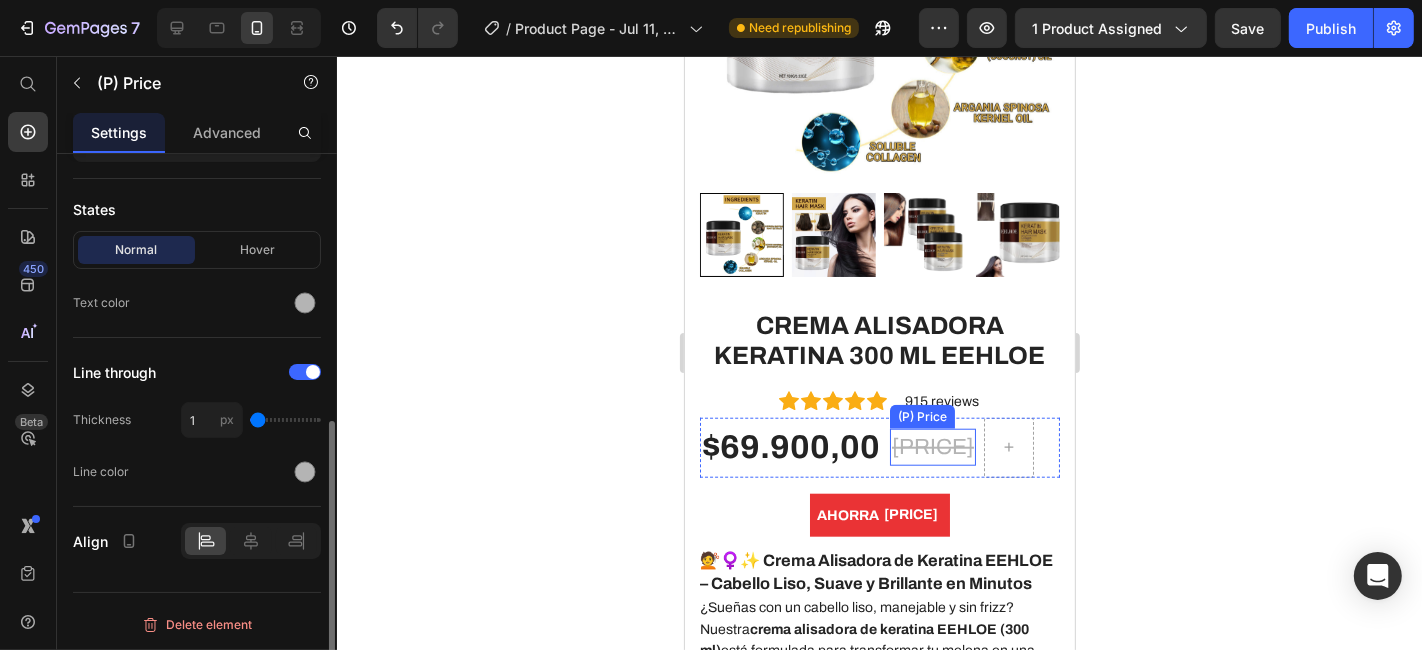 scroll, scrollTop: 0, scrollLeft: 0, axis: both 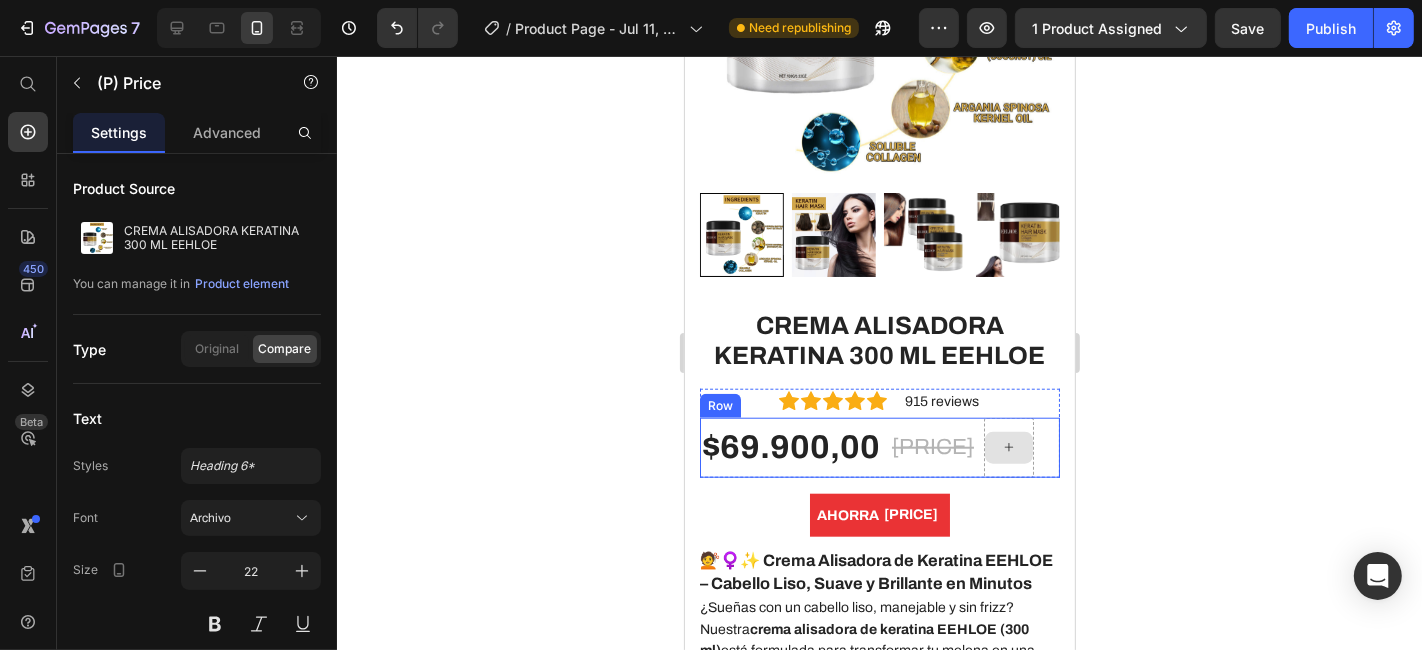 click at bounding box center (1008, 447) 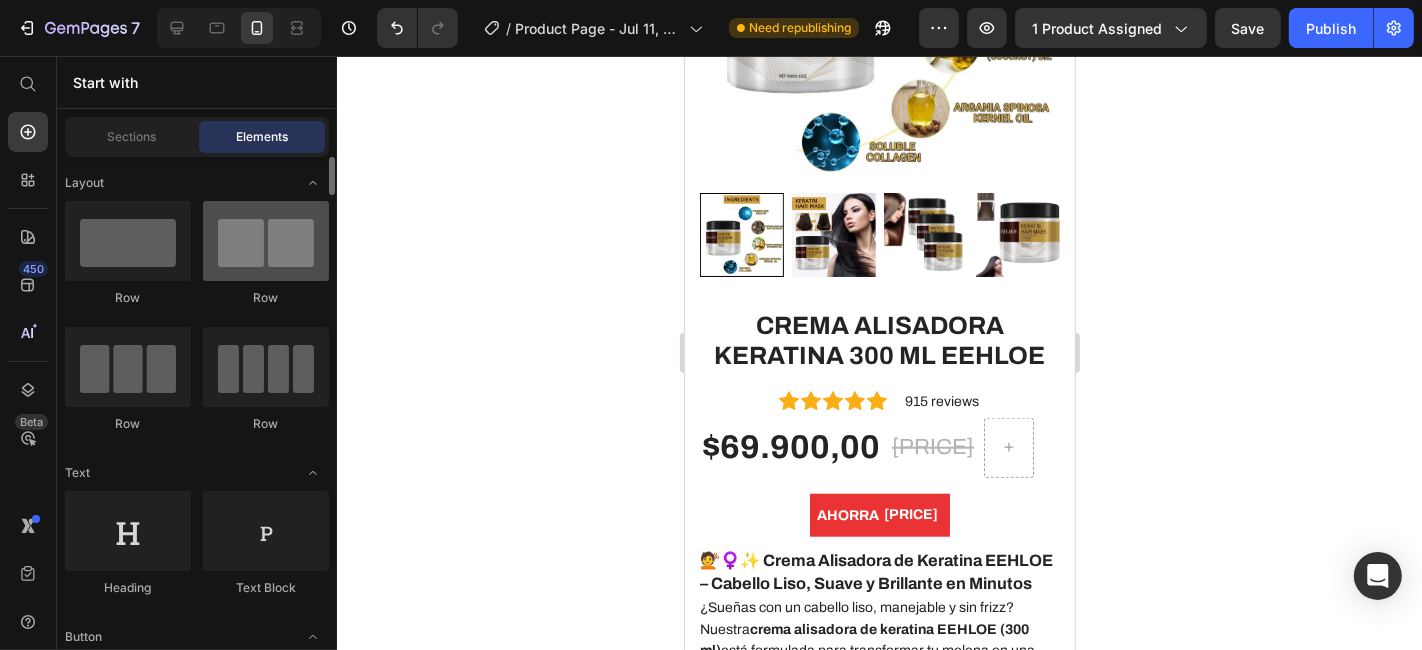 click at bounding box center [266, 241] 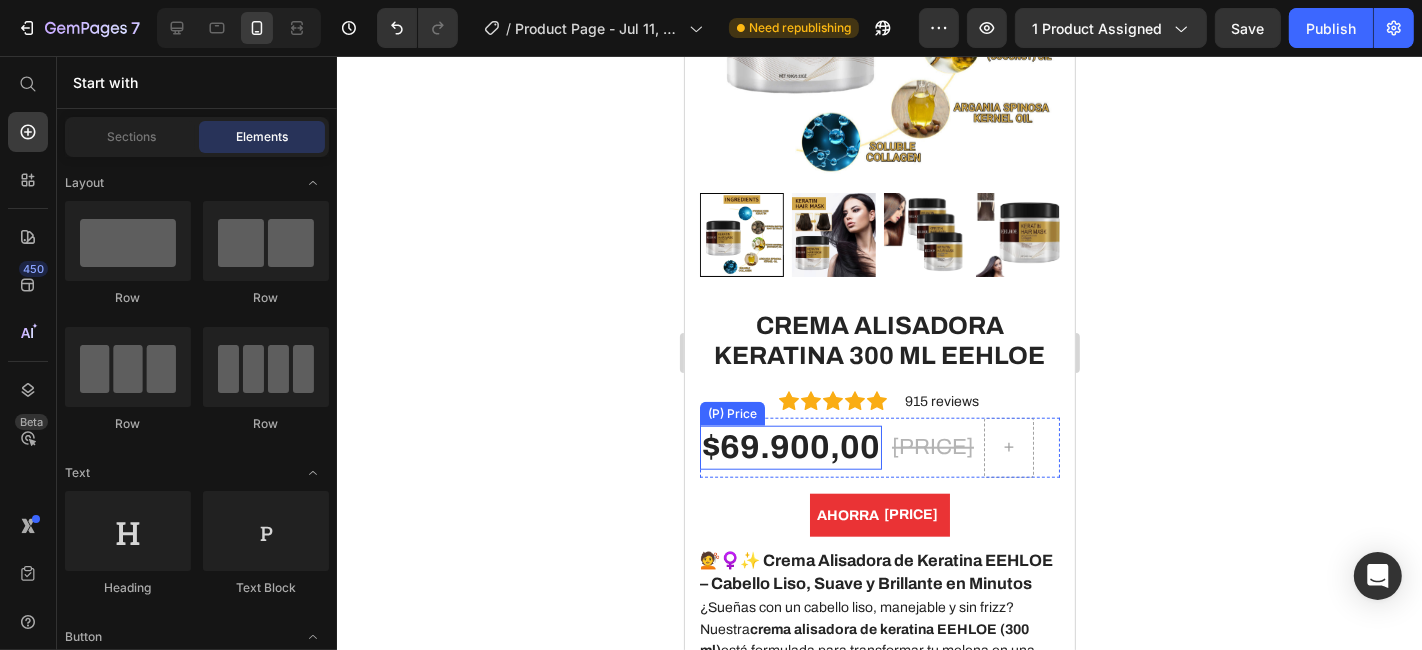 click on "$69.900,00" at bounding box center [790, 447] 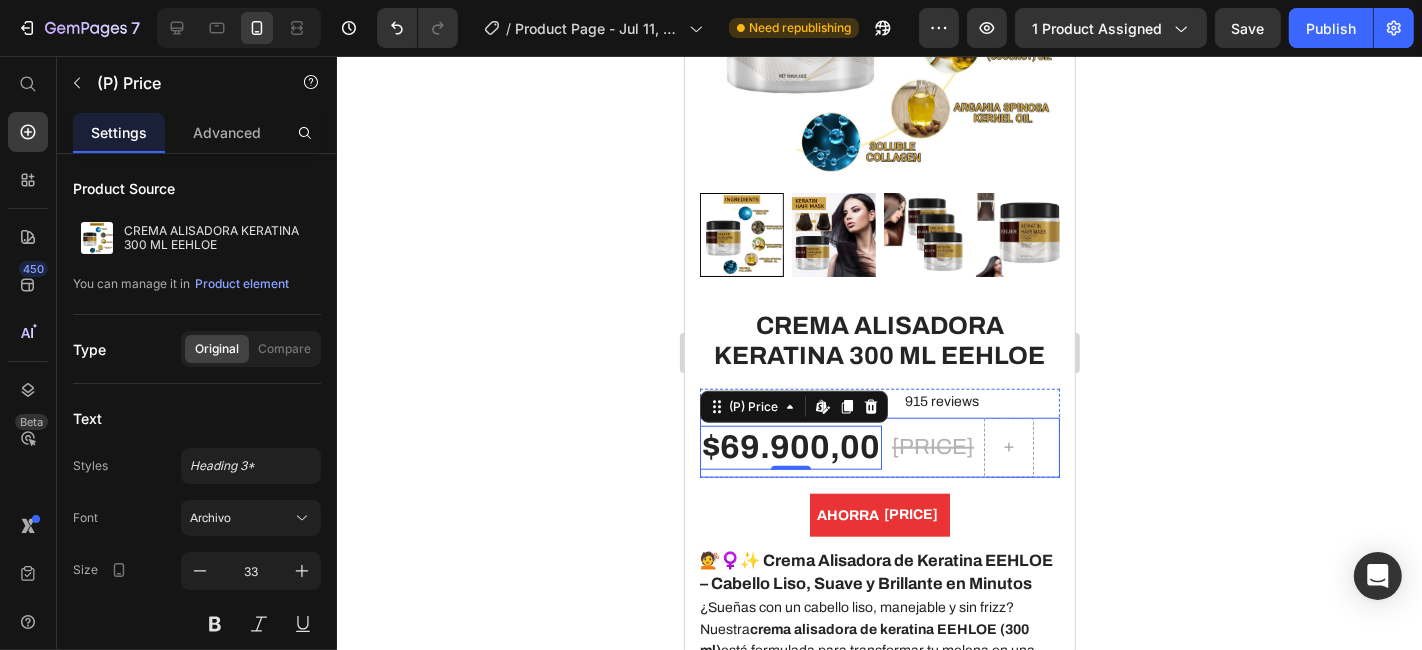 click on "[PRICE] (P) Price" at bounding box center (932, 447) 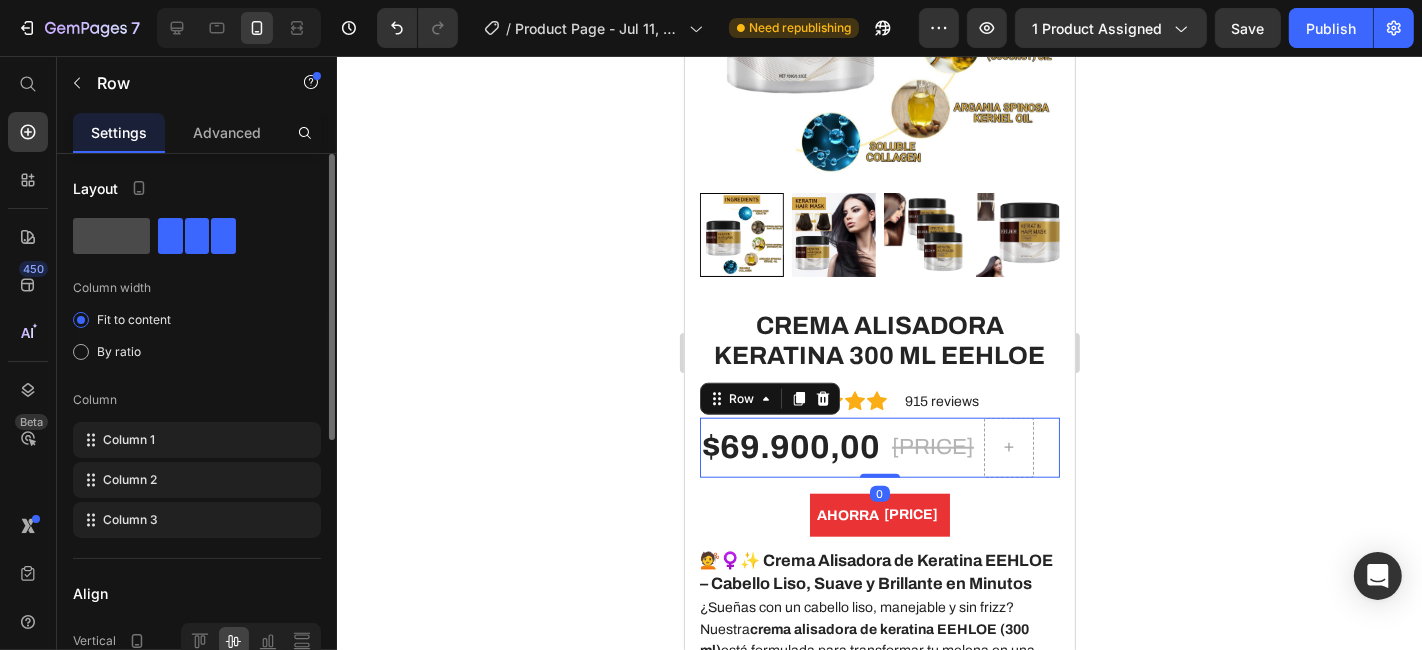 click 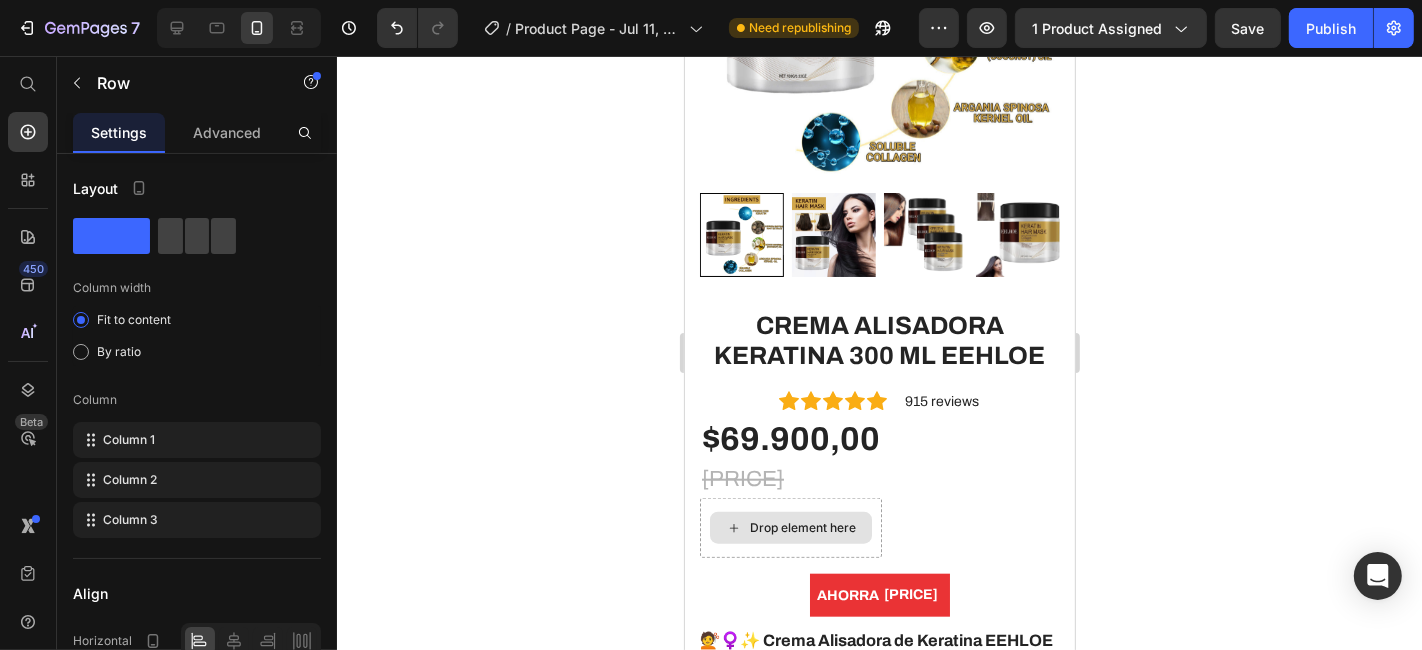 click on "Drop element here" at bounding box center (790, 527) 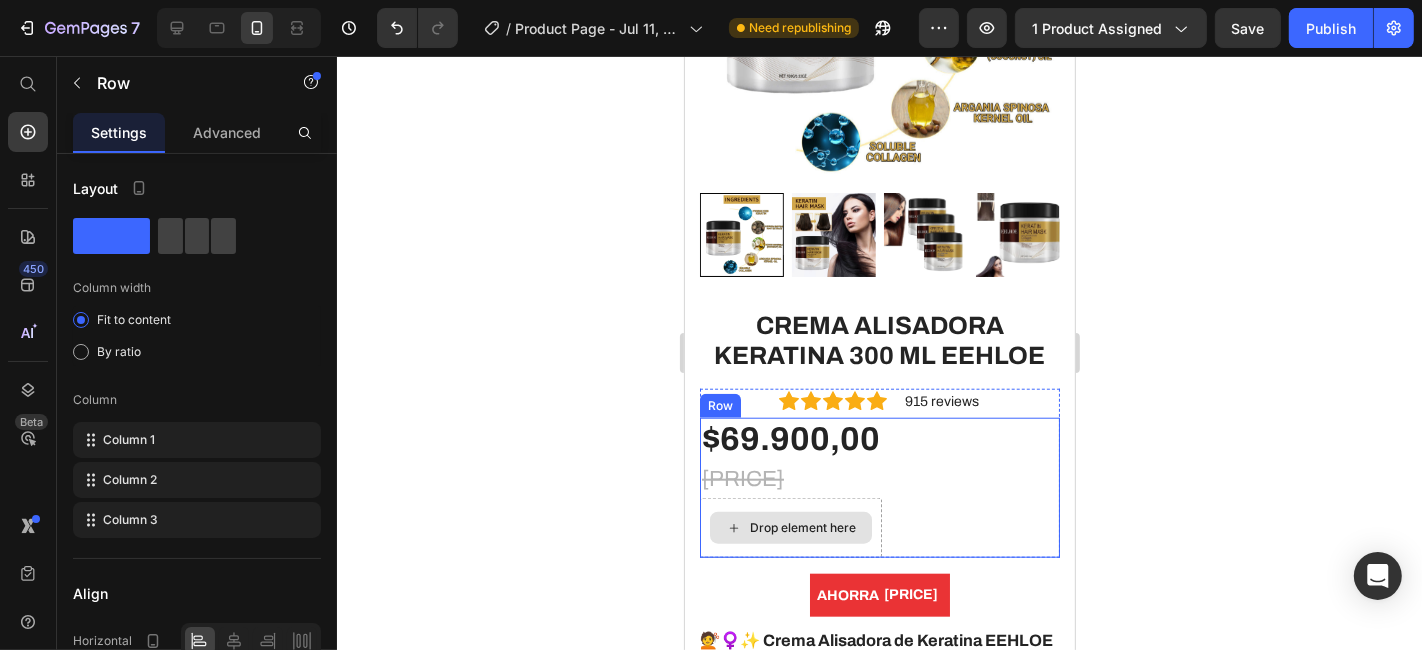 click on "Drop element here" at bounding box center (790, 527) 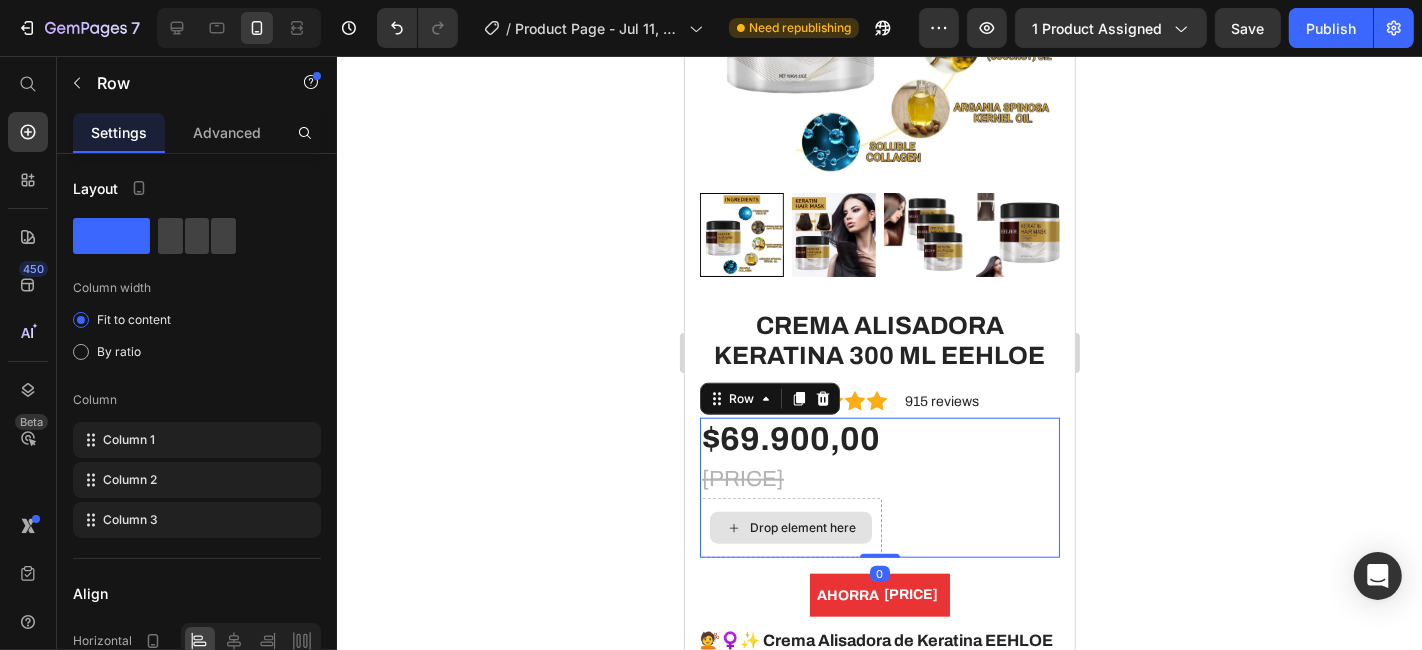 click on "Drop element here" at bounding box center (790, 527) 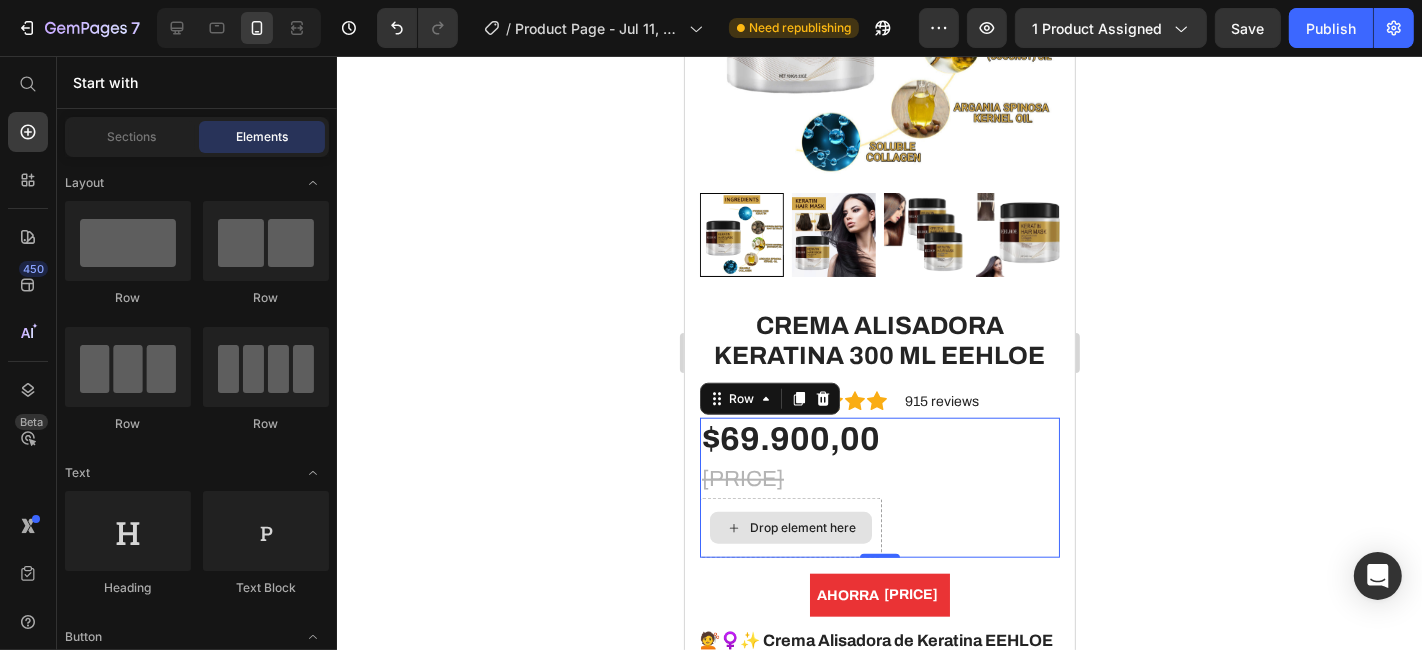 click on "Drop element here" at bounding box center (790, 527) 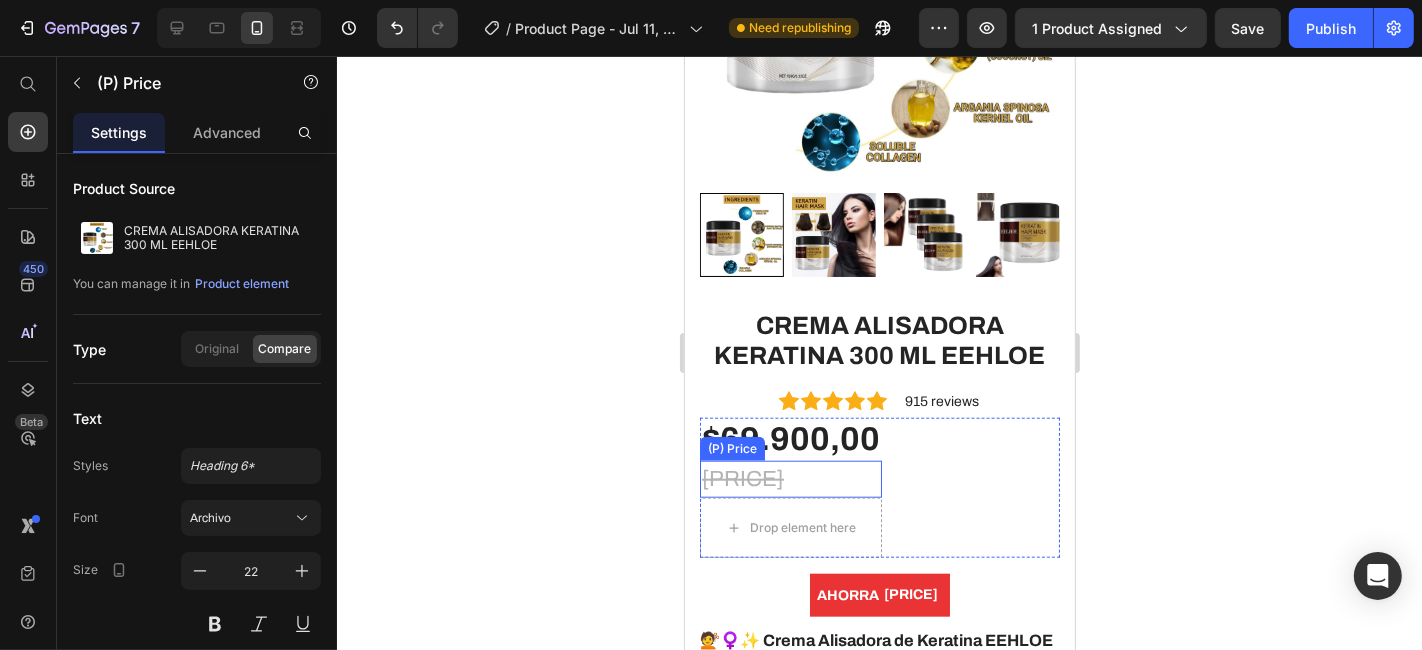 click on "[PRICE]" at bounding box center (790, 478) 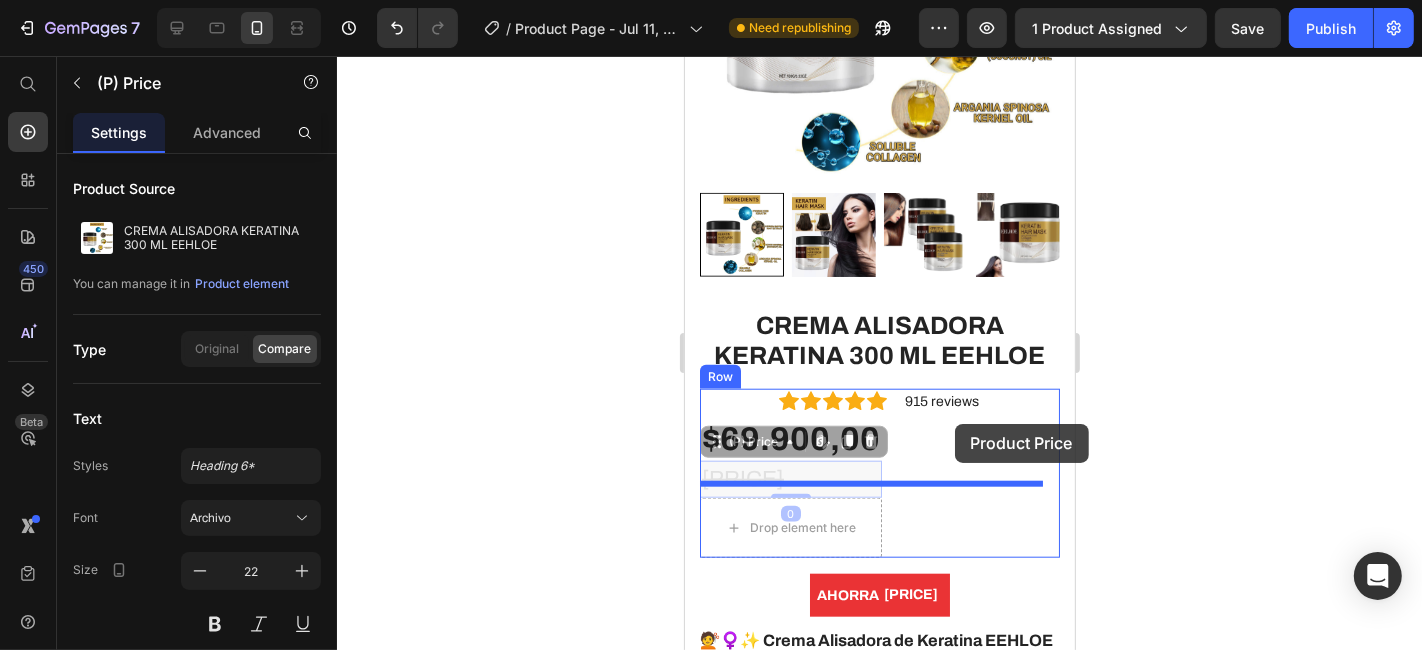 drag, startPoint x: 837, startPoint y: 397, endPoint x: 954, endPoint y: 423, distance: 119.85408 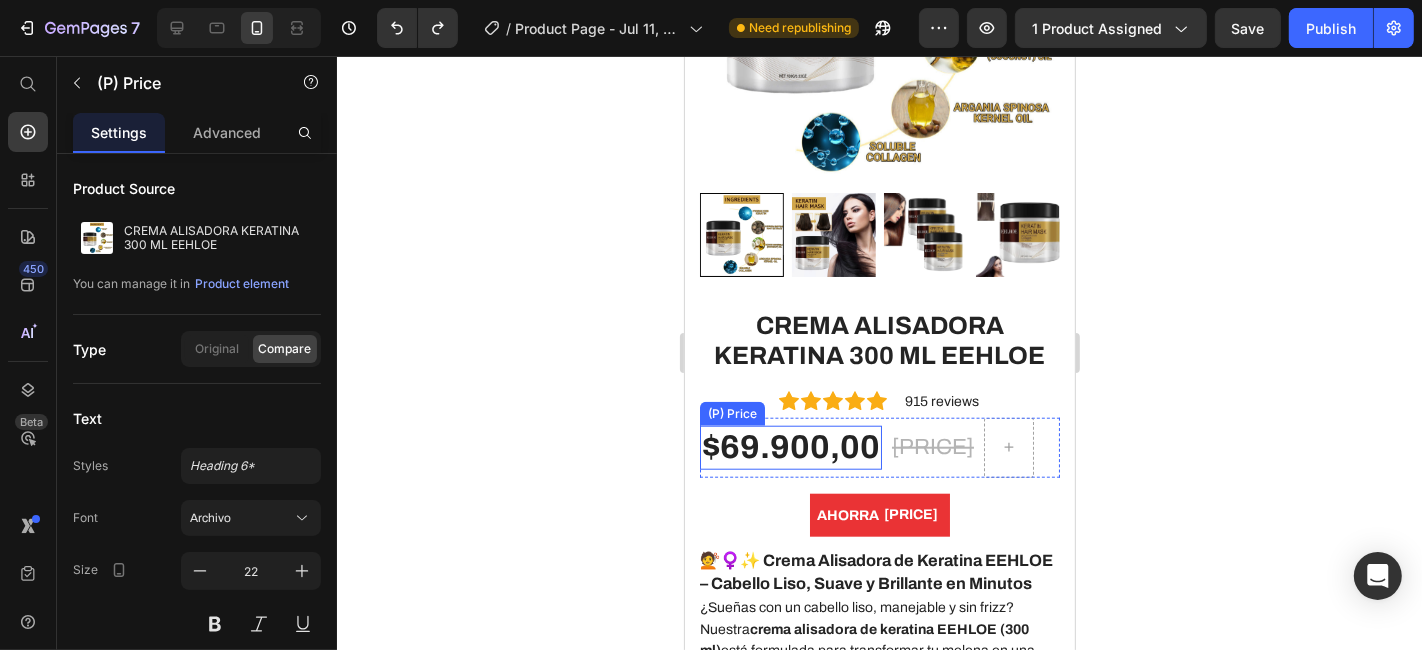 click on "$69.900,00" at bounding box center [790, 447] 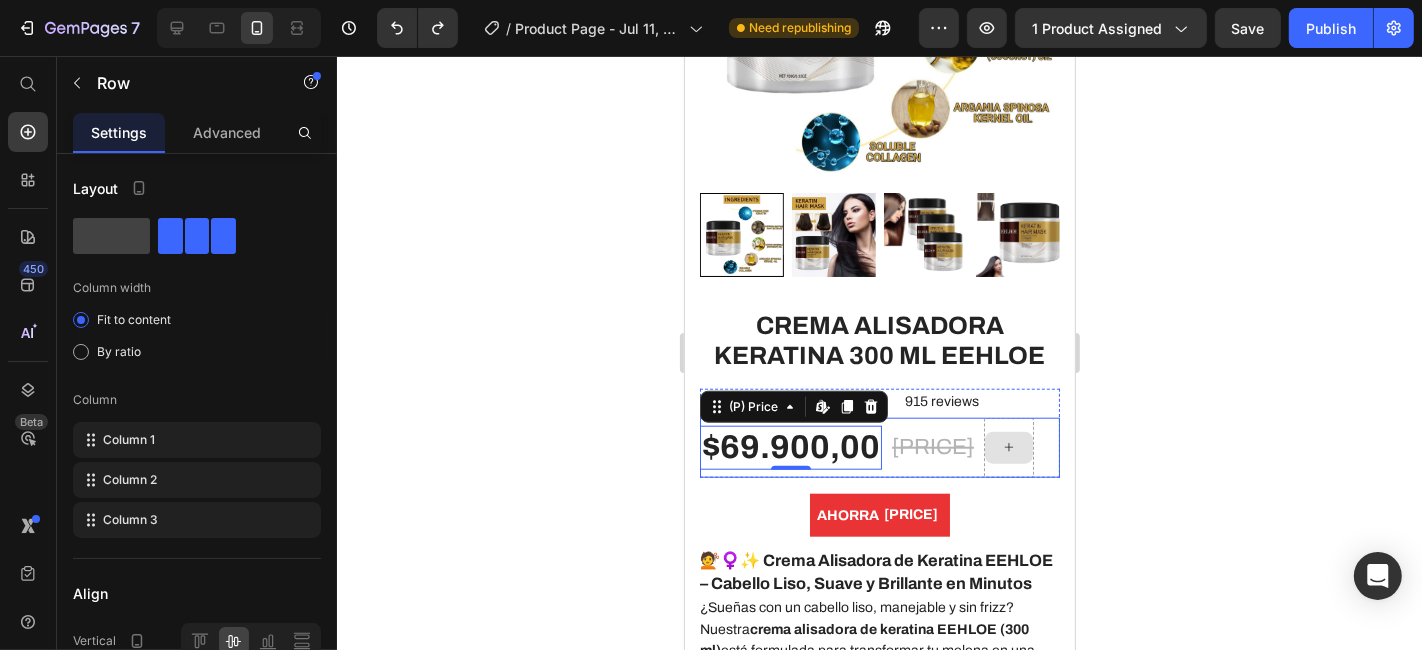 click at bounding box center [1008, 447] 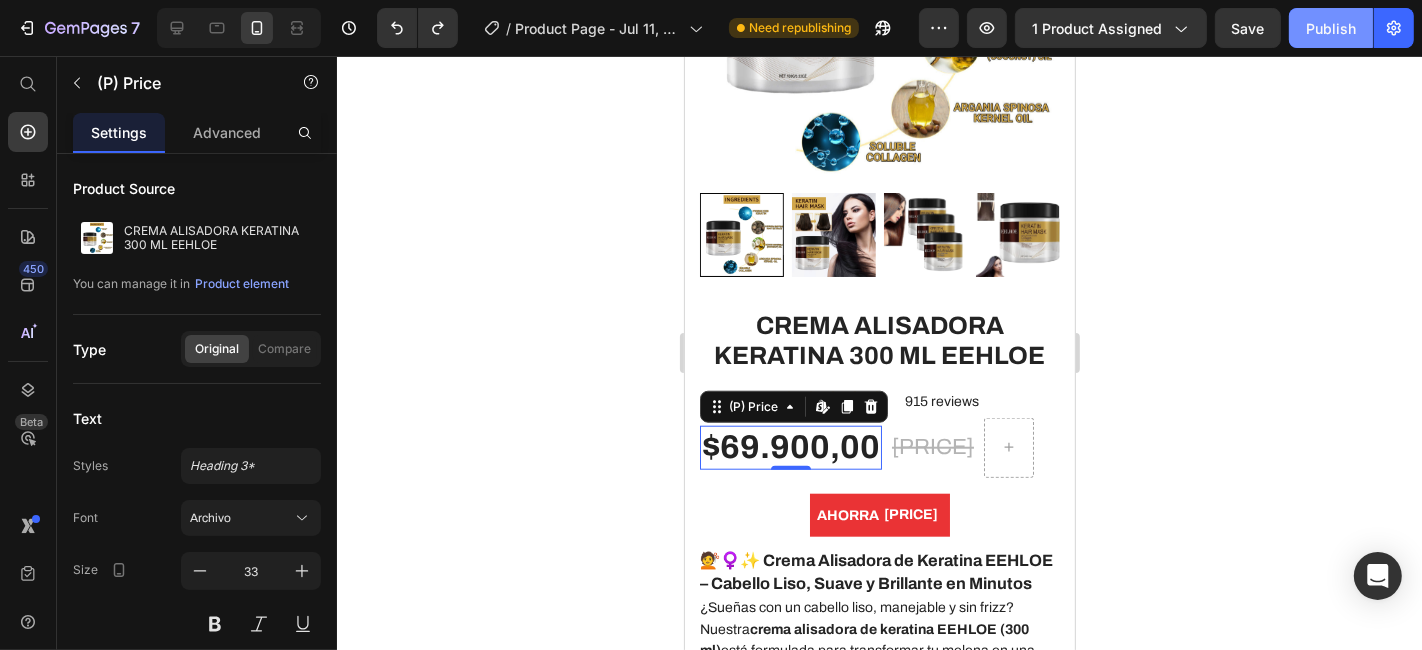 click on "Publish" 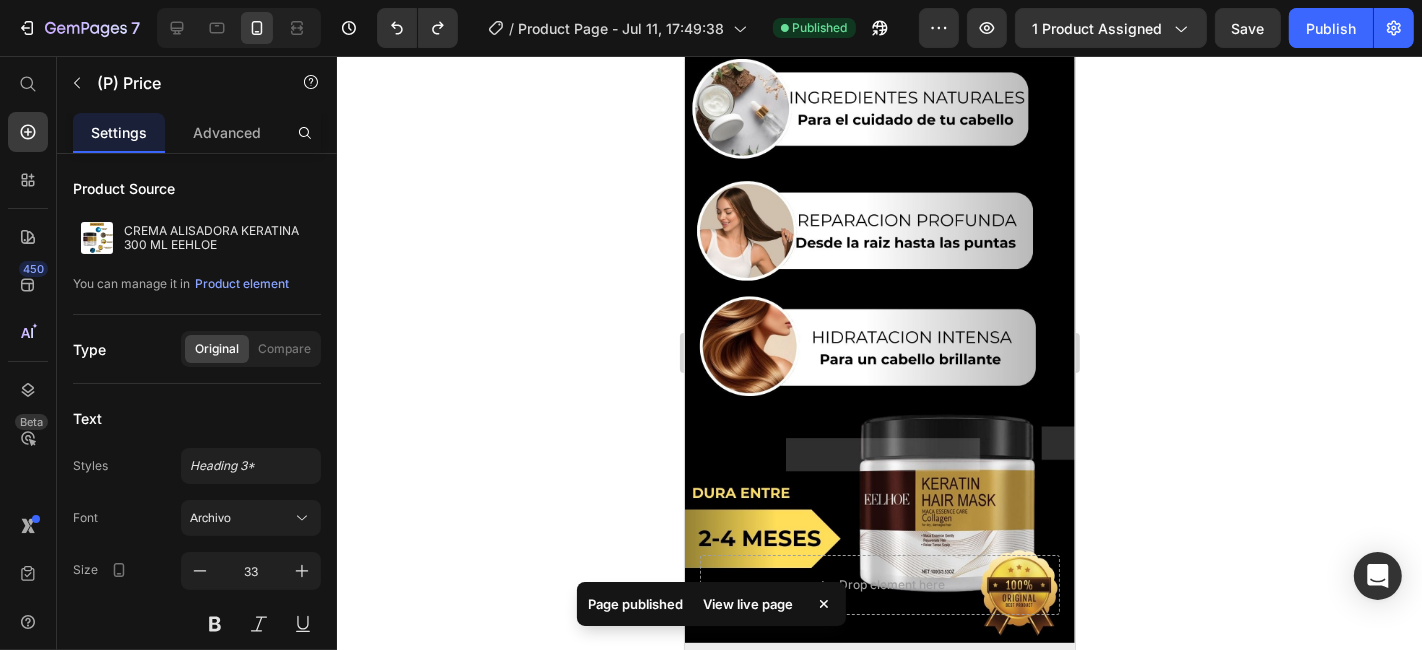 scroll, scrollTop: 0, scrollLeft: 0, axis: both 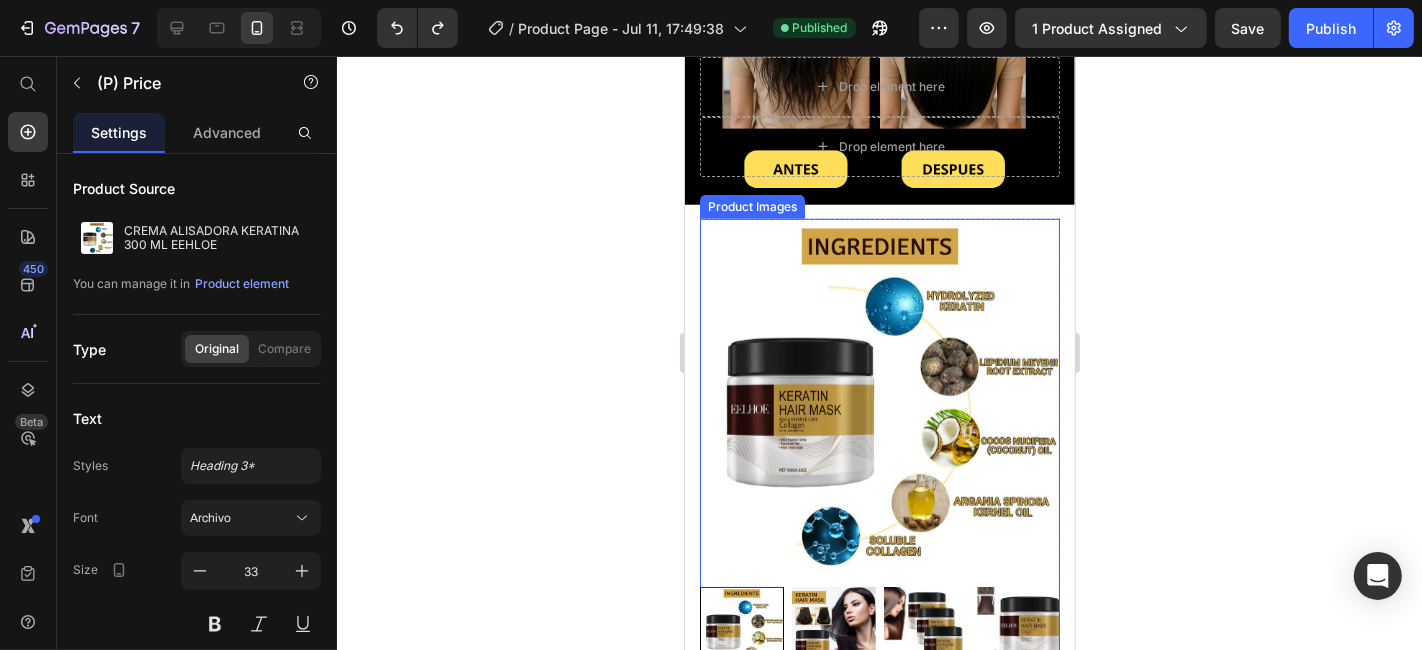 click at bounding box center (833, 628) 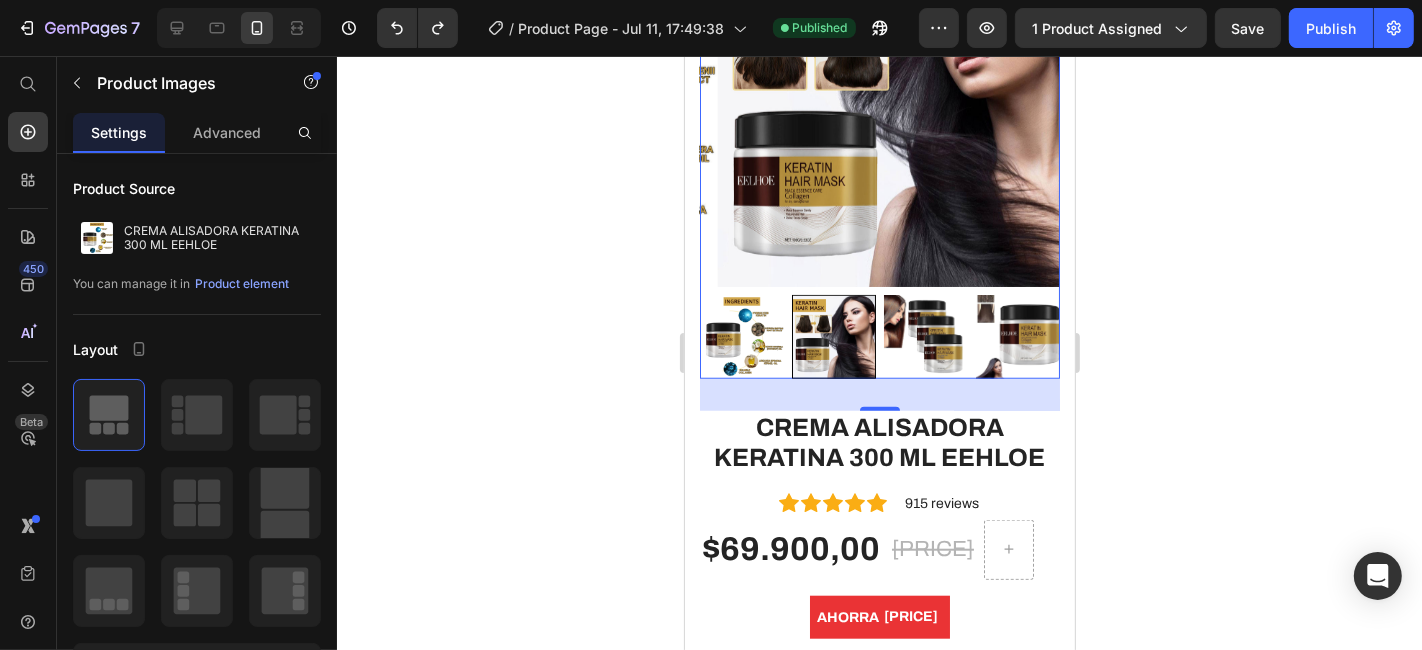 scroll, scrollTop: 1440, scrollLeft: 0, axis: vertical 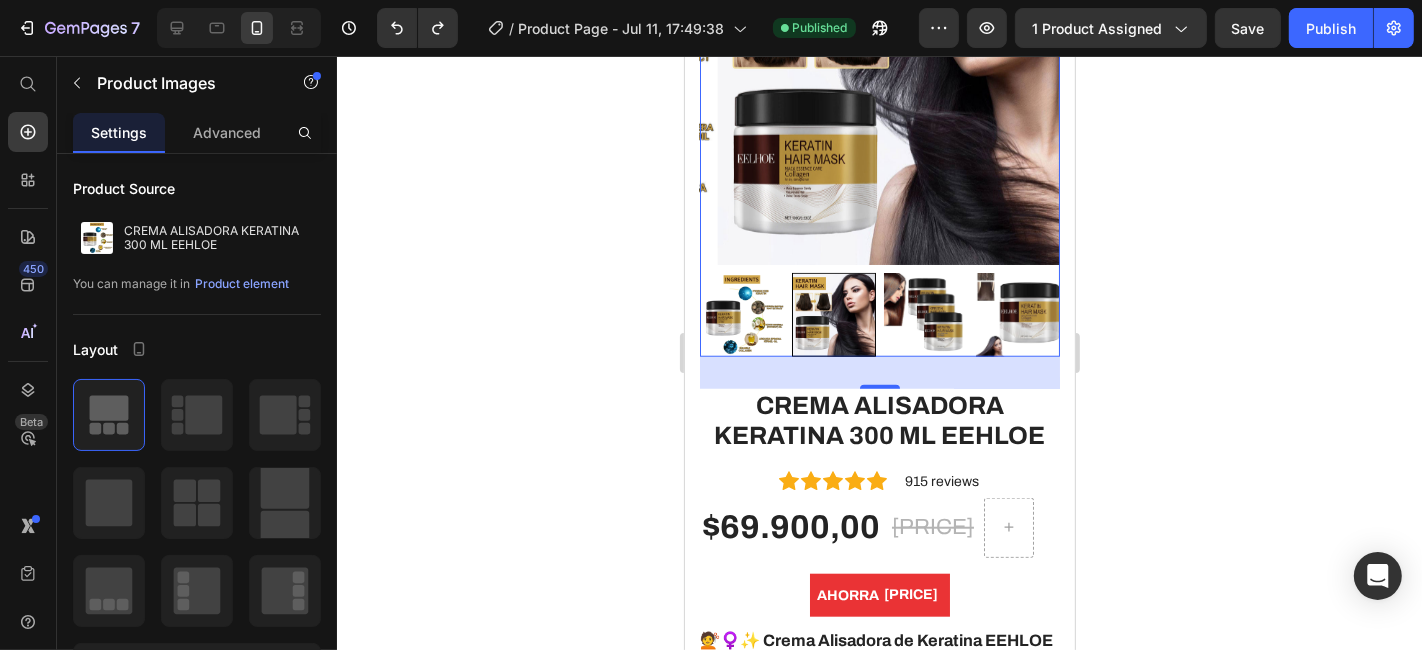 click at bounding box center [925, 314] 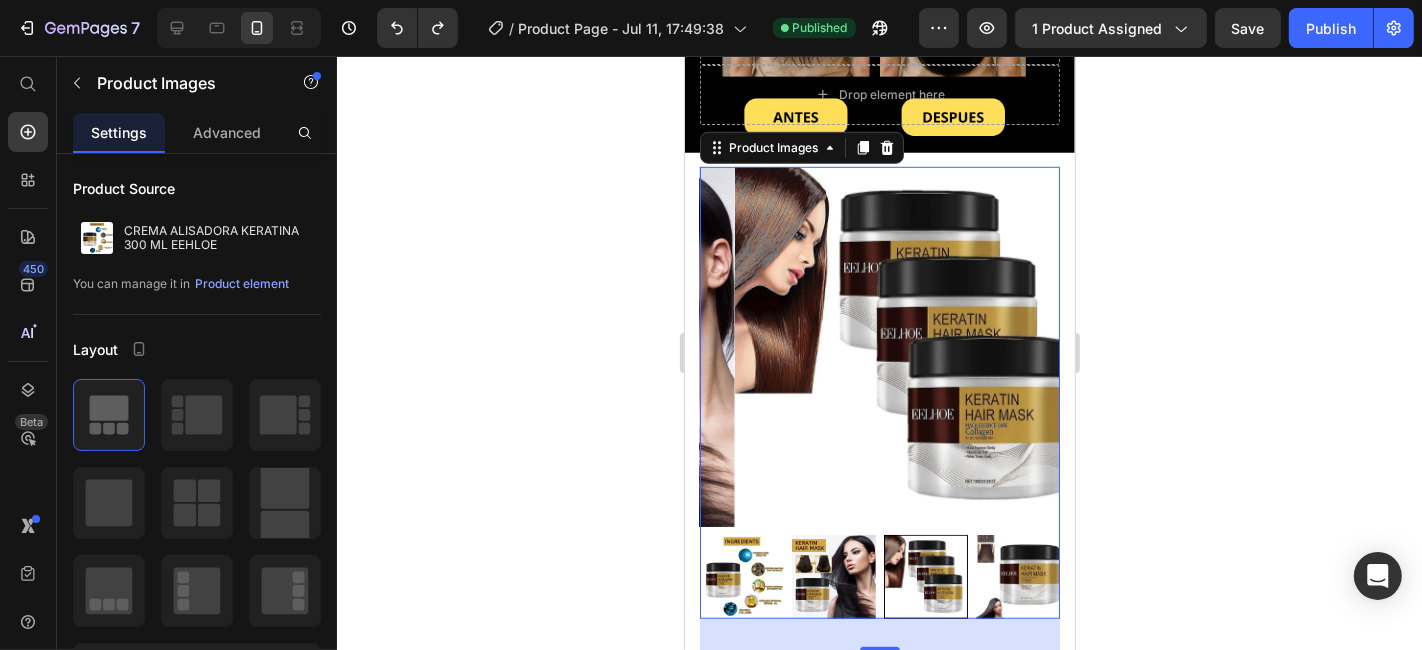 scroll, scrollTop: 1168, scrollLeft: 0, axis: vertical 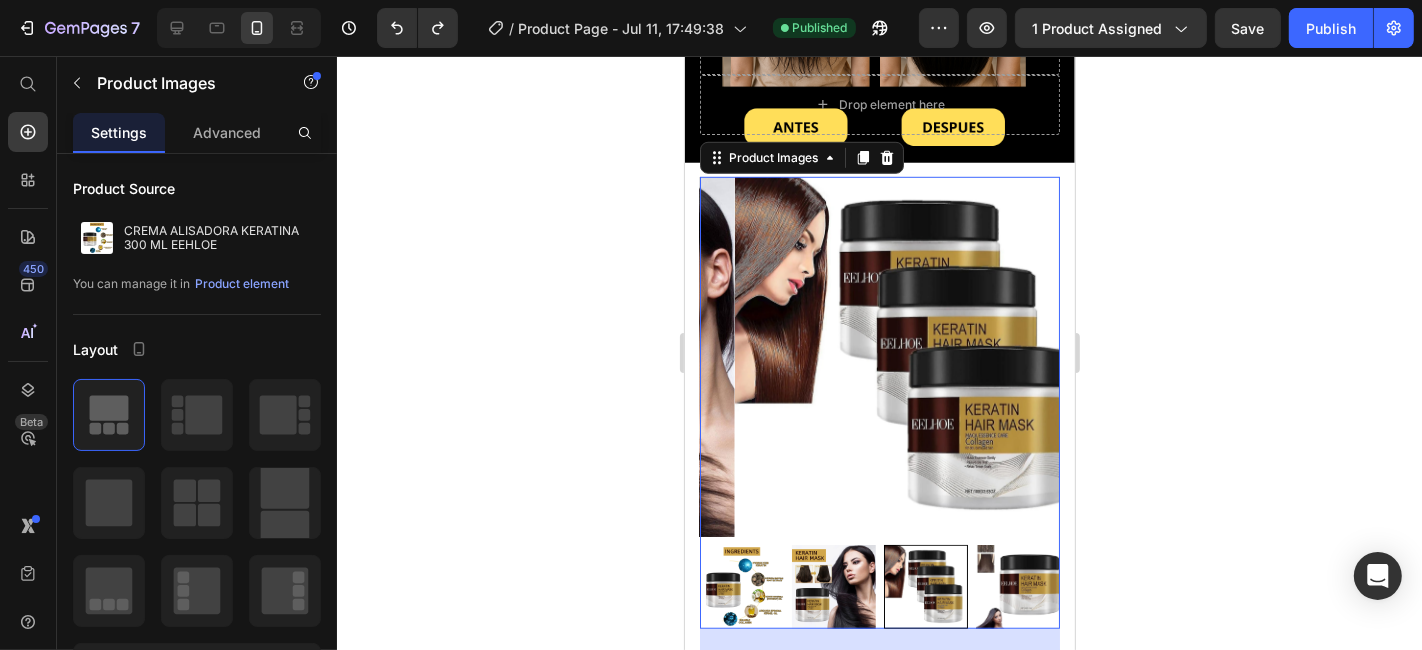 click at bounding box center [1017, 586] 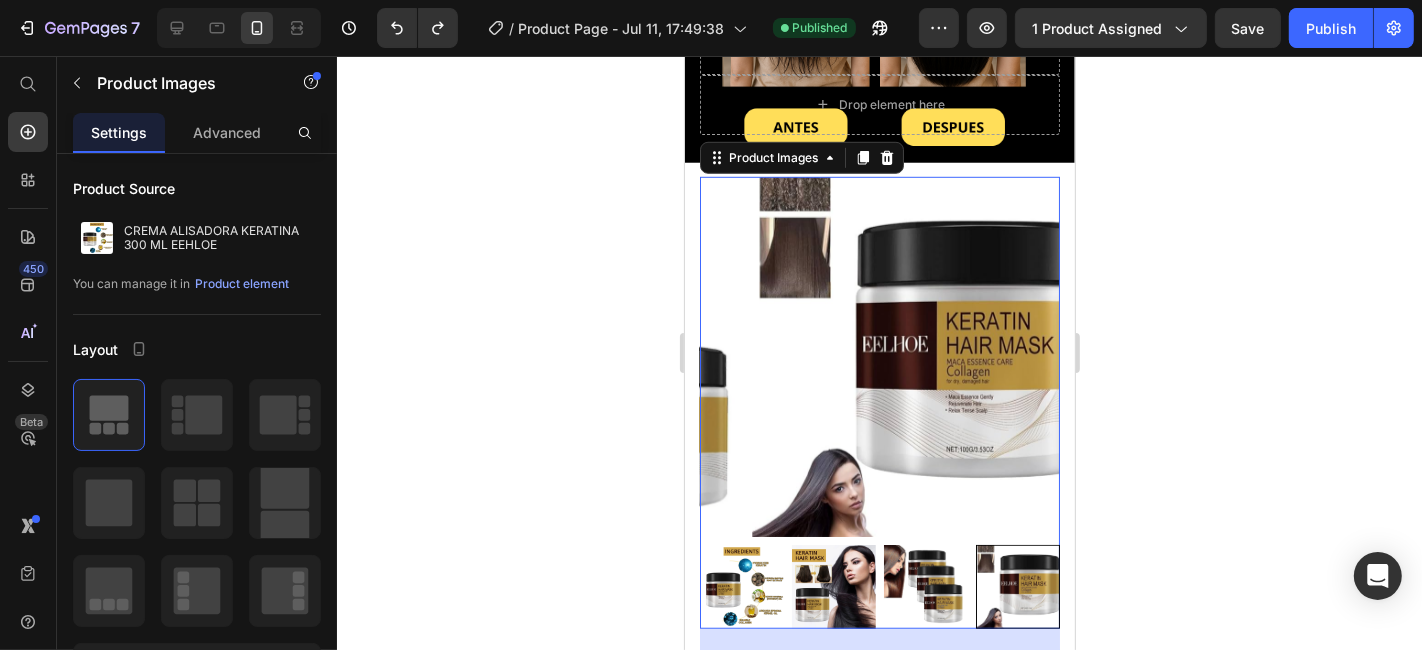 click at bounding box center (833, 586) 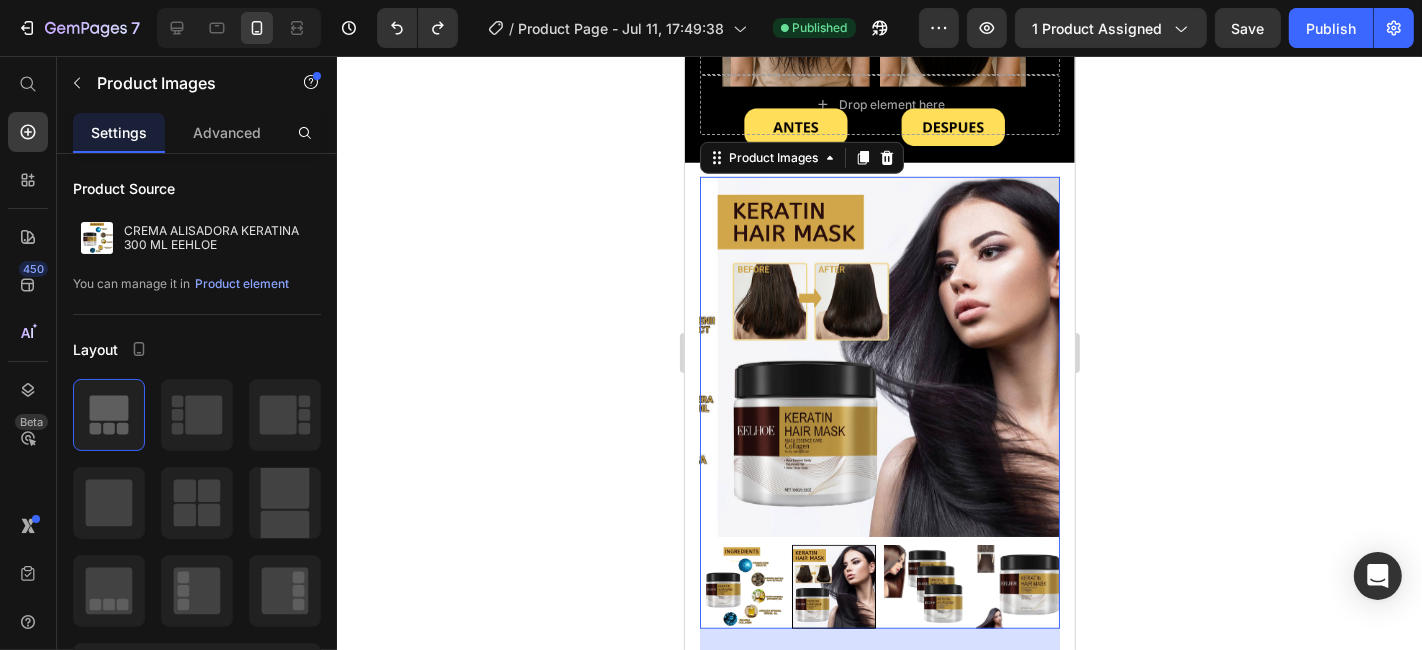 click at bounding box center (741, 586) 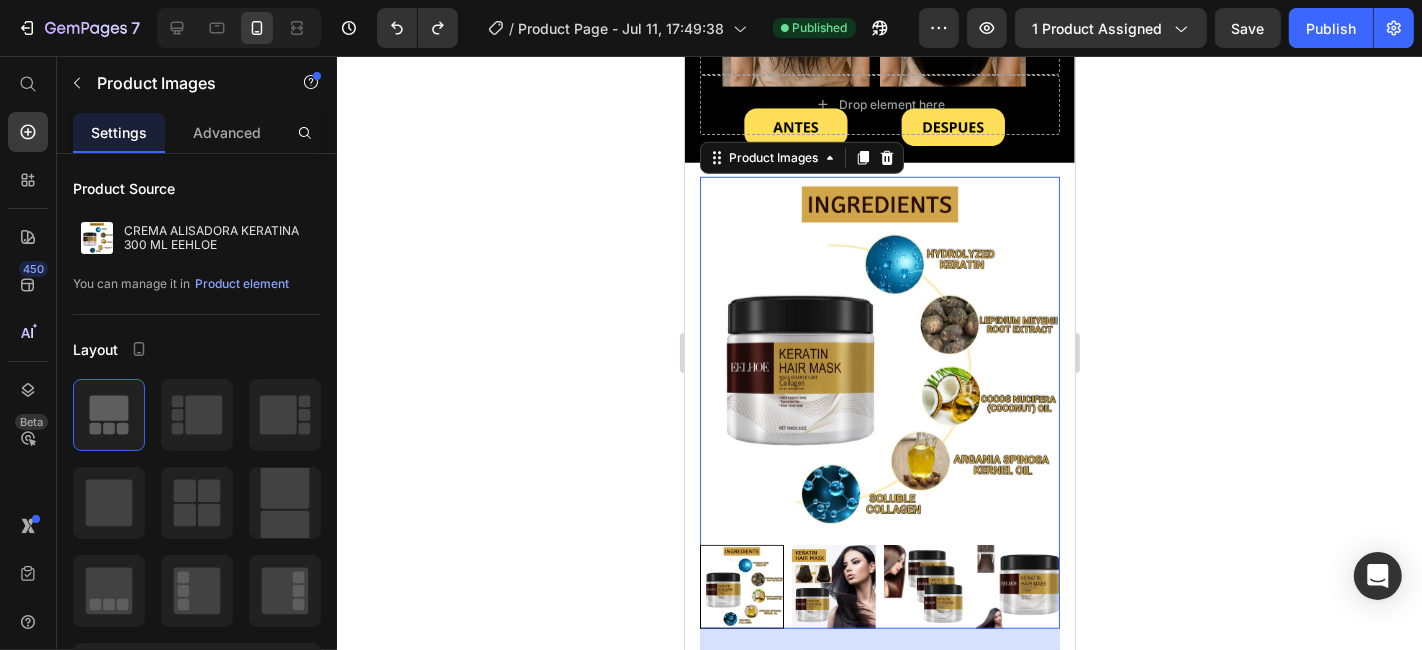 click at bounding box center [833, 586] 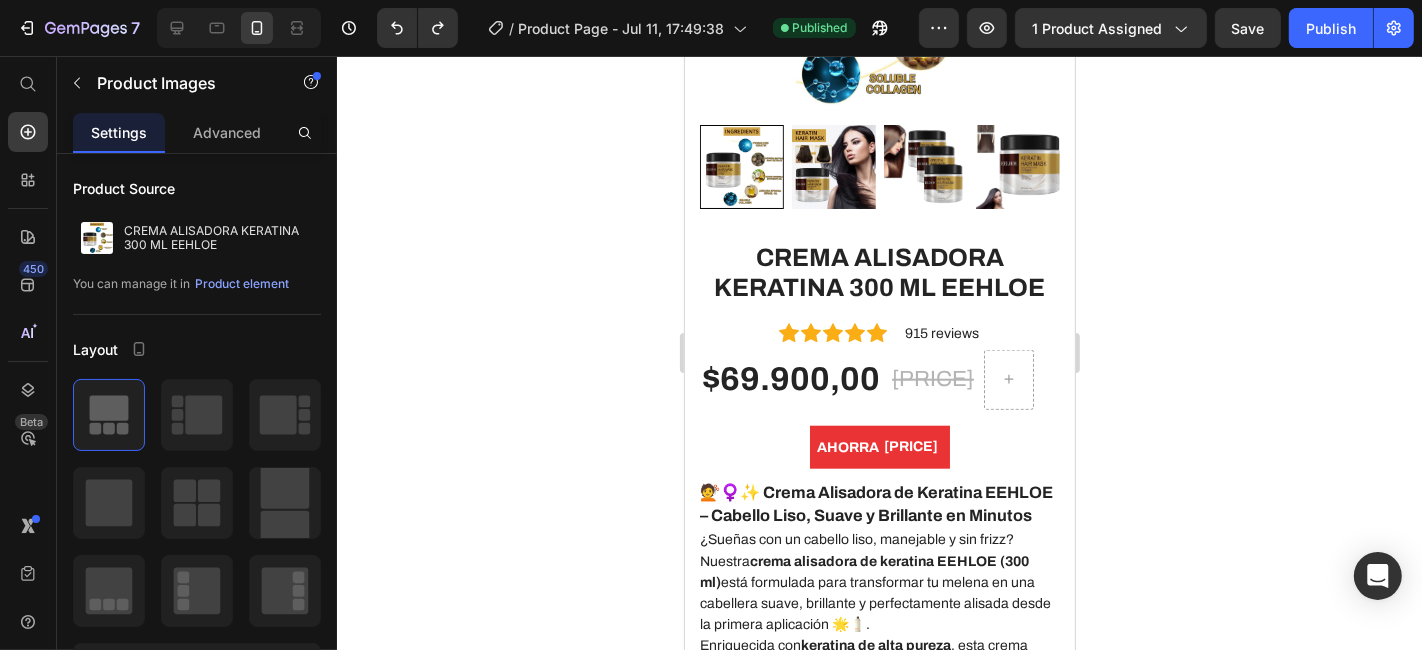 scroll, scrollTop: 1594, scrollLeft: 0, axis: vertical 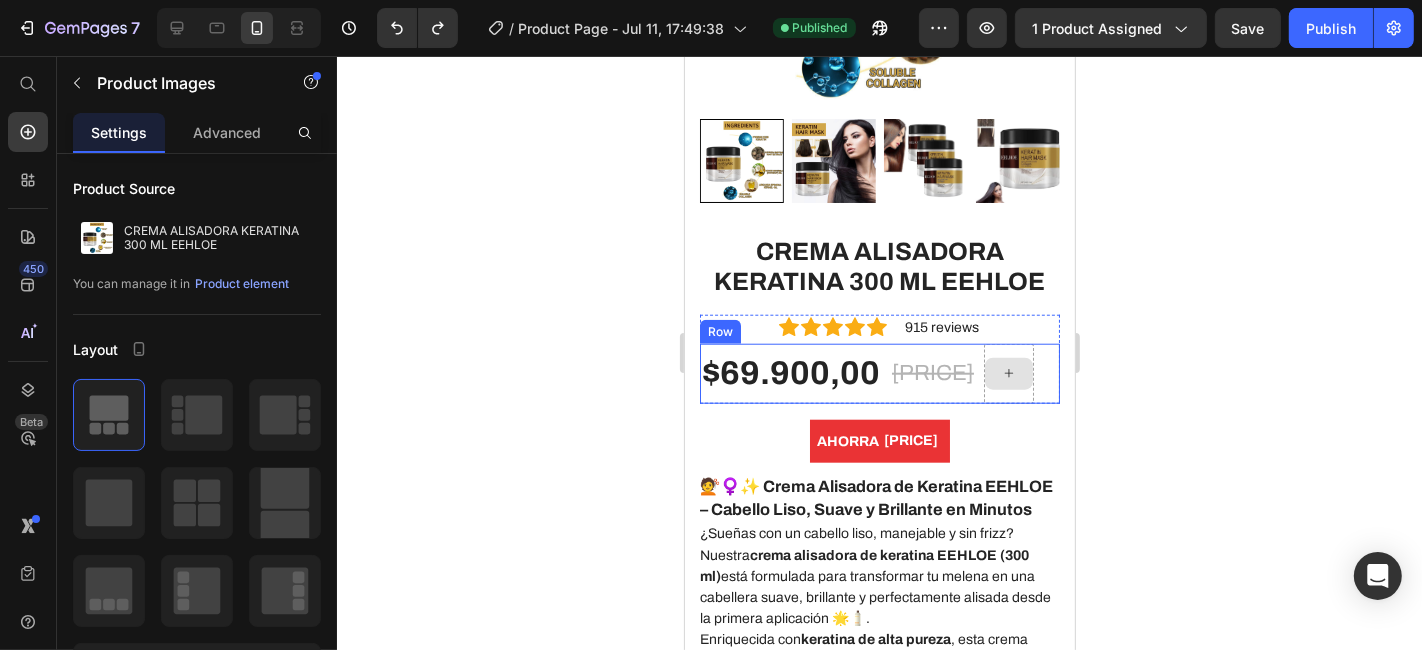 click at bounding box center (1008, 373) 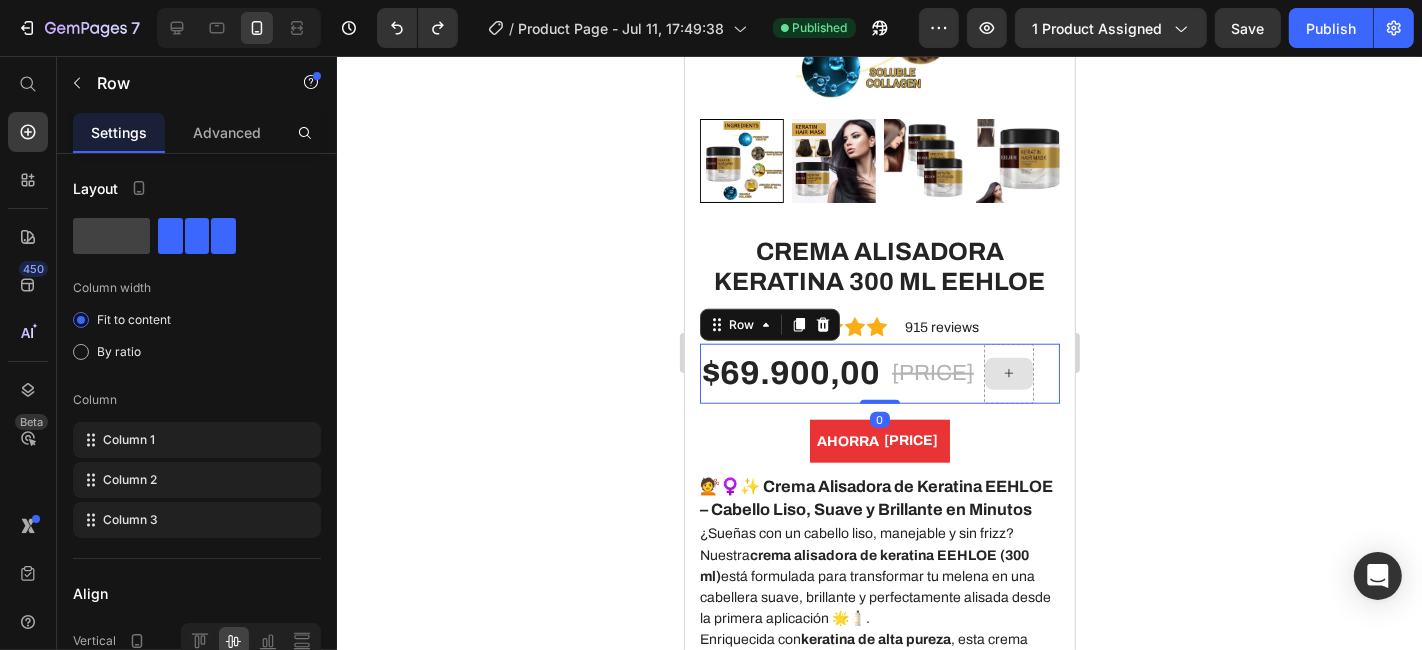click at bounding box center (1008, 373) 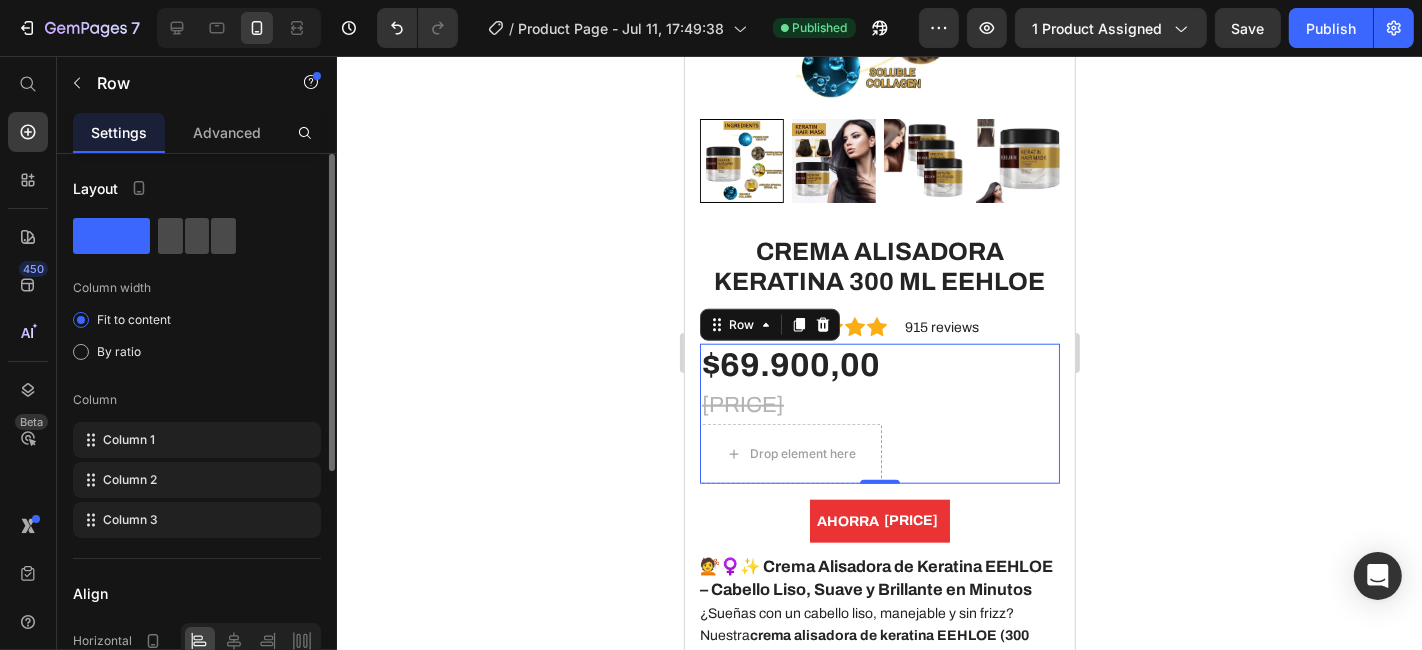 click 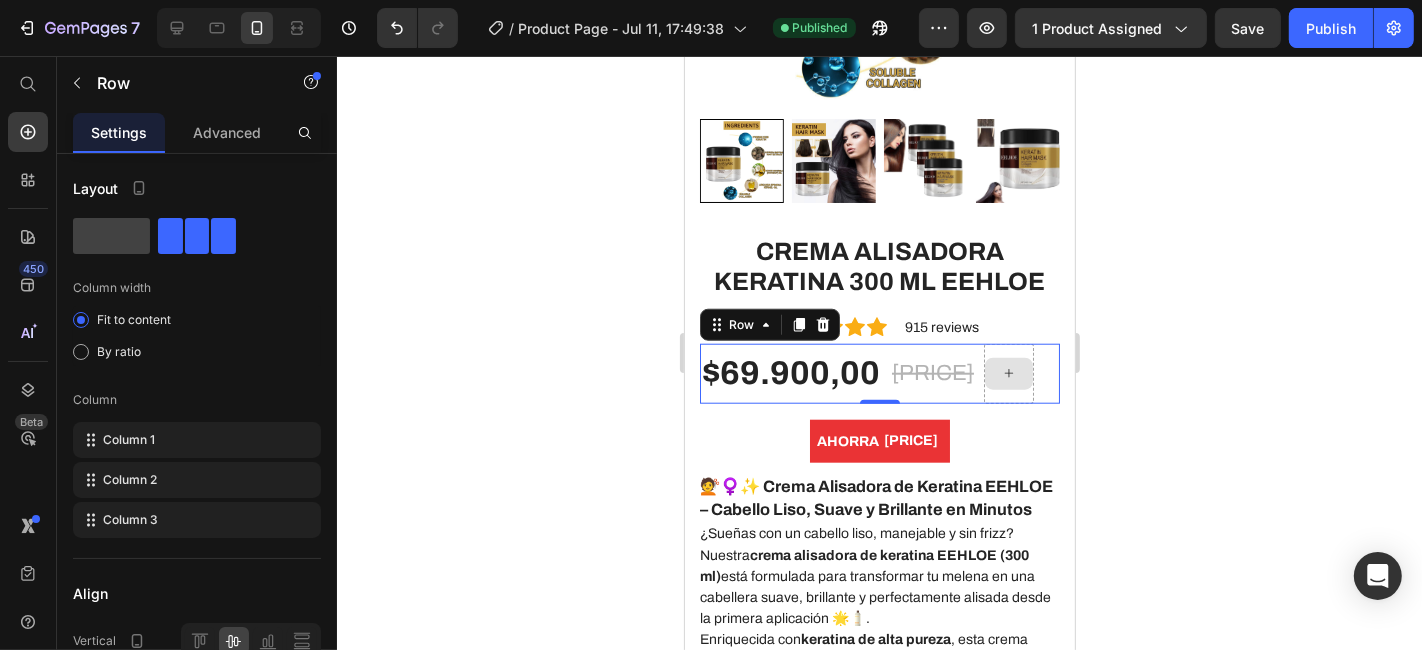 click at bounding box center (1008, 373) 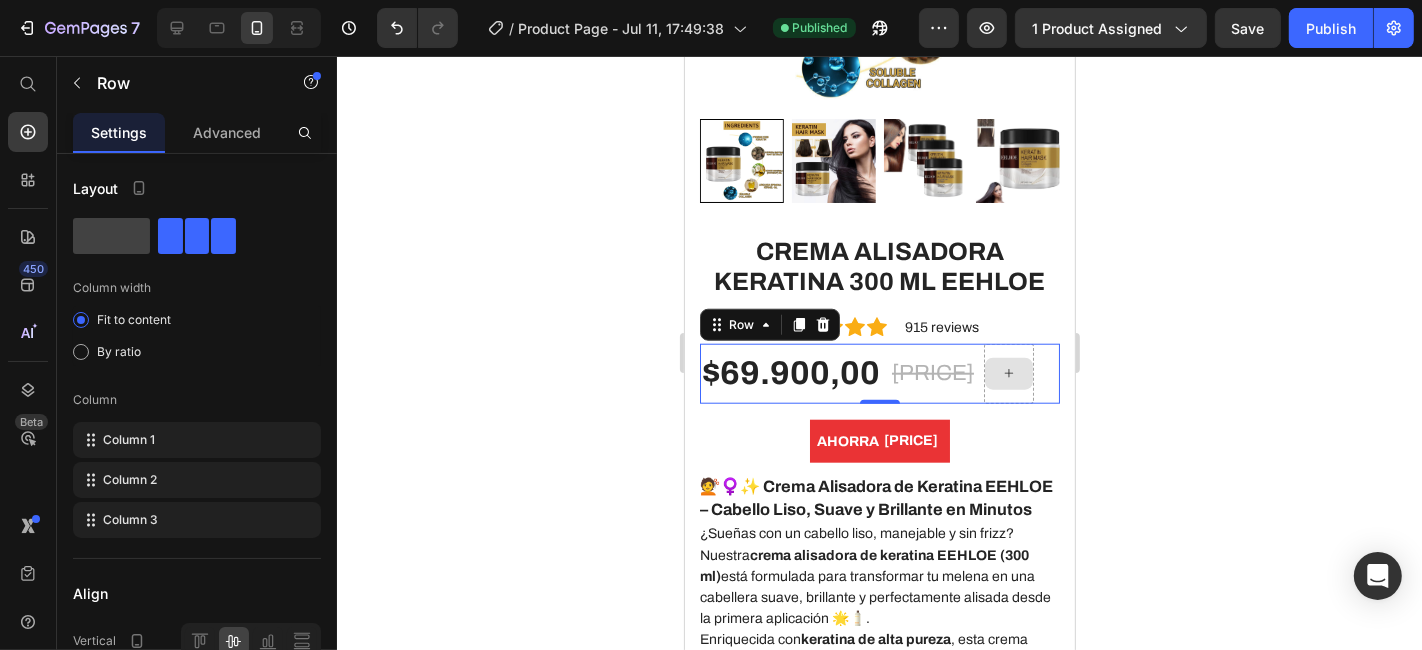 click at bounding box center (1008, 373) 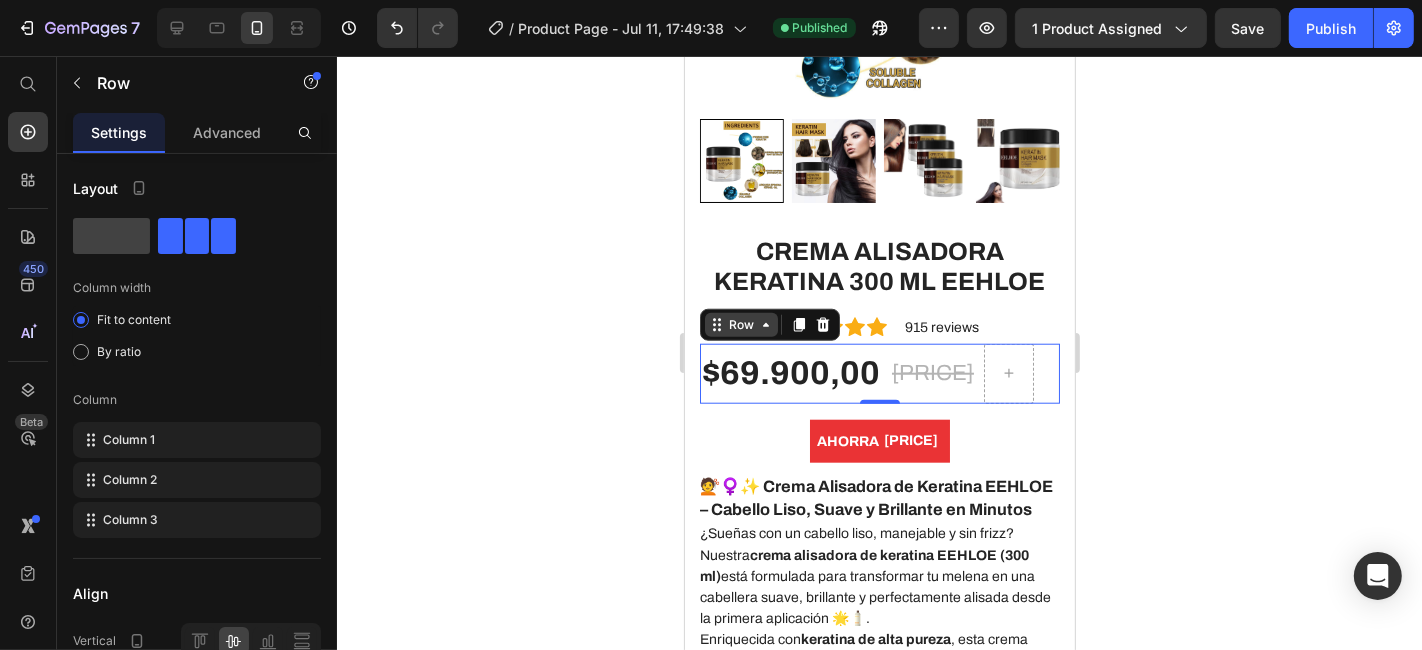 click 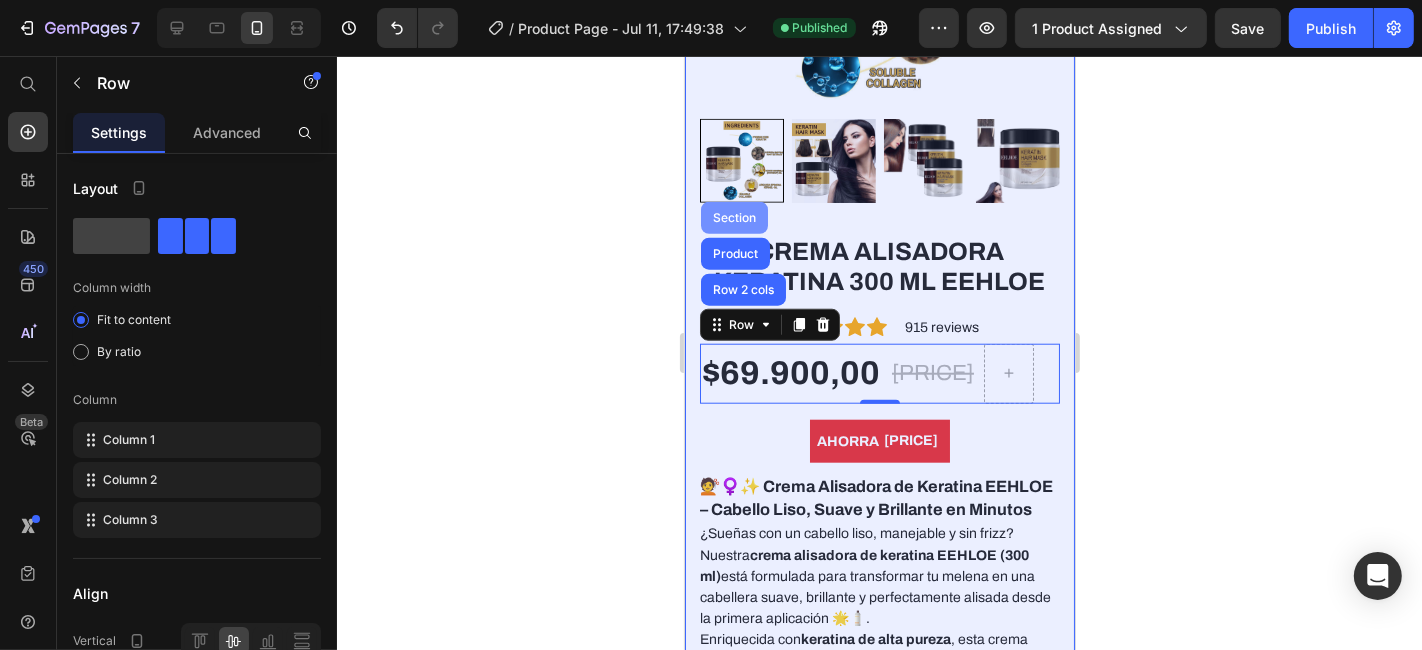 click on "Section" at bounding box center (733, 217) 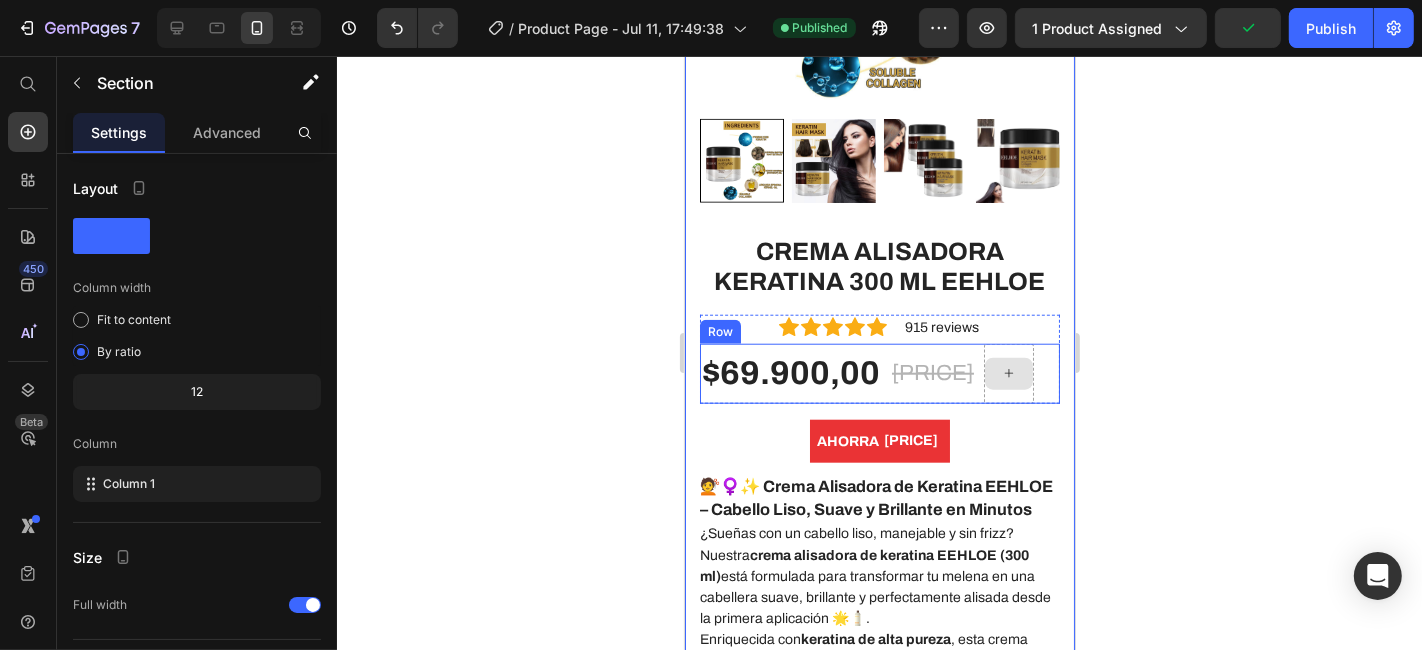 click at bounding box center (1008, 373) 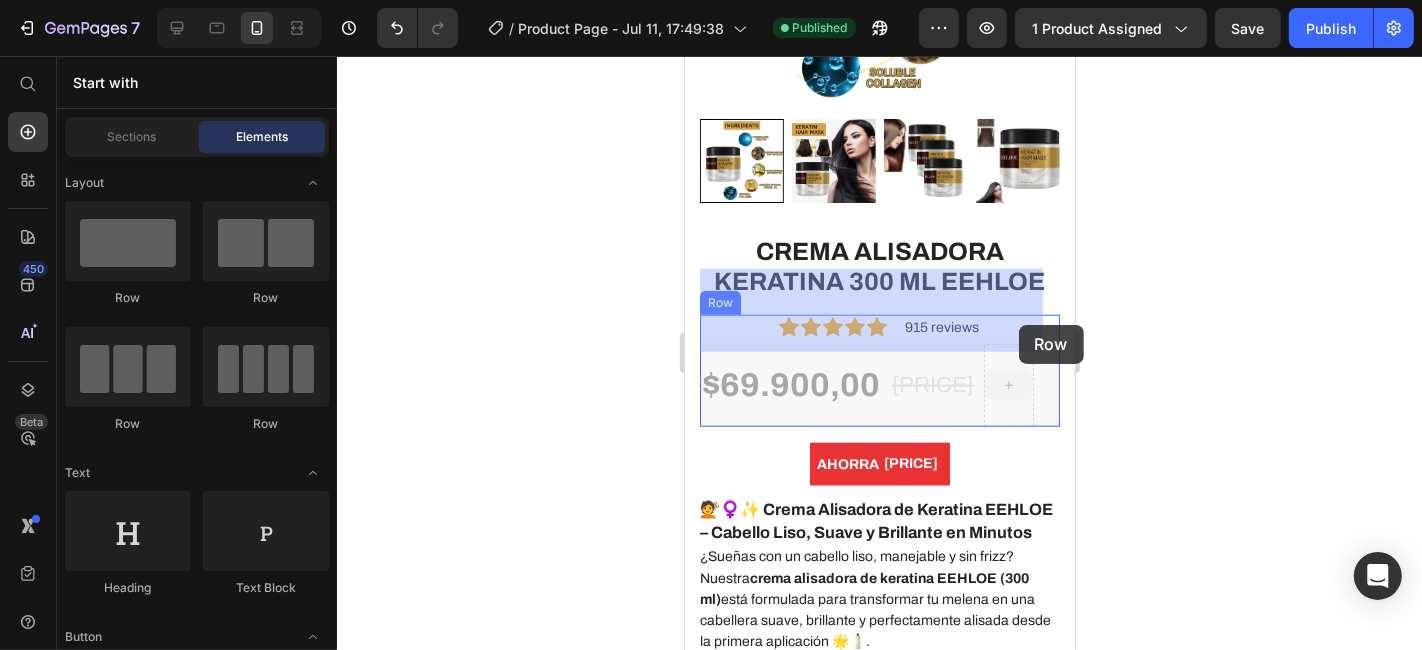 drag, startPoint x: 1014, startPoint y: 314, endPoint x: 1018, endPoint y: 324, distance: 10.770329 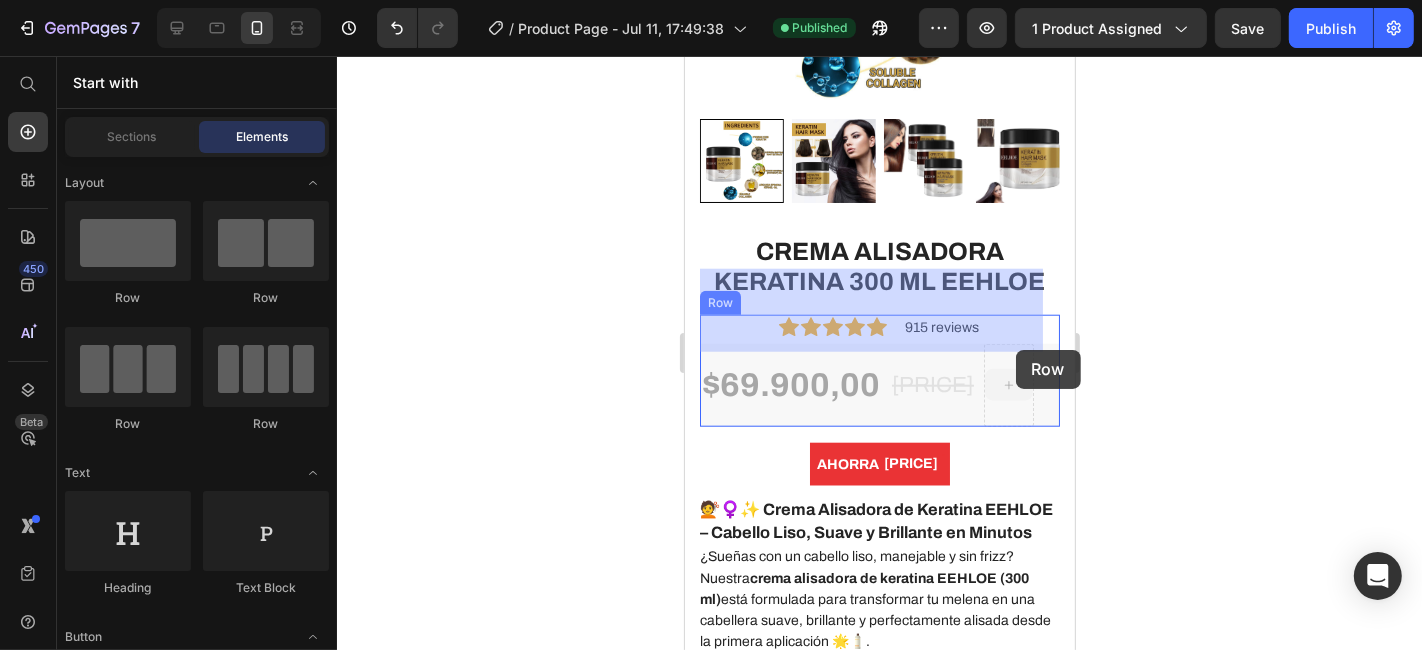 drag, startPoint x: 1021, startPoint y: 320, endPoint x: 1015, endPoint y: 349, distance: 29.614185 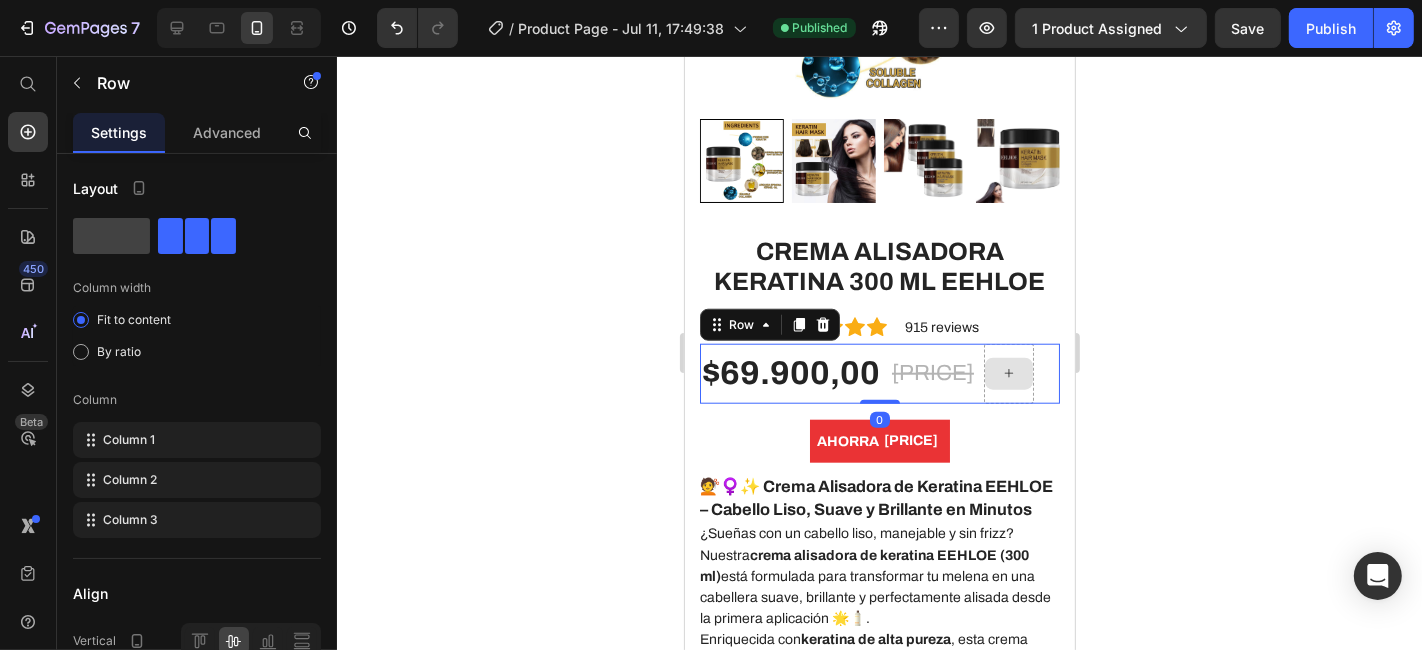 click at bounding box center (1008, 373) 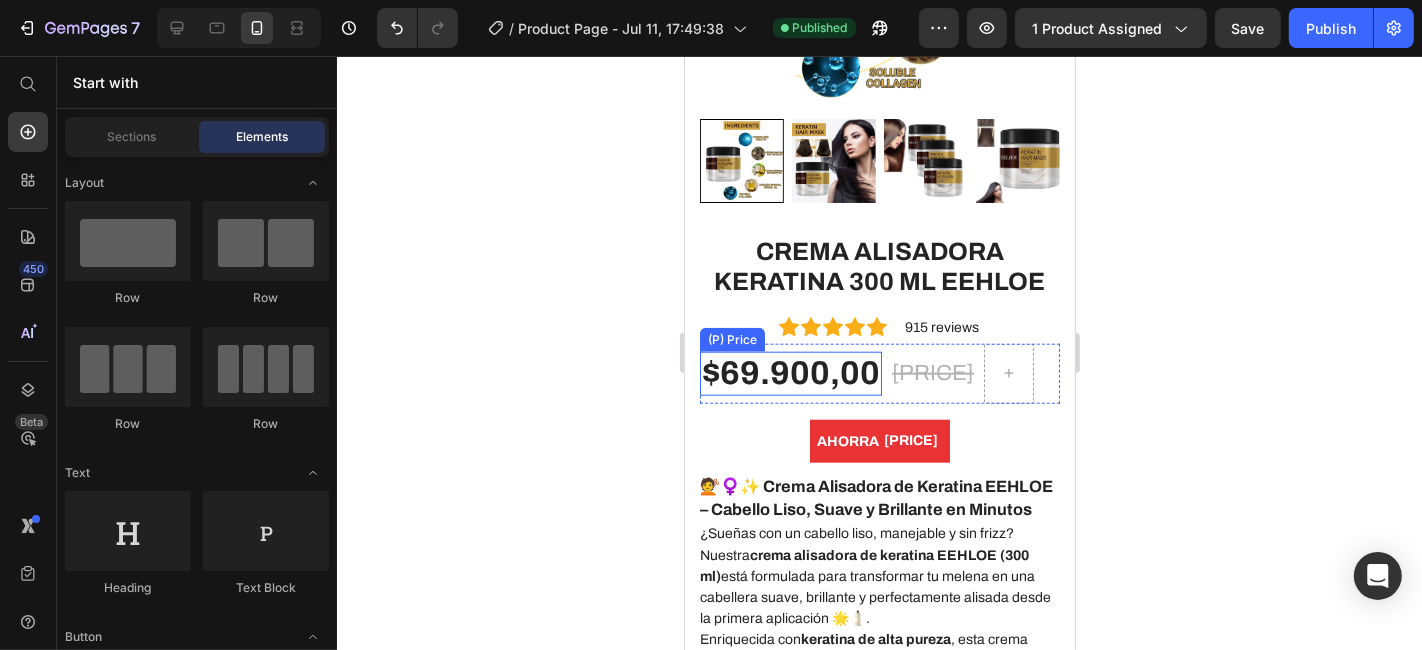 click on "$69.900,00" at bounding box center (790, 373) 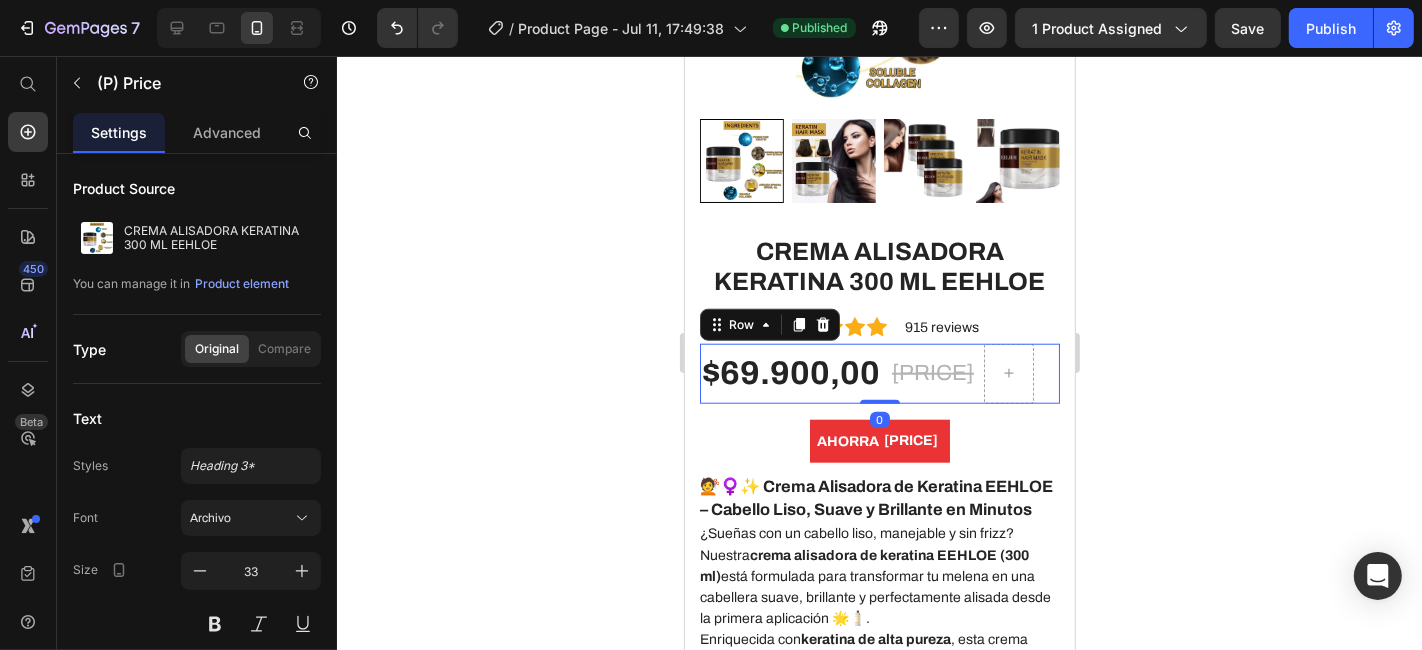 click on "[PRICE] (P) Price" at bounding box center [932, 373] 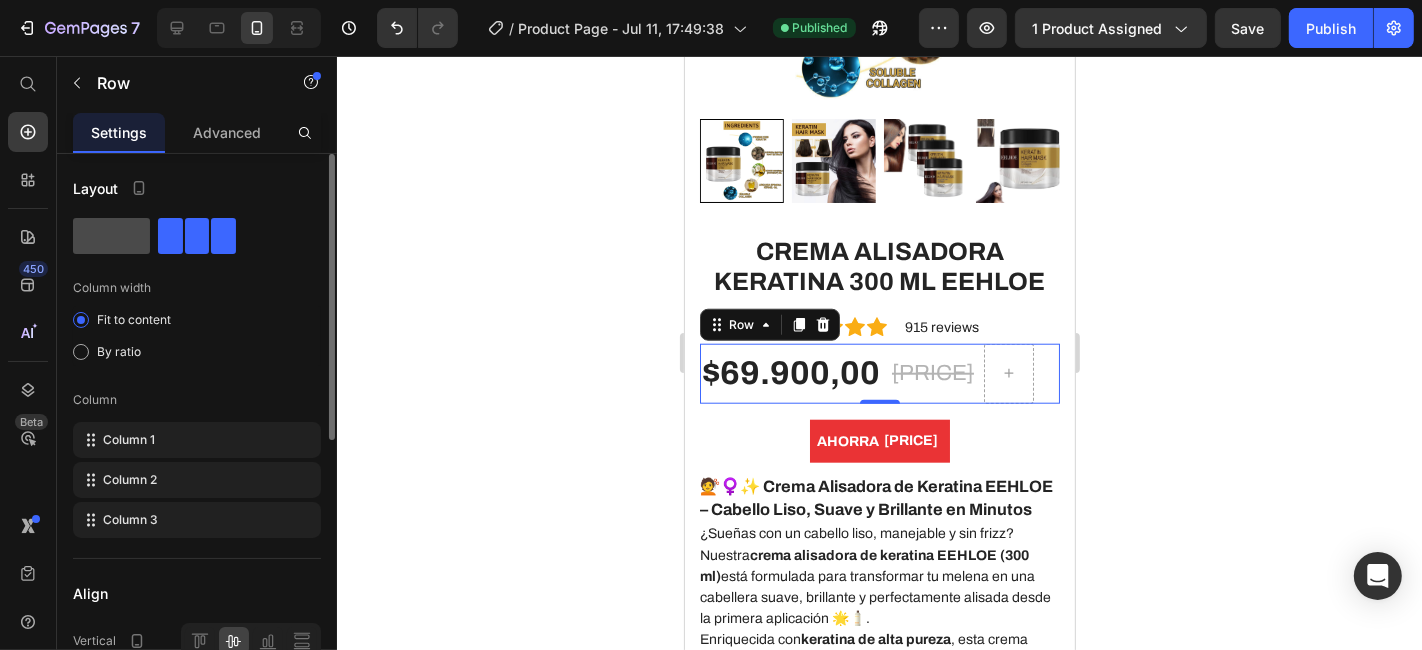 click 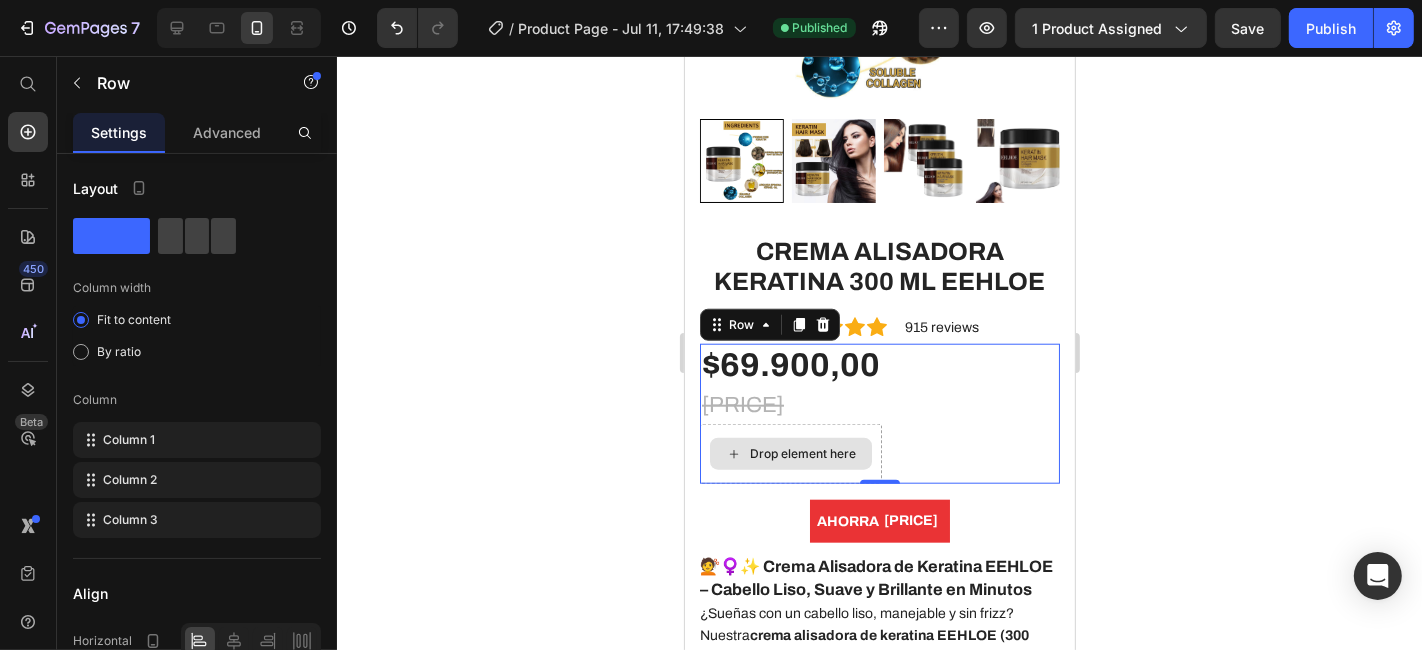 click on "Drop element here" at bounding box center (790, 453) 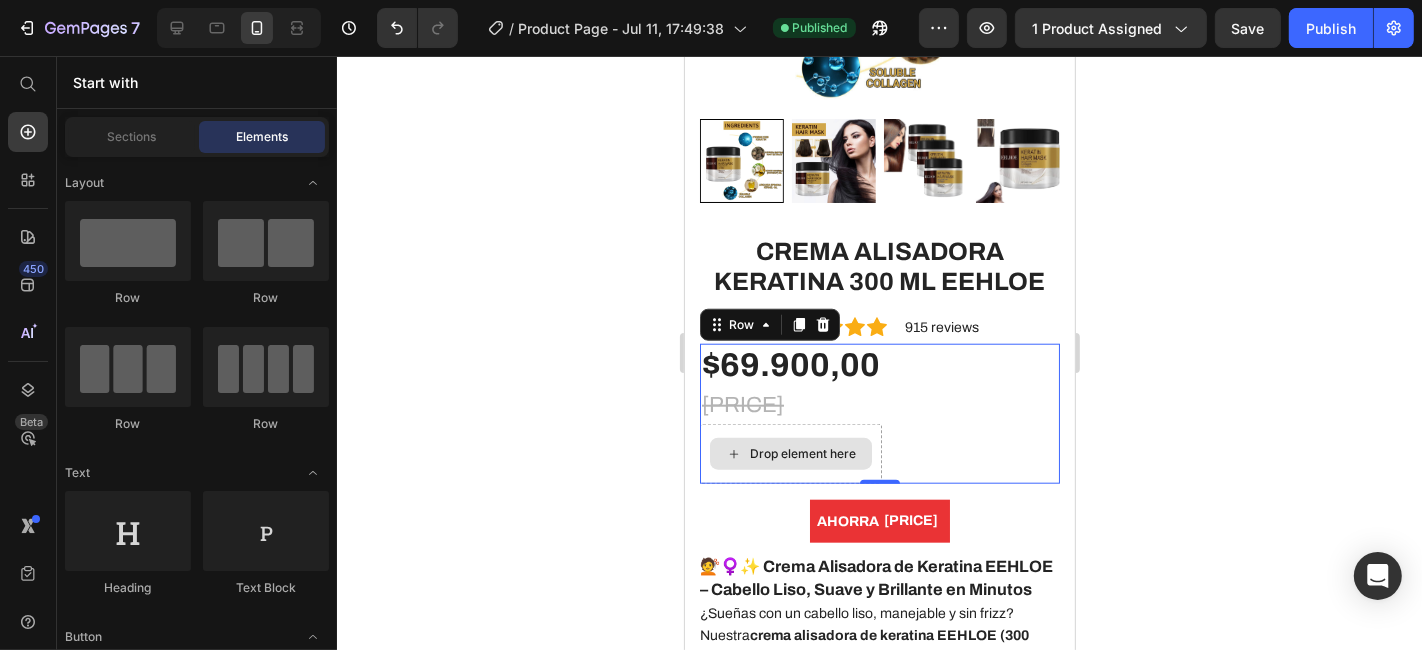 click on "Drop element here" at bounding box center [790, 453] 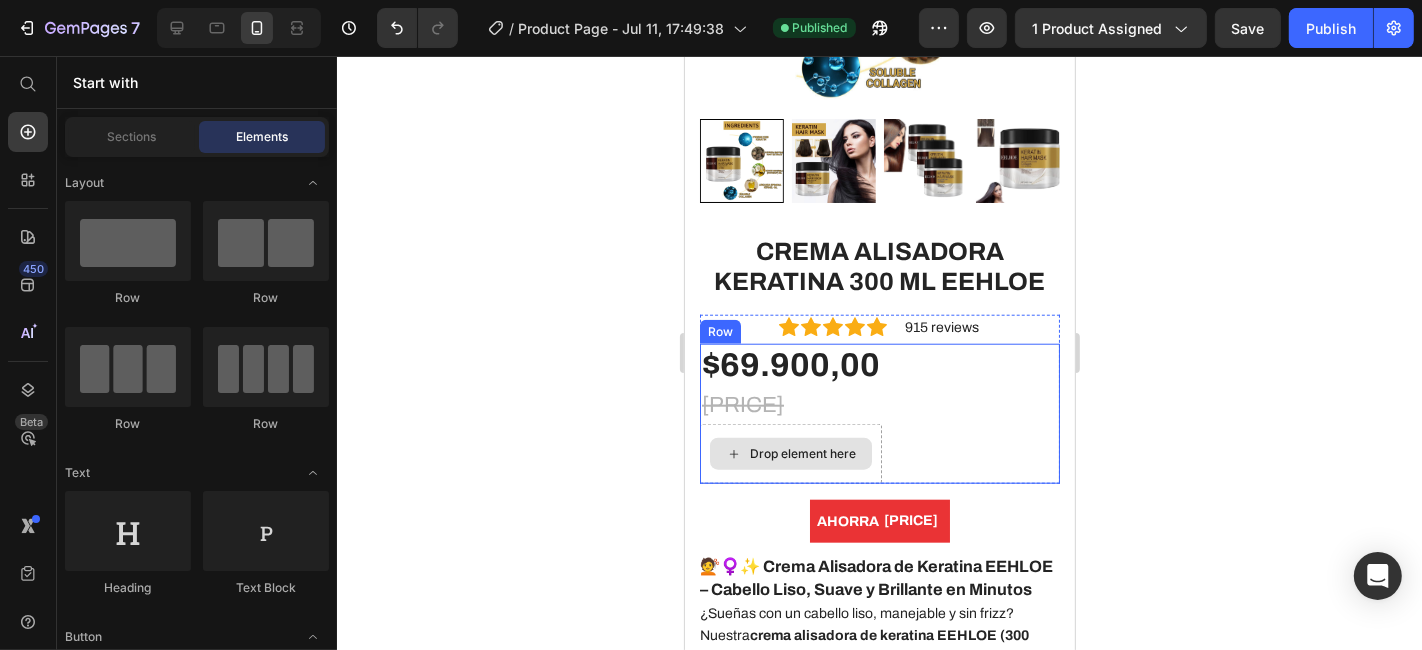click on "Drop element here" at bounding box center (790, 453) 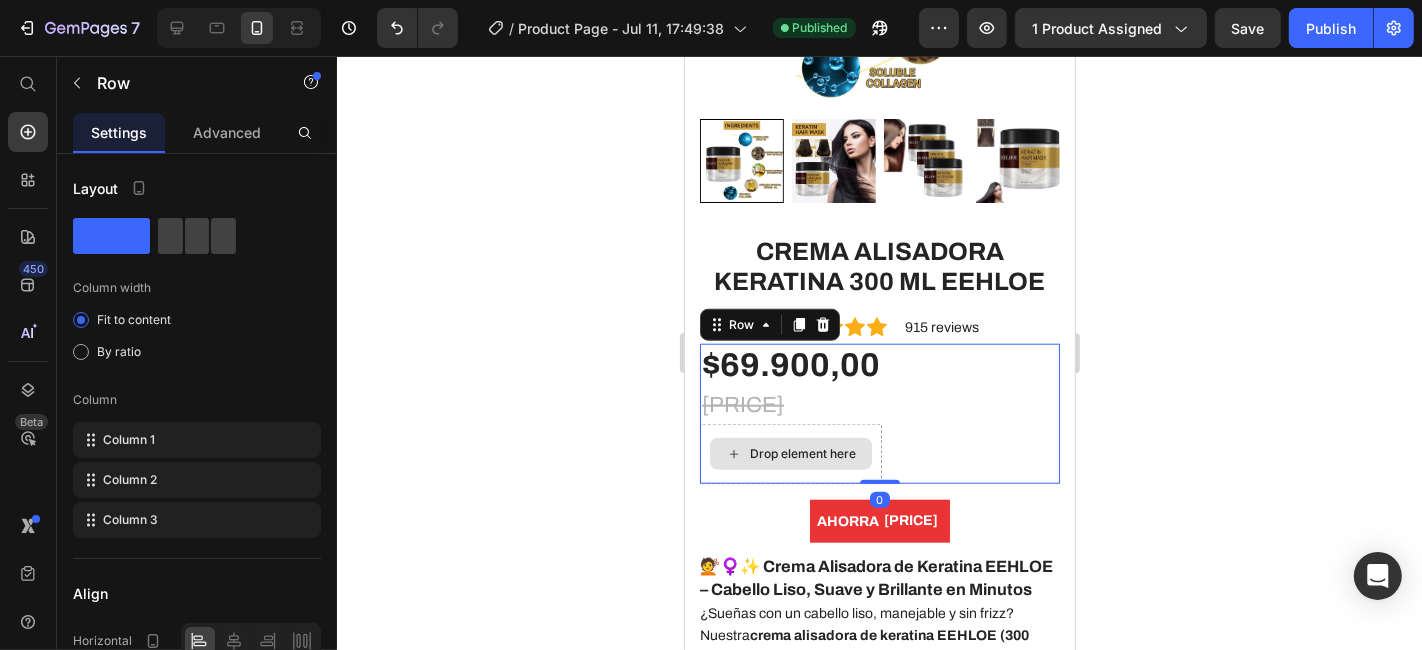 click on "Drop element here" at bounding box center [790, 453] 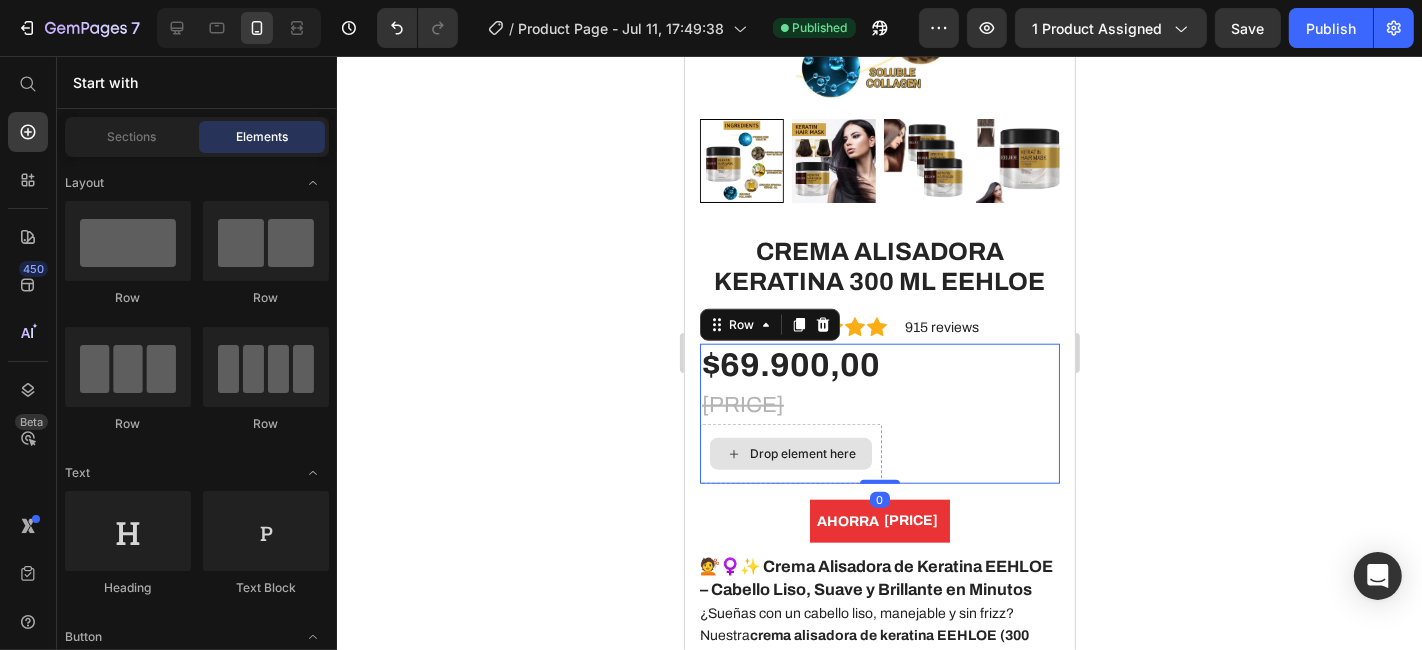 click on "Drop element here" at bounding box center [790, 453] 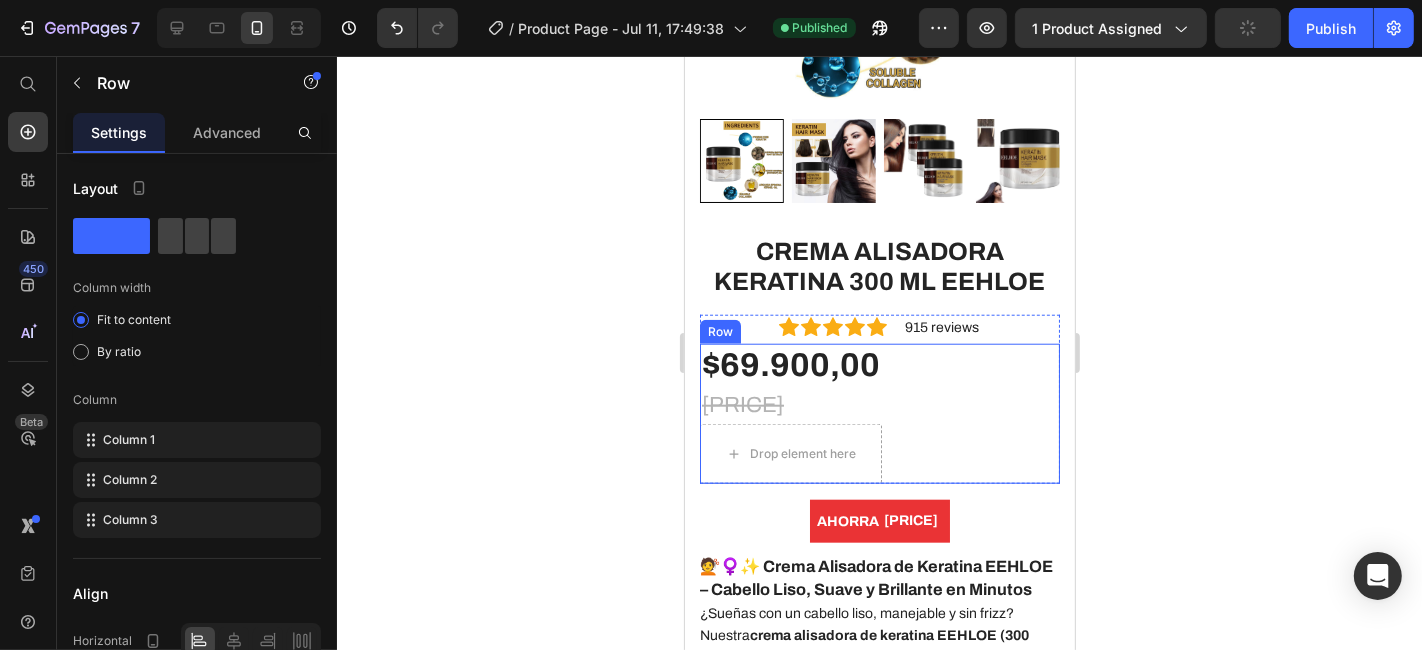 click on "[PRICE] (P) Price [PRICE] (P) Price
Drop element here Row" at bounding box center [879, 413] 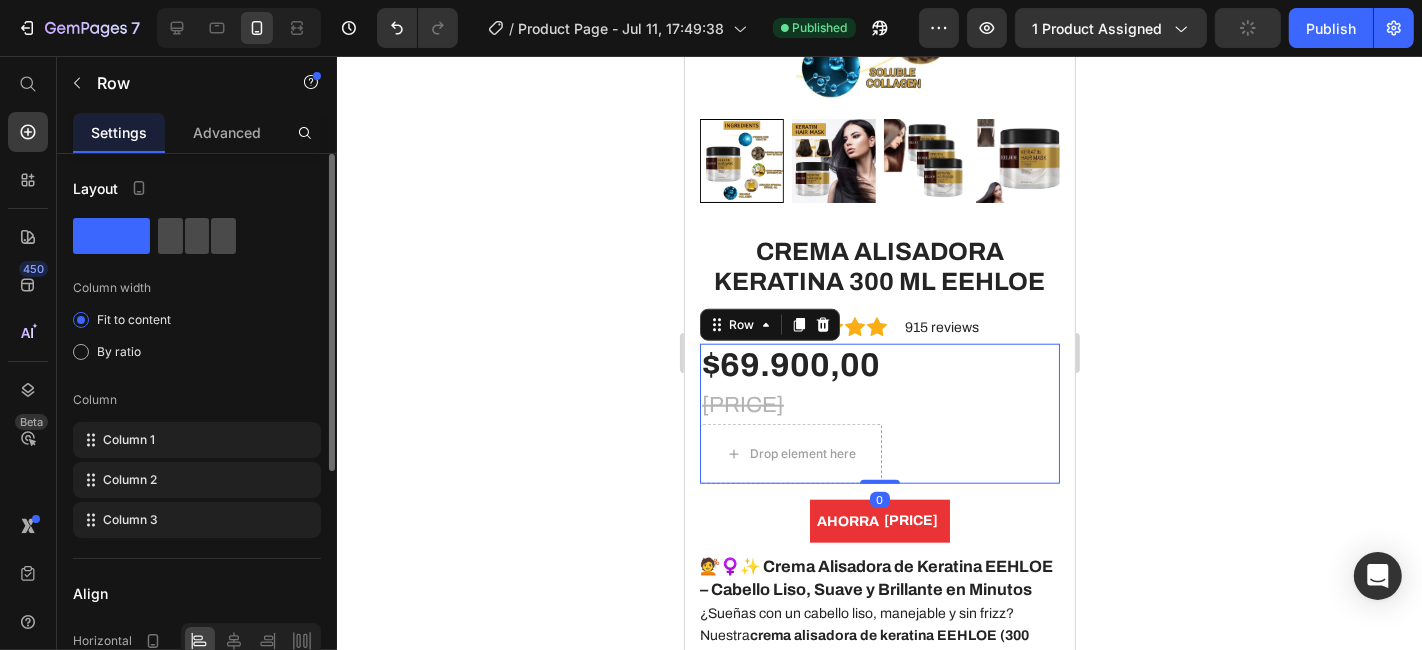 click 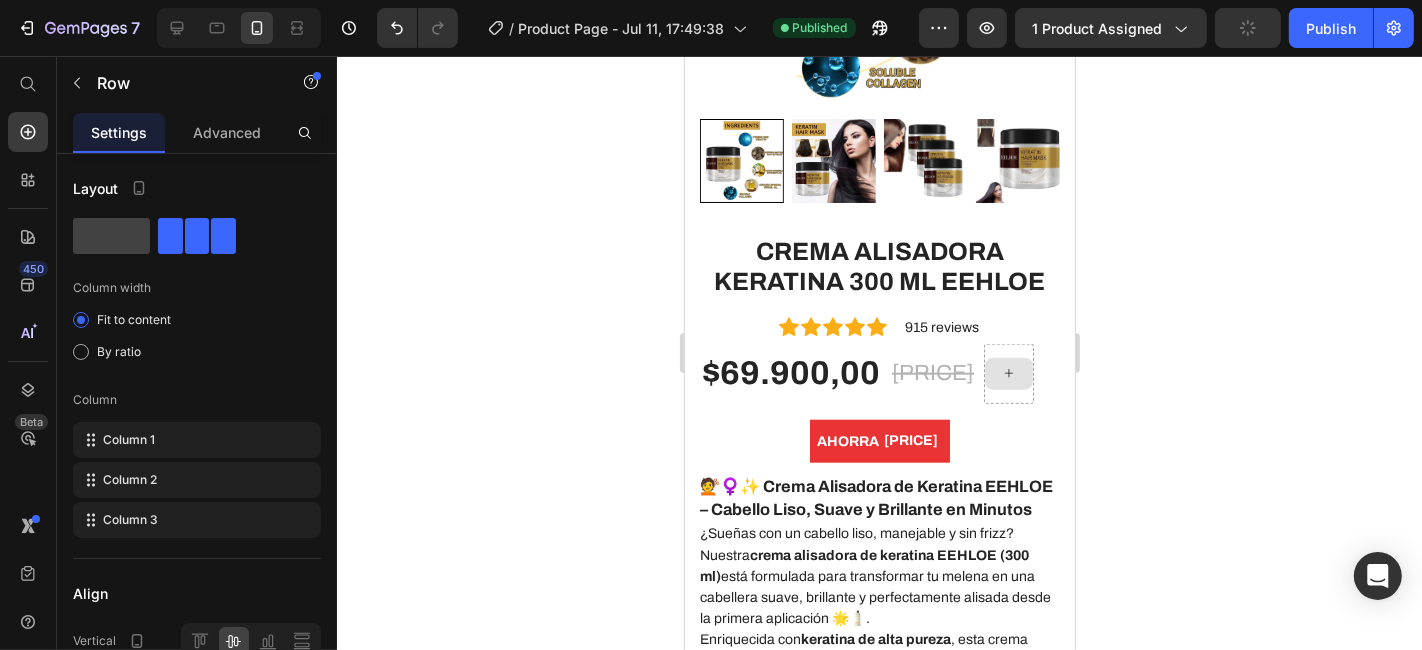 click 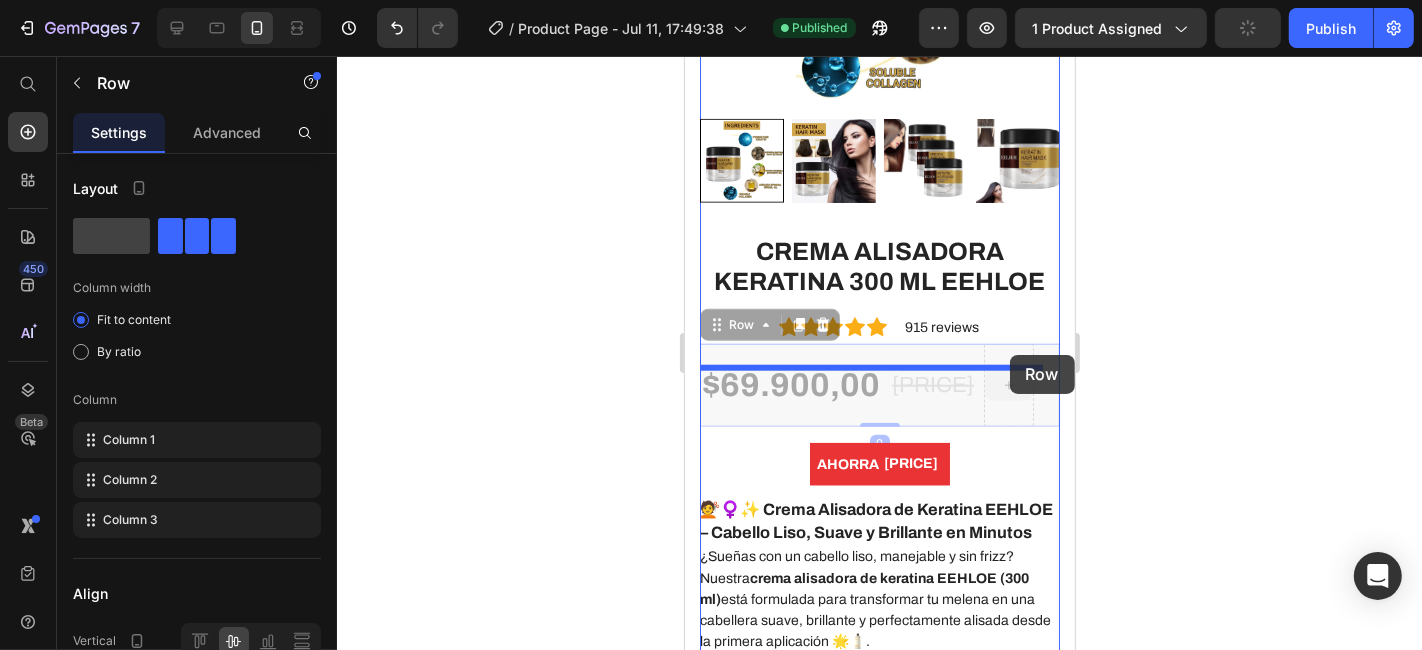 drag, startPoint x: 1012, startPoint y: 335, endPoint x: 1009, endPoint y: 354, distance: 19.235384 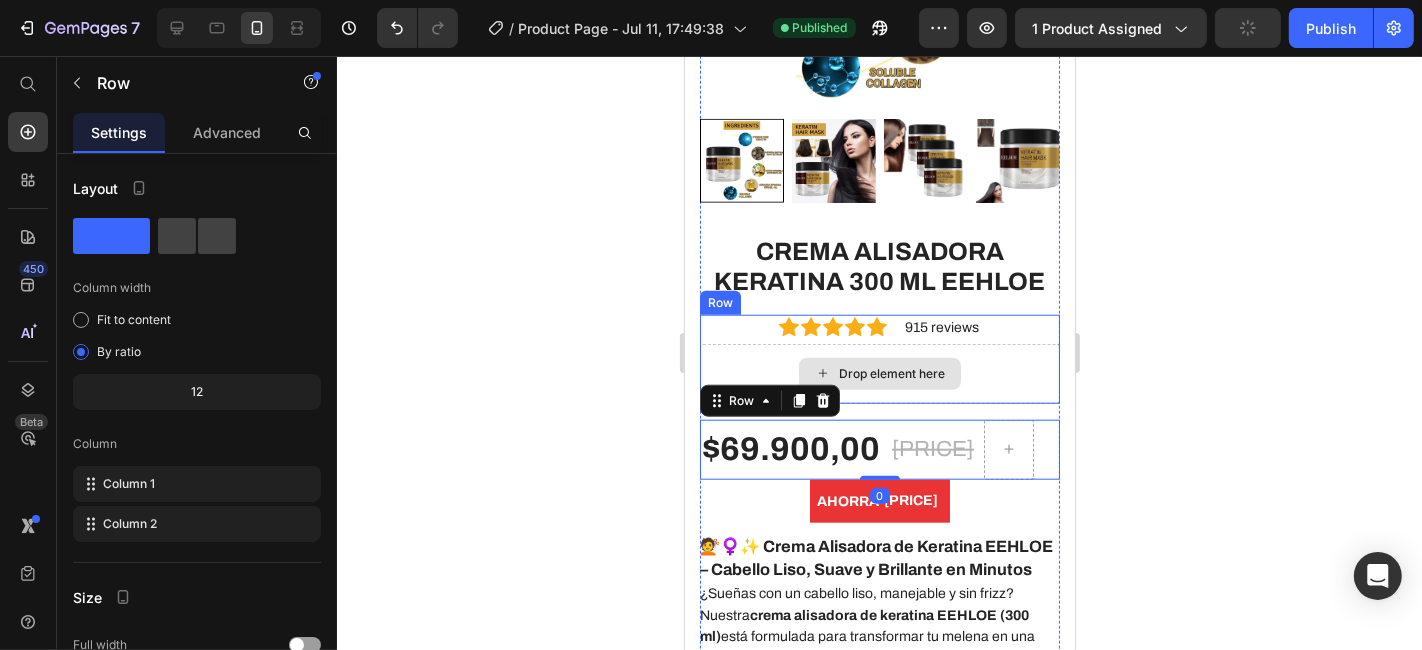 click on "Drop element here" at bounding box center [879, 373] 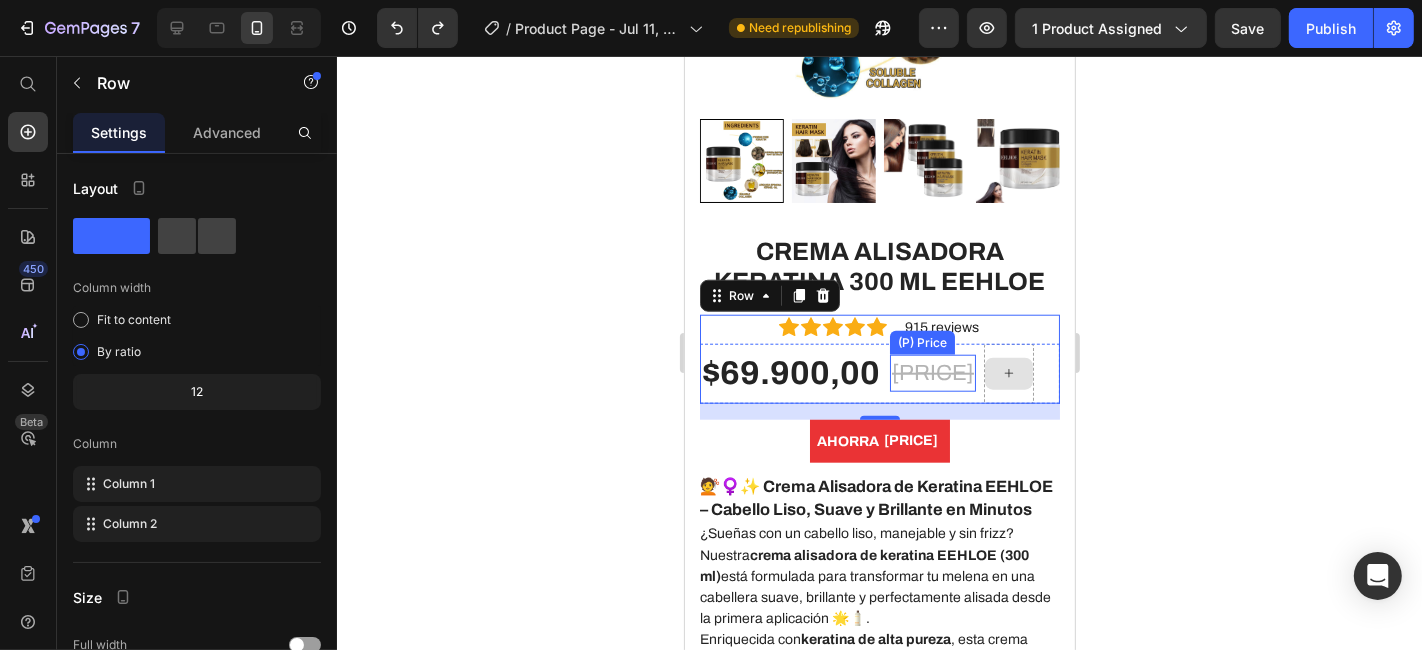 click on "[PRICE]" at bounding box center [932, 372] 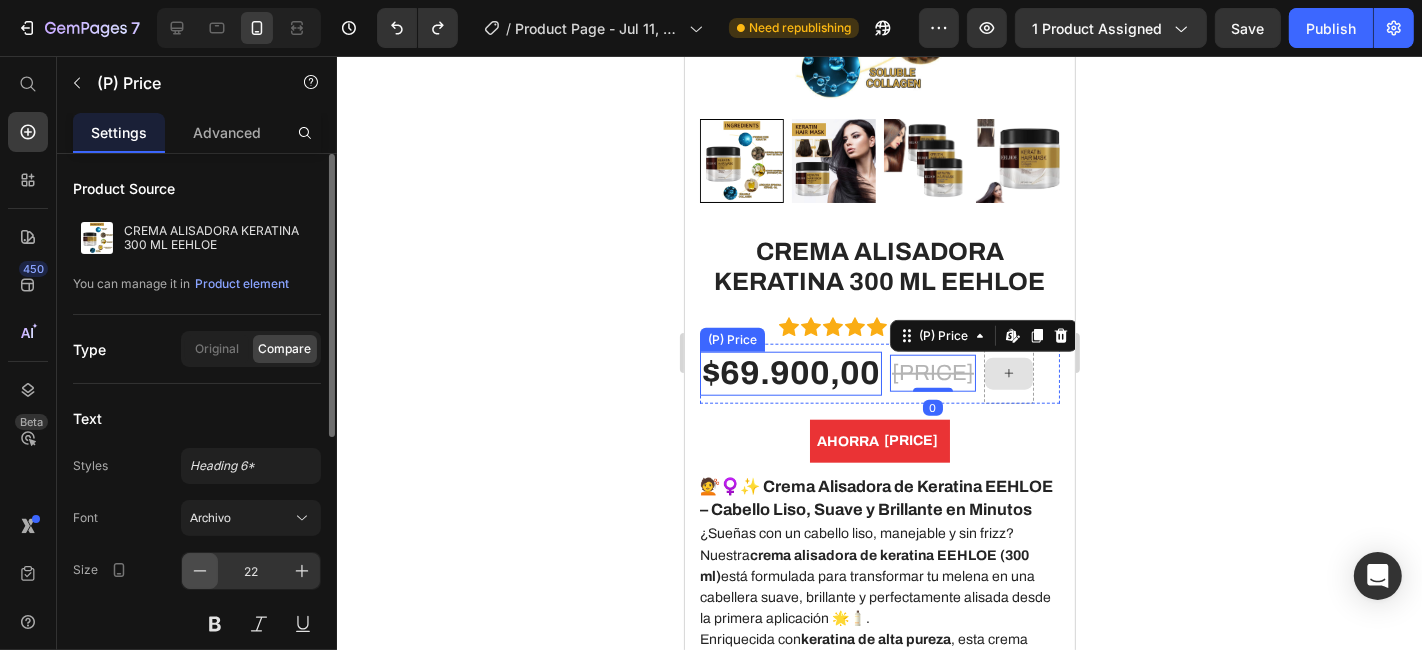click at bounding box center [200, 571] 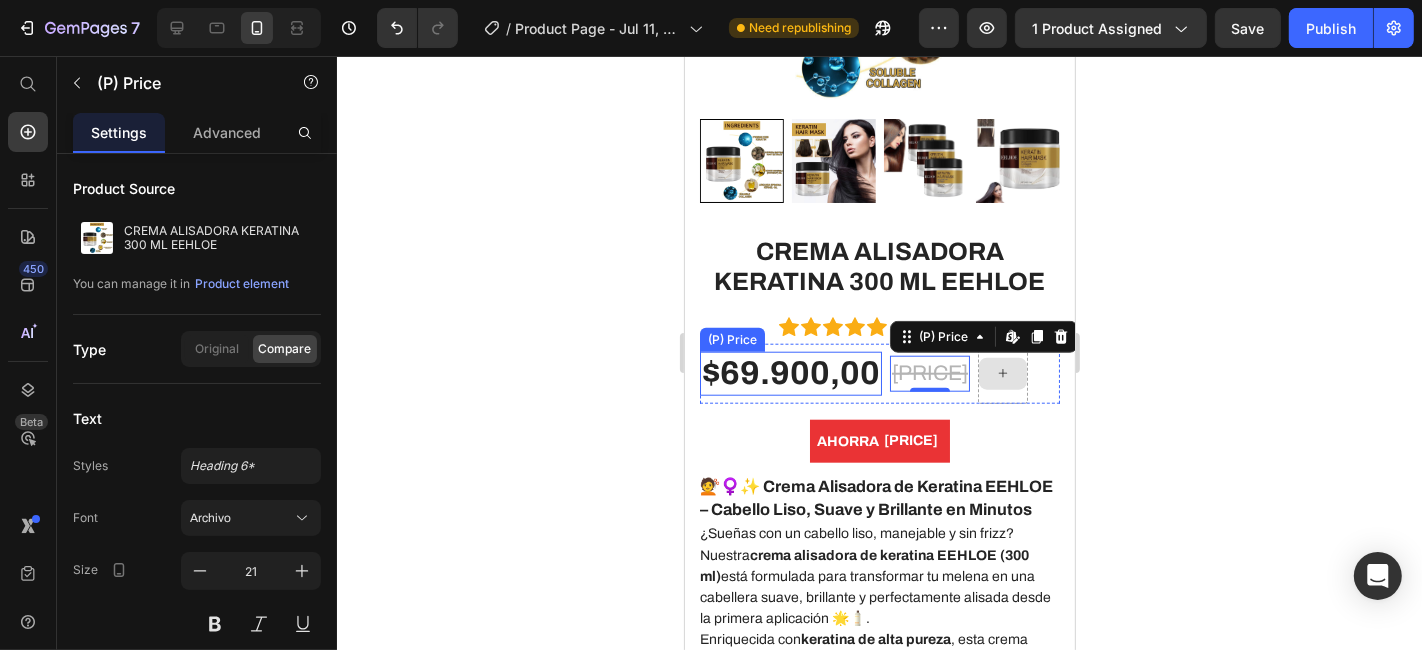 click on "$69.900,00" at bounding box center (790, 373) 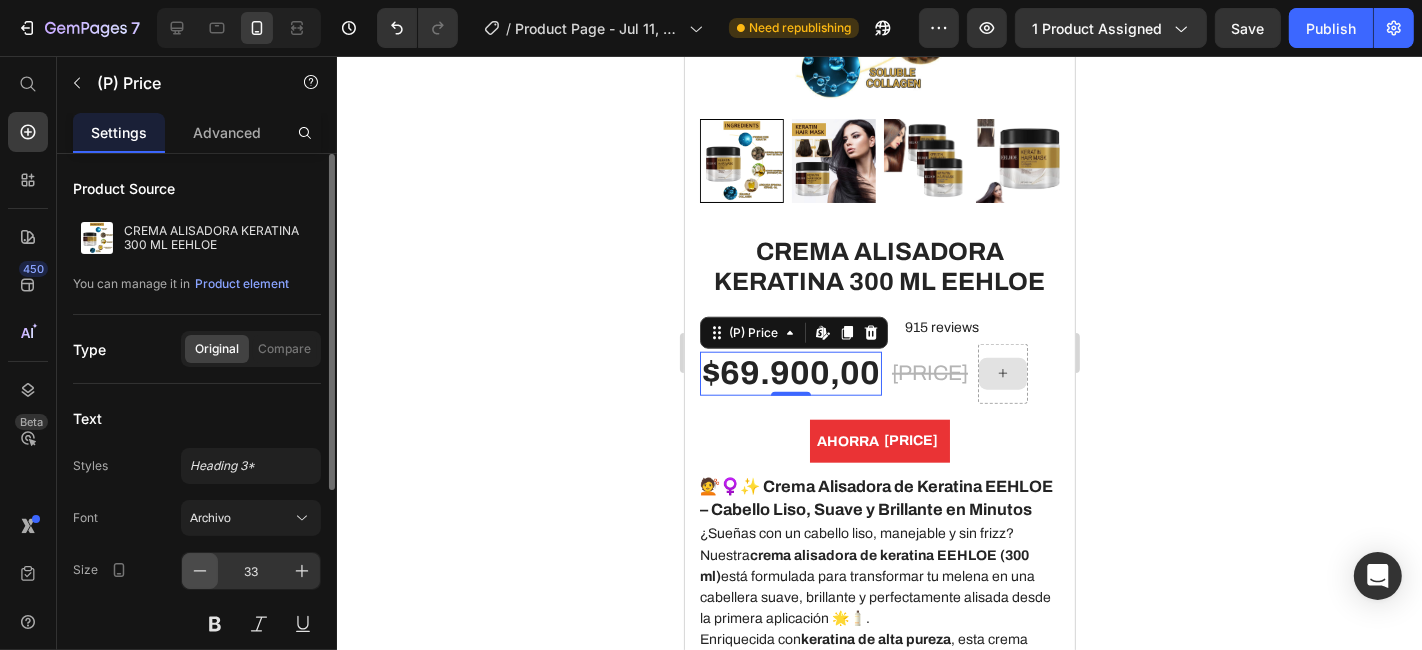 click at bounding box center [200, 571] 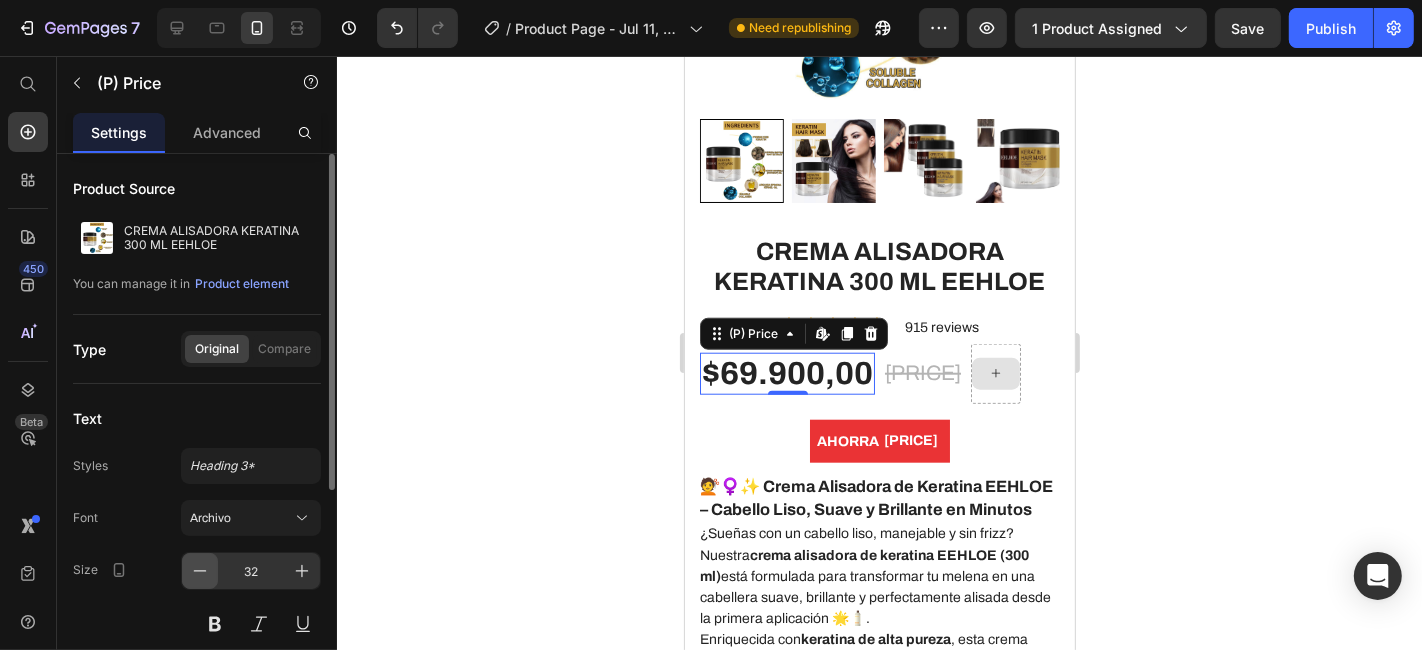 click at bounding box center [200, 571] 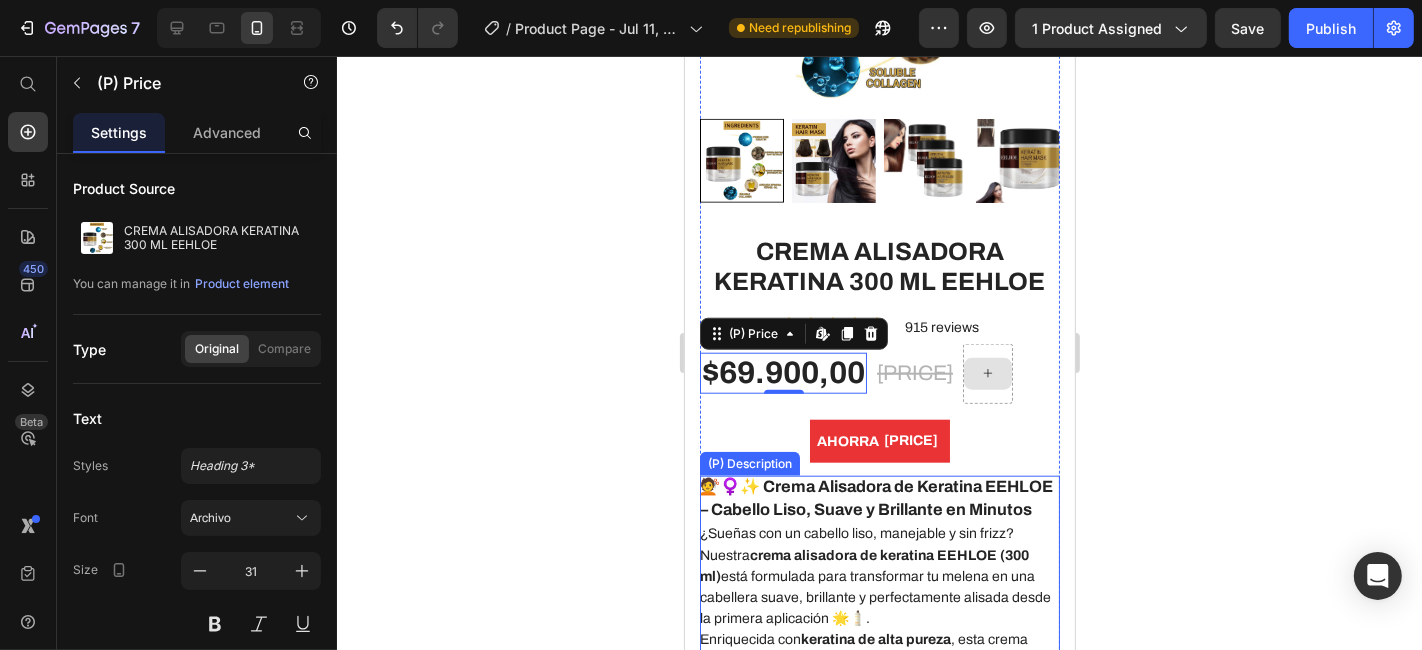 click 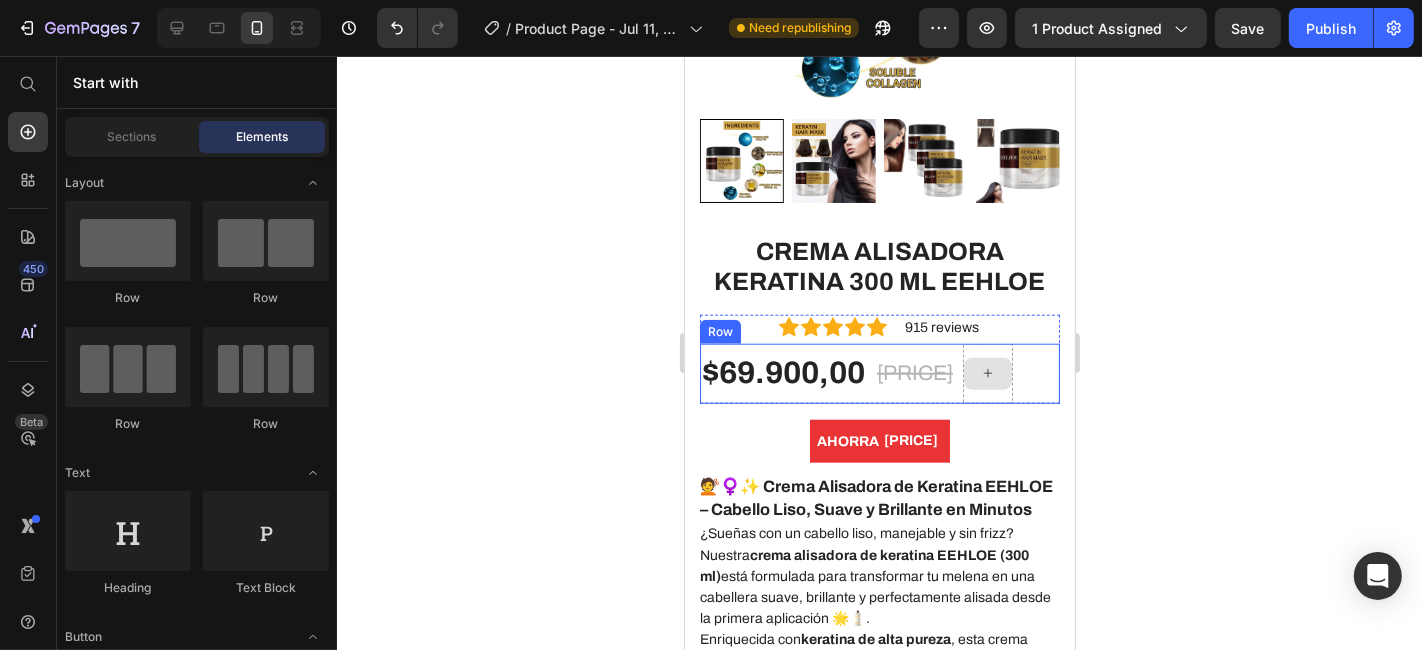 click 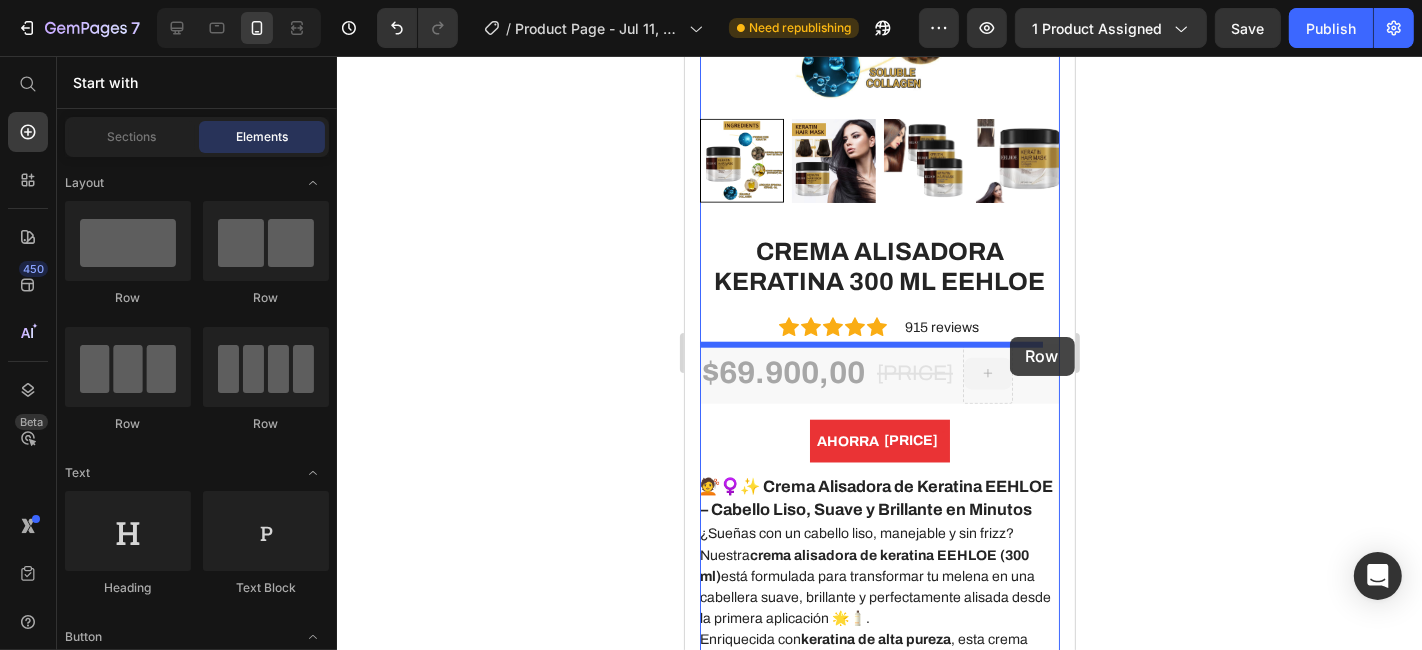 drag, startPoint x: 1023, startPoint y: 282, endPoint x: 1009, endPoint y: 336, distance: 55.7853 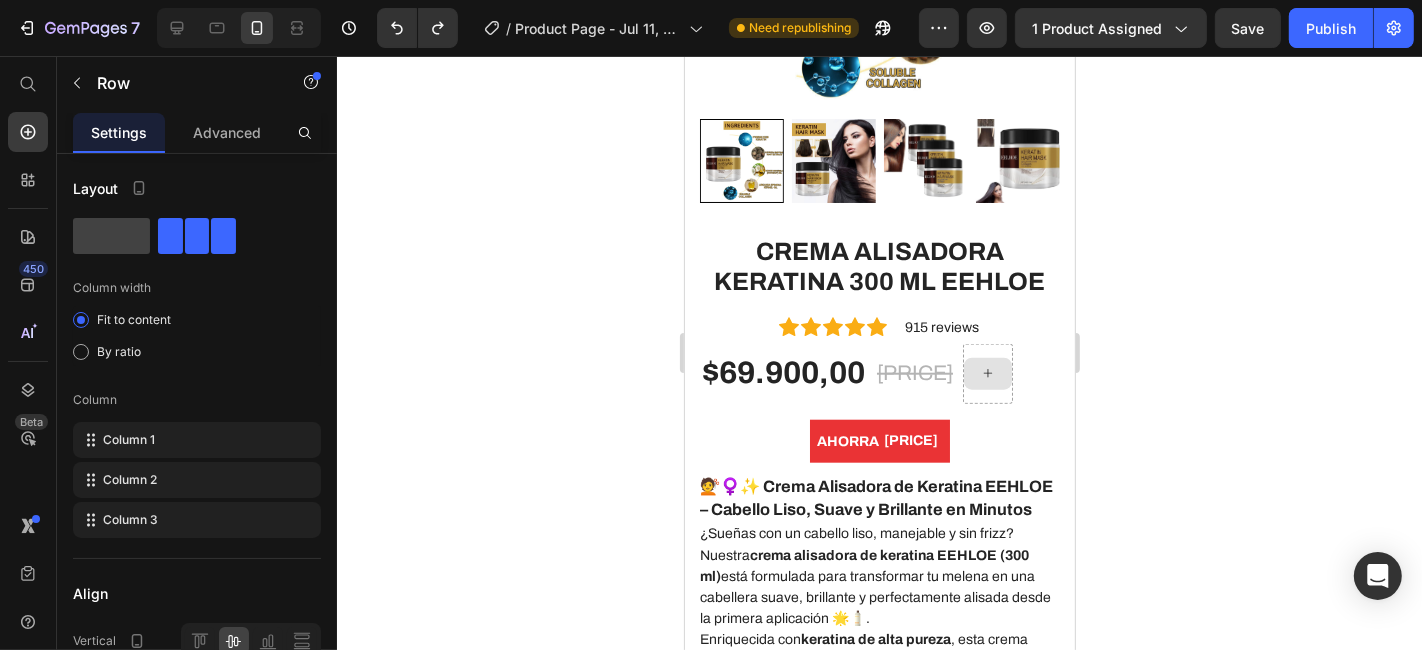 click at bounding box center [987, 373] 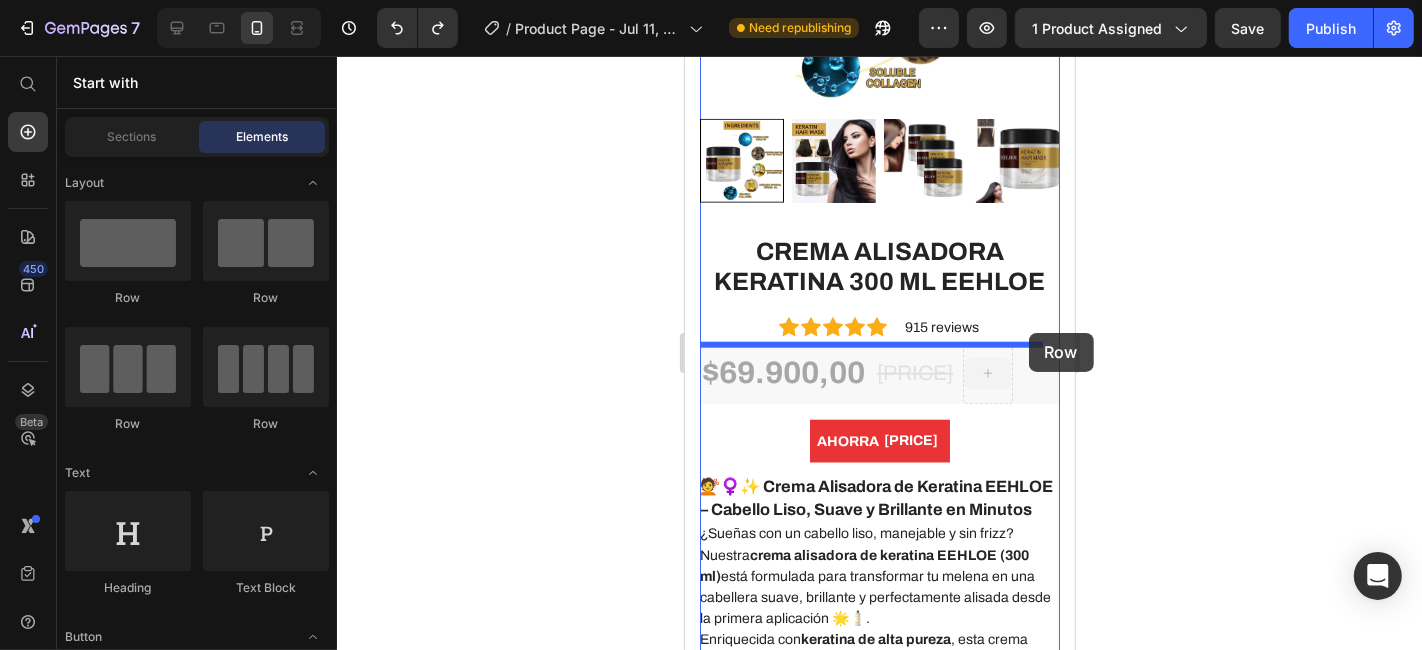 drag, startPoint x: 1031, startPoint y: 299, endPoint x: 1028, endPoint y: 332, distance: 33.13608 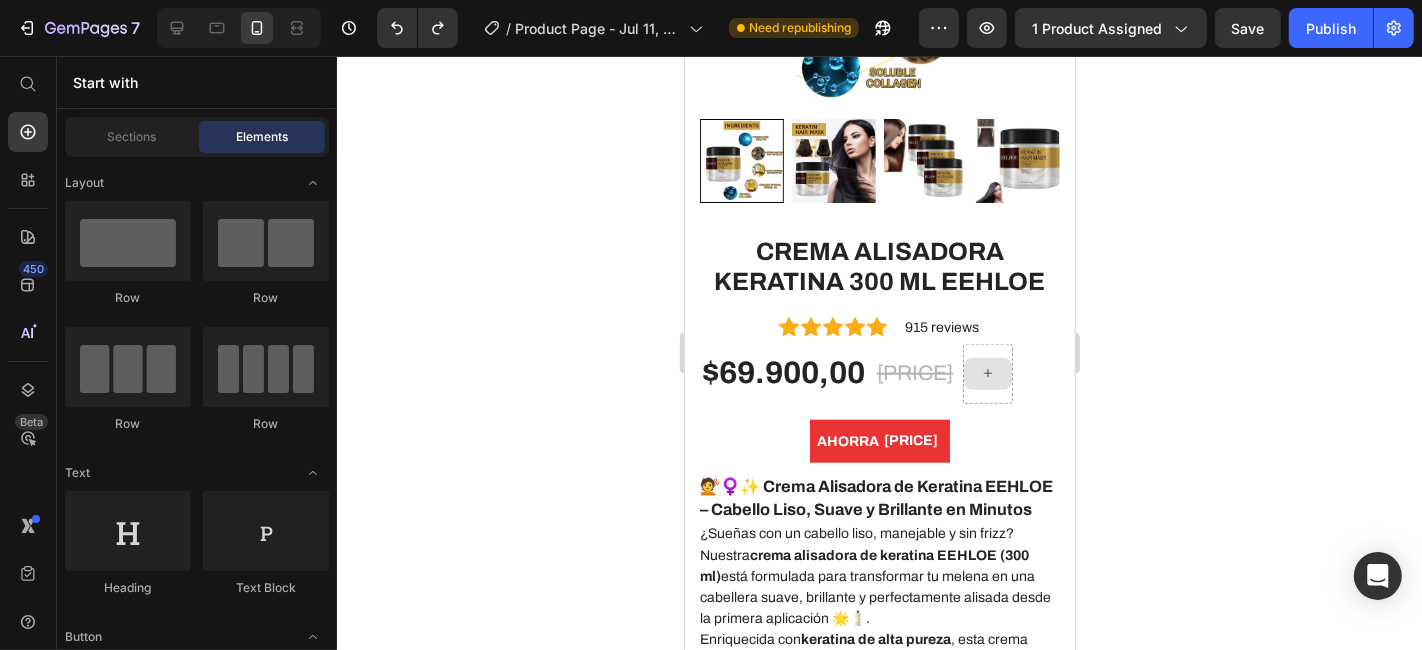 click at bounding box center (987, 373) 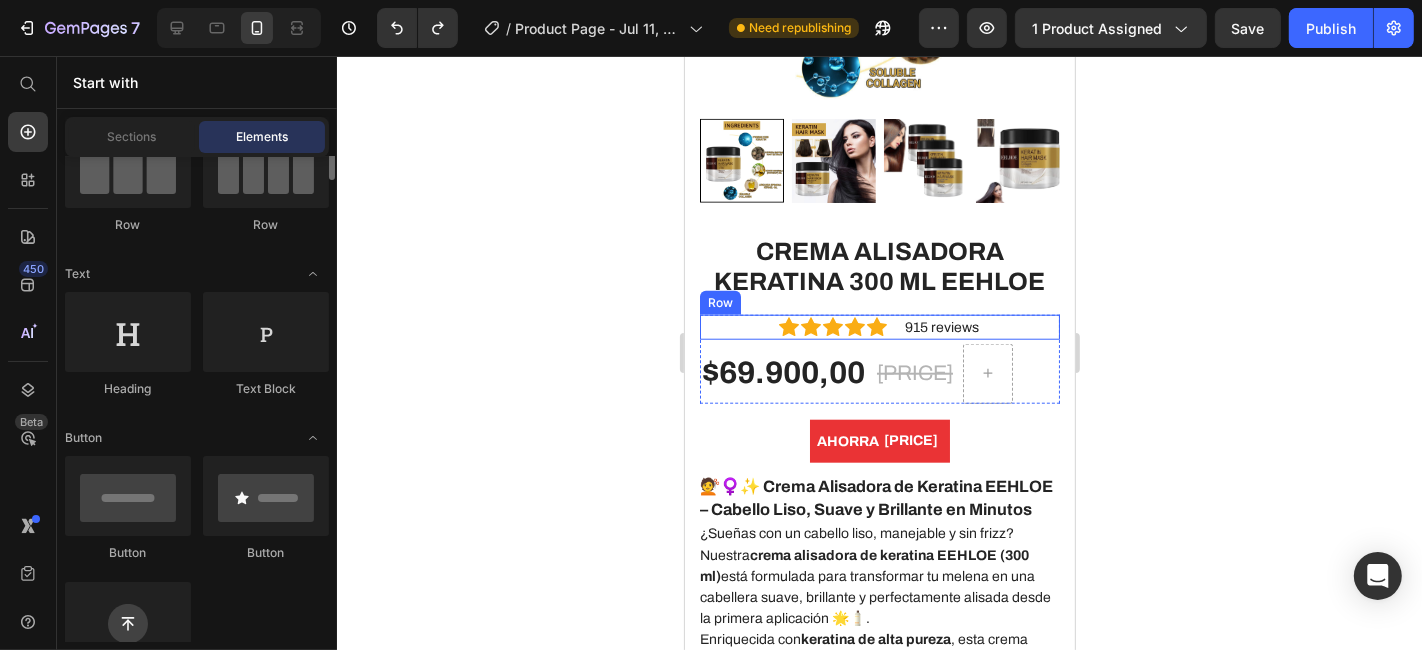 scroll, scrollTop: 0, scrollLeft: 0, axis: both 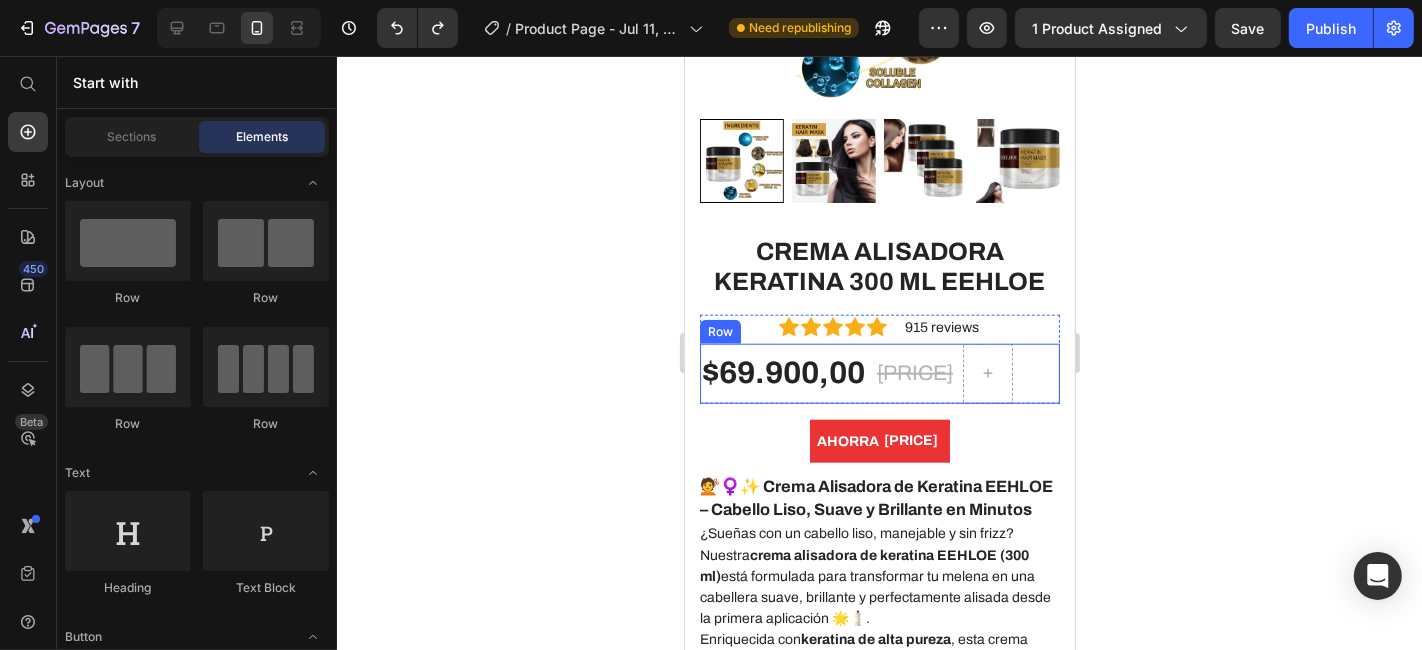 click on "[PRICE] (P) Price [PRICE] (P) Price
Row" at bounding box center [879, 373] 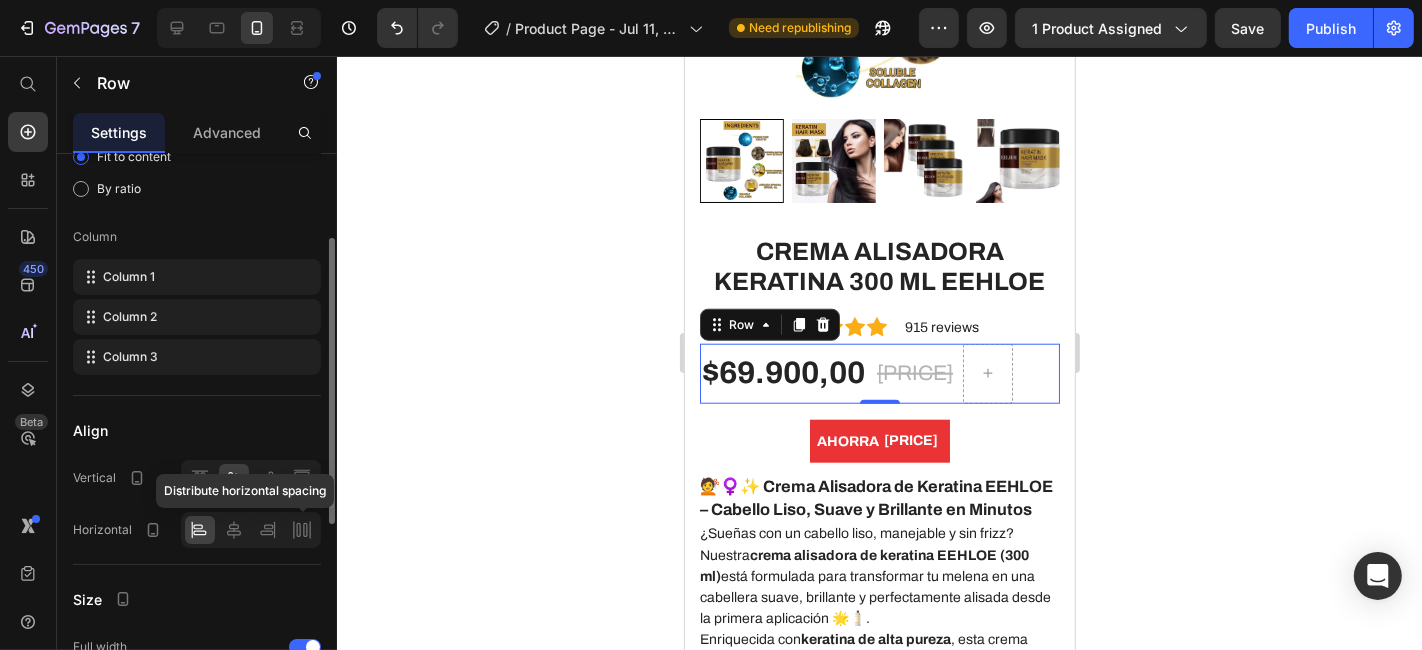 scroll, scrollTop: 165, scrollLeft: 0, axis: vertical 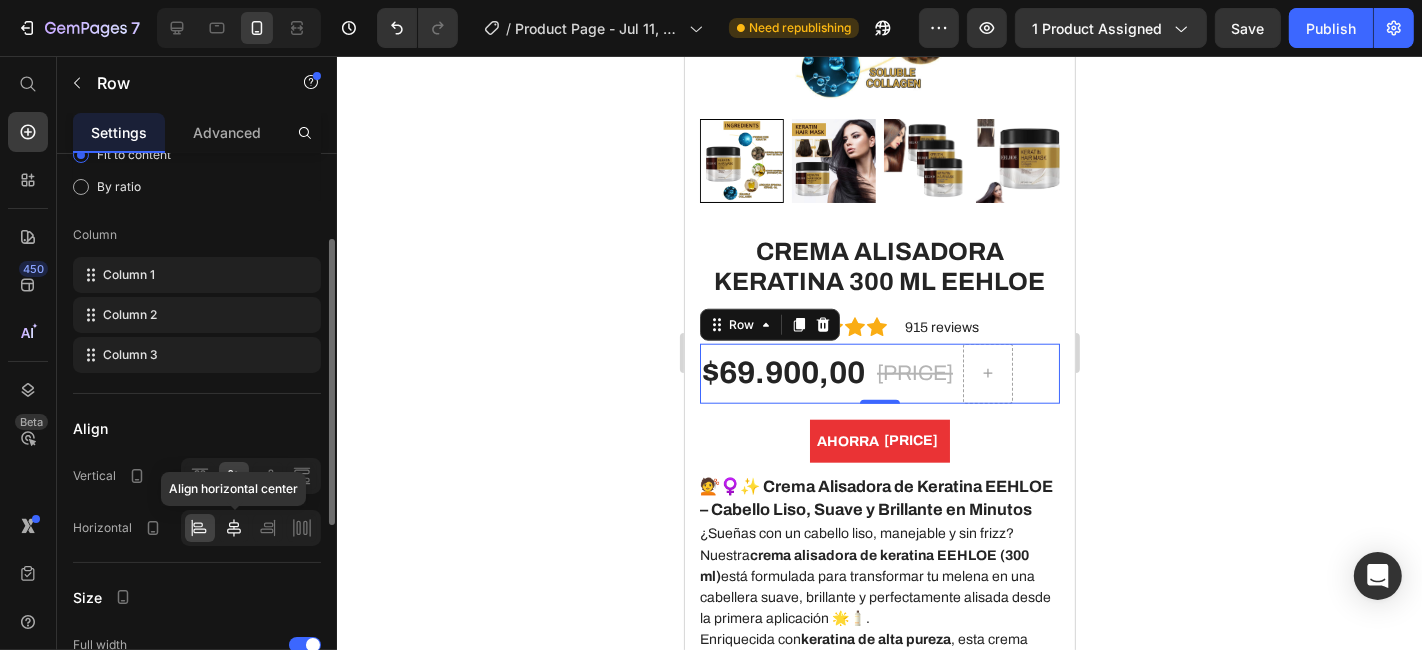 click 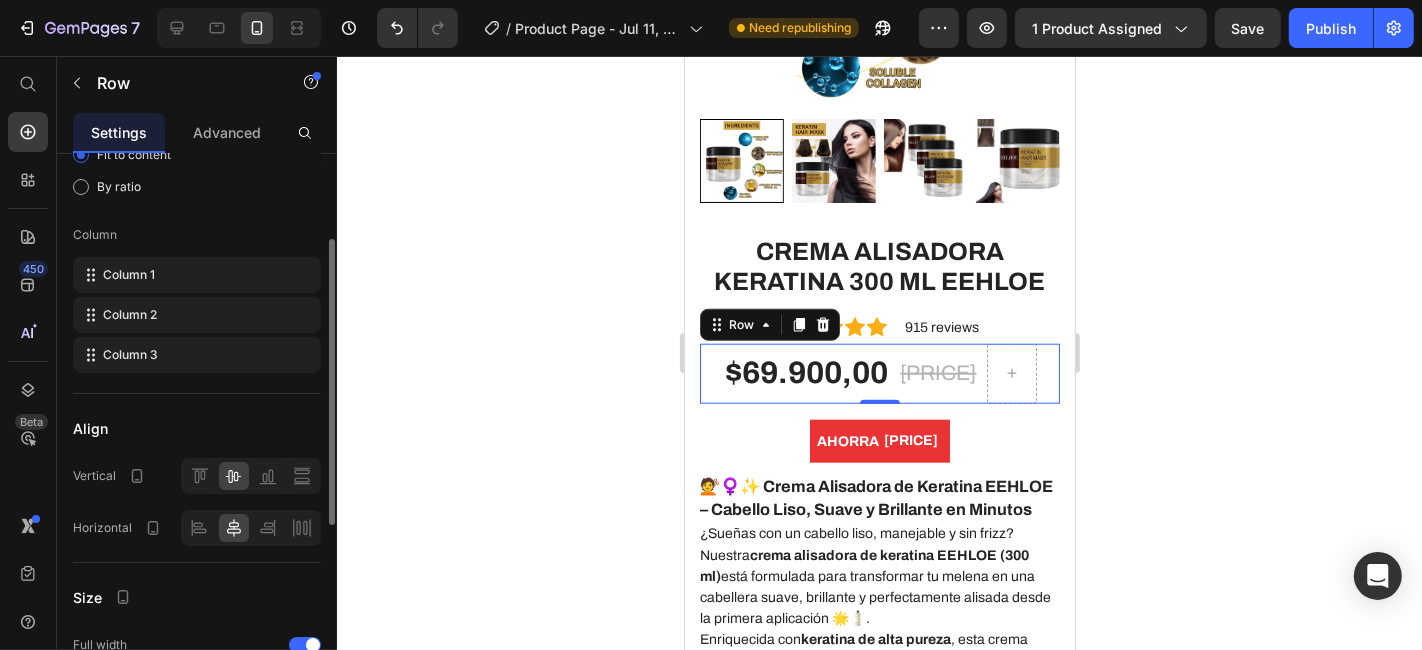click on "Layout Column width Fit to content By ratio Column Column 1 Column 2 Column 3 Align Vertical
Horizontal
Size Full width Height Full Fit Column gap 8 px Background Color Image Video  Color" at bounding box center [197, 476] 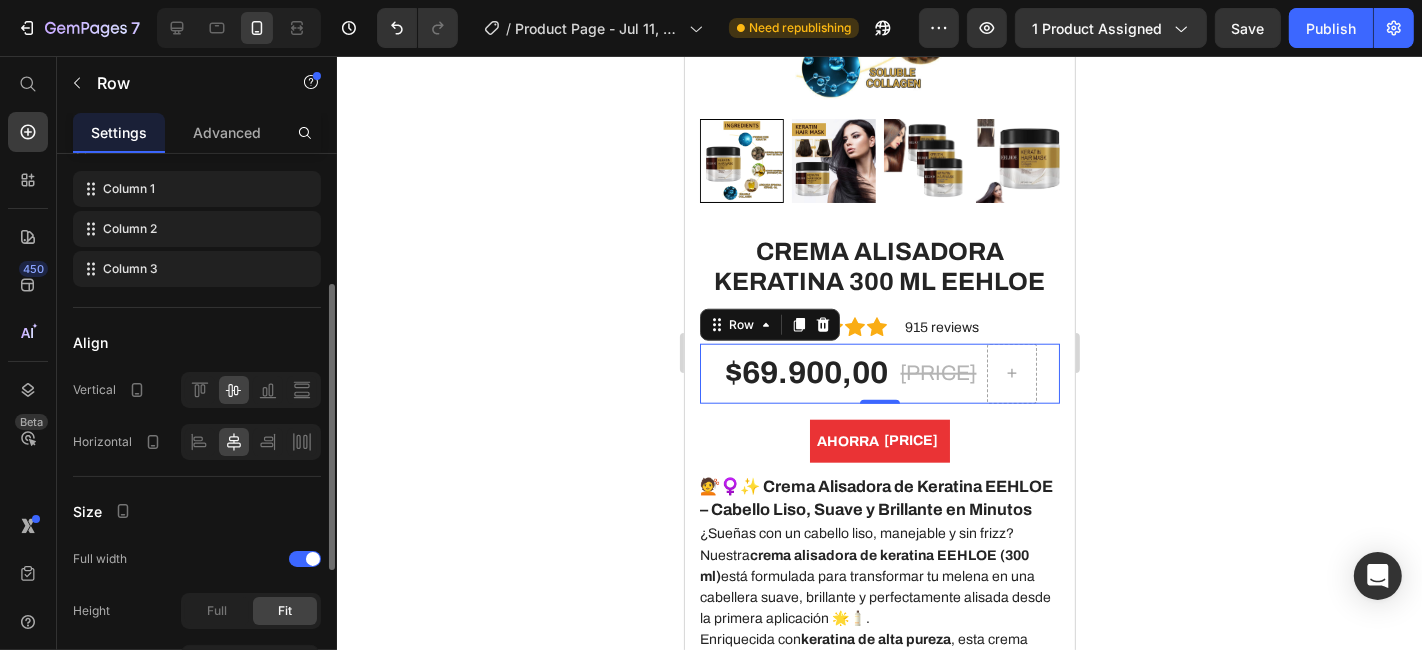 scroll, scrollTop: 251, scrollLeft: 0, axis: vertical 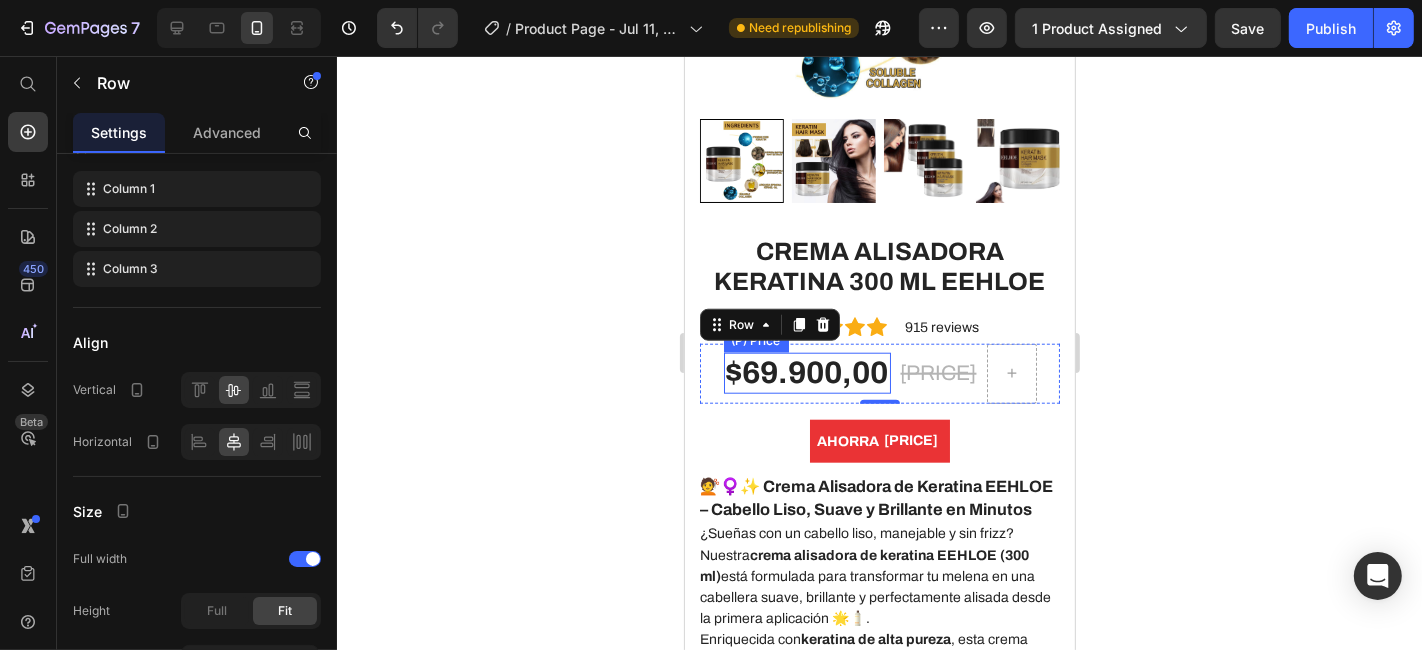 click on "$69.900,00" at bounding box center (806, 372) 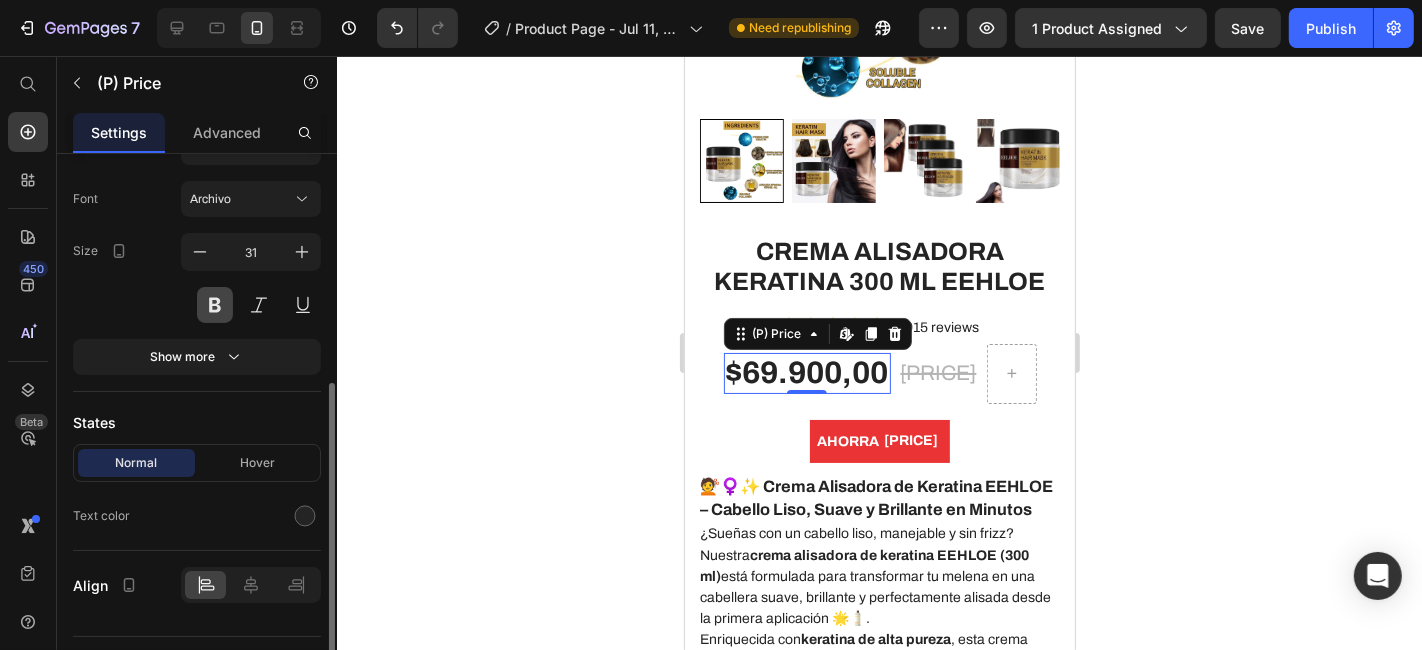 scroll, scrollTop: 358, scrollLeft: 0, axis: vertical 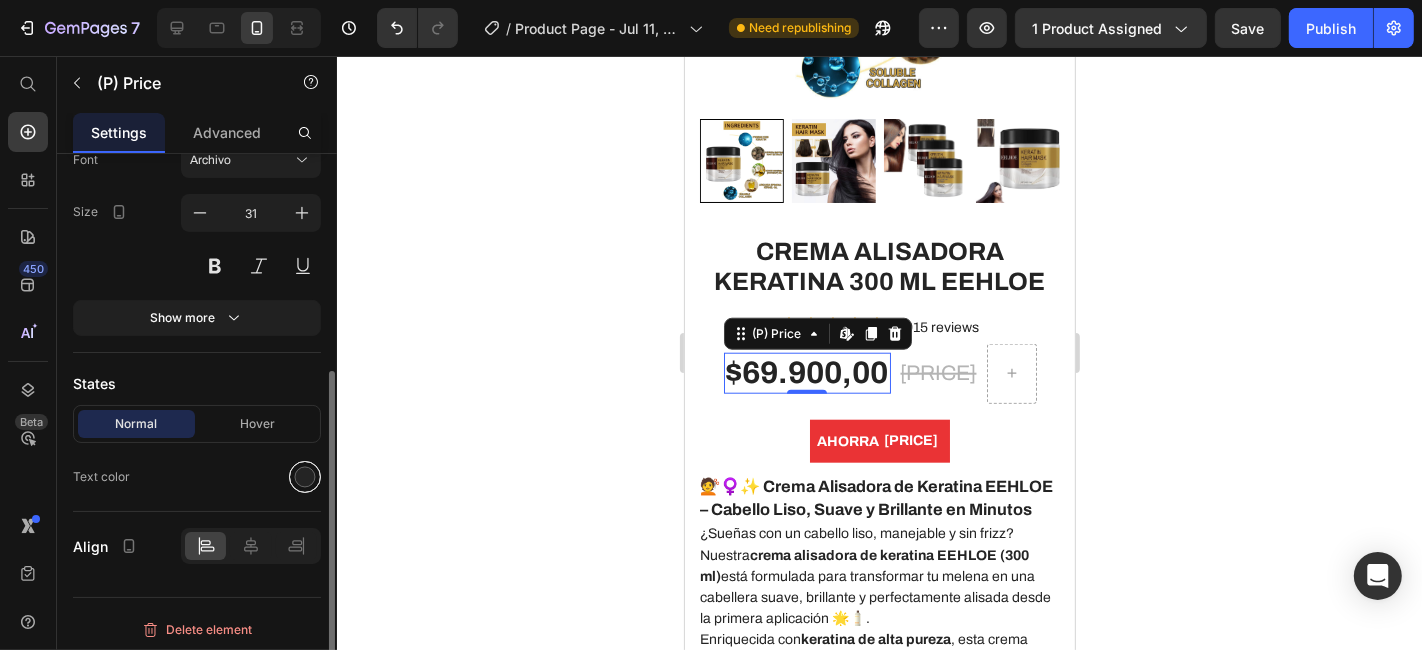 click at bounding box center (305, 477) 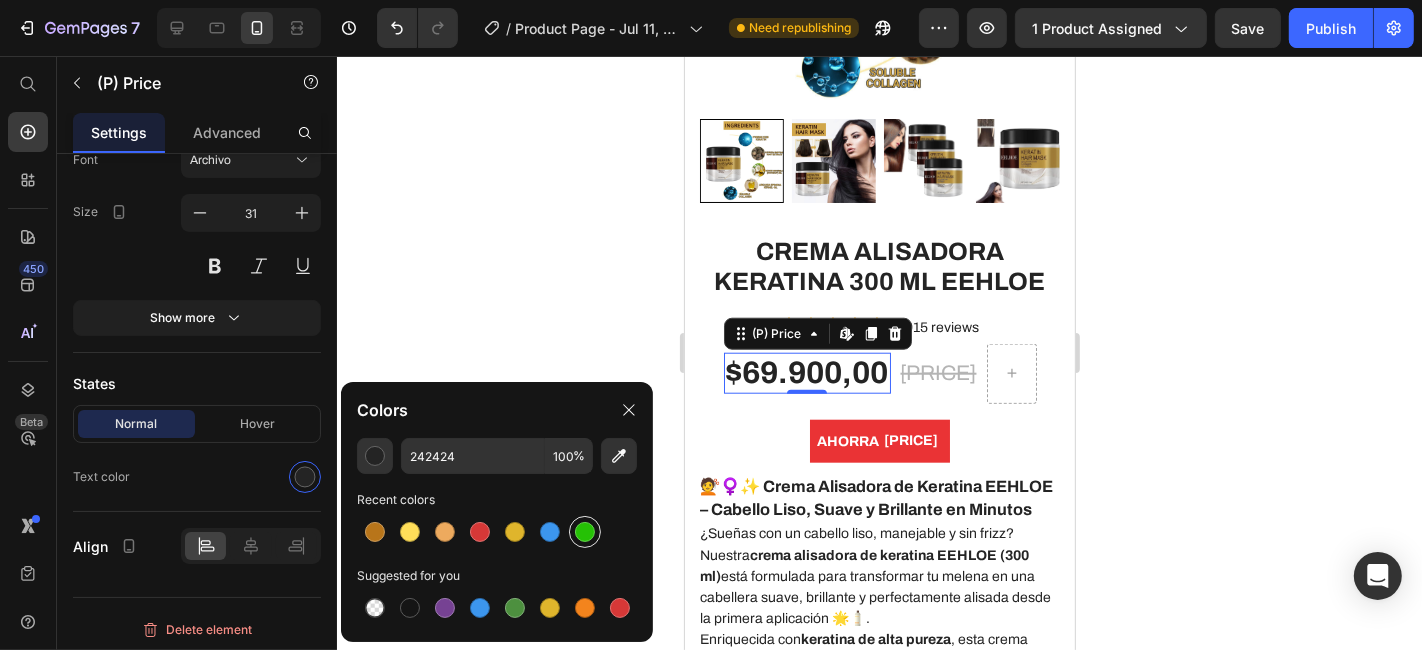 click at bounding box center [585, 532] 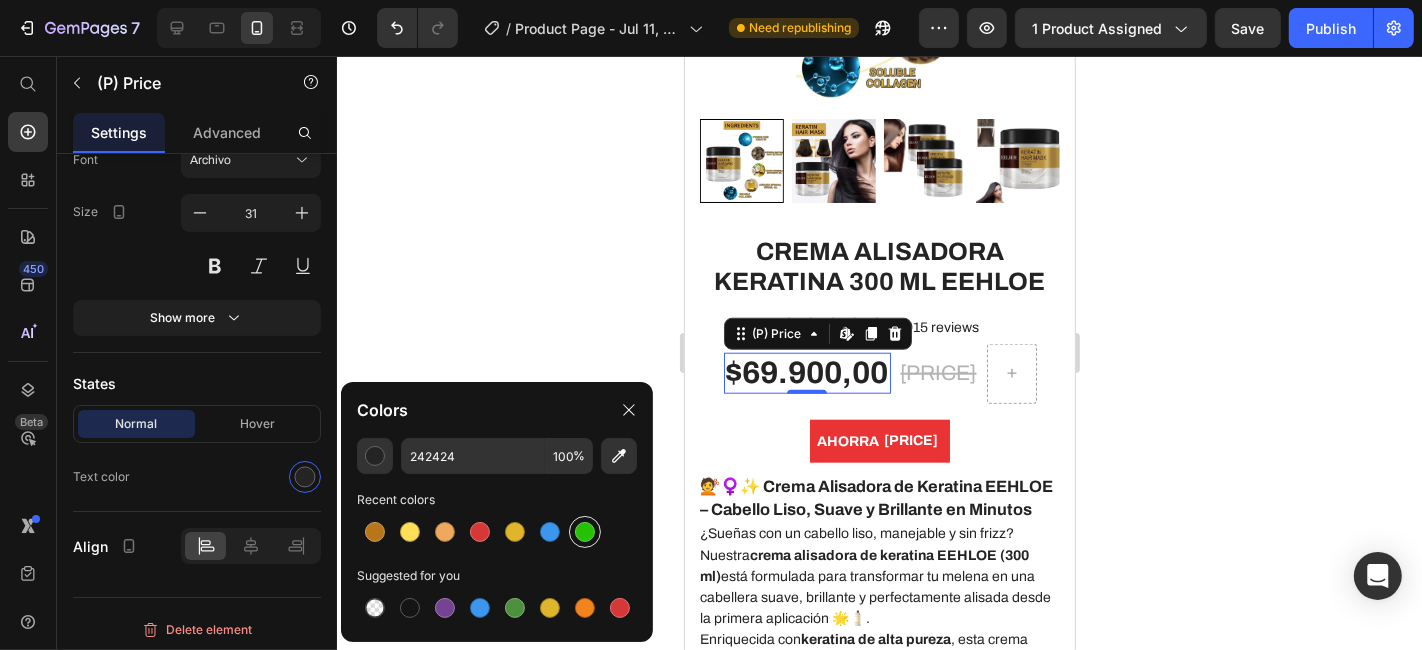 type on "[PRODUCT_CODE]" 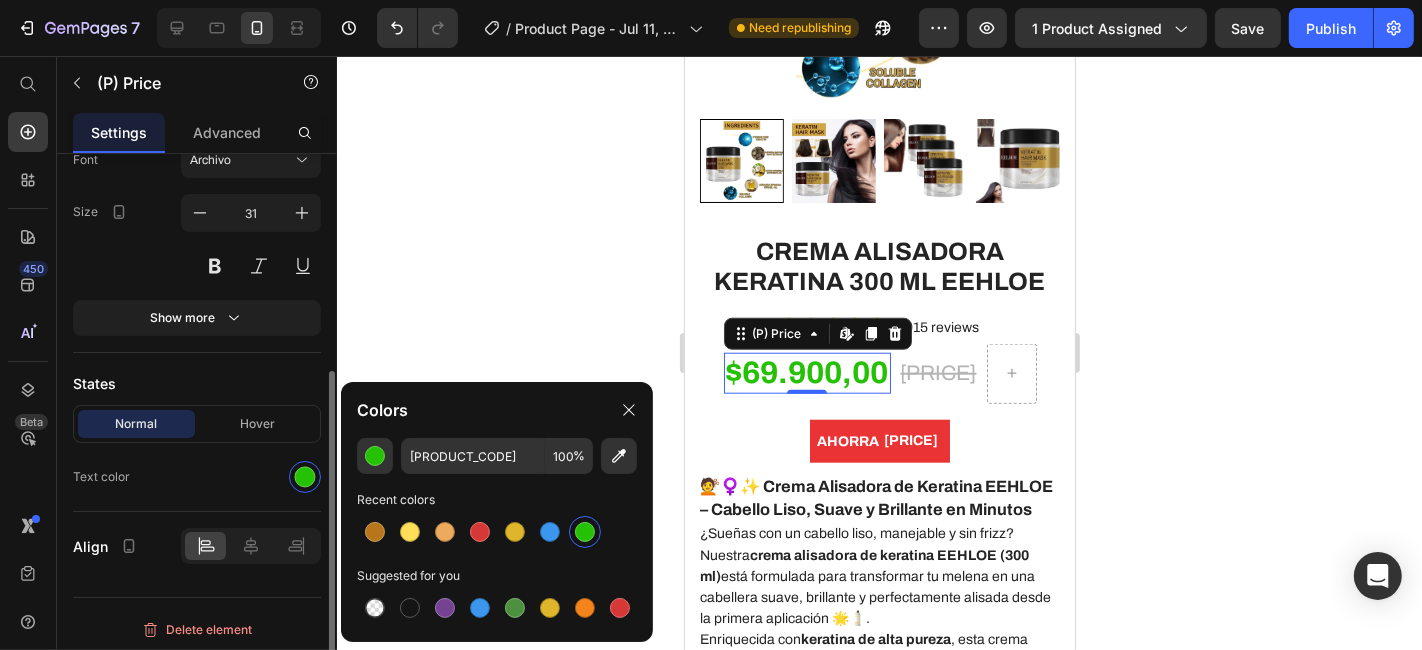 click on "Normal Hover Text color" 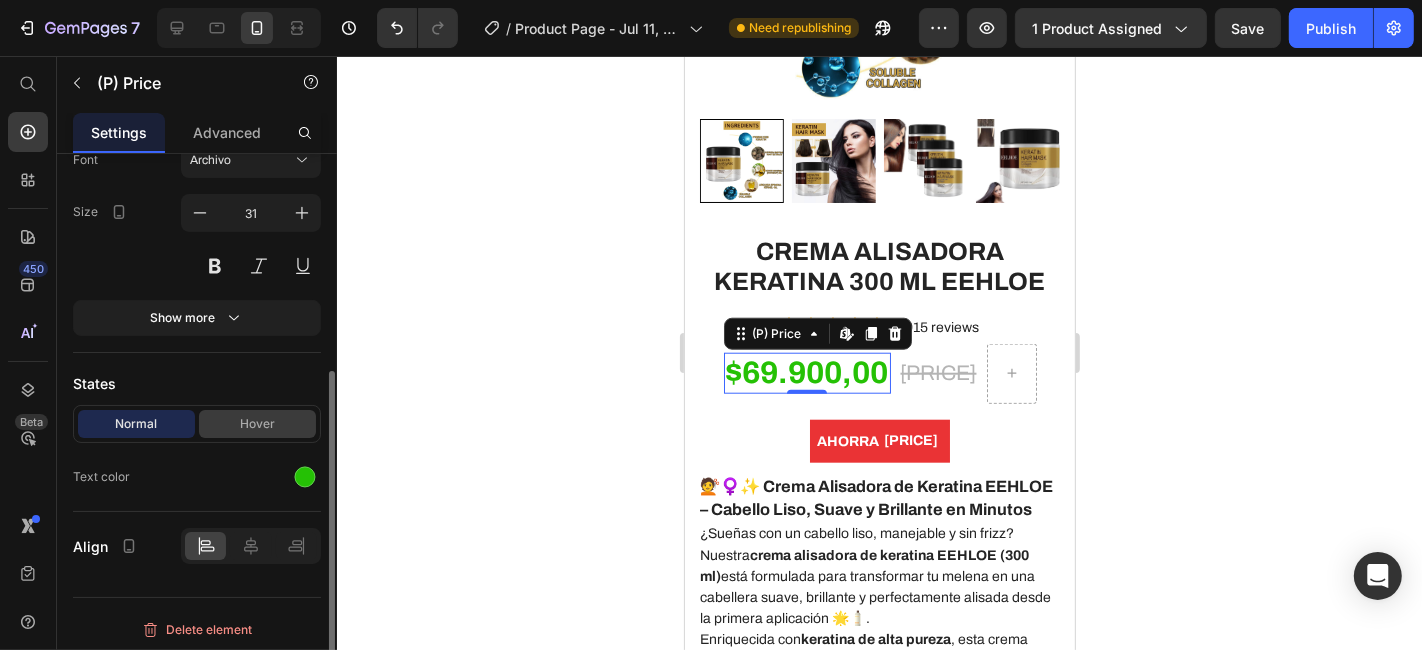click on "Hover" at bounding box center (257, 424) 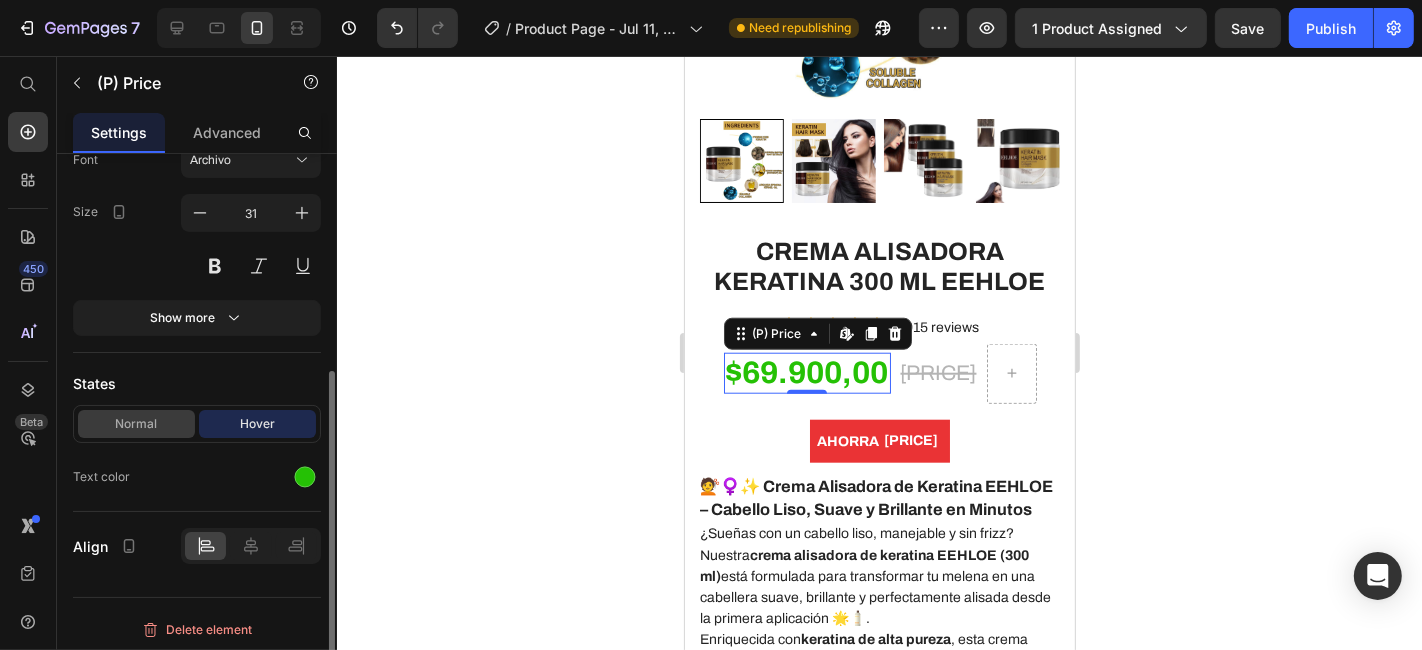 click on "Normal" at bounding box center (136, 424) 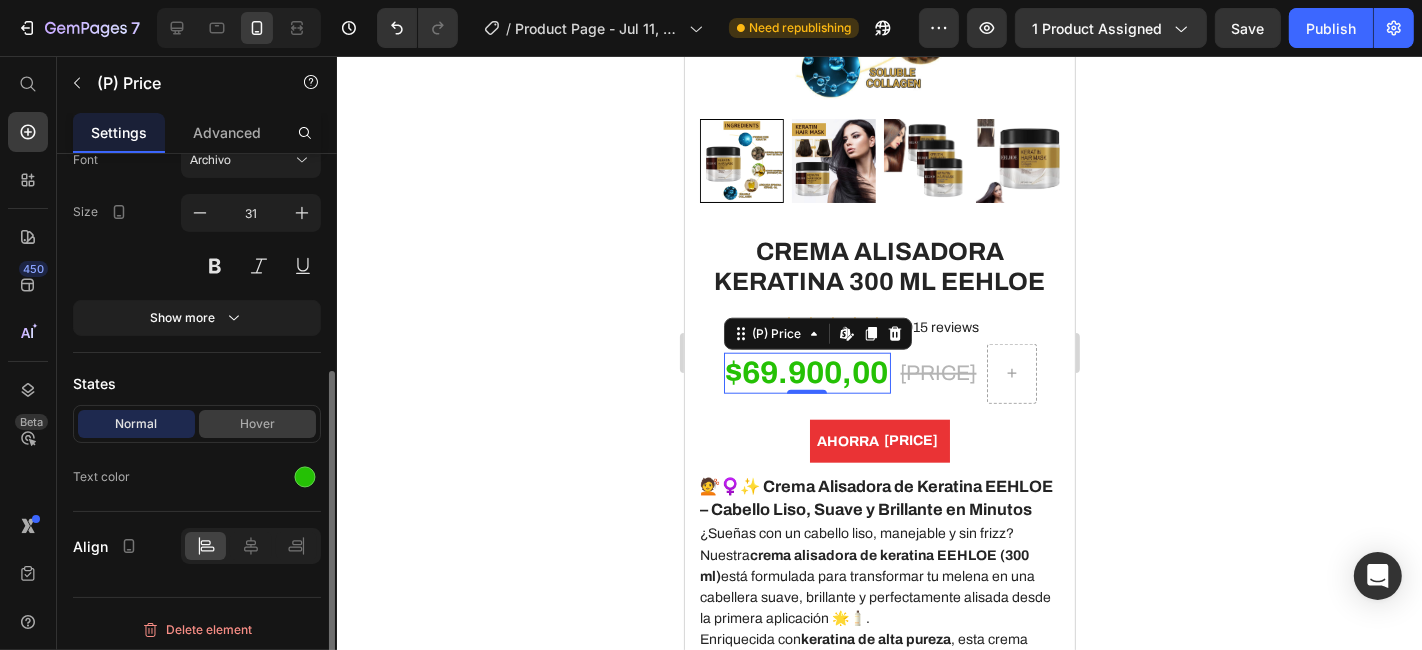 click on "Hover" at bounding box center [257, 424] 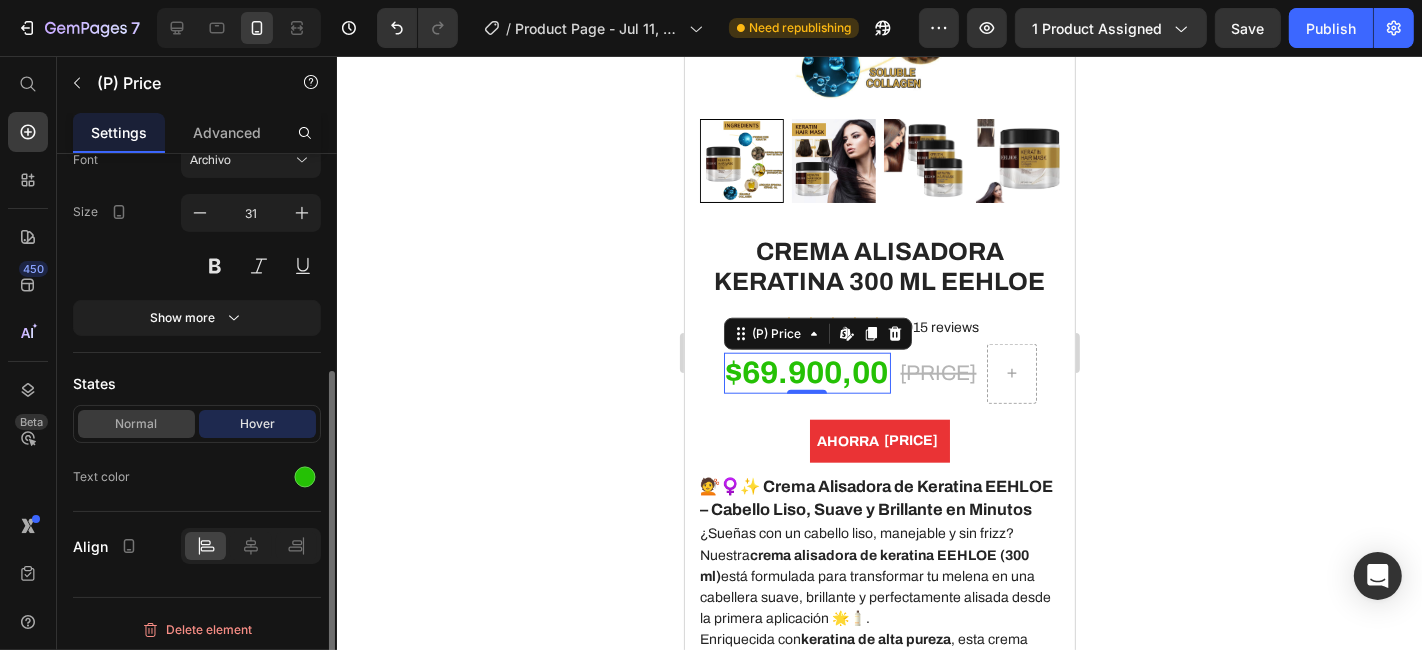 click on "Normal" at bounding box center (136, 424) 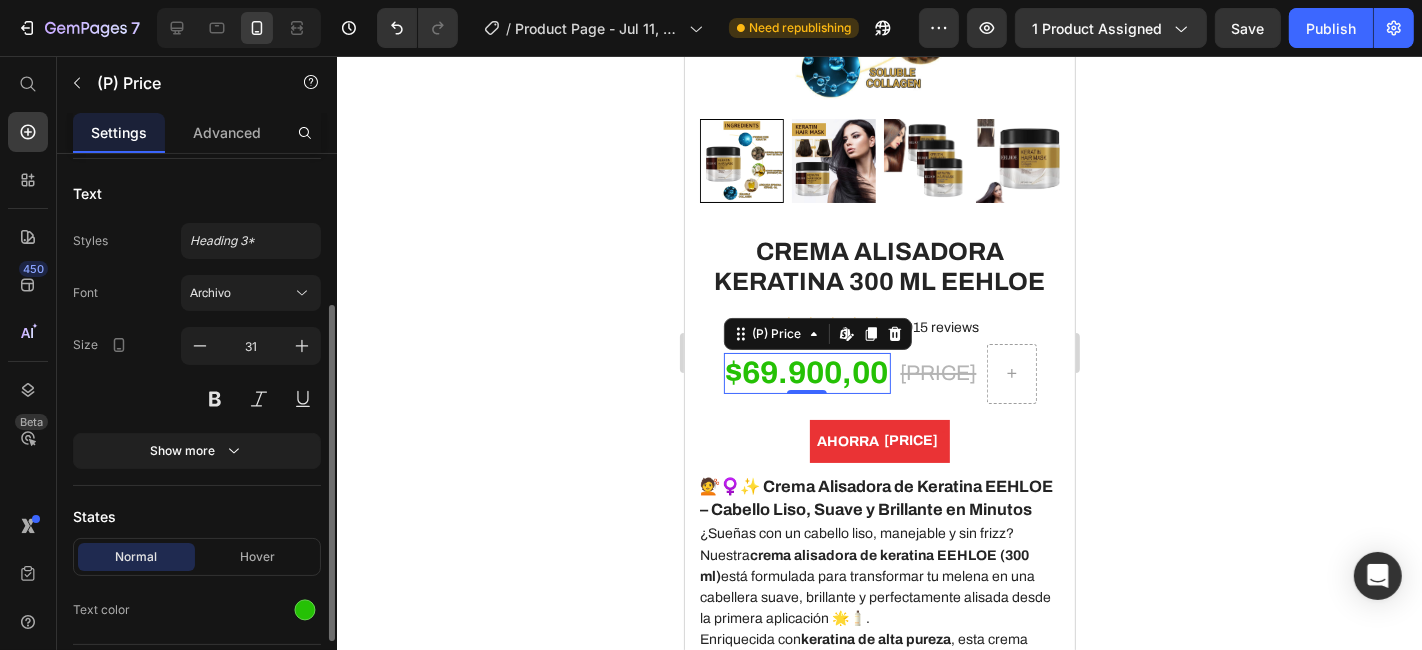 scroll, scrollTop: 222, scrollLeft: 0, axis: vertical 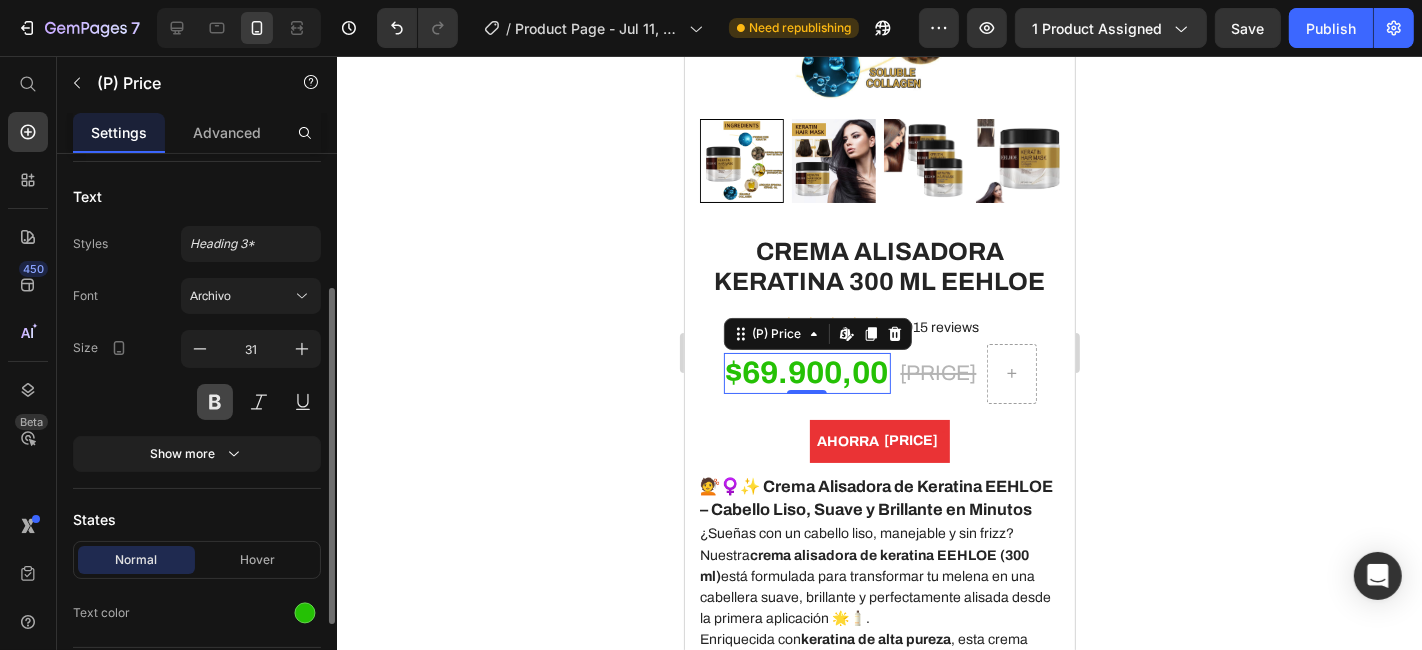click at bounding box center [215, 402] 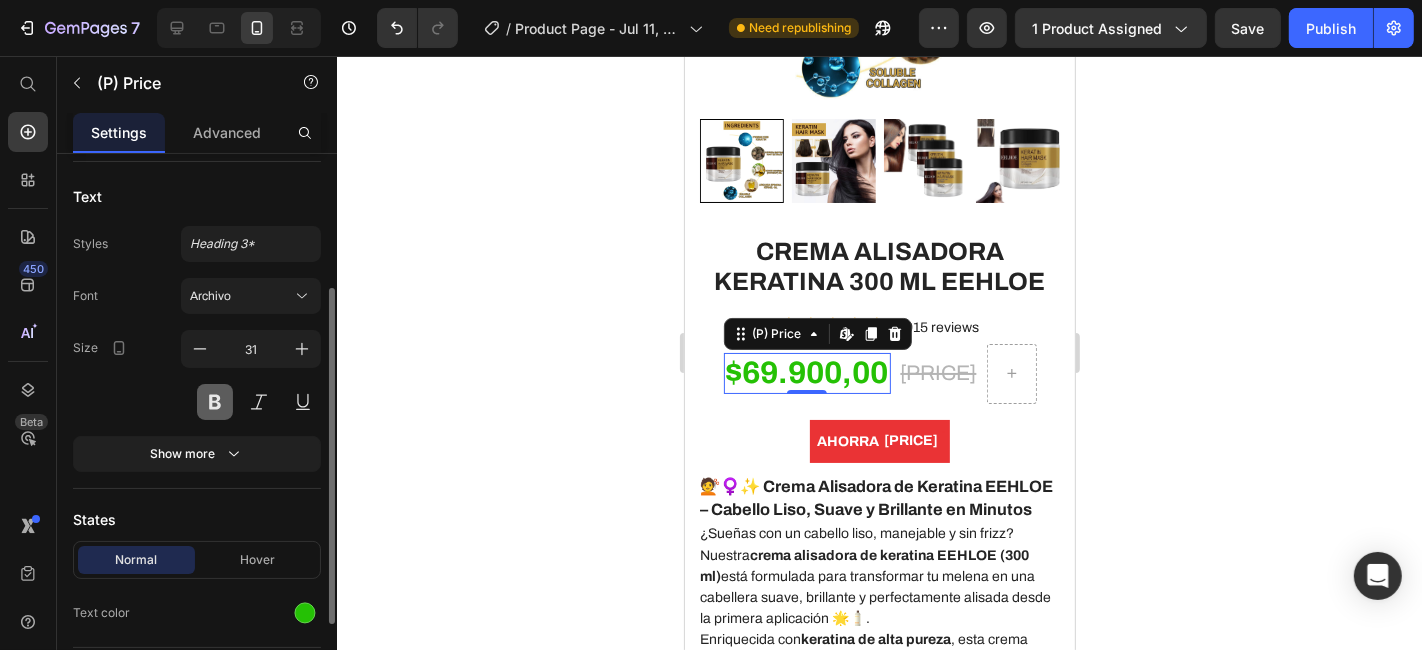 click at bounding box center [215, 402] 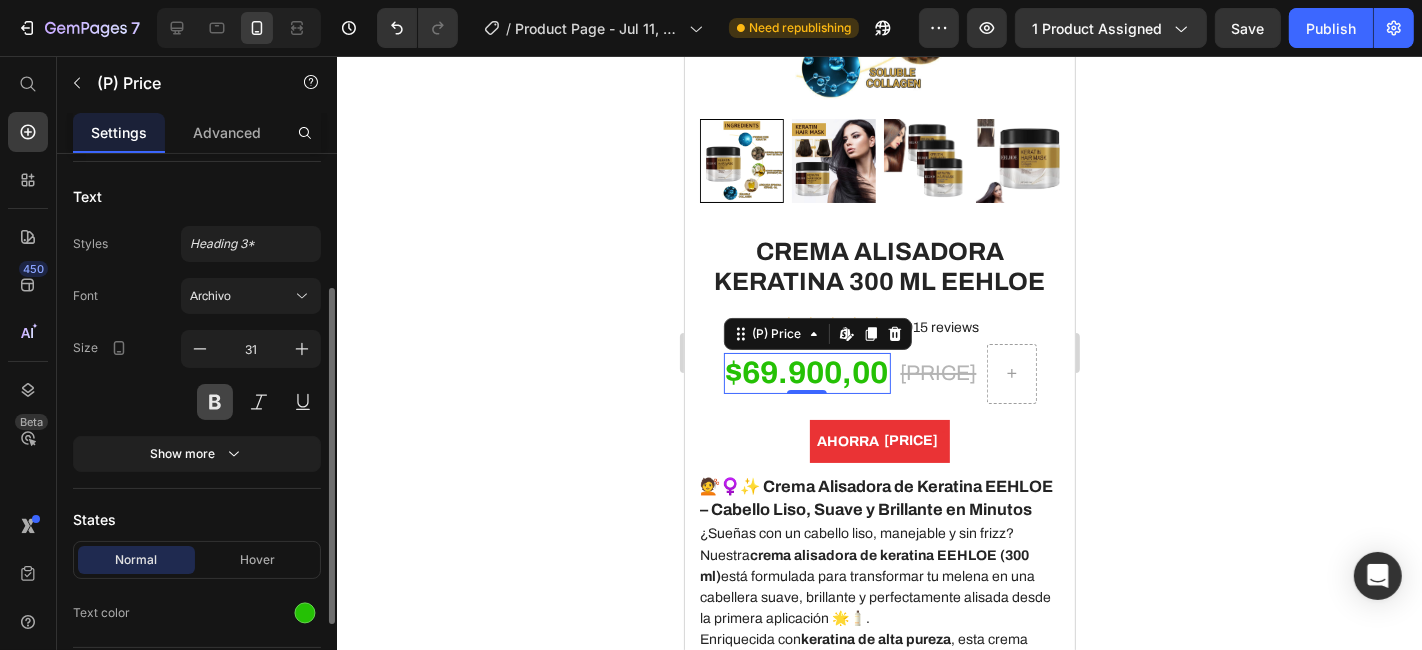 click at bounding box center (215, 402) 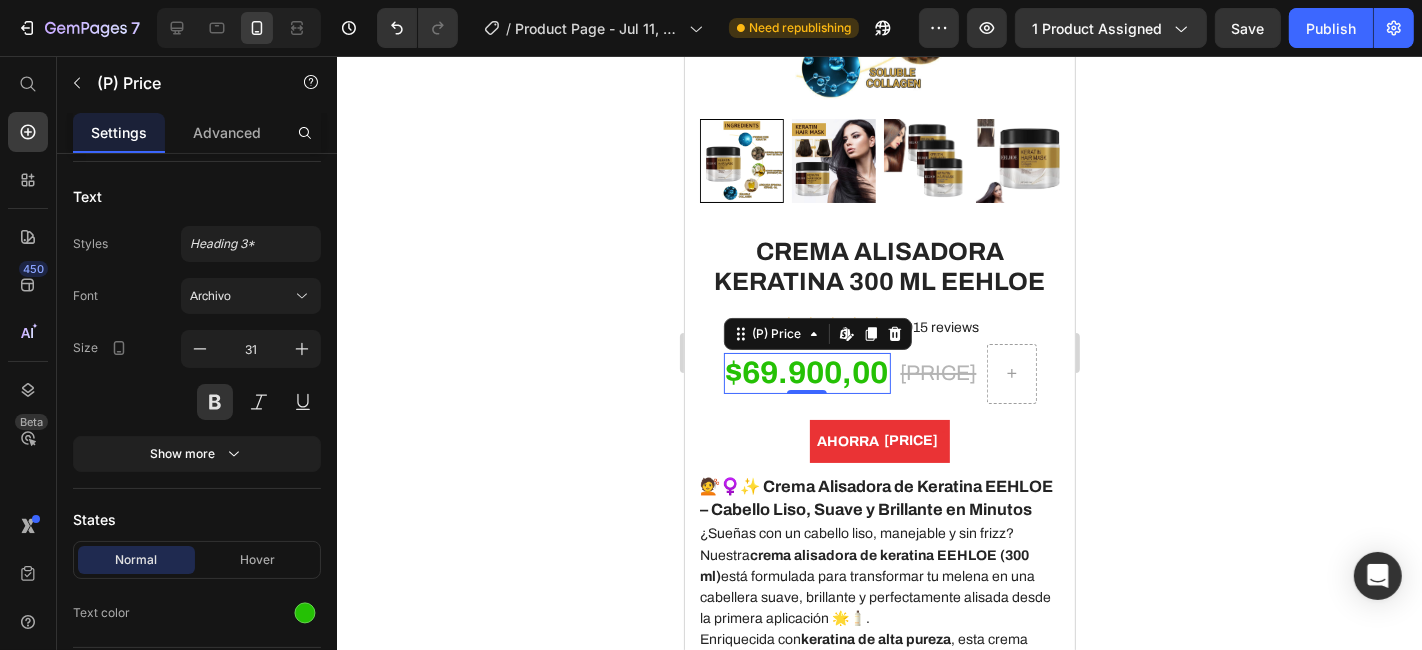 click on "$69.900,00" at bounding box center (806, 372) 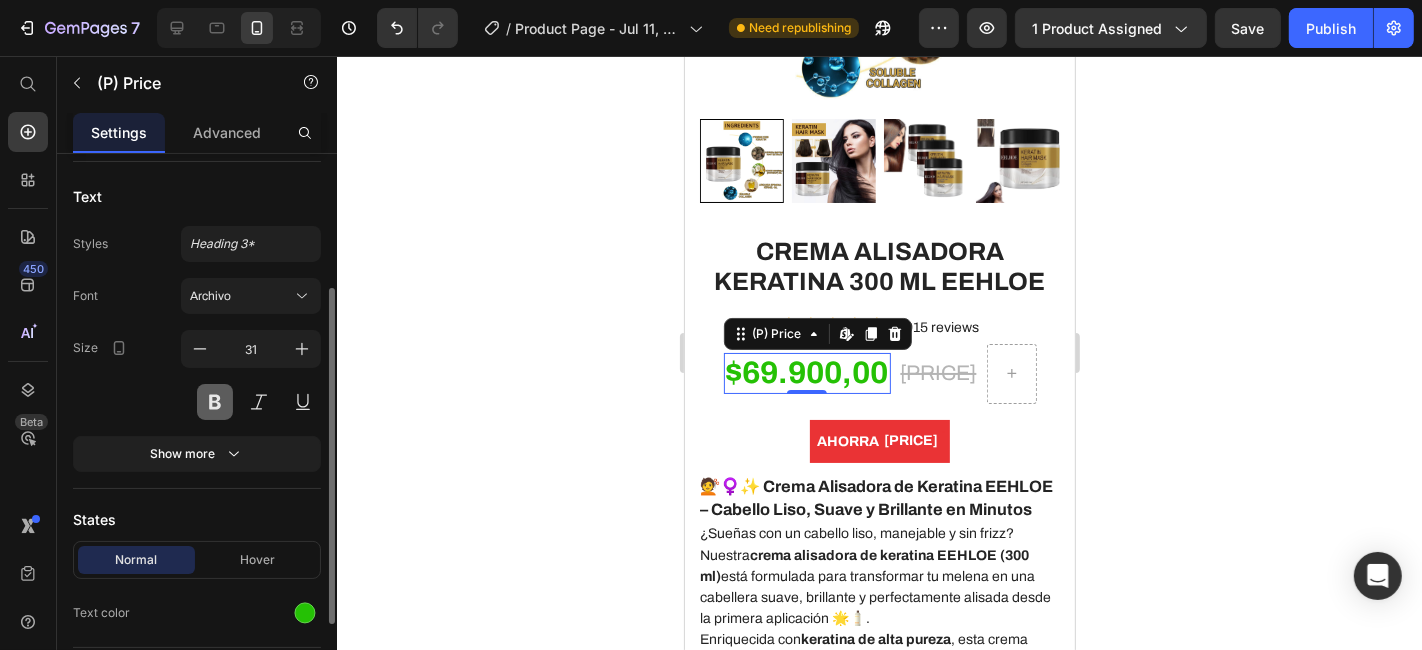 click at bounding box center [215, 402] 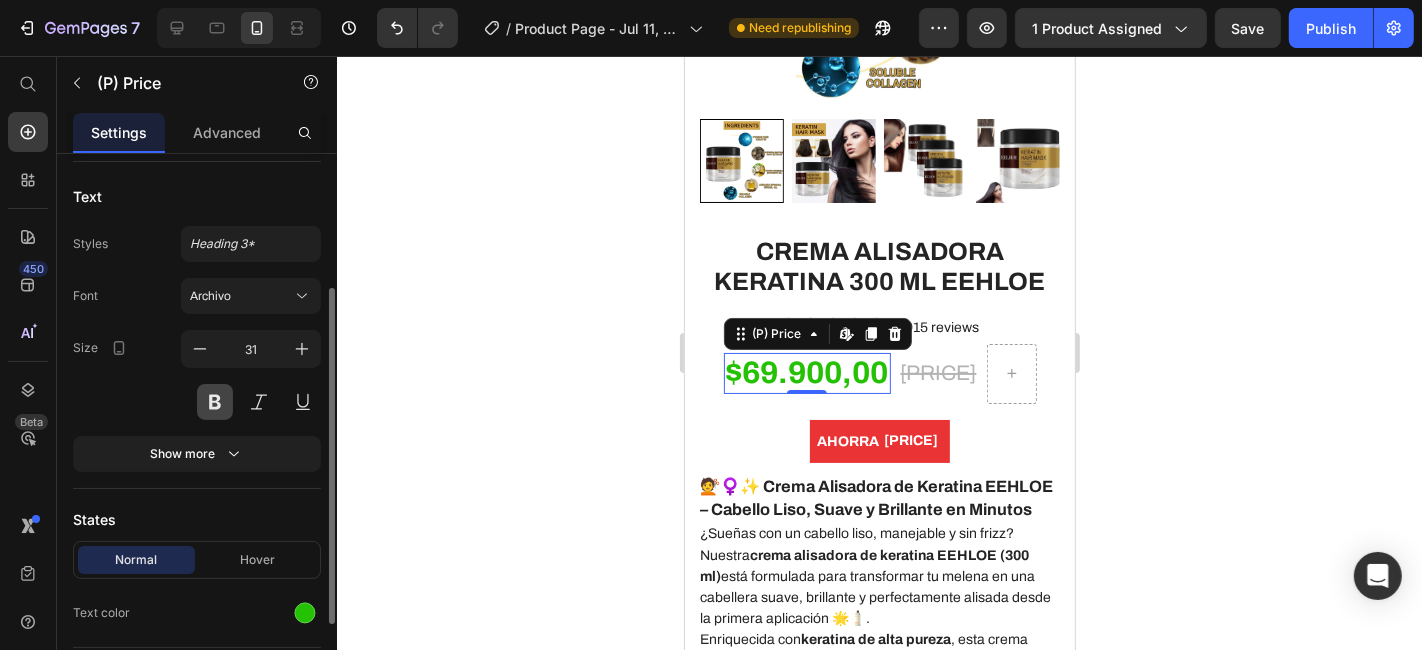 click at bounding box center (215, 402) 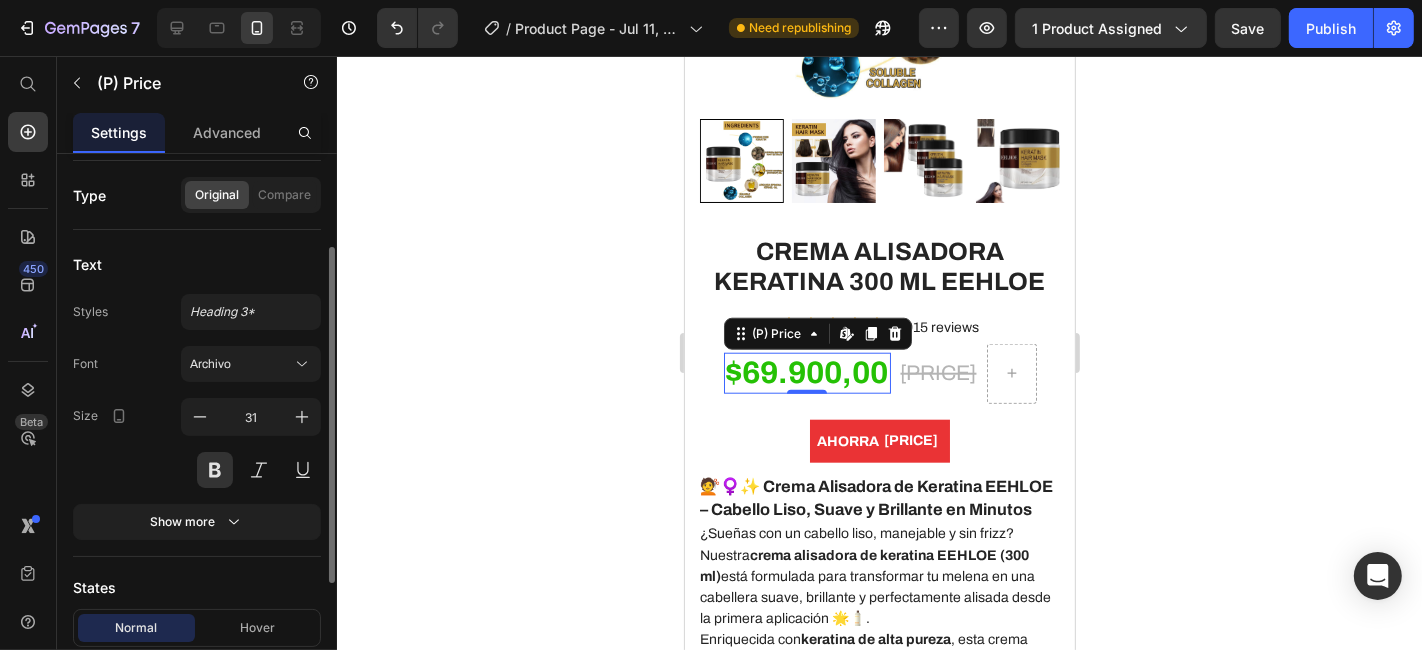 scroll, scrollTop: 0, scrollLeft: 0, axis: both 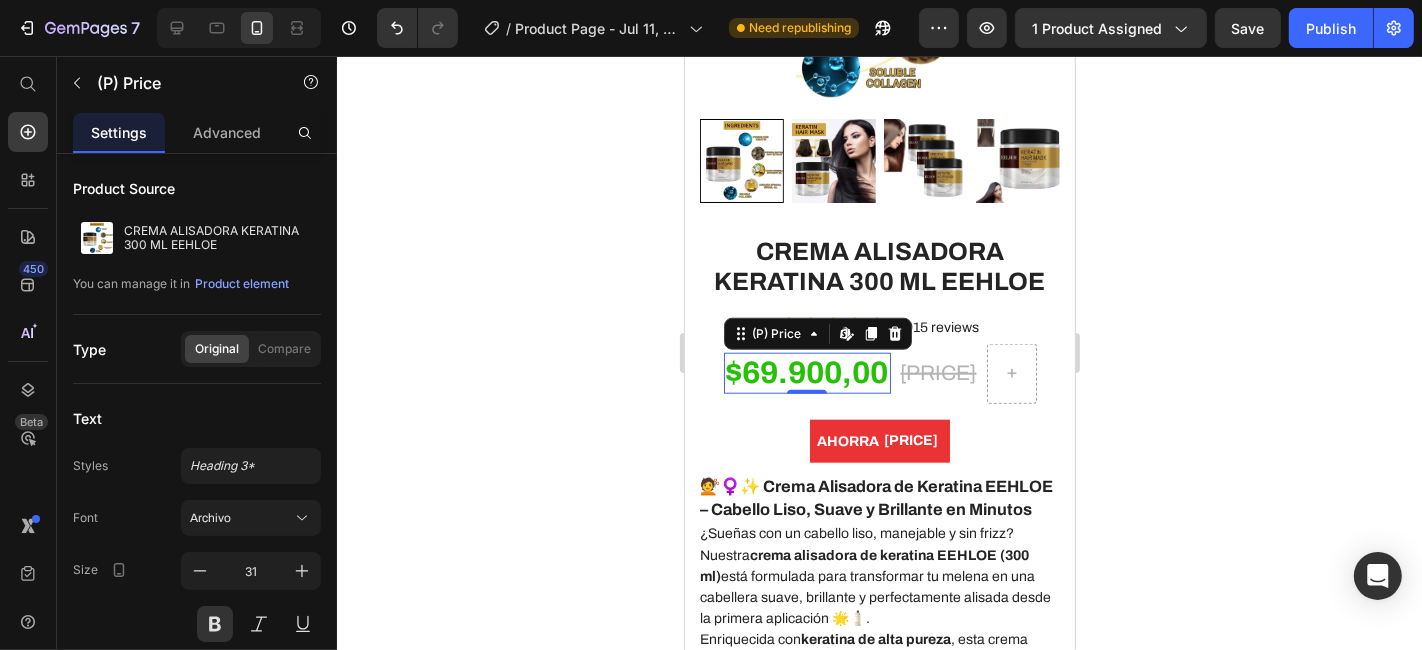 click on "$69.900,00" at bounding box center (806, 372) 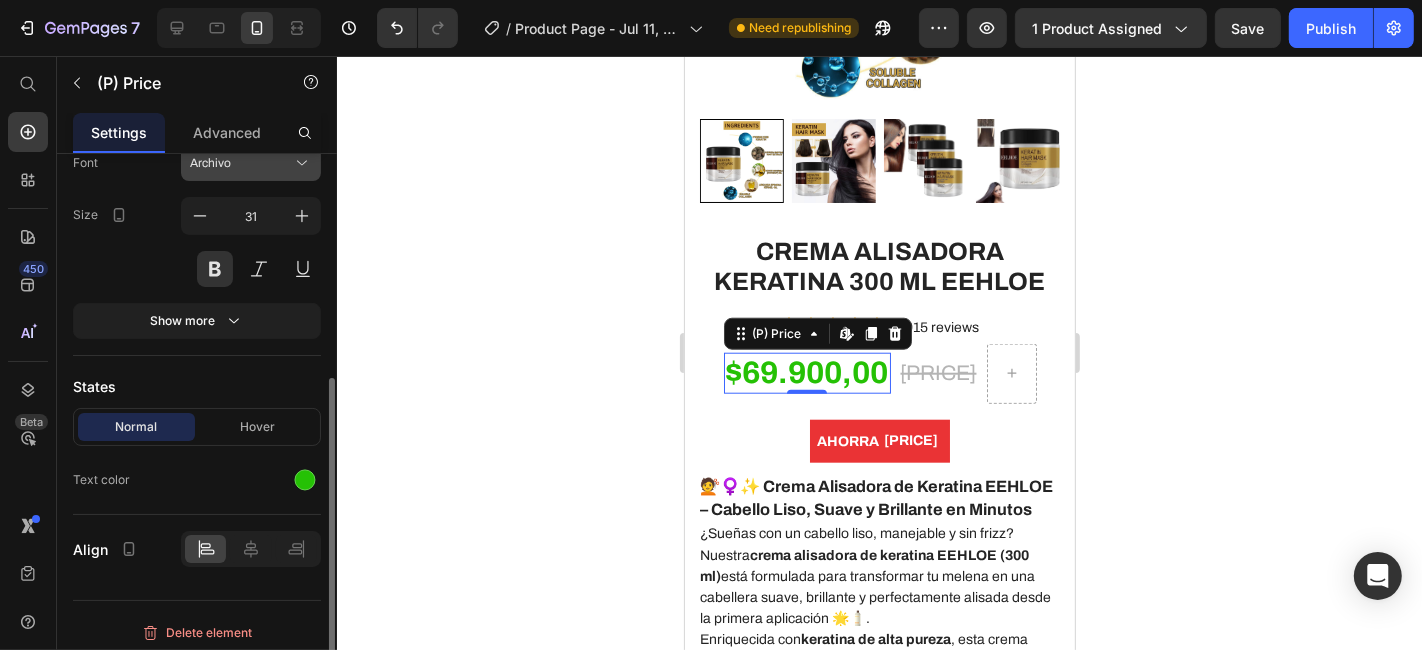 scroll, scrollTop: 360, scrollLeft: 0, axis: vertical 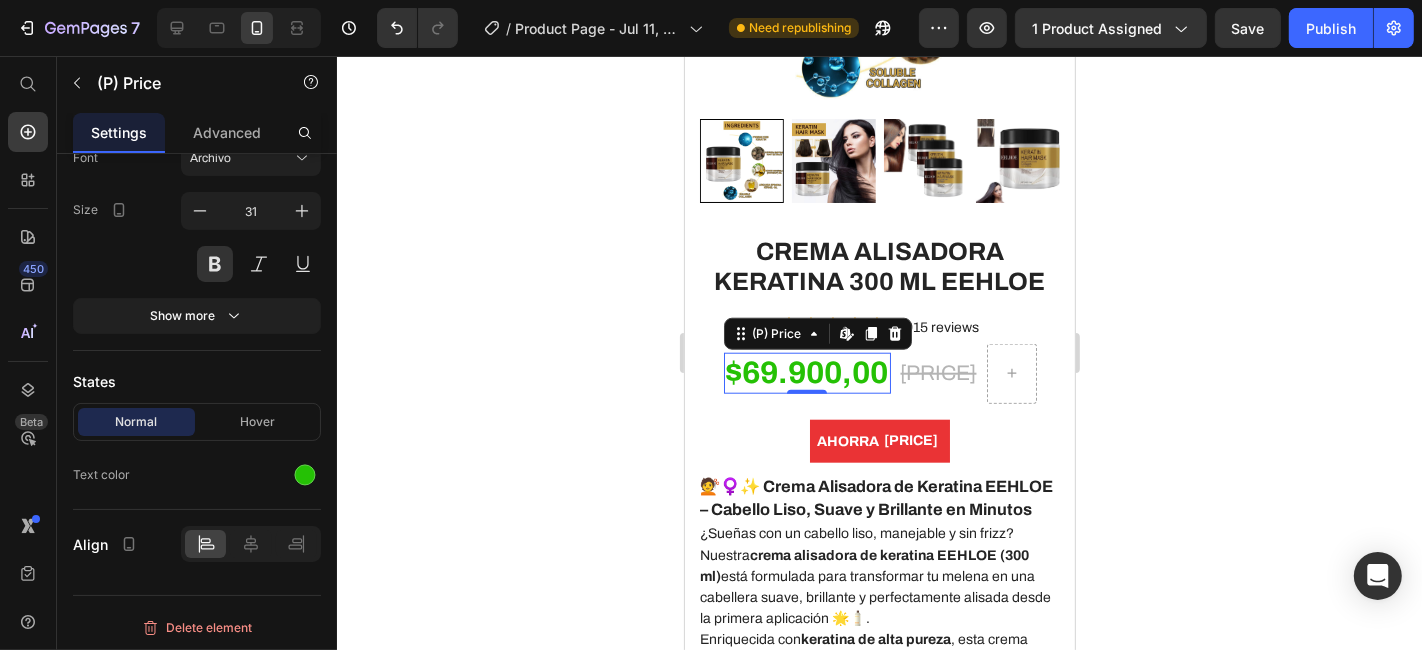 click 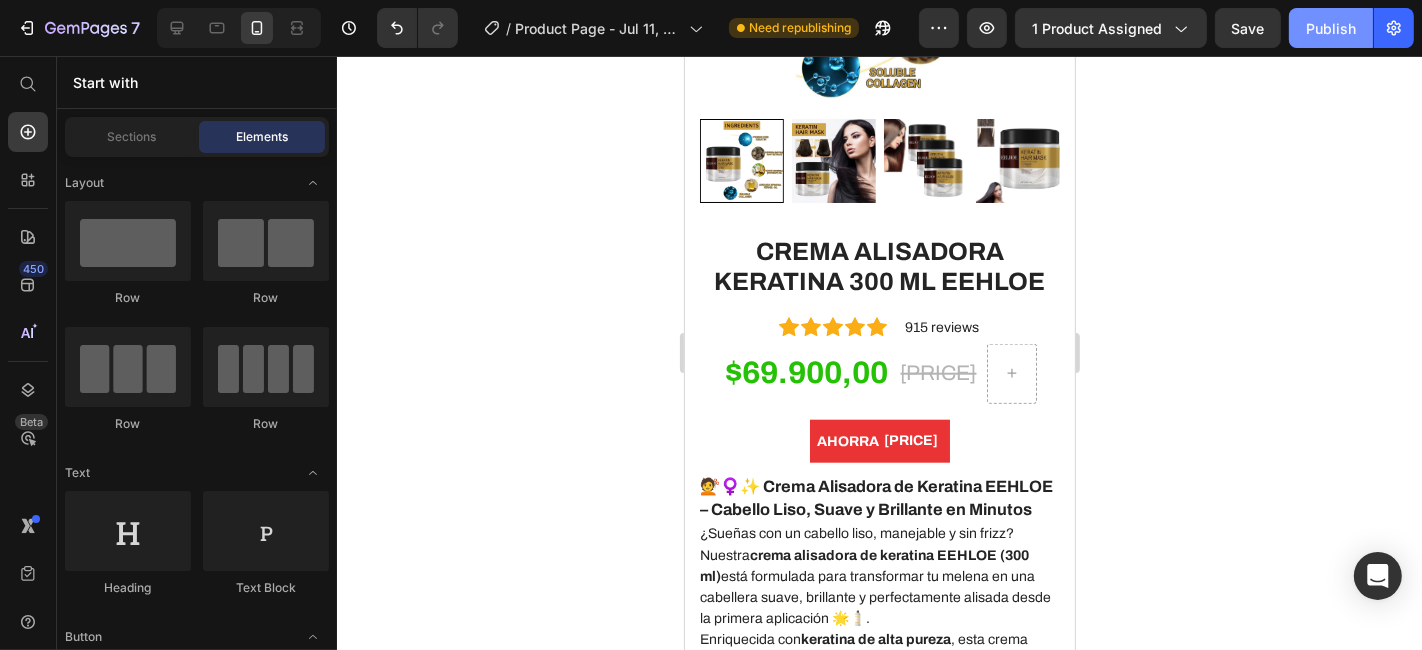 click on "Publish" at bounding box center [1331, 28] 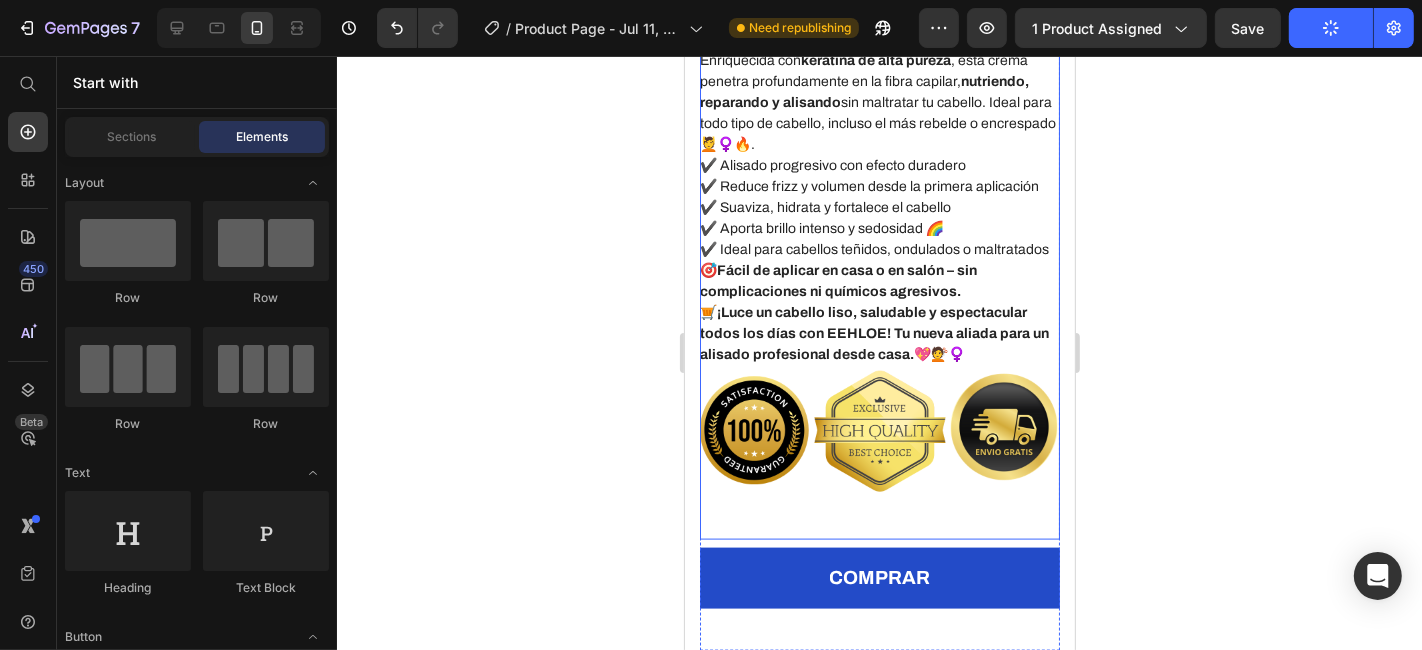 scroll, scrollTop: 2271, scrollLeft: 0, axis: vertical 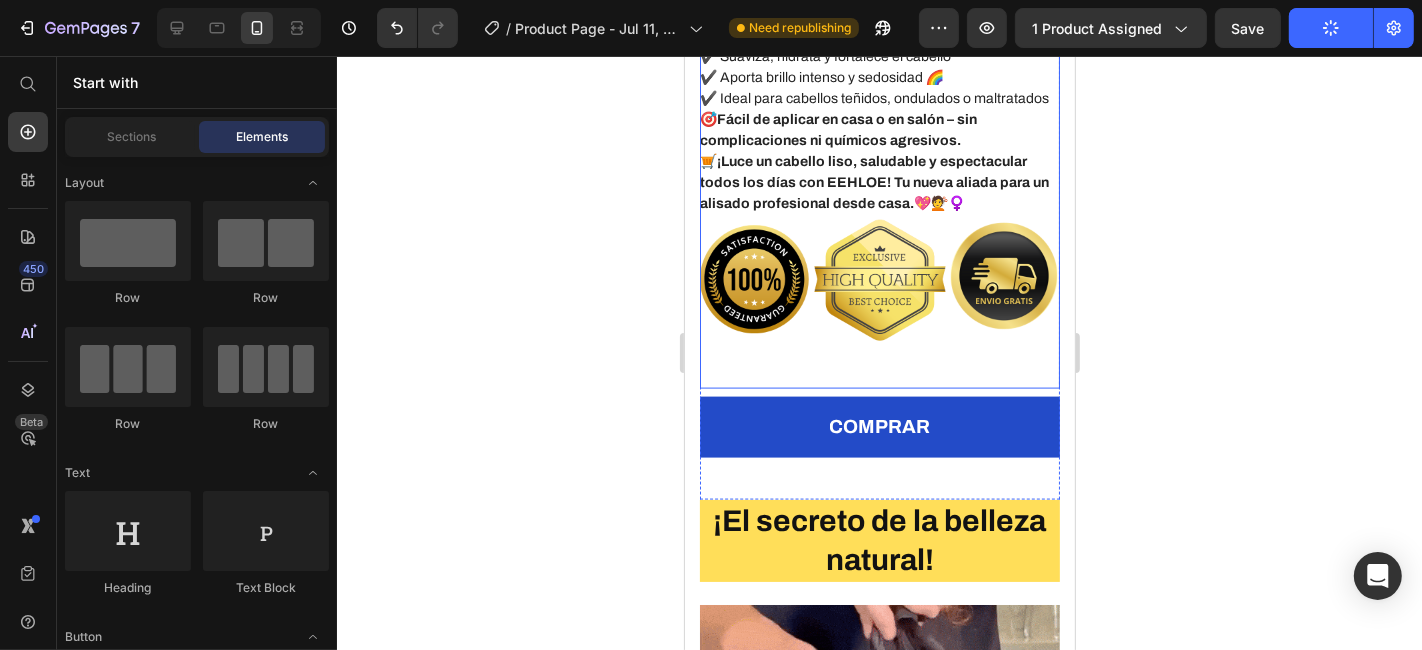 click on "💇♀️✨ Crema Alisadora de Keratina EEHLOE – Cabello Liso, Suave y Brillante en Minutos
¿Sueñas con un cabello liso, manejable y sin frizz? Nuestra  crema alisadora de keratina EEHLOE ([VOLUME] ml)  está formulada para transformar tu melena en una cabellera suave, brillante y perfectamente alisada desde la primera aplicación 🌟🧴.
Enriquecida con  keratina de alta pureza , esta crema penetra profundamente en la fibra capilar,  nutriendo, reparando y alisando  sin maltratar tu cabello. Ideal para todo tipo de cabello, incluso el más rebelde o encrespado 💆♀️🔥.
✔️ Alisado progresivo con efecto duradero ✔️ Reduce frizz y volumen desde la primera aplicación ✔️ Suaviza, hidrata y fortalece el cabello ✔️ Aporta brillo intenso y sedosidad 🌈 ✔️ Ideal para cabellos teñidos, ondulados o maltratados
🎯  Fácil de aplicar en casa o en salón – sin complicaciones ni químicos agresivos.
🛒   💖💇♀️" at bounding box center (879, 66) 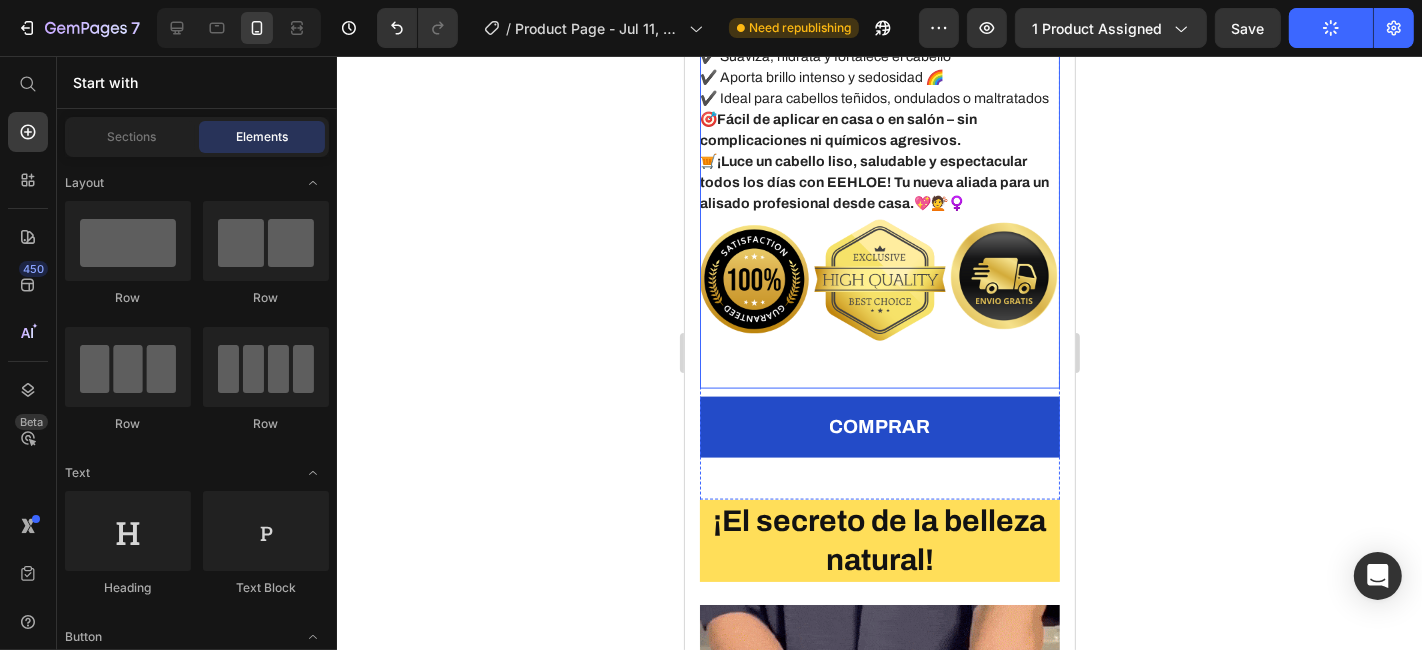 scroll, scrollTop: 0, scrollLeft: 0, axis: both 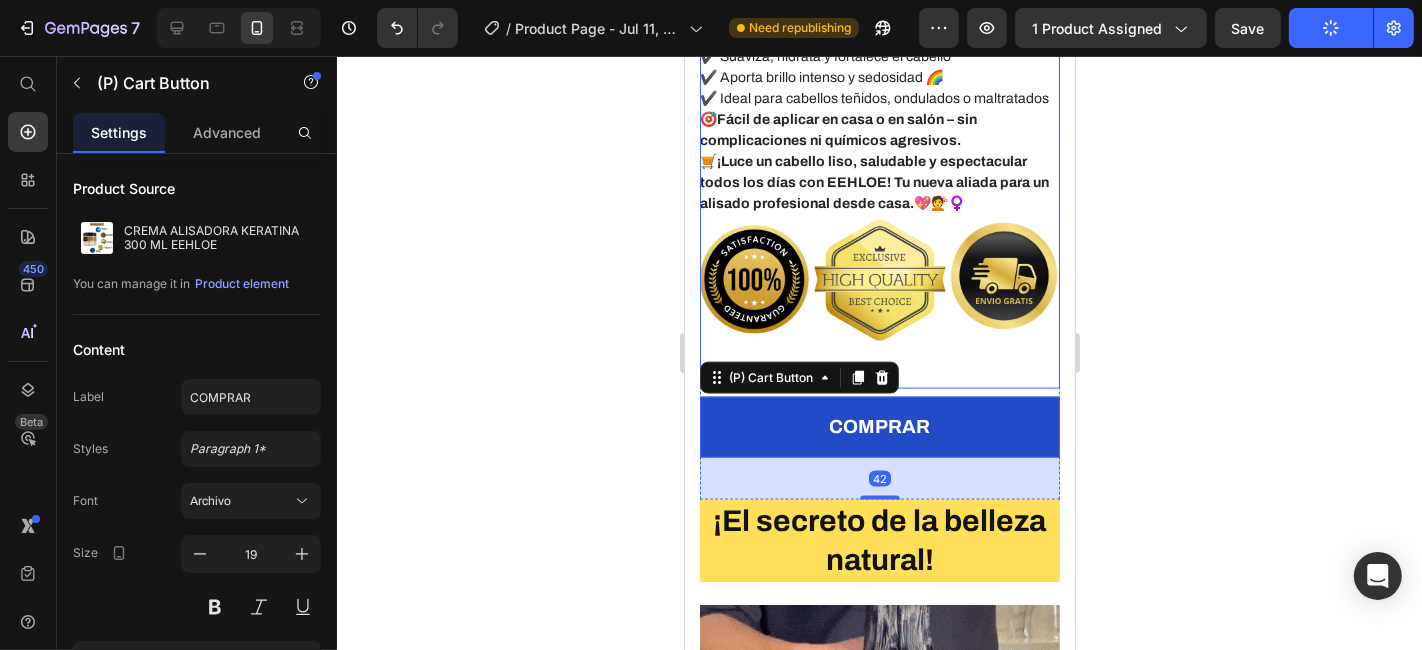 click on "💇♀️✨ Crema Alisadora de Keratina EEHLOE – Cabello Liso, Suave y Brillante en Minutos
¿Sueñas con un cabello liso, manejable y sin frizz? Nuestra  crema alisadora de keratina EEHLOE ([VOLUME] ml)  está formulada para transformar tu melena en una cabellera suave, brillante y perfectamente alisada desde la primera aplicación 🌟🧴.
Enriquecida con  keratina de alta pureza , esta crema penetra profundamente en la fibra capilar,  nutriendo, reparando y alisando  sin maltratar tu cabello. Ideal para todo tipo de cabello, incluso el más rebelde o encrespado 💆♀️🔥.
✔️ Alisado progresivo con efecto duradero ✔️ Reduce frizz y volumen desde la primera aplicación ✔️ Suaviza, hidrata y fortalece el cabello ✔️ Aporta brillo intenso y sedosidad 🌈 ✔️ Ideal para cabellos teñidos, ondulados o maltratados
🎯  Fácil de aplicar en casa o en salón – sin complicaciones ni químicos agresivos.
🛒   💖💇♀️" at bounding box center (879, 66) 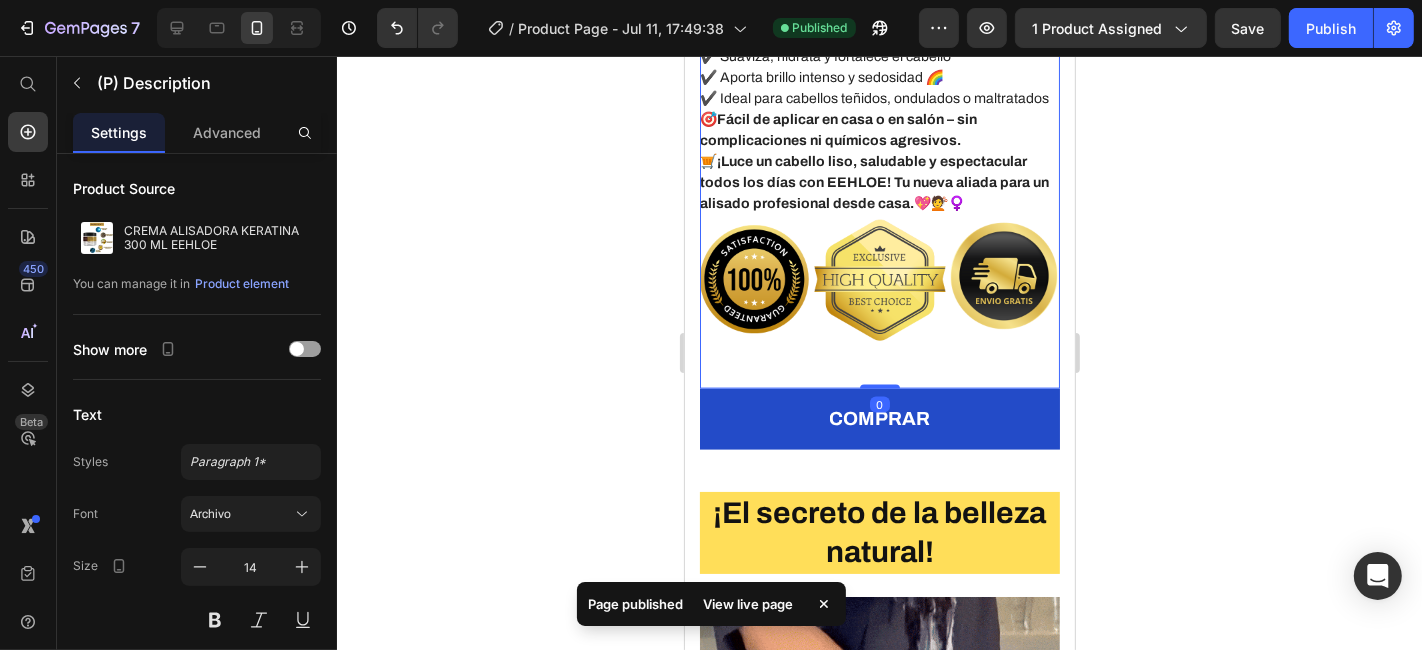 drag, startPoint x: 879, startPoint y: 410, endPoint x: 879, endPoint y: 383, distance: 27 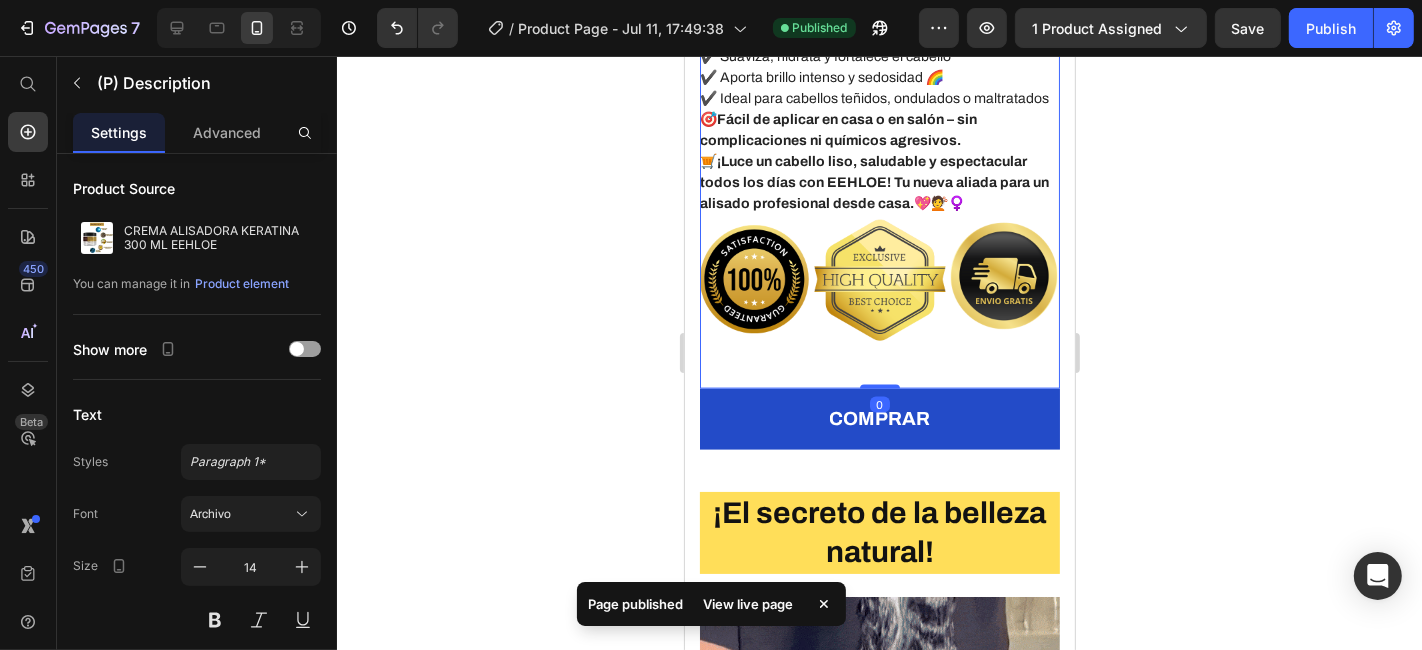 click on "💇♀️✨ Crema Alisadora de Keratina EEHLOE – Cabello Liso, Suave y Brillante en Minutos
¿Sueñas con un cabello liso, manejable y sin frizz? Nuestra  crema alisadora de keratina EEHLOE ([VOLUME] ml)  está formulada para transformar tu melena en una cabellera suave, brillante y perfectamente alisada desde la primera aplicación 🌟🧴.
Enriquecida con  keratina de alta pureza , esta crema penetra profundamente en la fibra capilar,  nutriendo, reparando y alisando  sin maltratar tu cabello. Ideal para todo tipo de cabello, incluso el más rebelde o encrespado 💆♀️🔥.
✔️ Alisado progresivo con efecto duradero ✔️ Reduce frizz y volumen desde la primera aplicación ✔️ Suaviza, hidrata y fortalece el cabello ✔️ Aporta brillo intenso y sedosidad 🌈 ✔️ Ideal para cabellos teñidos, ondulados o maltratados
🎯  Fácil de aplicar en casa o en salón – sin complicaciones ni químicos agresivos.
🛒   💖💇♀️
(P) Description   Edit content in Shopify 0" at bounding box center (879, 66) 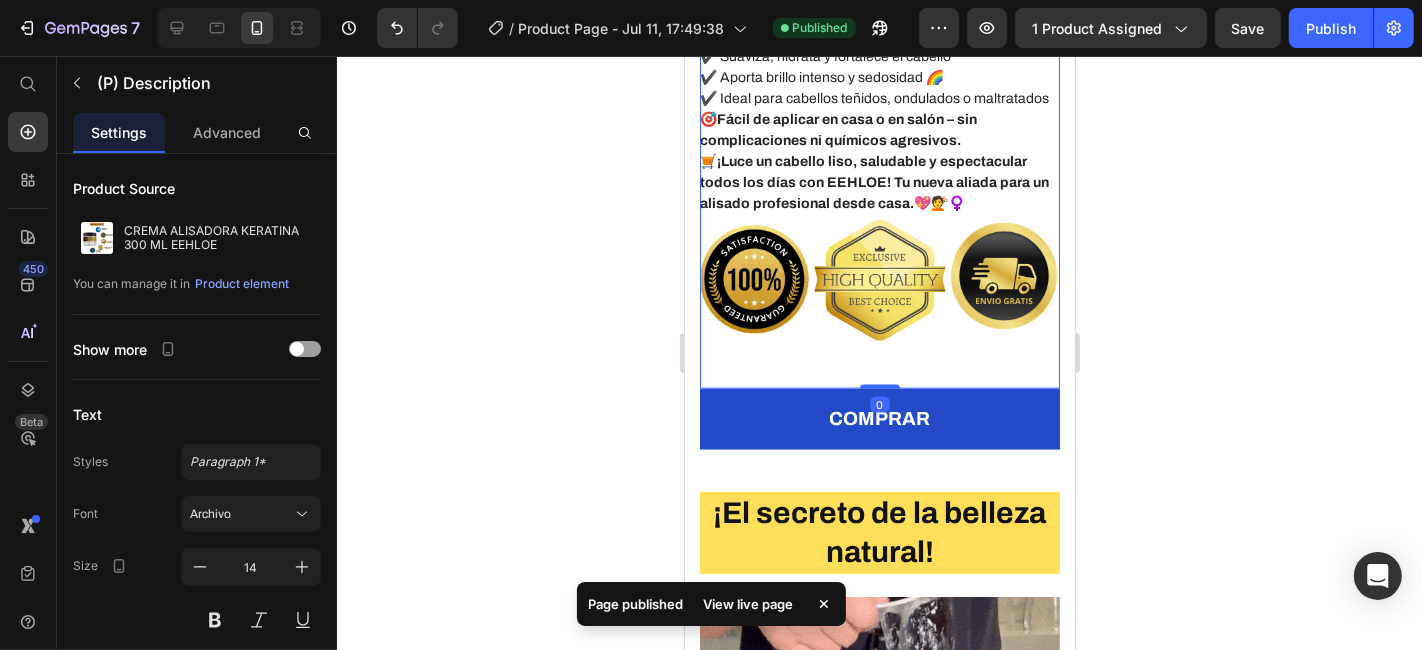 click on "💇♀️✨ Crema Alisadora de Keratina EEHLOE – Cabello Liso, Suave y Brillante en Minutos
¿Sueñas con un cabello liso, manejable y sin frizz? Nuestra  crema alisadora de keratina EEHLOE ([VOLUME] ml)  está formulada para transformar tu melena en una cabellera suave, brillante y perfectamente alisada desde la primera aplicación 🌟🧴.
Enriquecida con  keratina de alta pureza , esta crema penetra profundamente en la fibra capilar,  nutriendo, reparando y alisando  sin maltratar tu cabello. Ideal para todo tipo de cabello, incluso el más rebelde o encrespado 💆♀️🔥.
✔️ Alisado progresivo con efecto duradero ✔️ Reduce frizz y volumen desde la primera aplicación ✔️ Suaviza, hidrata y fortalece el cabello ✔️ Aporta brillo intenso y sedosidad 🌈 ✔️ Ideal para cabellos teñidos, ondulados o maltratados
🎯  Fácil de aplicar en casa o en salón – sin complicaciones ni químicos agresivos.
🛒   💖💇♀️" at bounding box center [879, 66] 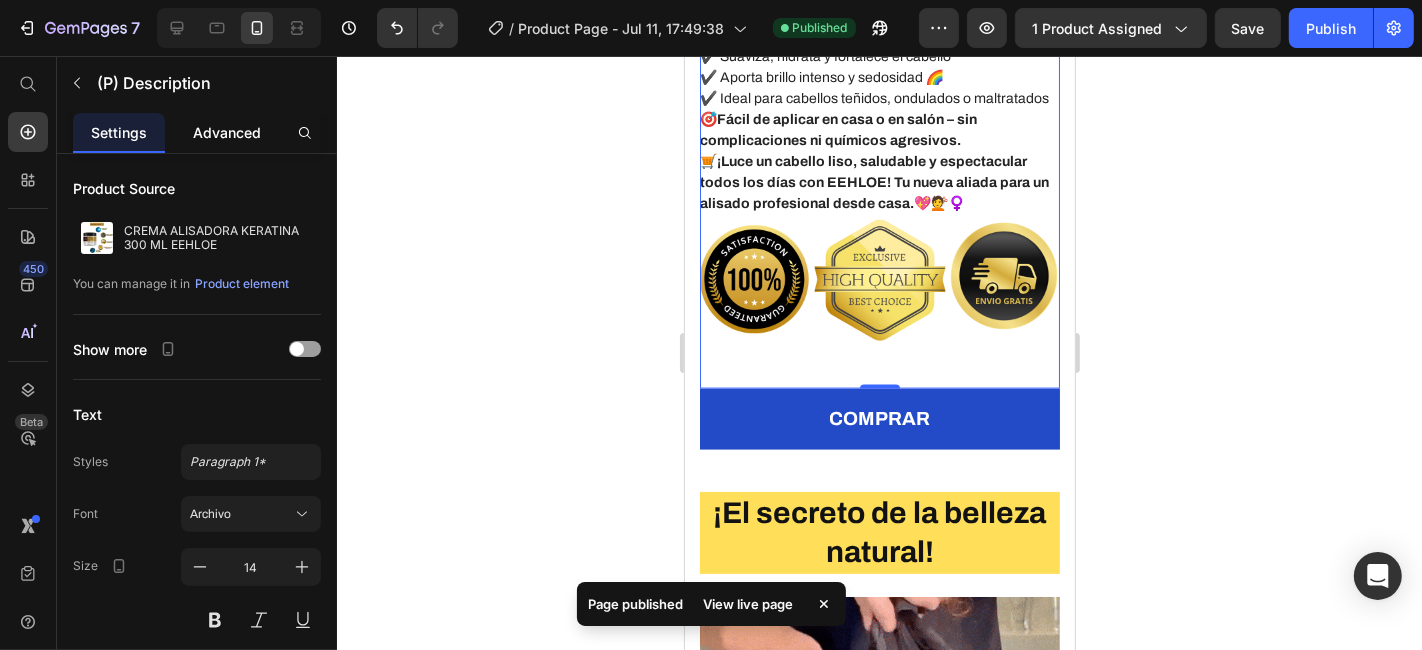 click on "Advanced" at bounding box center [227, 132] 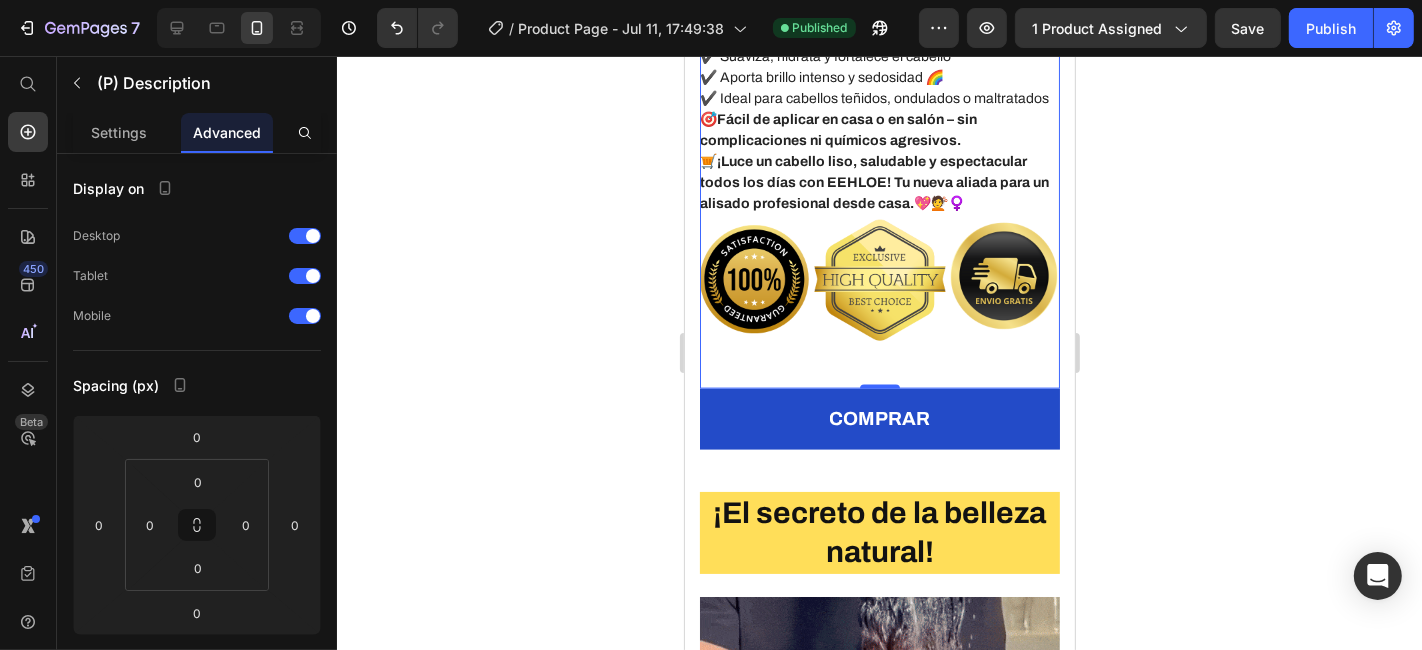 click on "💇♀️✨ Crema Alisadora de Keratina EEHLOE – Cabello Liso, Suave y Brillante en Minutos
¿Sueñas con un cabello liso, manejable y sin frizz? Nuestra  crema alisadora de keratina EEHLOE ([VOLUME] ml)  está formulada para transformar tu melena en una cabellera suave, brillante y perfectamente alisada desde la primera aplicación 🌟🧴.
Enriquecida con  keratina de alta pureza , esta crema penetra profundamente en la fibra capilar,  nutriendo, reparando y alisando  sin maltratar tu cabello. Ideal para todo tipo de cabello, incluso el más rebelde o encrespado 💆♀️🔥.
✔️ Alisado progresivo con efecto duradero ✔️ Reduce frizz y volumen desde la primera aplicación ✔️ Suaviza, hidrata y fortalece el cabello ✔️ Aporta brillo intenso y sedosidad 🌈 ✔️ Ideal para cabellos teñidos, ondulados o maltratados
🎯  Fácil de aplicar en casa o en salón – sin complicaciones ni químicos agresivos.
🛒   💖💇♀️" at bounding box center [879, 66] 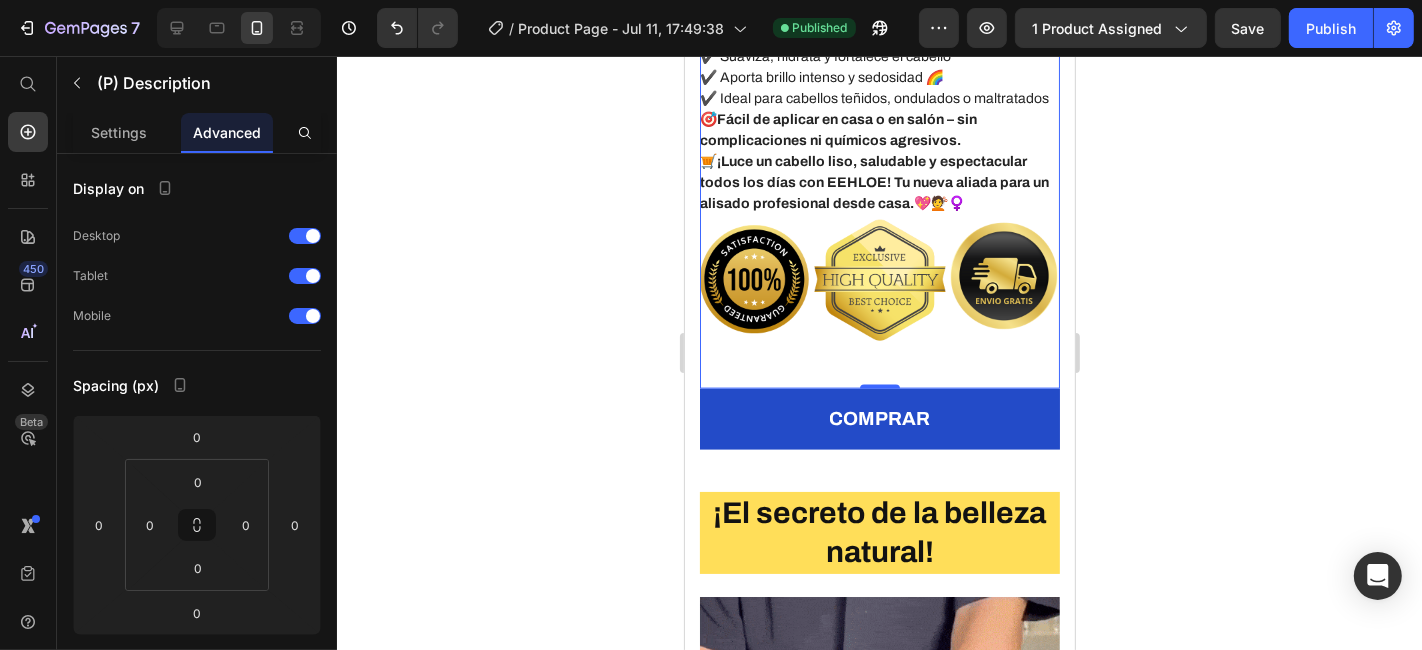 click at bounding box center [879, 279] 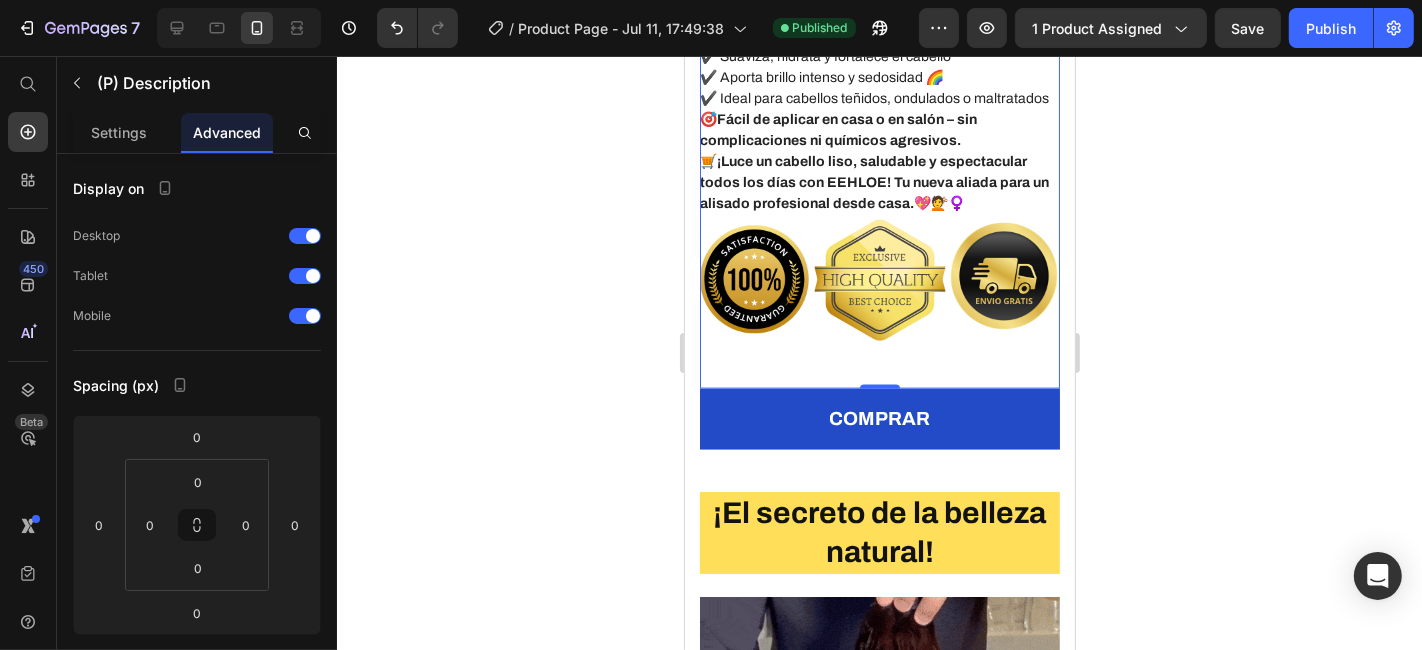 click on "Fácil de aplicar en casa o en salón – sin complicaciones ni químicos agresivos." at bounding box center (837, 129) 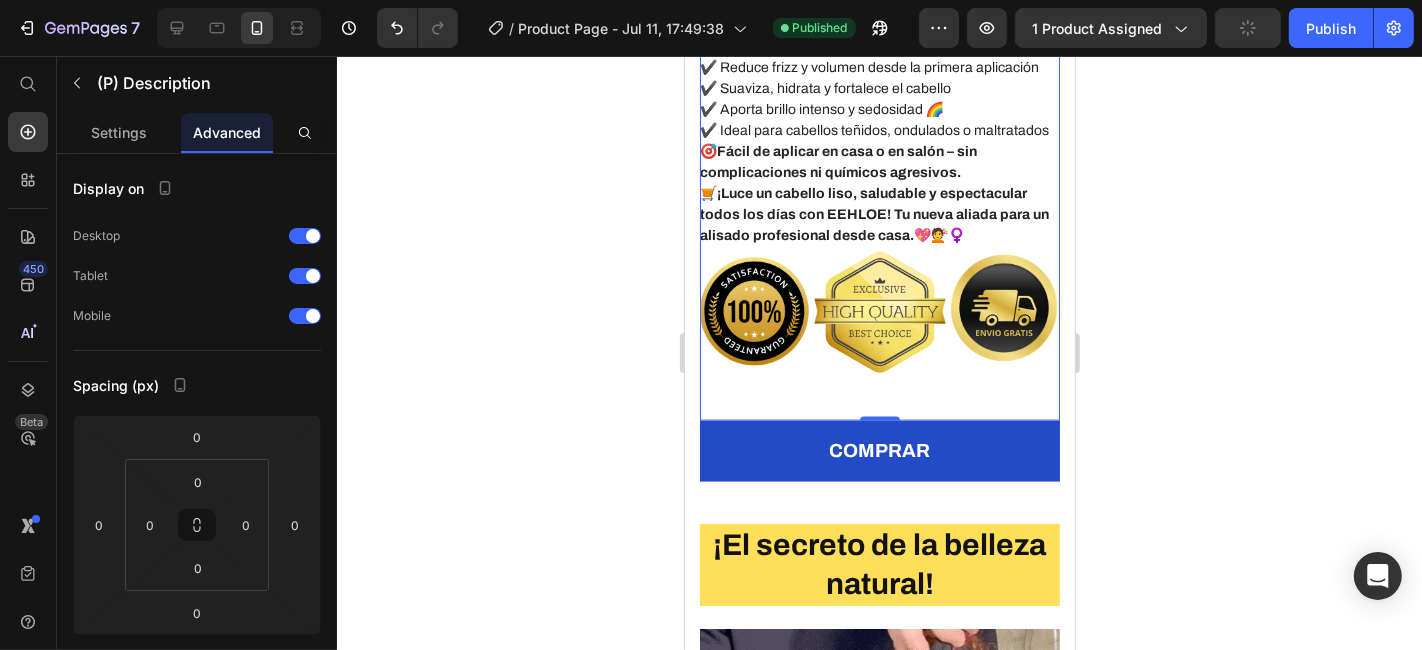 scroll, scrollTop: 2237, scrollLeft: 0, axis: vertical 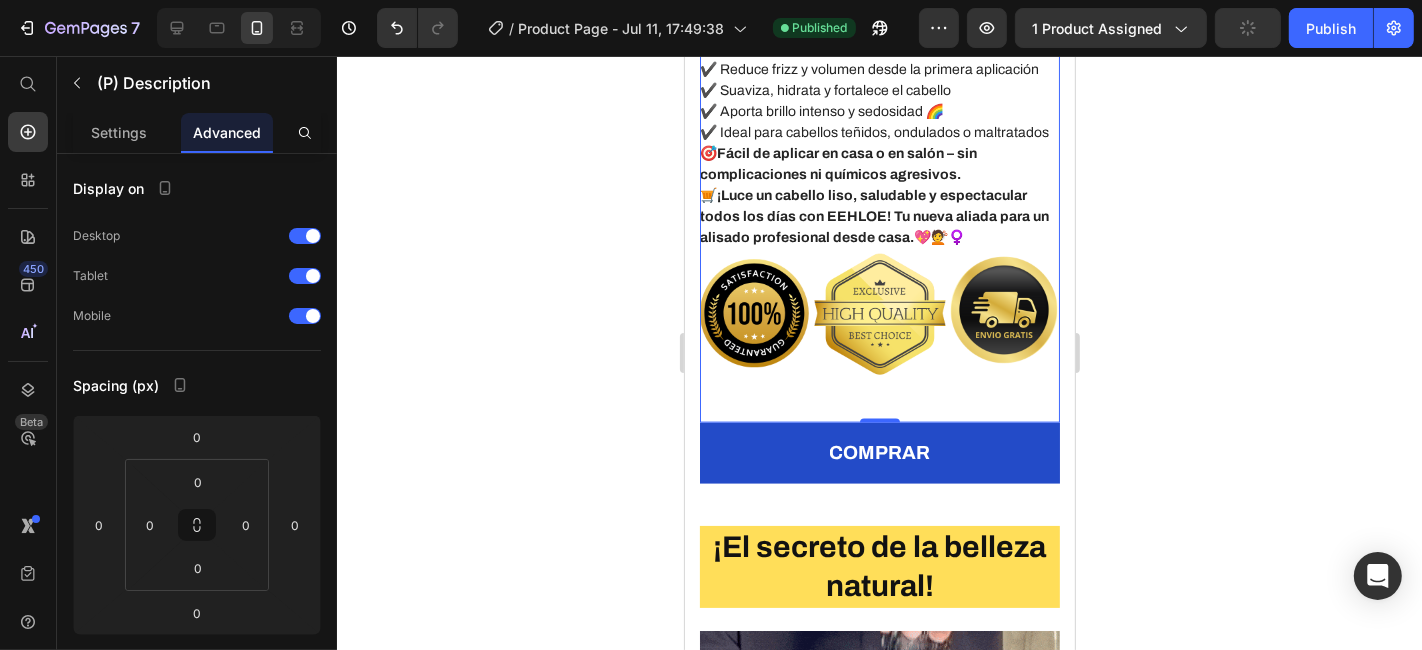 click on "💇♀️✨ Crema Alisadora de Keratina EEHLOE – Cabello Liso, Suave y Brillante en Minutos
¿Sueñas con un cabello liso, manejable y sin frizz? Nuestra  crema alisadora de keratina EEHLOE ([VOLUME] ml)  está formulada para transformar tu melena en una cabellera suave, brillante y perfectamente alisada desde la primera aplicación 🌟🧴.
Enriquecida con  keratina de alta pureza , esta crema penetra profundamente en la fibra capilar,  nutriendo, reparando y alisando  sin maltratar tu cabello. Ideal para todo tipo de cabello, incluso el más rebelde o encrespado 💆♀️🔥.
✔️ Alisado progresivo con efecto duradero ✔️ Reduce frizz y volumen desde la primera aplicación ✔️ Suaviza, hidrata y fortalece el cabello ✔️ Aporta brillo intenso y sedosidad 🌈 ✔️ Ideal para cabellos teñidos, ondulados o maltratados
🎯  Fácil de aplicar en casa o en salón – sin complicaciones ni químicos agresivos.
🛒   💖💇♀️" at bounding box center (879, 100) 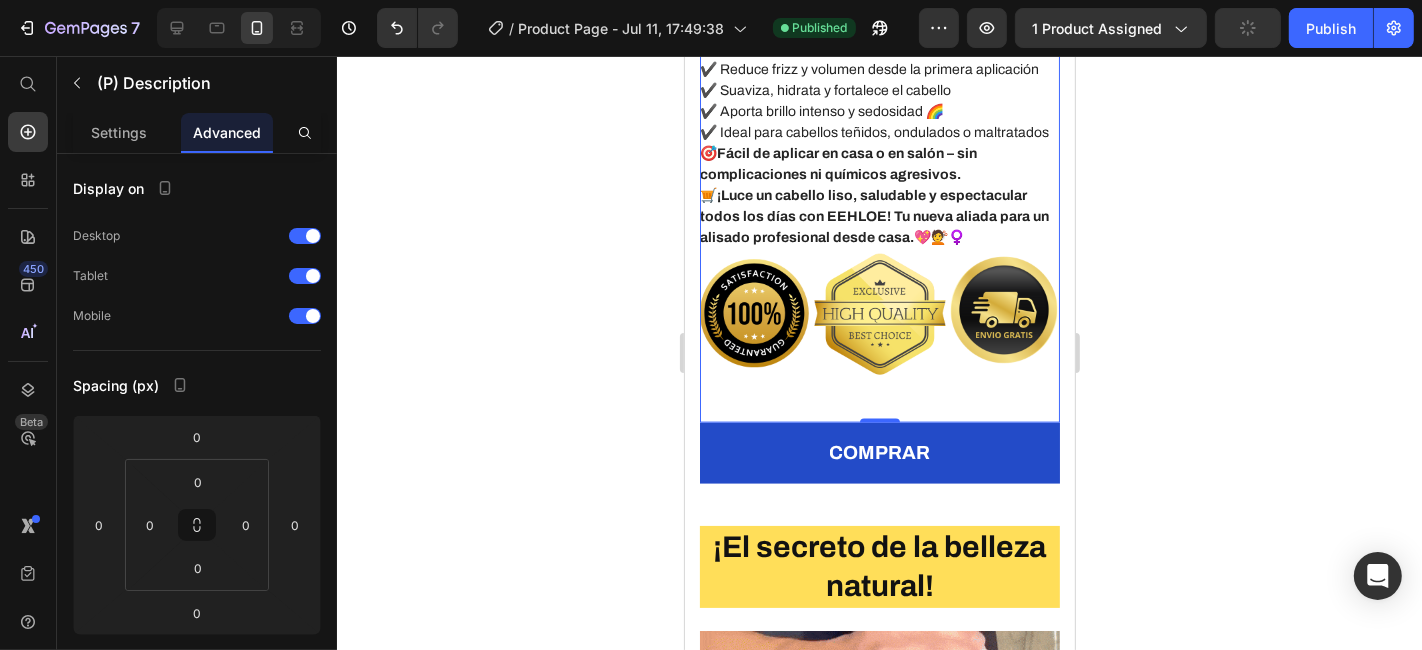 click on "💇♀️✨ Crema Alisadora de Keratina EEHLOE – Cabello Liso, Suave y Brillante en Minutos
¿Sueñas con un cabello liso, manejable y sin frizz? Nuestra  crema alisadora de keratina EEHLOE ([VOLUME] ml)  está formulada para transformar tu melena en una cabellera suave, brillante y perfectamente alisada desde la primera aplicación 🌟🧴.
Enriquecida con  keratina de alta pureza , esta crema penetra profundamente en la fibra capilar,  nutriendo, reparando y alisando  sin maltratar tu cabello. Ideal para todo tipo de cabello, incluso el más rebelde o encrespado 💆♀️🔥.
✔️ Alisado progresivo con efecto duradero ✔️ Reduce frizz y volumen desde la primera aplicación ✔️ Suaviza, hidrata y fortalece el cabello ✔️ Aporta brillo intenso y sedosidad 🌈 ✔️ Ideal para cabellos teñidos, ondulados o maltratados
🎯  Fácil de aplicar en casa o en salón – sin complicaciones ni químicos agresivos.
🛒   💖💇♀️" at bounding box center [879, 100] 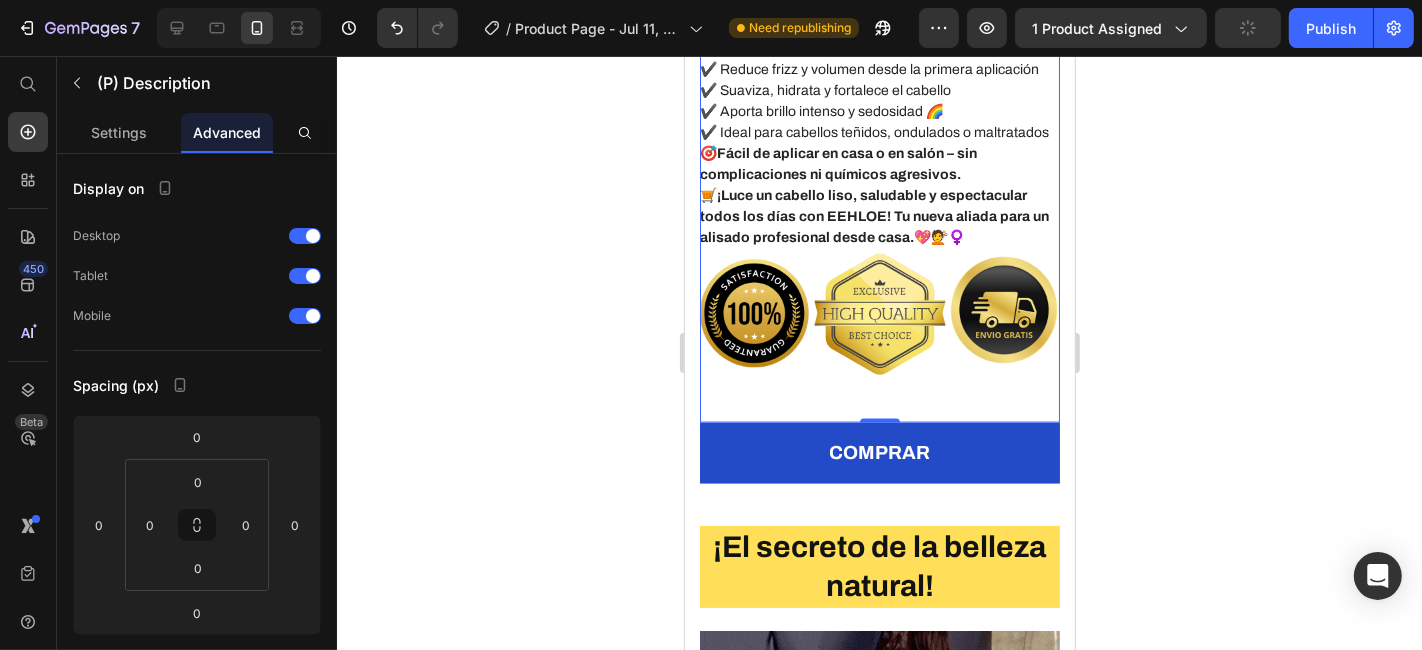 click on "💇♀️✨ Crema Alisadora de Keratina EEHLOE – Cabello Liso, Suave y Brillante en Minutos
¿Sueñas con un cabello liso, manejable y sin frizz? Nuestra  crema alisadora de keratina EEHLOE ([VOLUME] ml)  está formulada para transformar tu melena en una cabellera suave, brillante y perfectamente alisada desde la primera aplicación 🌟🧴.
Enriquecida con  keratina de alta pureza , esta crema penetra profundamente en la fibra capilar,  nutriendo, reparando y alisando  sin maltratar tu cabello. Ideal para todo tipo de cabello, incluso el más rebelde o encrespado 💆♀️🔥.
✔️ Alisado progresivo con efecto duradero ✔️ Reduce frizz y volumen desde la primera aplicación ✔️ Suaviza, hidrata y fortalece el cabello ✔️ Aporta brillo intenso y sedosidad 🌈 ✔️ Ideal para cabellos teñidos, ondulados o maltratados
🎯  Fácil de aplicar en casa o en salón – sin complicaciones ni químicos agresivos.
🛒   💖💇♀️" at bounding box center [879, 100] 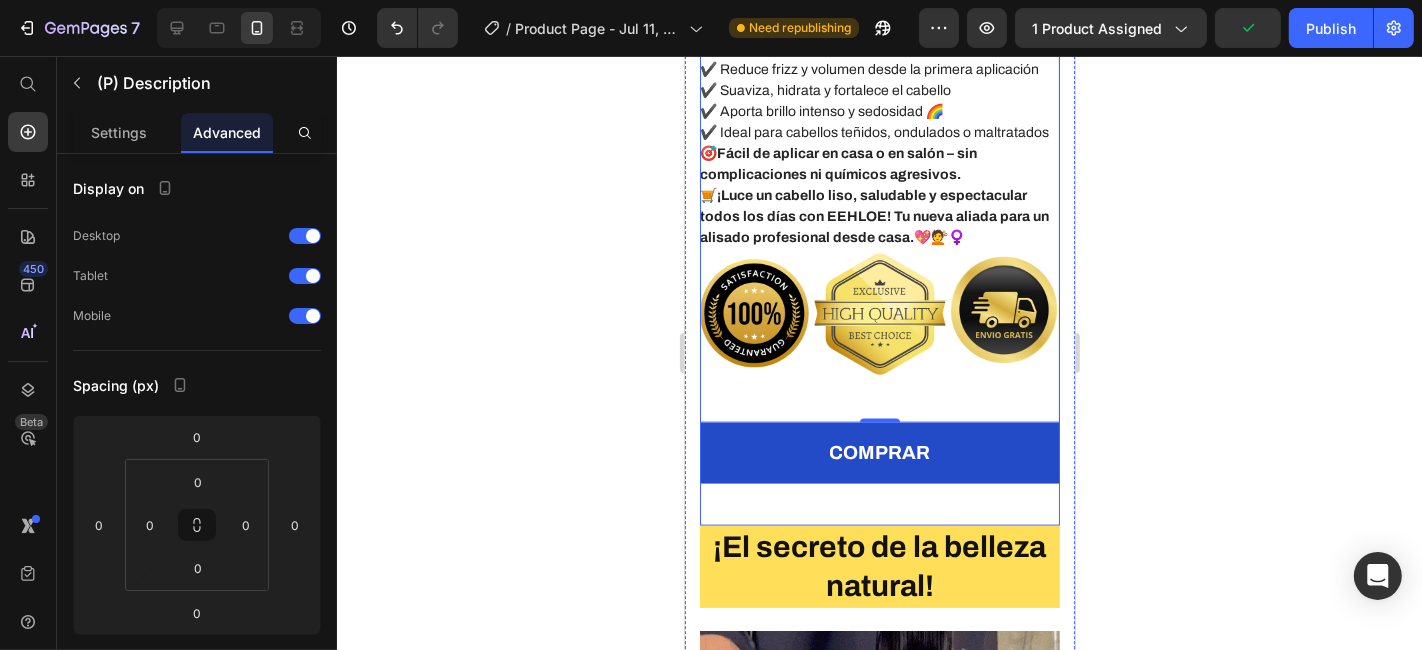 click on "CREMA ALISADORA KERATINA [VOLUME] ML EEHLOE (P) Title
Icon
Icon
Icon
Icon
Icon Icon List Hoz 915 reviews Text block Row [PRICE] (P) Price [PRICE] (P) Price
Row Row AHORRA [PRICE] (P) Tag 💇♀️✨ Crema Alisadora de Keratina EEHLOE – Cabello Liso, Suave y Brillante en Minutos
¿Sueñas con un cabello liso, manejable y sin frizz? Nuestra  crema alisadora de keratina EEHLOE ([VOLUME] ml)  está formulada para transformar tu melena en una cabellera suave, brillante y perfectamente alisada desde la primera aplicación 🌟🧴.
Enriquecida con  keratina de alta pureza , esta crema penetra profundamente en la fibra capilar,  nutriendo, reparando y alisando  sin maltratar tu cabello. Ideal para todo tipo de cabello, incluso el más rebelde o encrespado 💆♀️🔥.
✔️ Alisado progresivo con efecto duradero ✔️ Reduce frizz y volumen desde la primera aplicación
🎯
🛒   💖💇♀️" at bounding box center (879, 31) 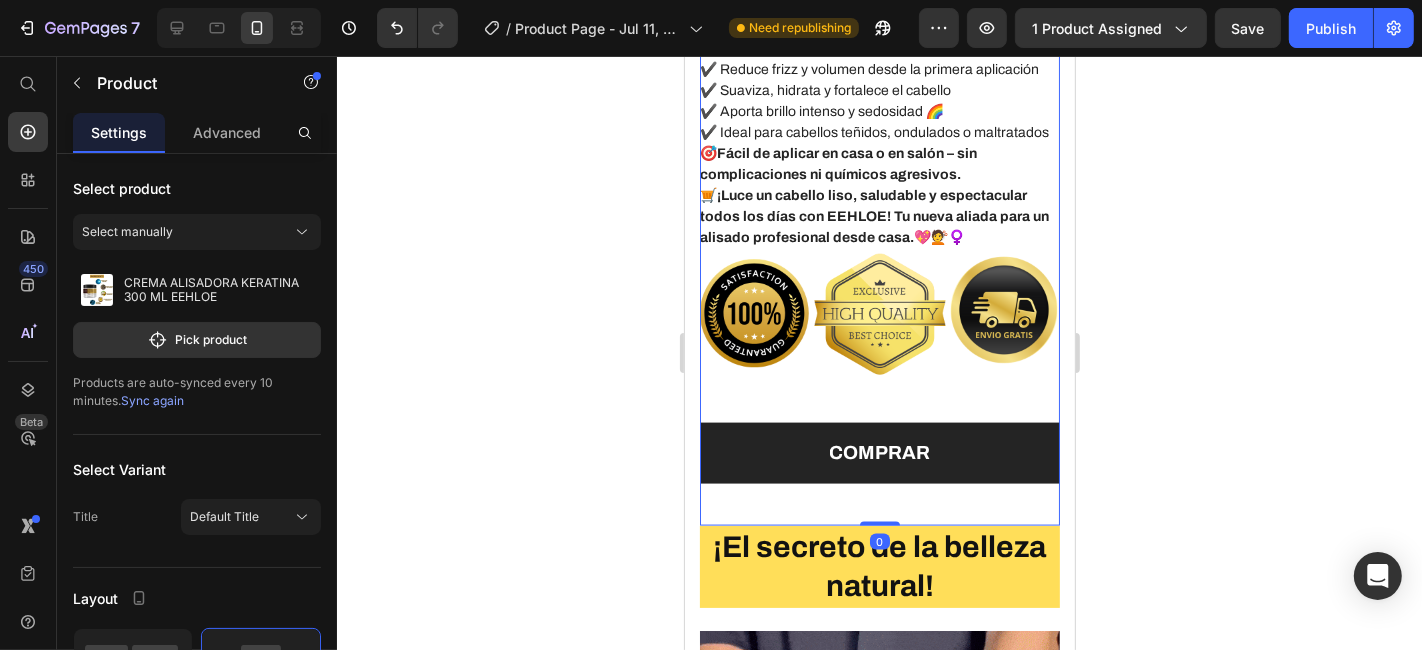 drag, startPoint x: 872, startPoint y: 538, endPoint x: 871, endPoint y: 494, distance: 44.011364 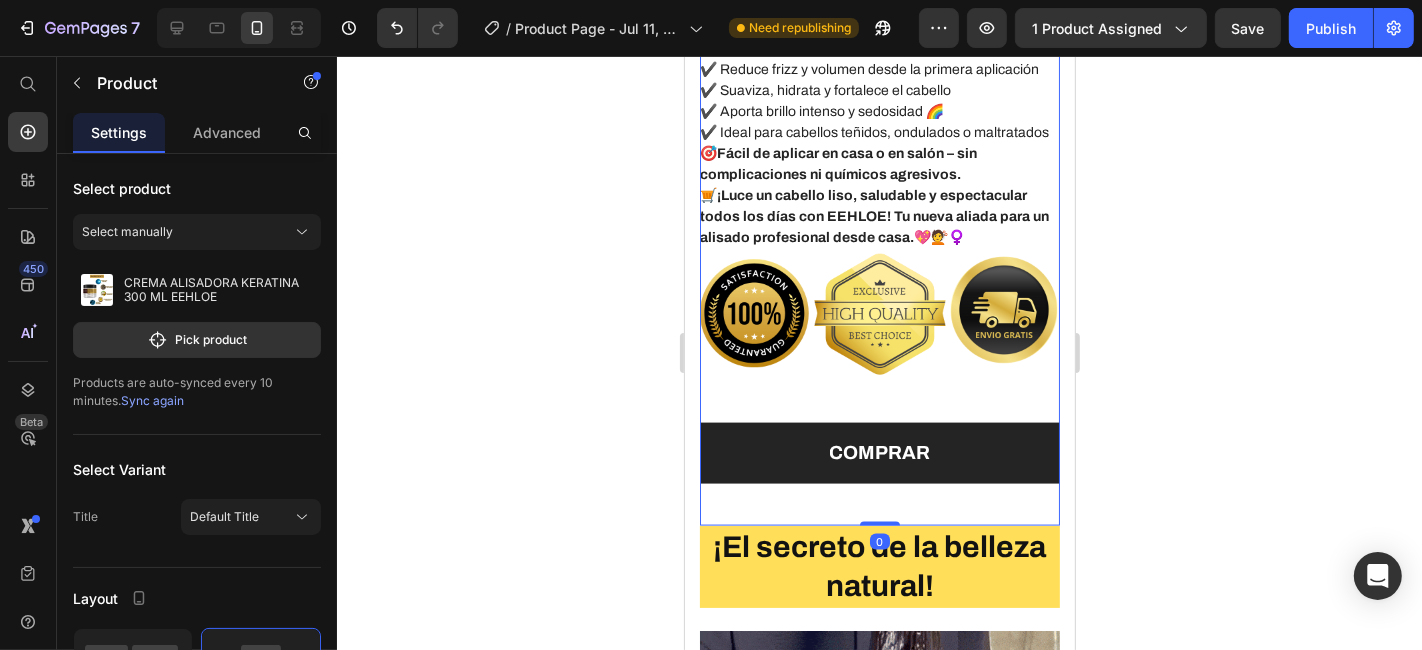 click on "Product Images CREMA ALISADORA KERATINA [VOLUME] ML EEHLOE (P) Title
Icon
Icon
Icon
Icon
Icon Icon List Hoz 915 reviews Text block Row [PRICE] (P) Price [PRICE] (P) Price
Row Row AHORRA [PRICE] (P) Tag 💇♀️✨ Crema Alisadora de Keratina EEHLOE – Cabello Liso, Suave y Brillante en Minutos
¿Sueñas con un cabello liso, manejable y sin frizz? Nuestra  crema alisadora de keratina EEHLOE ([VOLUME] ml)  está formulada para transformar tu melena en una cabellera suave, brillante y perfectamente alisada desde la primera aplicación 🌟🧴.
Enriquecida con  keratina de alta pureza , esta crema penetra profundamente en la fibra capilar,  nutriendo, reparando y alisando  sin maltratar tu cabello. Ideal para todo tipo de cabello, incluso el más rebelde o encrespado 💆♀️🔥.
✔️ Alisado progresivo con efecto duradero ✔️ Reduce frizz y volumen desde la primera aplicación
🎯
🛒" at bounding box center (879, -211) 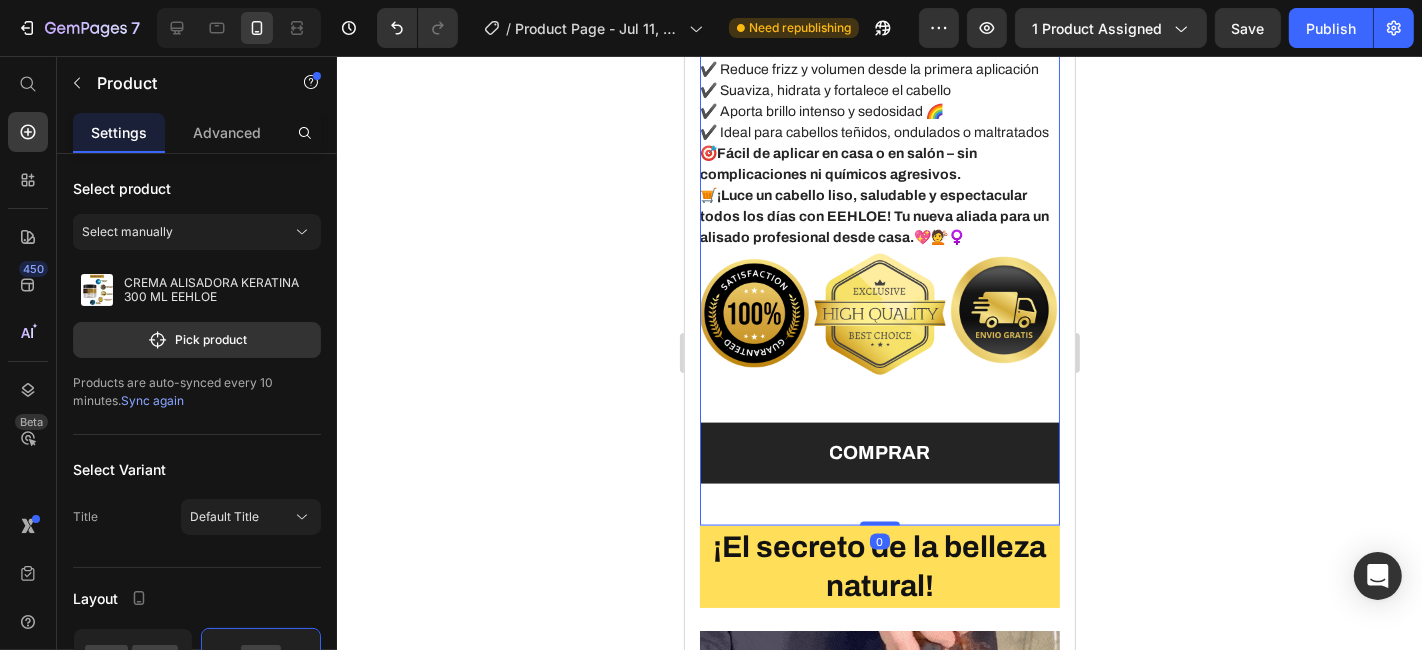 drag, startPoint x: 872, startPoint y: 534, endPoint x: 873, endPoint y: 486, distance: 48.010414 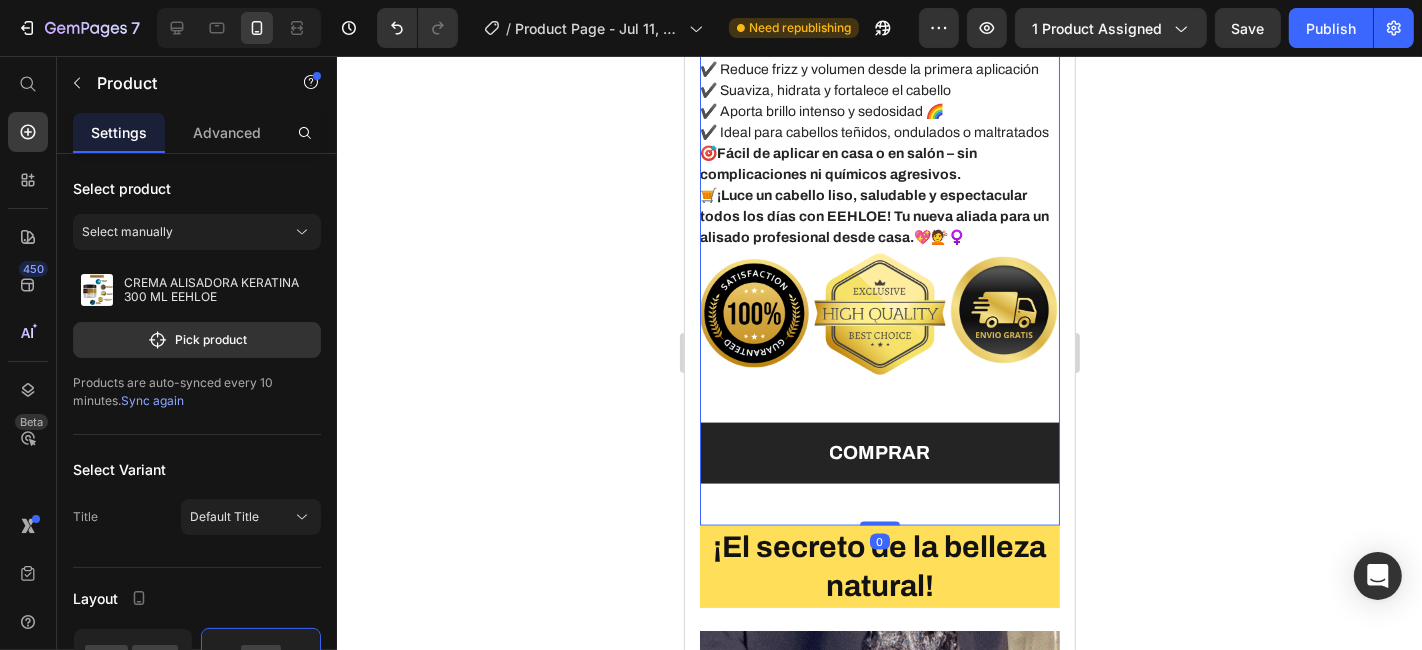 click on "Product Images CREMA ALISADORA KERATINA [VOLUME] ML EEHLOE (P) Title
Icon
Icon
Icon
Icon
Icon Icon List Hoz 915 reviews Text block Row [PRICE] (P) Price [PRICE] (P) Price
Row Row AHORRA [PRICE] (P) Tag 💇♀️✨ Crema Alisadora de Keratina EEHLOE – Cabello Liso, Suave y Brillante en Minutos
¿Sueñas con un cabello liso, manejable y sin frizz? Nuestra  crema alisadora de keratina EEHLOE ([VOLUME] ml)  está formulada para transformar tu melena en una cabellera suave, brillante y perfectamente alisada desde la primera aplicación 🌟🧴.
Enriquecida con  keratina de alta pureza , esta crema penetra profundamente en la fibra capilar,  nutriendo, reparando y alisando  sin maltratar tu cabello. Ideal para todo tipo de cabello, incluso el más rebelde o encrespado 💆♀️🔥.
✔️ Alisado progresivo con efecto duradero ✔️ Reduce frizz y volumen desde la primera aplicación
🎯
🛒" at bounding box center (879, -211) 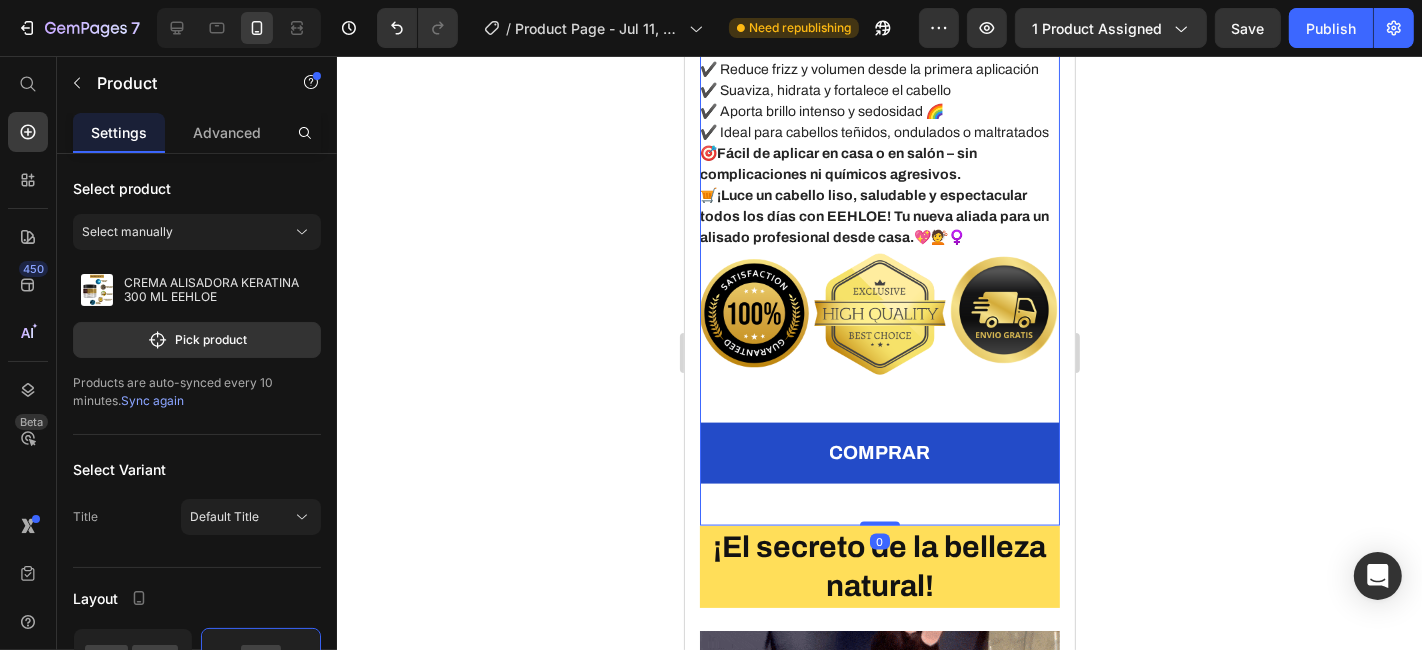click on "CREMA ALISADORA KERATINA [VOLUME] ML EEHLOE (P) Title
Icon
Icon
Icon
Icon
Icon Icon List Hoz 915 reviews Text block Row [PRICE] (P) Price [PRICE] (P) Price
Row Row AHORRA [PRICE] (P) Tag 💇♀️✨ Crema Alisadora de Keratina EEHLOE – Cabello Liso, Suave y Brillante en Minutos
¿Sueñas con un cabello liso, manejable y sin frizz? Nuestra  crema alisadora de keratina EEHLOE ([VOLUME] ml)  está formulada para transformar tu melena en una cabellera suave, brillante y perfectamente alisada desde la primera aplicación 🌟🧴.
Enriquecida con  keratina de alta pureza , esta crema penetra profundamente en la fibra capilar,  nutriendo, reparando y alisando  sin maltratar tu cabello. Ideal para todo tipo de cabello, incluso el más rebelde o encrespado 💆♀️🔥.
✔️ Alisado progresivo con efecto duradero ✔️ Reduce frizz y volumen desde la primera aplicación
🎯
🛒   💖💇♀️" at bounding box center (879, 31) 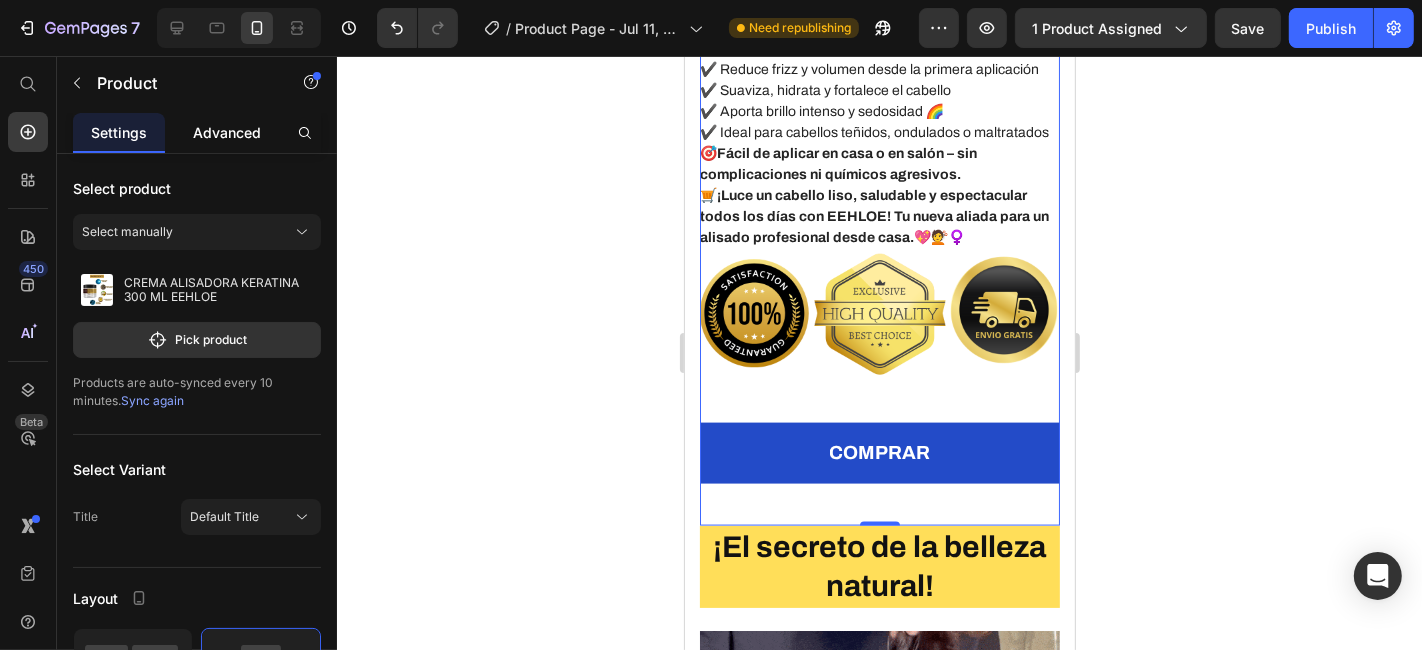 click on "Advanced" at bounding box center (227, 132) 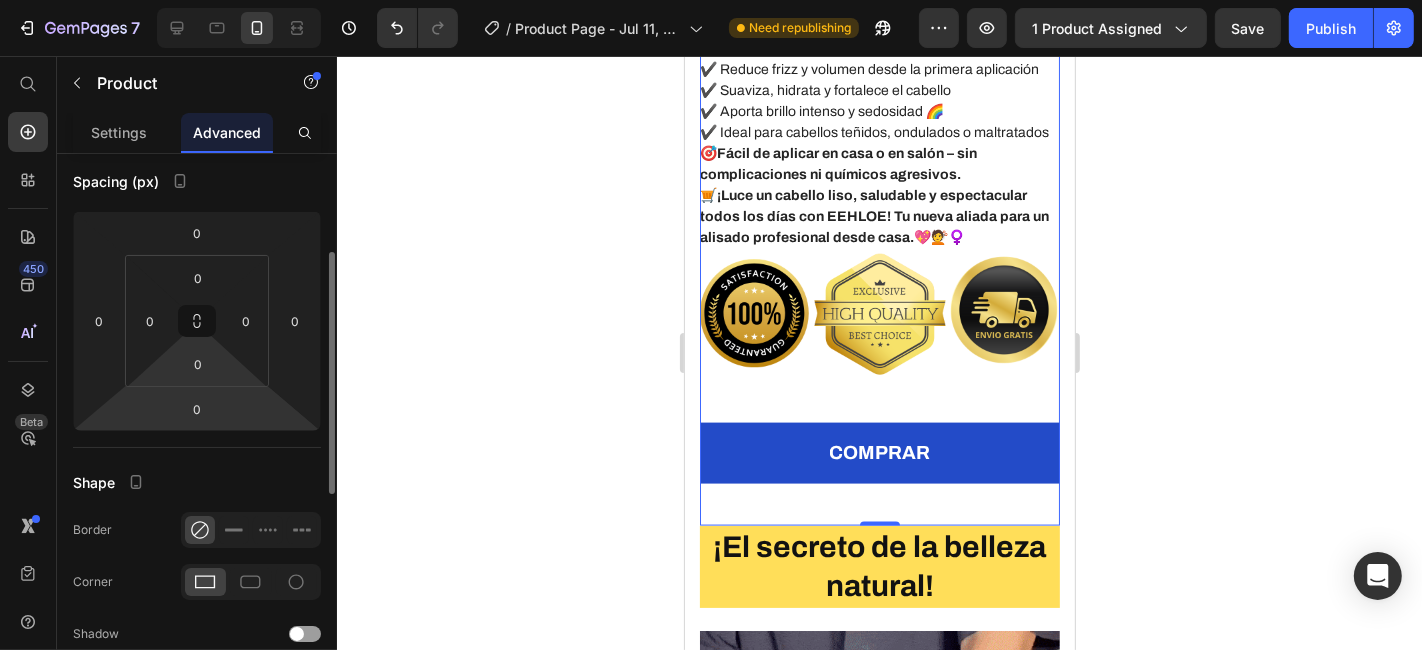 scroll, scrollTop: 210, scrollLeft: 0, axis: vertical 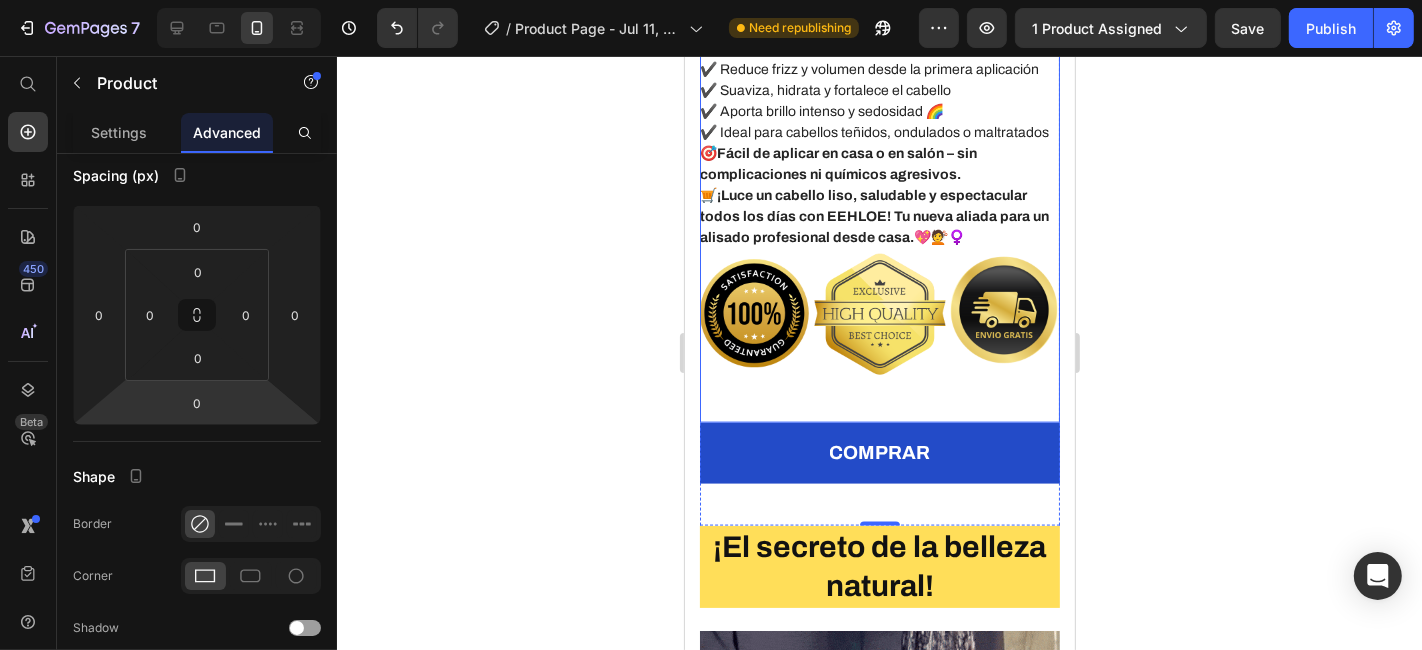 click on "💇♀️✨ Crema Alisadora de Keratina EEHLOE – Cabello Liso, Suave y Brillante en Minutos
¿Sueñas con un cabello liso, manejable y sin frizz? Nuestra  crema alisadora de keratina EEHLOE ([VOLUME] ml)  está formulada para transformar tu melena en una cabellera suave, brillante y perfectamente alisada desde la primera aplicación 🌟🧴.
Enriquecida con  keratina de alta pureza , esta crema penetra profundamente en la fibra capilar,  nutriendo, reparando y alisando  sin maltratar tu cabello. Ideal para todo tipo de cabello, incluso el más rebelde o encrespado 💆♀️🔥.
✔️ Alisado progresivo con efecto duradero ✔️ Reduce frizz y volumen desde la primera aplicación ✔️ Suaviza, hidrata y fortalece el cabello ✔️ Aporta brillo intenso y sedosidad 🌈 ✔️ Ideal para cabellos teñidos, ondulados o maltratados
🎯  Fácil de aplicar en casa o en salón – sin complicaciones ni químicos agresivos.
🛒   💖💇♀️" at bounding box center [879, 100] 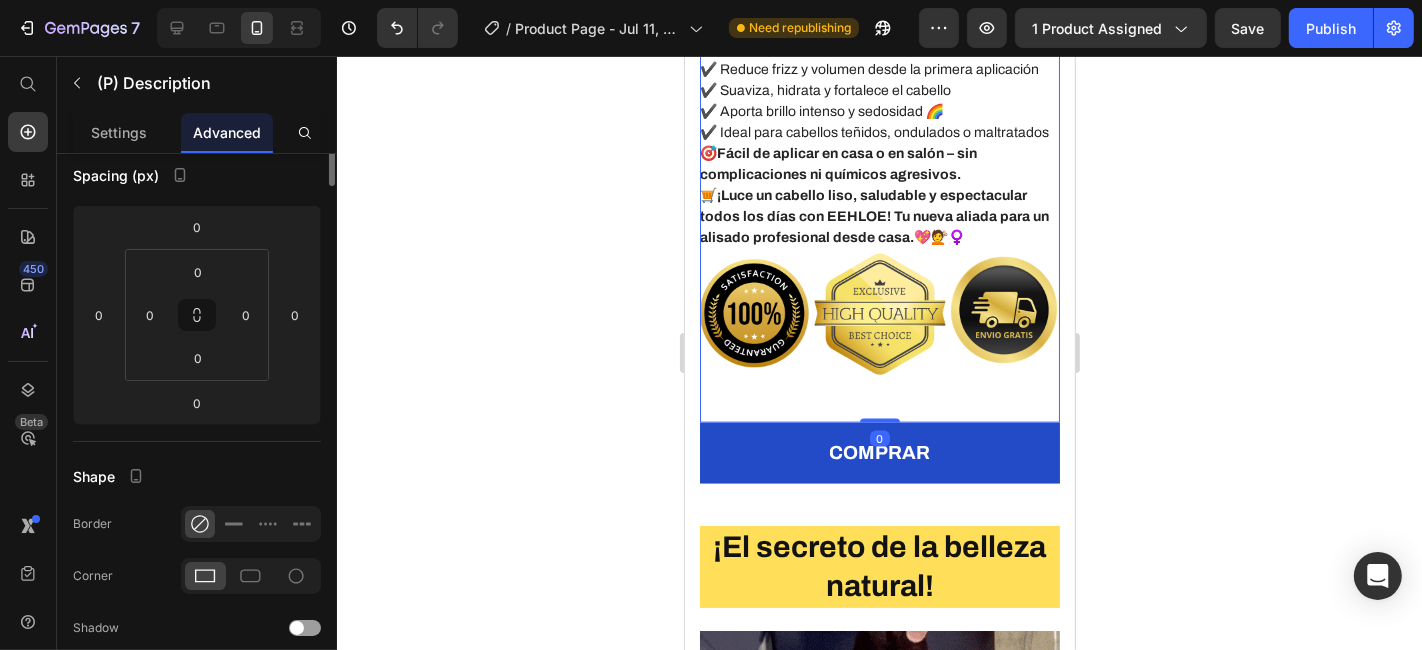 scroll, scrollTop: 0, scrollLeft: 0, axis: both 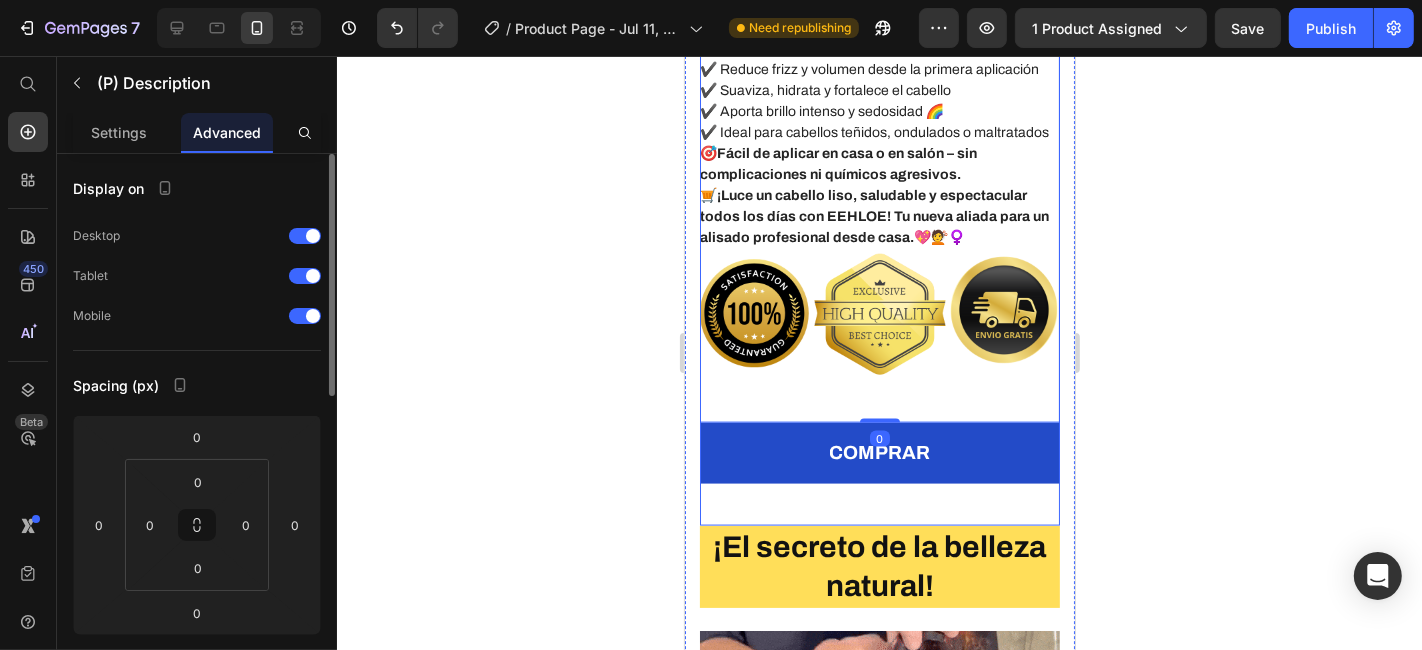 click on "CREMA ALISADORA KERATINA [VOLUME] ML EEHLOE (P) Title
Icon
Icon
Icon
Icon
Icon Icon List Hoz 915 reviews Text block Row [PRICE] (P) Price [PRICE] (P) Price
Row Row AHORRA [PRICE] (P) Tag 💇♀️✨ Crema Alisadora de Keratina EEHLOE – Cabello Liso, Suave y Brillante en Minutos
¿Sueñas con un cabello liso, manejable y sin frizz? Nuestra  crema alisadora de keratina EEHLOE ([VOLUME] ml)  está formulada para transformar tu melena en una cabellera suave, brillante y perfectamente alisada desde la primera aplicación 🌟🧴.
Enriquecida con  keratina de alta pureza , esta crema penetra profundamente en la fibra capilar,  nutriendo, reparando y alisando  sin maltratar tu cabello. Ideal para todo tipo de cabello, incluso el más rebelde o encrespado 💆♀️🔥.
✔️ Alisado progresivo con efecto duradero ✔️ Reduce frizz y volumen desde la primera aplicación
🎯
🛒   💖💇♀️" at bounding box center [879, 31] 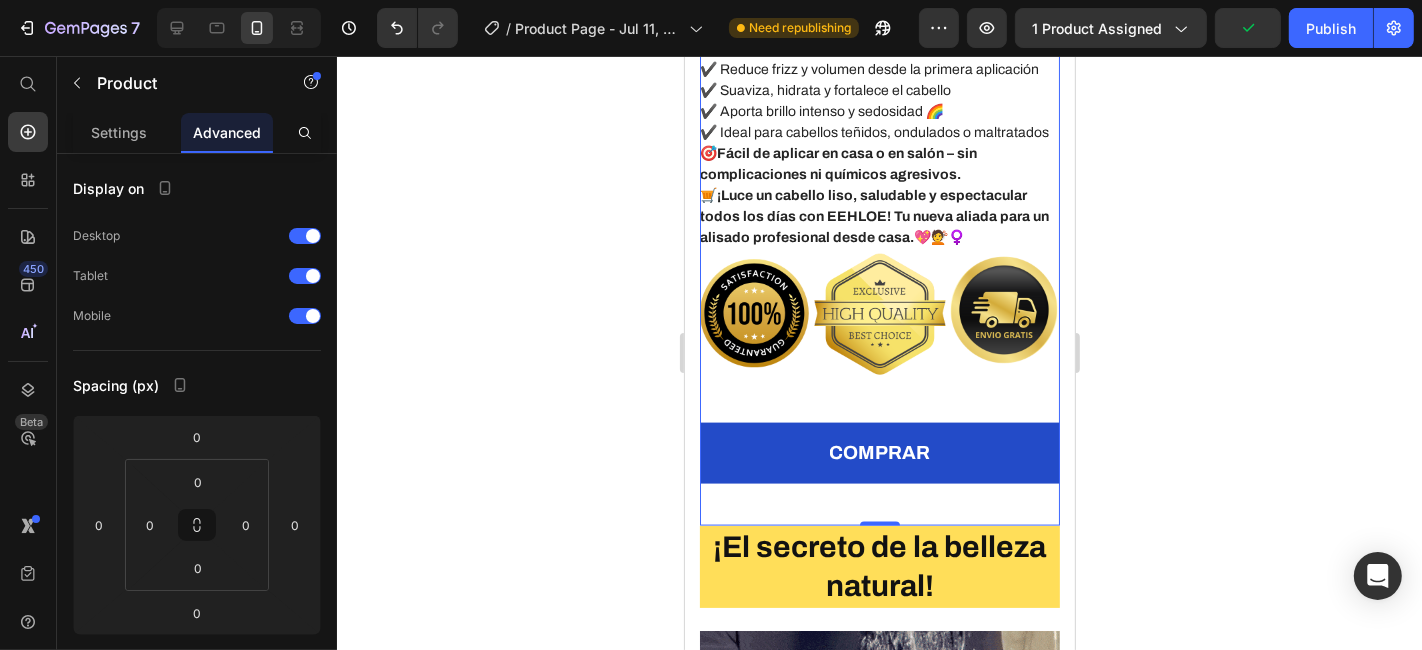 click on "CREMA ALISADORA KERATINA [VOLUME] ML EEHLOE (P) Title
Icon
Icon
Icon
Icon
Icon Icon List Hoz 915 reviews Text block Row [PRICE] (P) Price [PRICE] (P) Price
Row Row AHORRA [PRICE] (P) Tag 💇♀️✨ Crema Alisadora de Keratina EEHLOE – Cabello Liso, Suave y Brillante en Minutos
¿Sueñas con un cabello liso, manejable y sin frizz? Nuestra  crema alisadora de keratina EEHLOE ([VOLUME] ml)  está formulada para transformar tu melena en una cabellera suave, brillante y perfectamente alisada desde la primera aplicación 🌟🧴.
Enriquecida con  keratina de alta pureza , esta crema penetra profundamente en la fibra capilar,  nutriendo, reparando y alisando  sin maltratar tu cabello. Ideal para todo tipo de cabello, incluso el más rebelde o encrespado 💆♀️🔥.
✔️ Alisado progresivo con efecto duradero ✔️ Reduce frizz y volumen desde la primera aplicación
🎯
🛒   💖💇♀️" at bounding box center [879, 31] 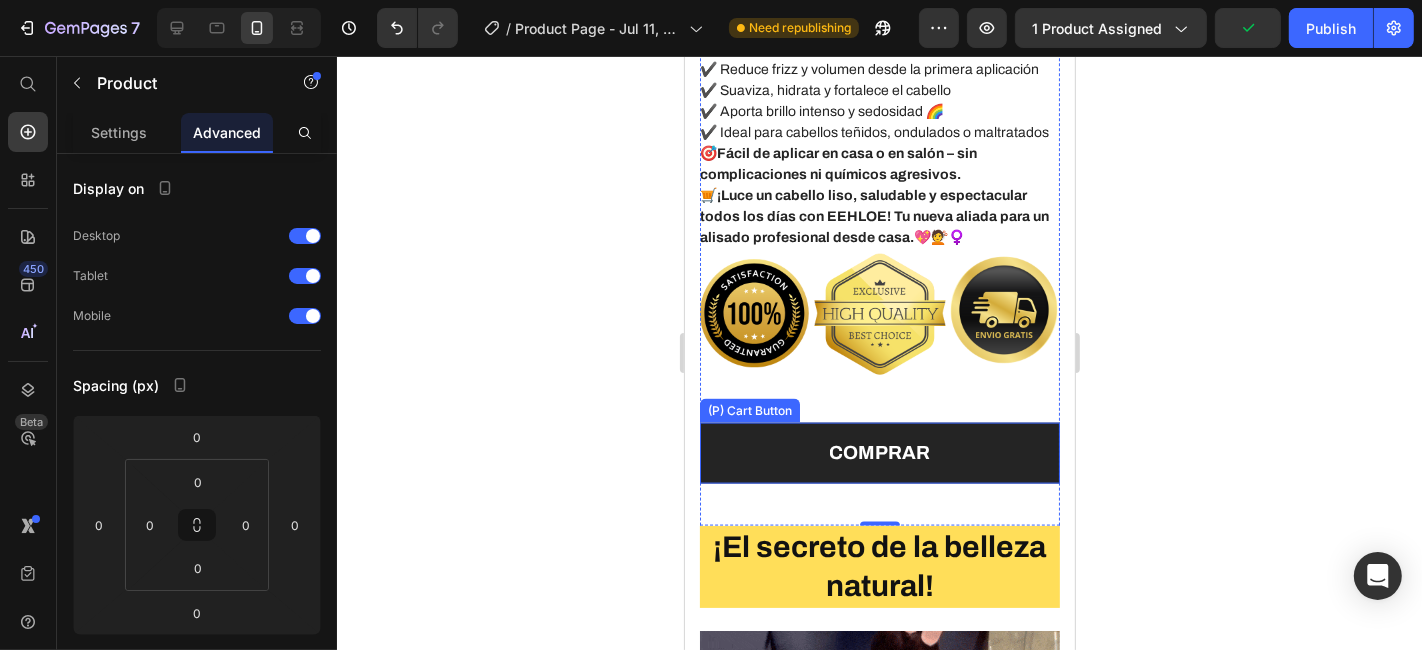 click on "COMPRAR" at bounding box center (879, 452) 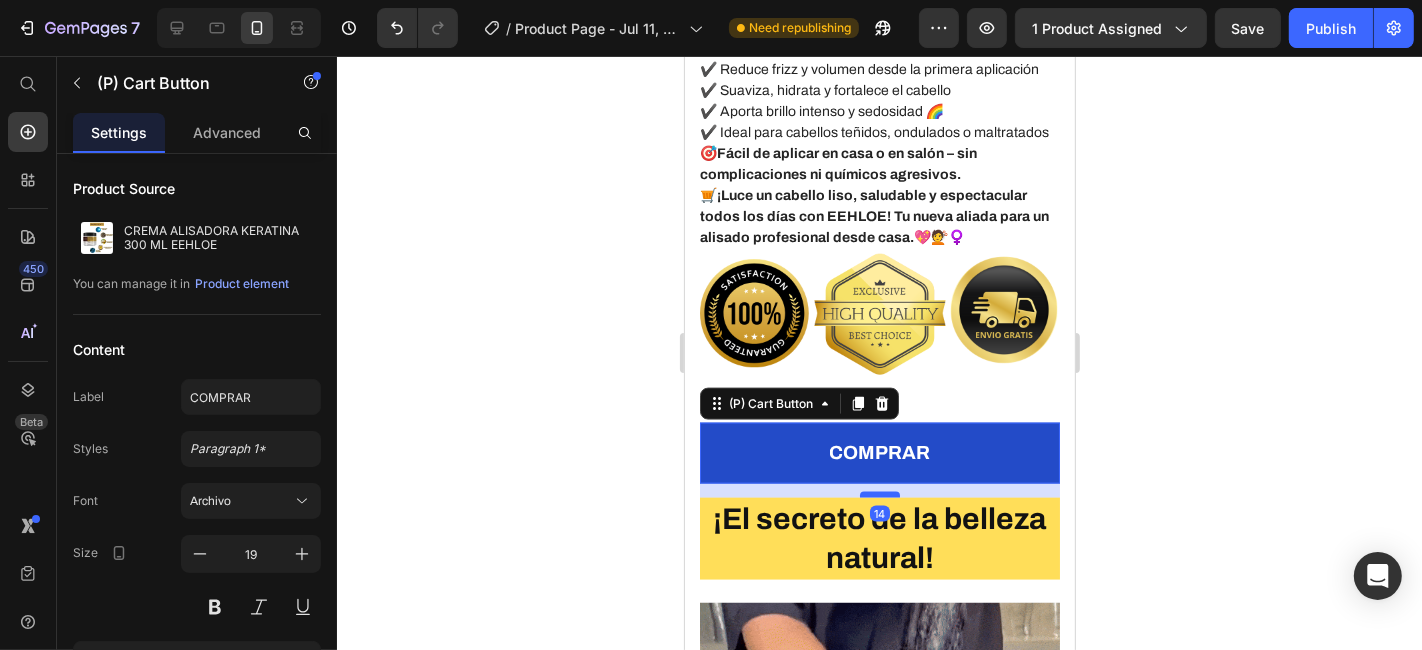 drag, startPoint x: 869, startPoint y: 535, endPoint x: 866, endPoint y: 508, distance: 27.166155 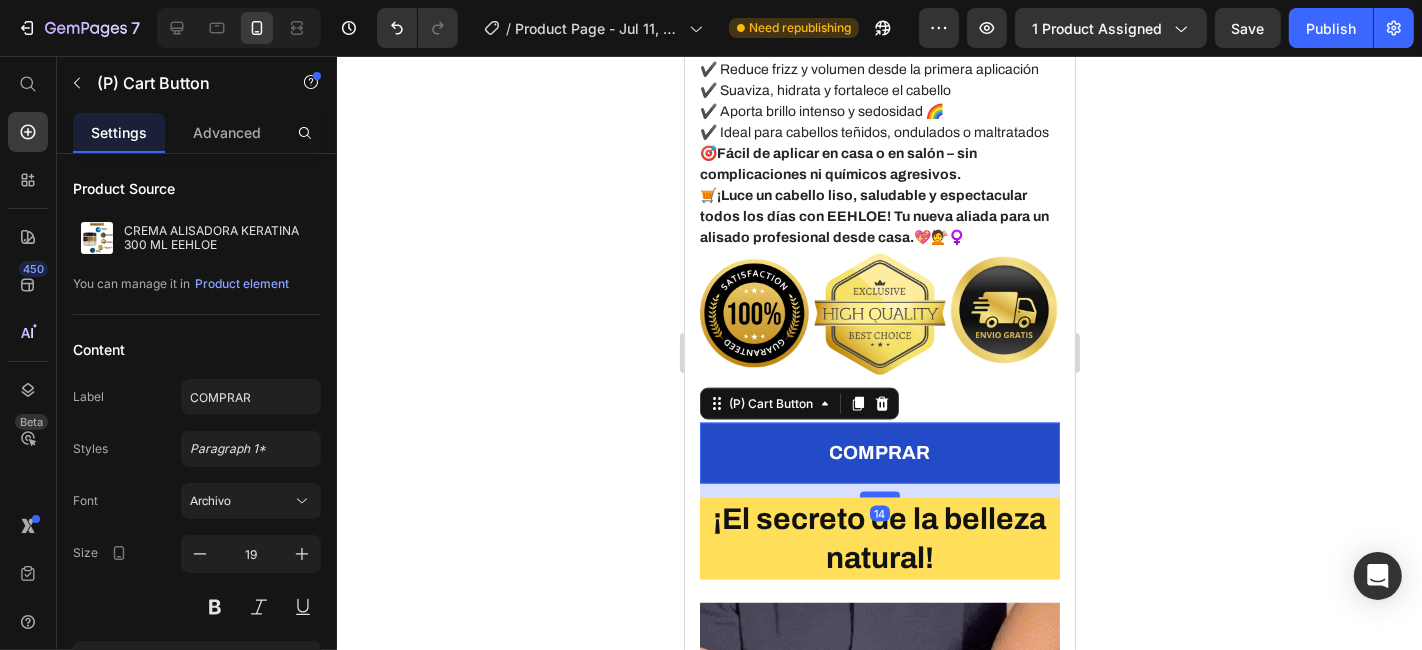 click at bounding box center (879, 494) 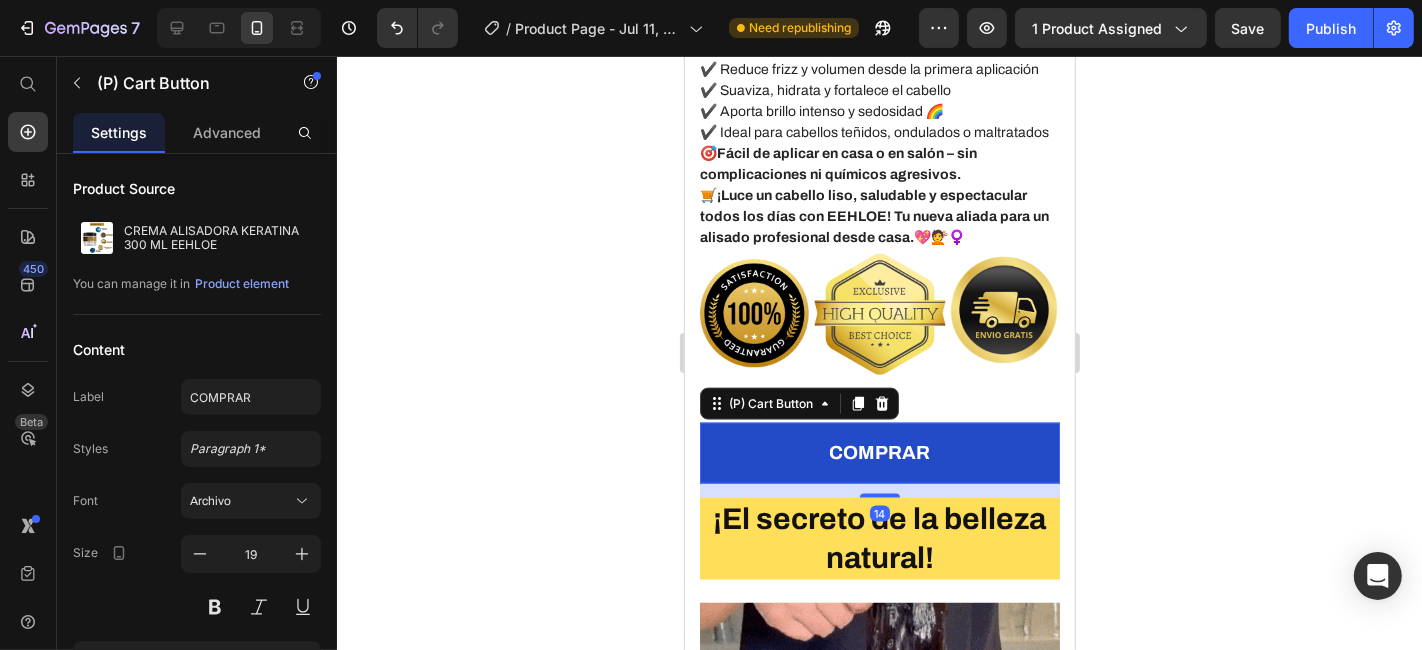 click 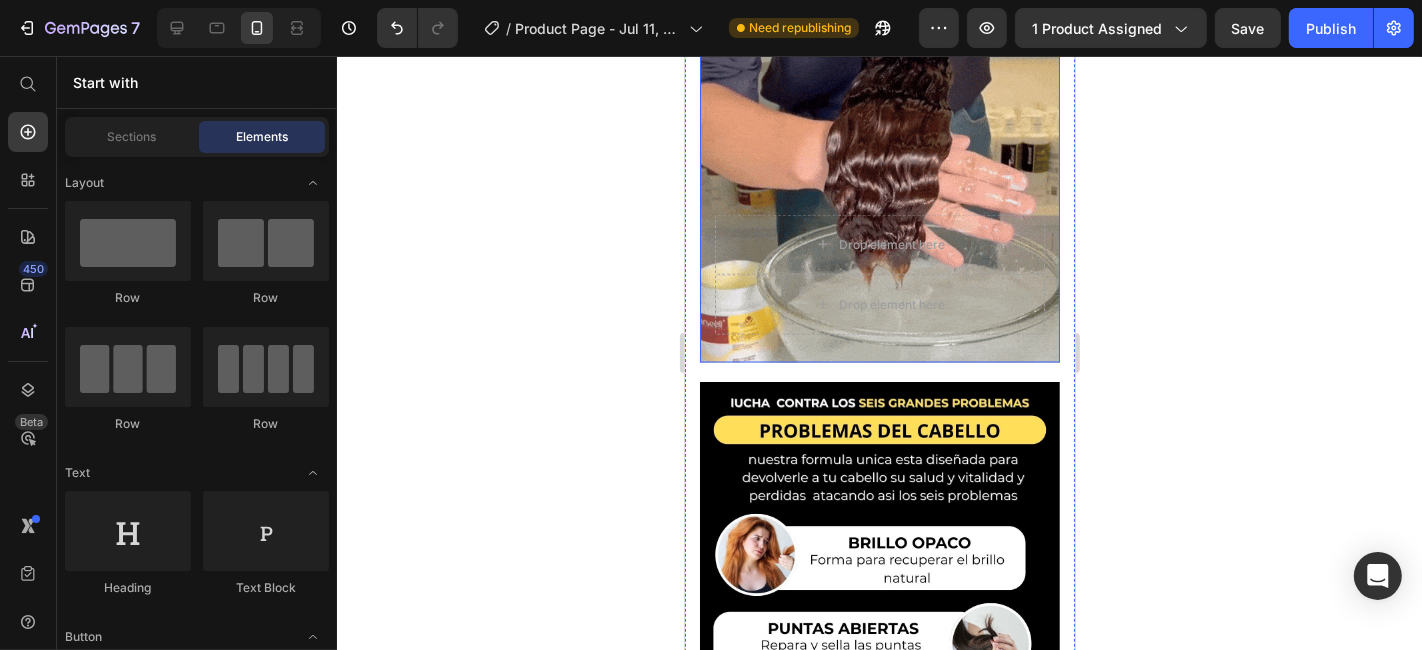 scroll, scrollTop: 2835, scrollLeft: 0, axis: vertical 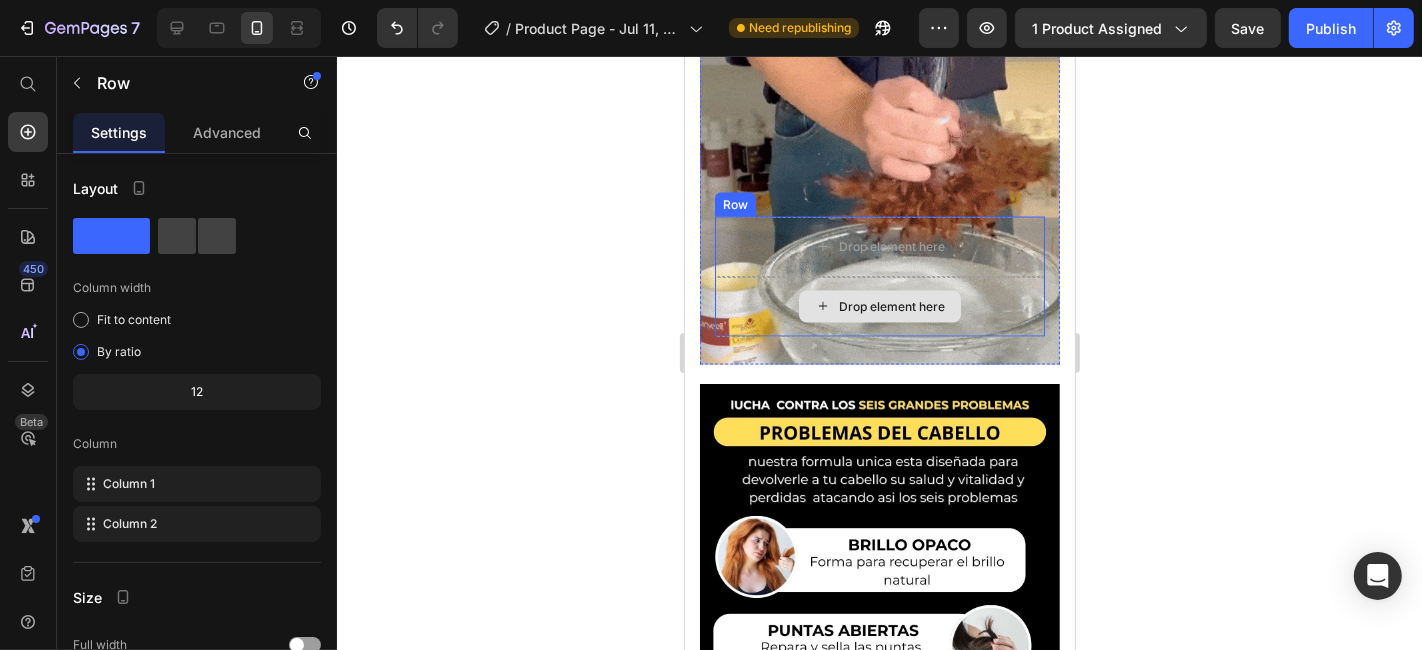 click on "Drop element here" at bounding box center (879, 306) 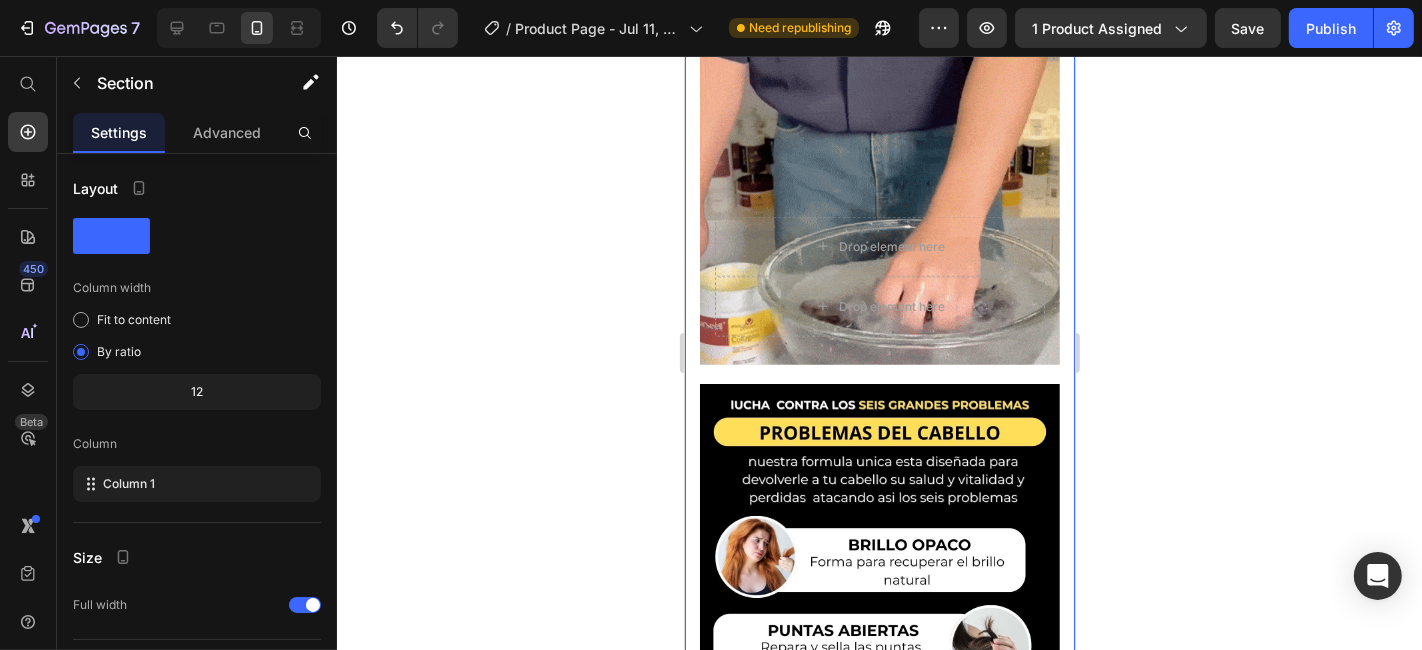 click on "Product Images CREMA ALISADORA KERATINA [VOLUME] ML EEHLOE (P) Title
Icon
Icon
Icon
Icon
Icon Icon List Hoz 915 reviews Text block Row [PRICE] (P) Price [PRICE] (P) Price
Row Row AHORRA [PRICE] (P) Tag 💇♀️✨ Crema Alisadora de Keratina EEHLOE – Cabello Liso, Suave y Brillante en Minutos
¿Sueñas con un cabello liso, manejable y sin frizz? Nuestra  crema alisadora de keratina EEHLOE ([VOLUME] ml)  está formulada para transformar tu melena en una cabellera suave, brillante y perfectamente alisada desde la primera aplicación 🌟🧴.
Enriquecida con  keratina de alta pureza , esta crema penetra profundamente en la fibra capilar,  nutriendo, reparando y alisando  sin maltratar tu cabello. Ideal para todo tipo de cabello, incluso el más rebelde o encrespado 💆♀️🔥.
✔️ Alisado progresivo con efecto duradero ✔️ Reduce frizz y volumen desde la primera aplicación
🎯
🛒" at bounding box center (879, -261) 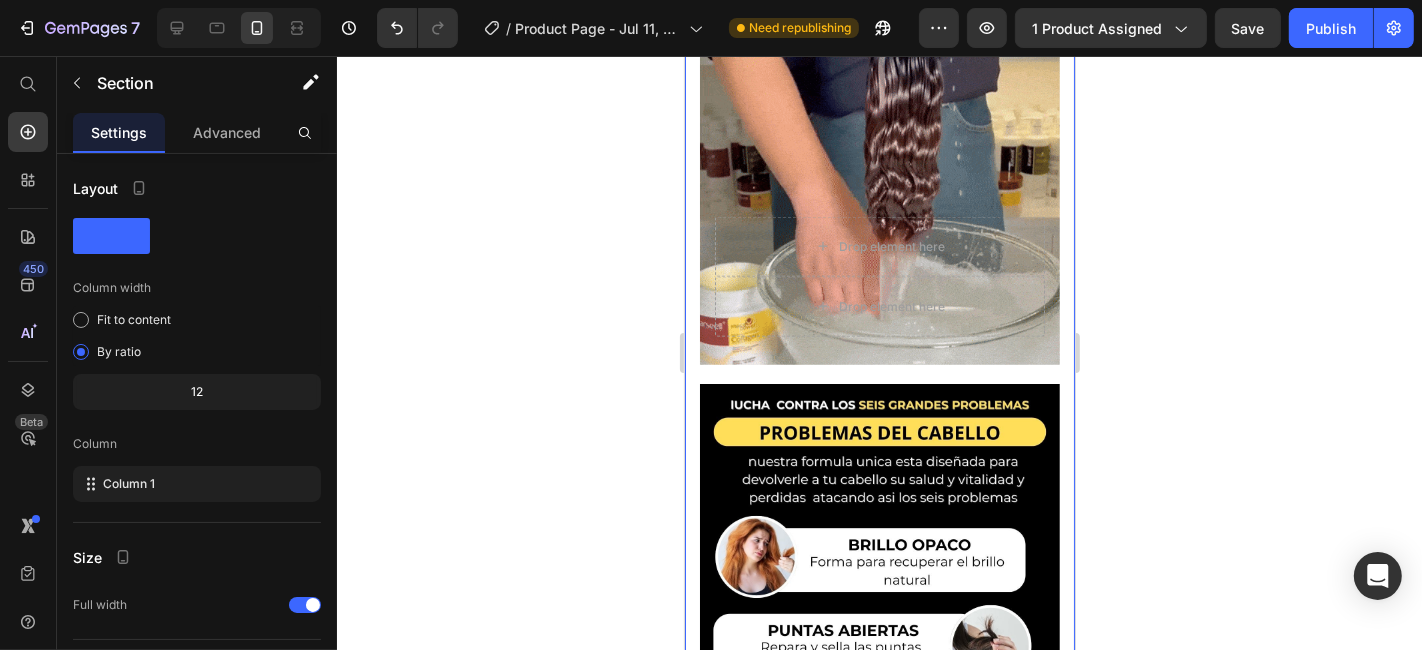 click on "Product Images CREMA ALISADORA KERATINA [VOLUME] ML EEHLOE (P) Title
Icon
Icon
Icon
Icon
Icon Icon List Hoz 915 reviews Text block Row [PRICE] (P) Price [PRICE] (P) Price
Row Row AHORRA [PRICE] (P) Tag 💇♀️✨ Crema Alisadora de Keratina EEHLOE – Cabello Liso, Suave y Brillante en Minutos
¿Sueñas con un cabello liso, manejable y sin frizz? Nuestra  crema alisadora de keratina EEHLOE ([VOLUME] ml)  está formulada para transformar tu melena en una cabellera suave, brillante y perfectamente alisada desde la primera aplicación 🌟🧴.
Enriquecida con  keratina de alta pureza , esta crema penetra profundamente en la fibra capilar,  nutriendo, reparando y alisando  sin maltratar tu cabello. Ideal para todo tipo de cabello, incluso el más rebelde o encrespado 💆♀️🔥.
✔️ Alisado progresivo con efecto duradero ✔️ Reduce frizz y volumen desde la primera aplicación
🎯
🛒" at bounding box center (879, -261) 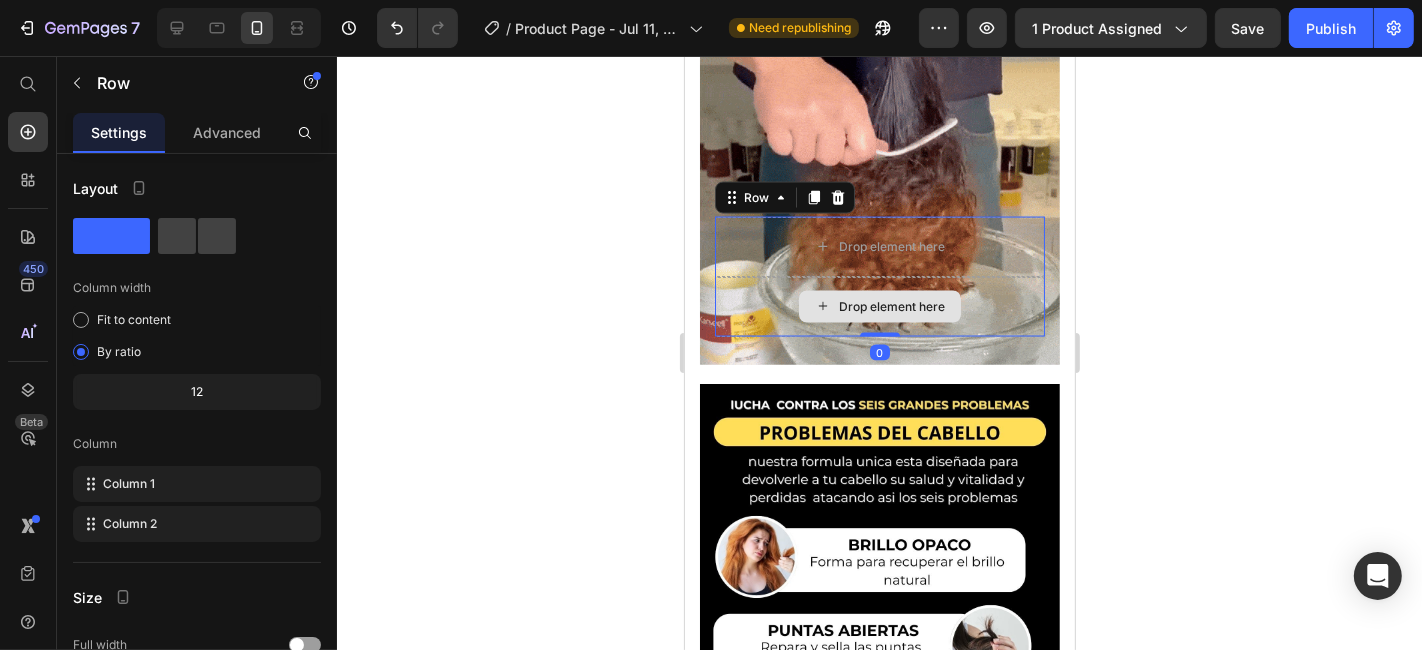 click on "Drop element here" at bounding box center [879, 306] 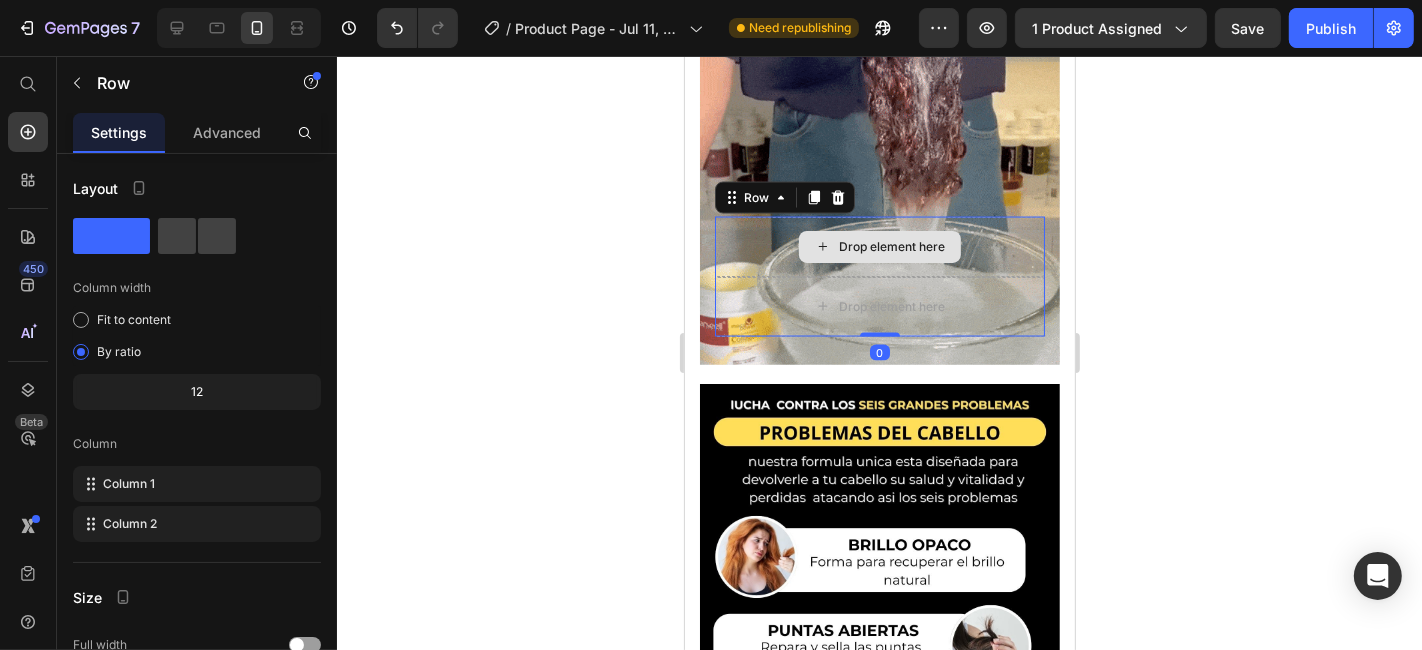 click on "Drop element here" at bounding box center [879, 246] 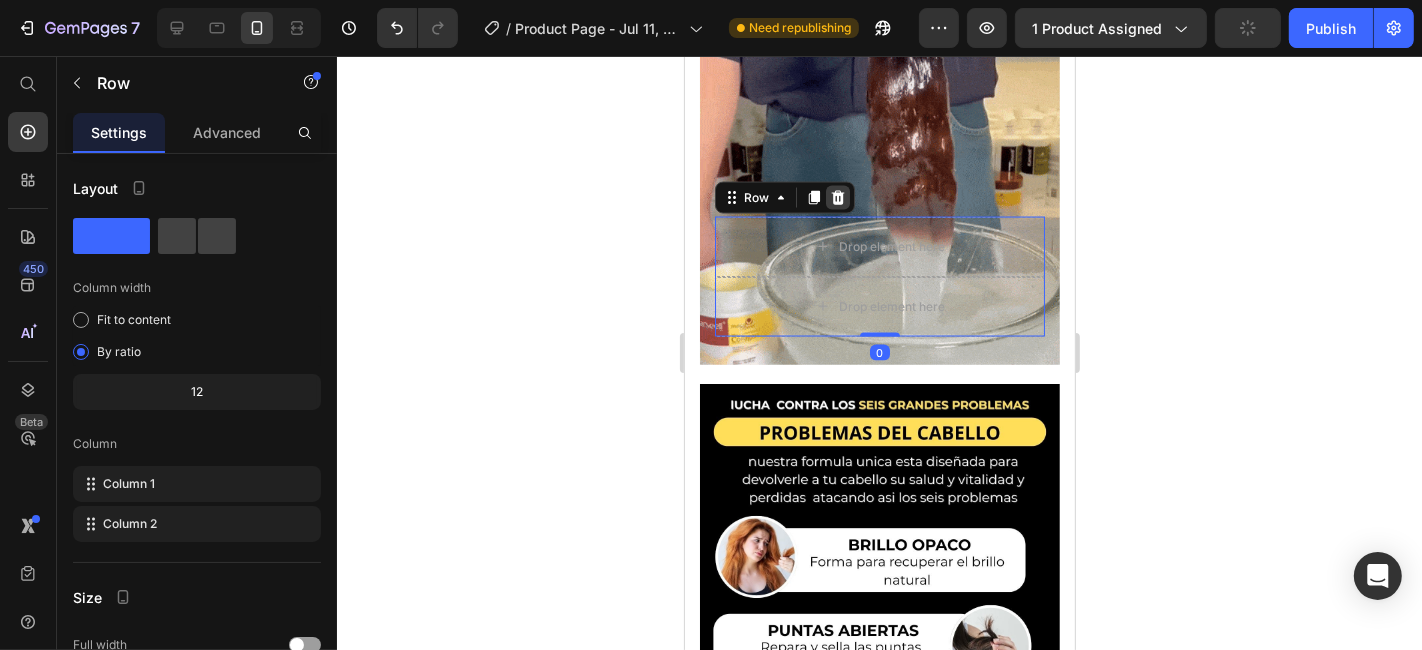 click at bounding box center (837, 197) 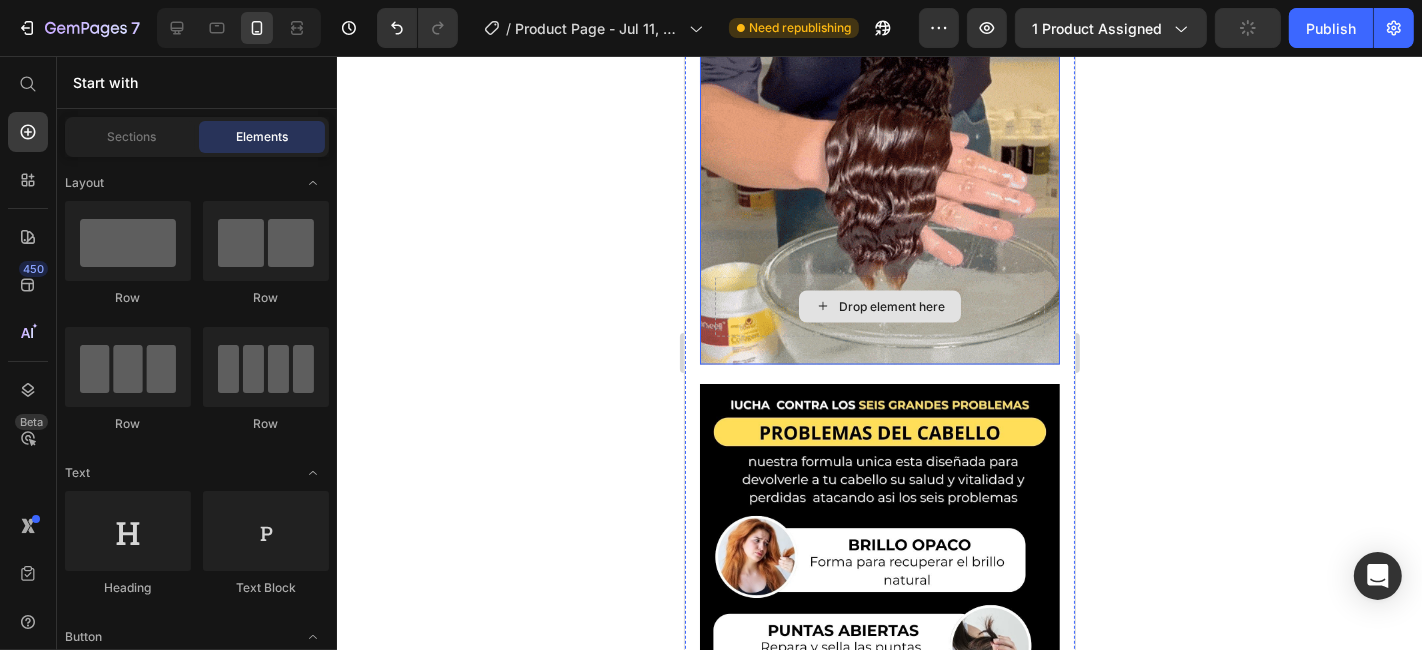 click on "Drop element here" at bounding box center [879, 306] 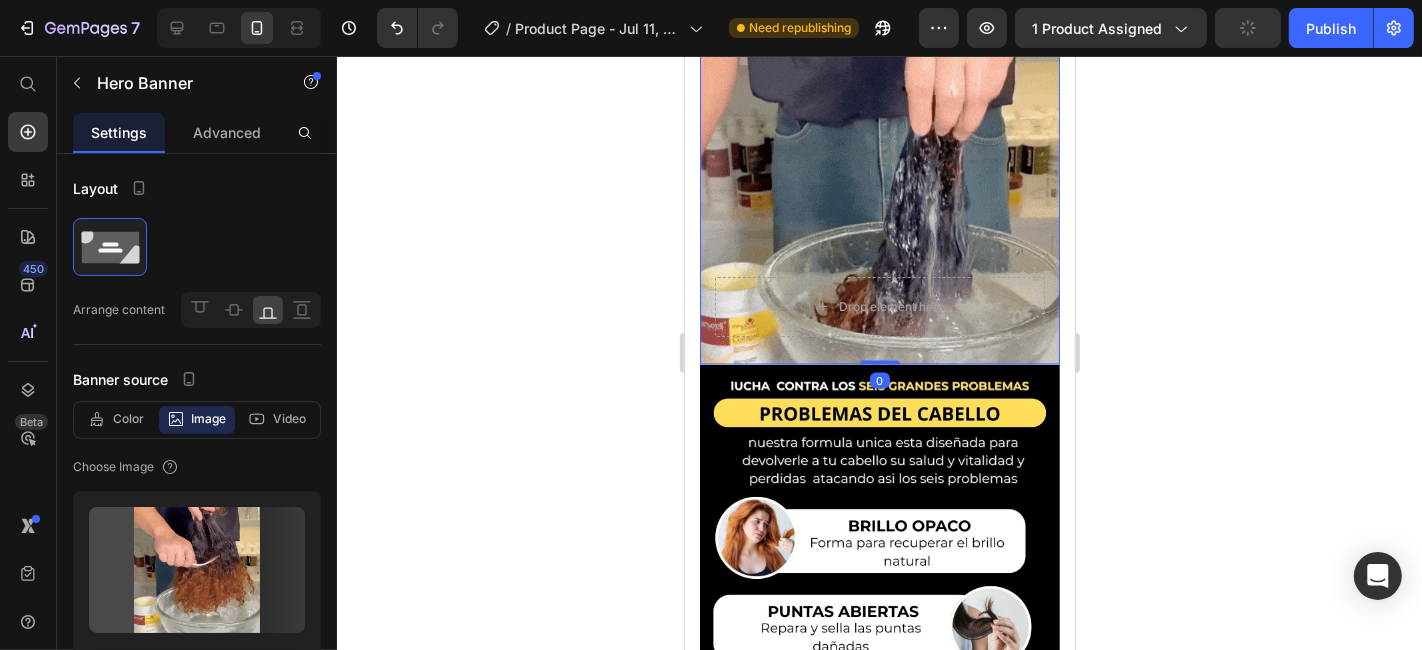 click on "Drop element here" at bounding box center [879, 306] 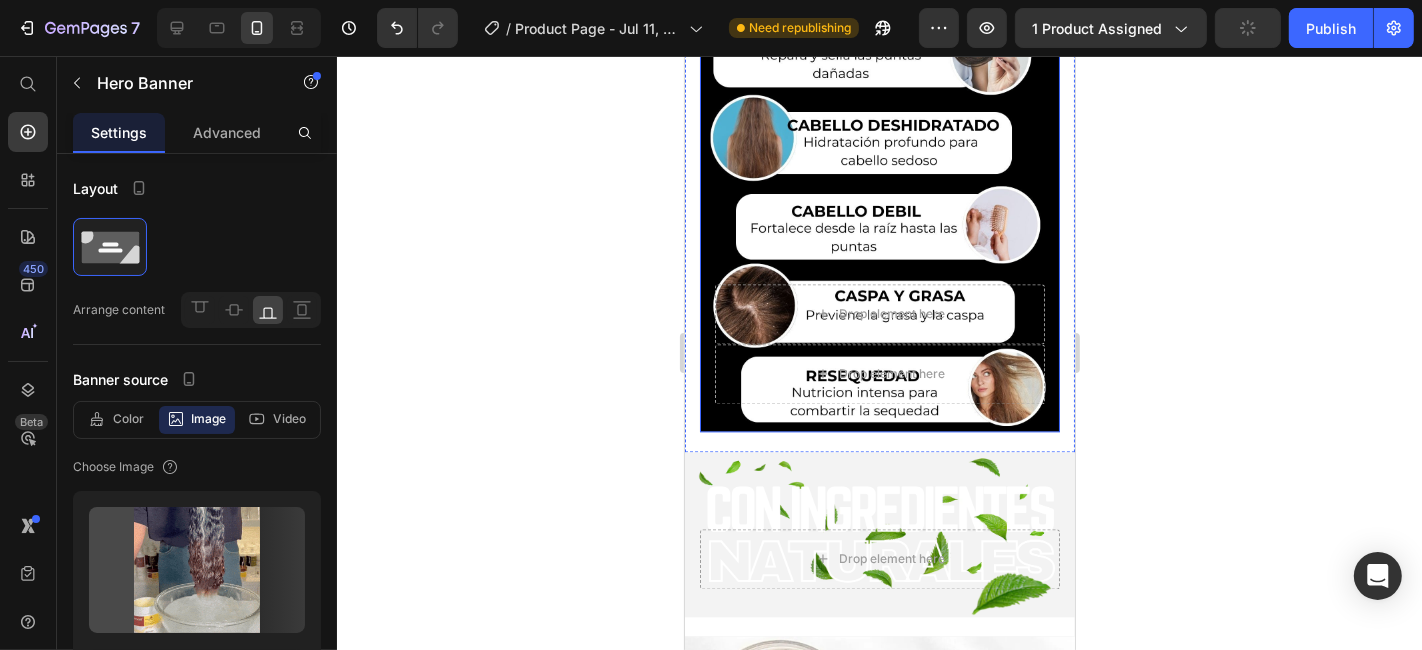 scroll, scrollTop: 3412, scrollLeft: 0, axis: vertical 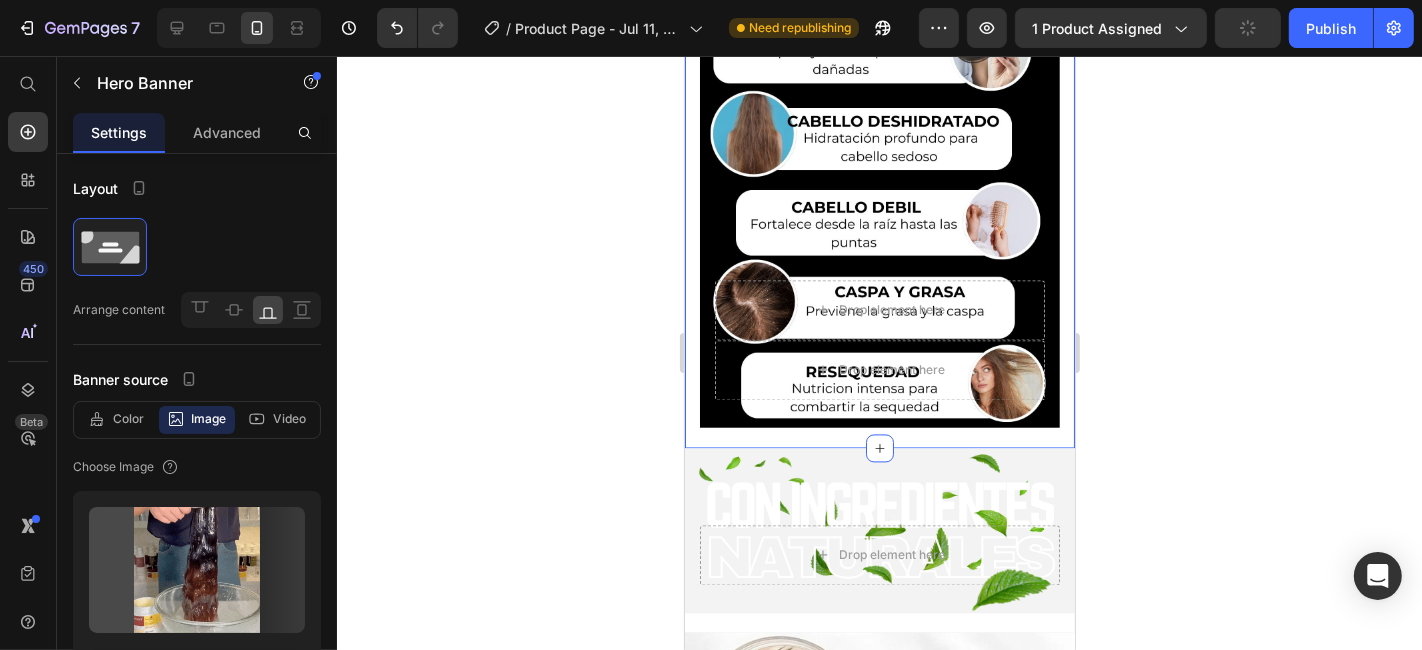 click on "Product Images CREMA ALISADORA KERATINA [VOLUME] ML EEHLOE (P) Title
Icon
Icon
Icon
Icon
Icon Icon List Hoz 915 reviews Text block Row [PRICE] (P) Price [PRICE] (P) Price
Row Row AHORRA [PRICE] (P) Tag 💇♀️✨ Crema Alisadora de Keratina EEHLOE – Cabello Liso, Suave y Brillante en Minutos
¿Sueñas con un cabello liso, manejable y sin frizz? Nuestra  crema alisadora de keratina EEHLOE ([VOLUME] ml)  está formulada para transformar tu melena en una cabellera suave, brillante y perfectamente alisada desde la primera aplicación 🌟🧴.
Enriquecida con  keratina de alta pureza , esta crema penetra profundamente en la fibra capilar,  nutriendo, reparando y alisando  sin maltratar tu cabello. Ideal para todo tipo de cabello, incluso el más rebelde o encrespado 💆♀️🔥.
✔️ Alisado progresivo con efecto duradero ✔️ Reduce frizz y volumen desde la primera aplicación
🎯
🛒" at bounding box center [879, -844] 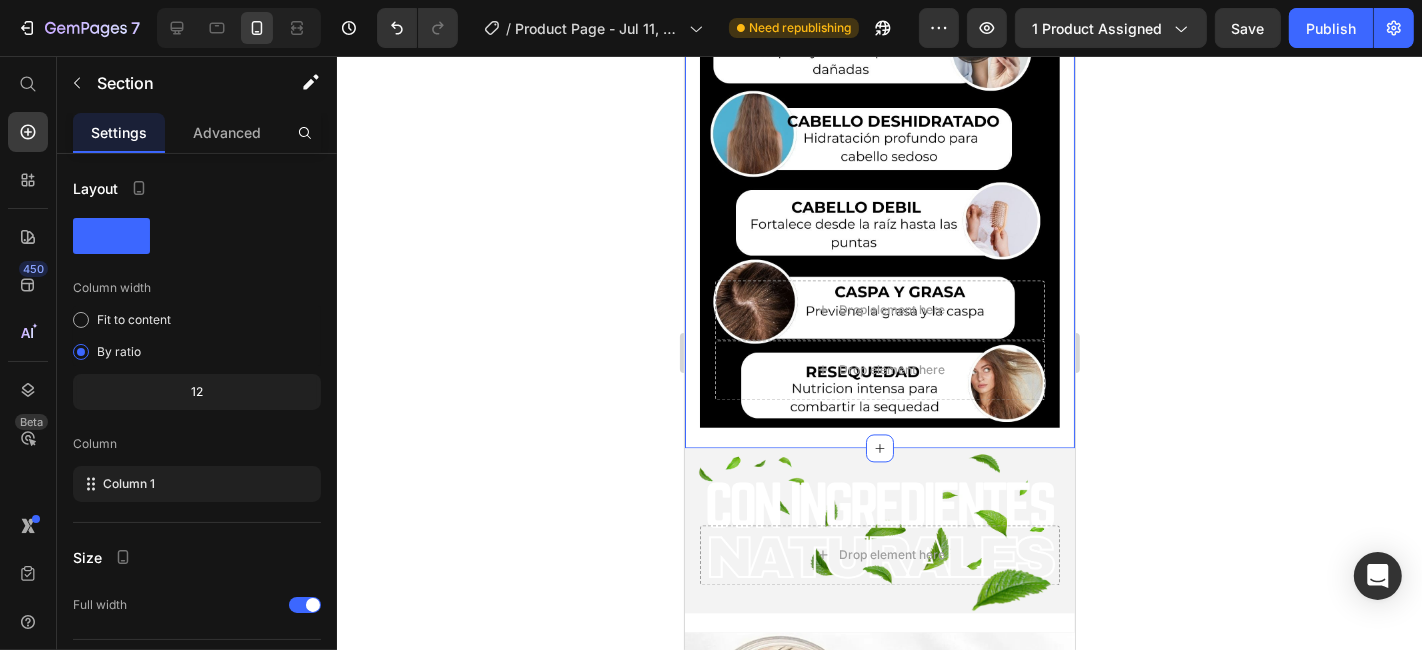 click on "Product Images CREMA ALISADORA KERATINA [VOLUME] ML EEHLOE (P) Title
Icon
Icon
Icon
Icon
Icon Icon List Hoz 915 reviews Text block Row [PRICE] (P) Price [PRICE] (P) Price
Row Row AHORRA [PRICE] (P) Tag 💇♀️✨ Crema Alisadora de Keratina EEHLOE – Cabello Liso, Suave y Brillante en Minutos
¿Sueñas con un cabello liso, manejable y sin frizz? Nuestra  crema alisadora de keratina EEHLOE ([VOLUME] ml)  está formulada para transformar tu melena en una cabellera suave, brillante y perfectamente alisada desde la primera aplicación 🌟🧴.
Enriquecida con  keratina de alta pureza , esta crema penetra profundamente en la fibra capilar,  nutriendo, reparando y alisando  sin maltratar tu cabello. Ideal para todo tipo de cabello, incluso el más rebelde o encrespado 💆♀️🔥.
✔️ Alisado progresivo con efecto duradero ✔️ Reduce frizz y volumen desde la primera aplicación
🎯
🛒" at bounding box center [879, -844] 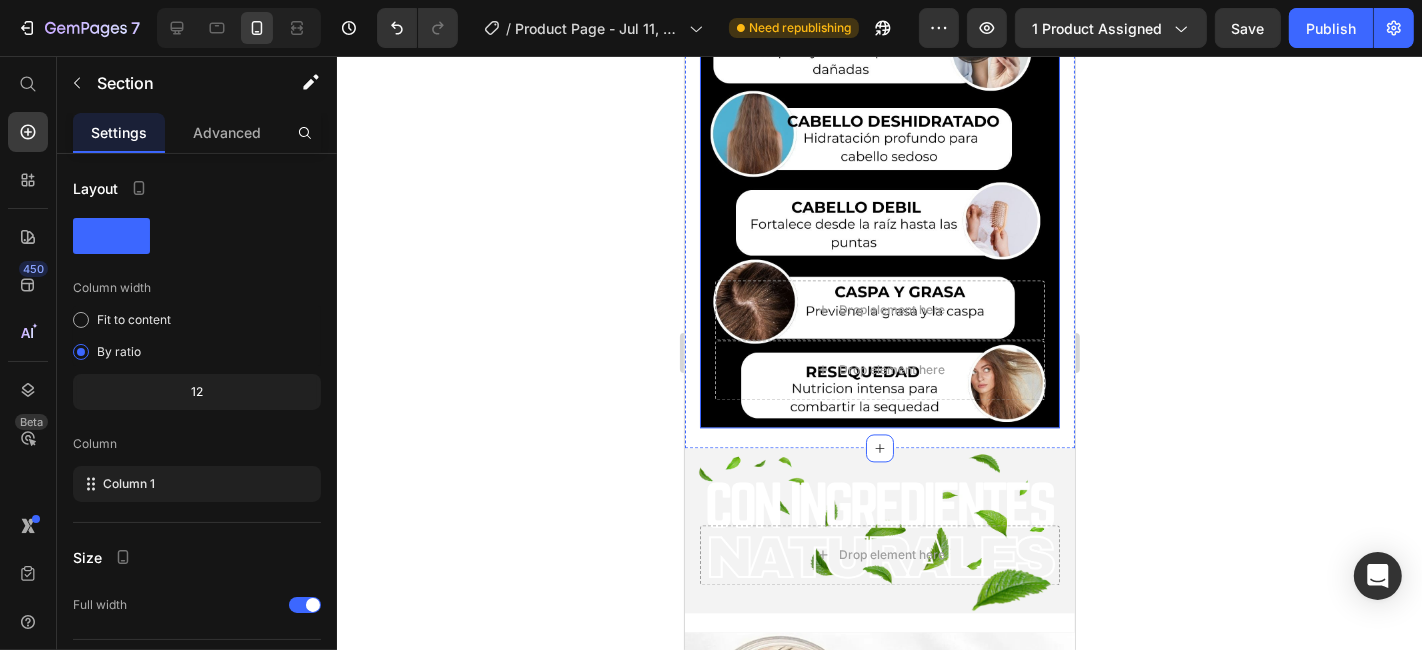 click on "Drop element here
Drop element here Row" at bounding box center [879, 339] 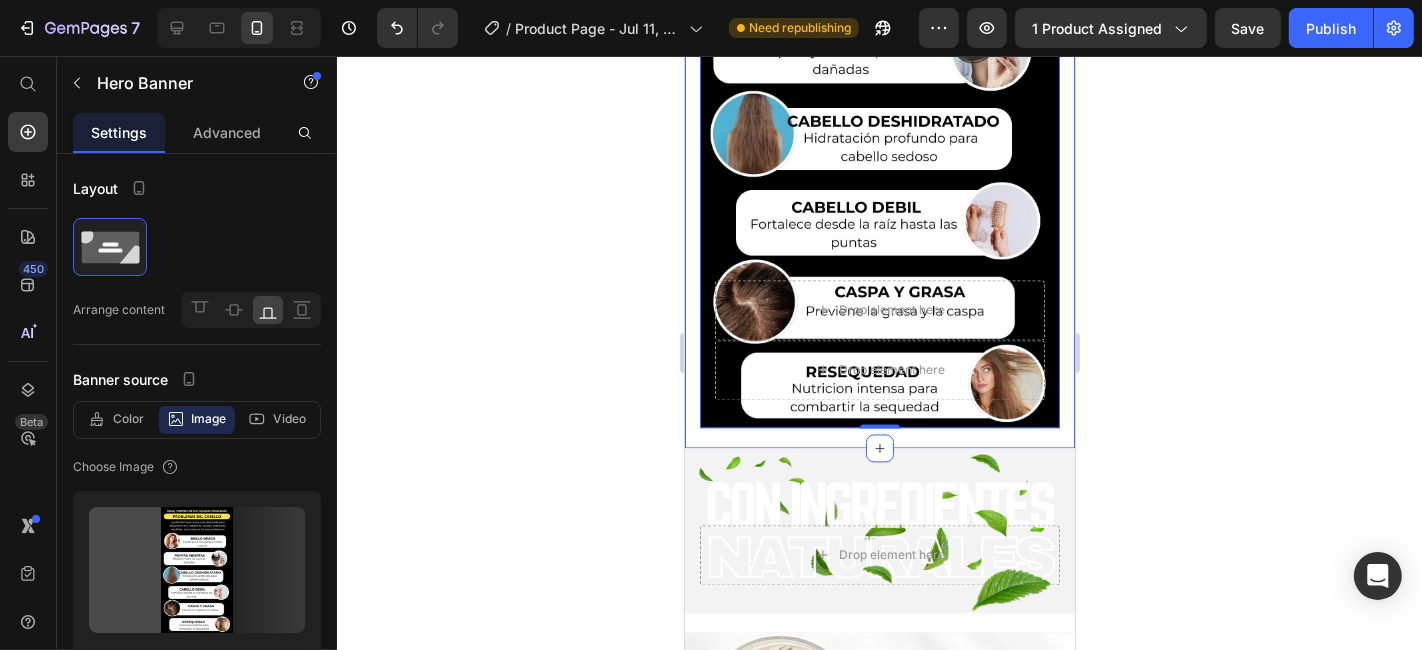 click on "Product Images CREMA ALISADORA KERATINA [VOLUME] ML EEHLOE (P) Title
Icon
Icon
Icon
Icon
Icon Icon List Hoz 915 reviews Text block Row [PRICE] (P) Price [PRICE] (P) Price
Row Row AHORRA [PRICE] (P) Tag 💇♀️✨ Crema Alisadora de Keratina EEHLOE – Cabello Liso, Suave y Brillante en Minutos
¿Sueñas con un cabello liso, manejable y sin frizz? Nuestra  crema alisadora de keratina EEHLOE ([VOLUME] ml)  está formulada para transformar tu melena en una cabellera suave, brillante y perfectamente alisada desde la primera aplicación 🌟🧴.
Enriquecida con  keratina de alta pureza , esta crema penetra profundamente en la fibra capilar,  nutriendo, reparando y alisando  sin maltratar tu cabello. Ideal para todo tipo de cabello, incluso el más rebelde o encrespado 💆♀️🔥.
✔️ Alisado progresivo con efecto duradero ✔️ Reduce frizz y volumen desde la primera aplicación
🎯
🛒" at bounding box center (879, -844) 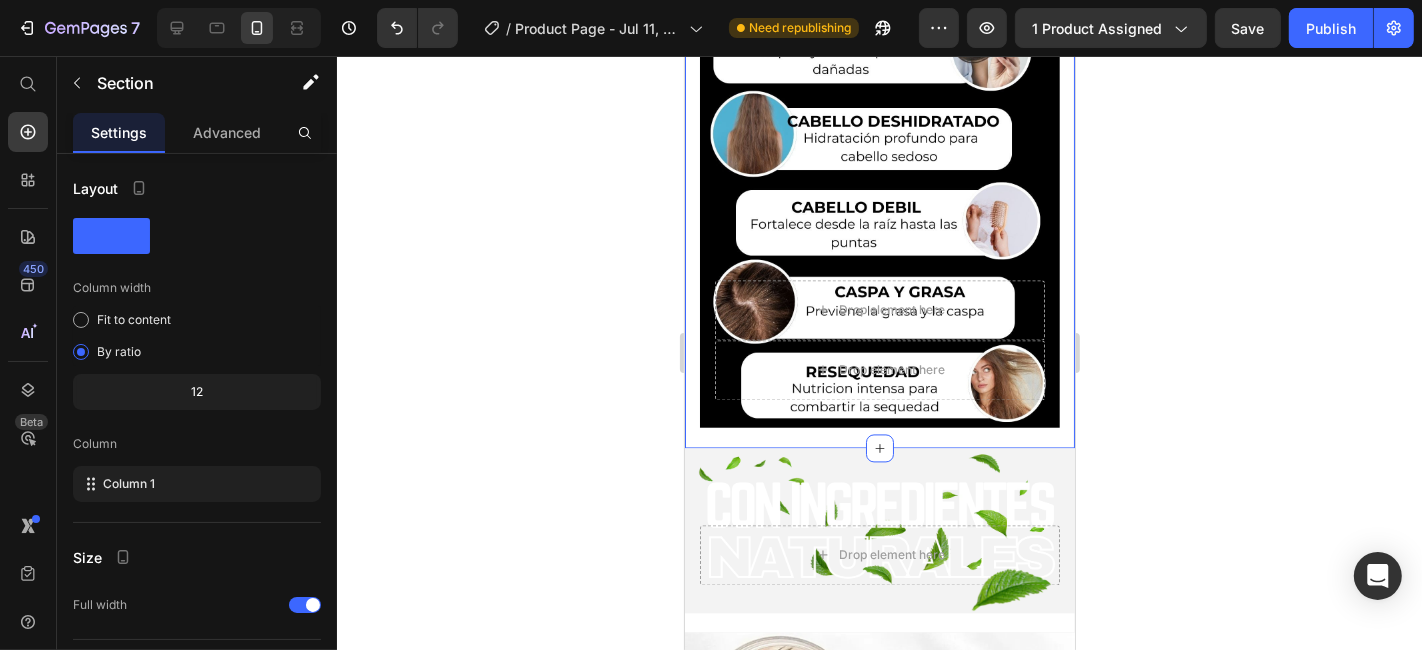 click on "Product Images CREMA ALISADORA KERATINA [VOLUME] ML EEHLOE (P) Title
Icon
Icon
Icon
Icon
Icon Icon List Hoz 915 reviews Text block Row [PRICE] (P) Price [PRICE] (P) Price
Row Row AHORRA [PRICE] (P) Tag 💇♀️✨ Crema Alisadora de Keratina EEHLOE – Cabello Liso, Suave y Brillante en Minutos
¿Sueñas con un cabello liso, manejable y sin frizz? Nuestra  crema alisadora de keratina EEHLOE ([VOLUME] ml)  está formulada para transformar tu melena en una cabellera suave, brillante y perfectamente alisada desde la primera aplicación 🌟🧴.
Enriquecida con  keratina de alta pureza , esta crema penetra profundamente en la fibra capilar,  nutriendo, reparando y alisando  sin maltratar tu cabello. Ideal para todo tipo de cabello, incluso el más rebelde o encrespado 💆♀️🔥.
✔️ Alisado progresivo con efecto duradero ✔️ Reduce frizz y volumen desde la primera aplicación
🎯
🛒" at bounding box center (879, -844) 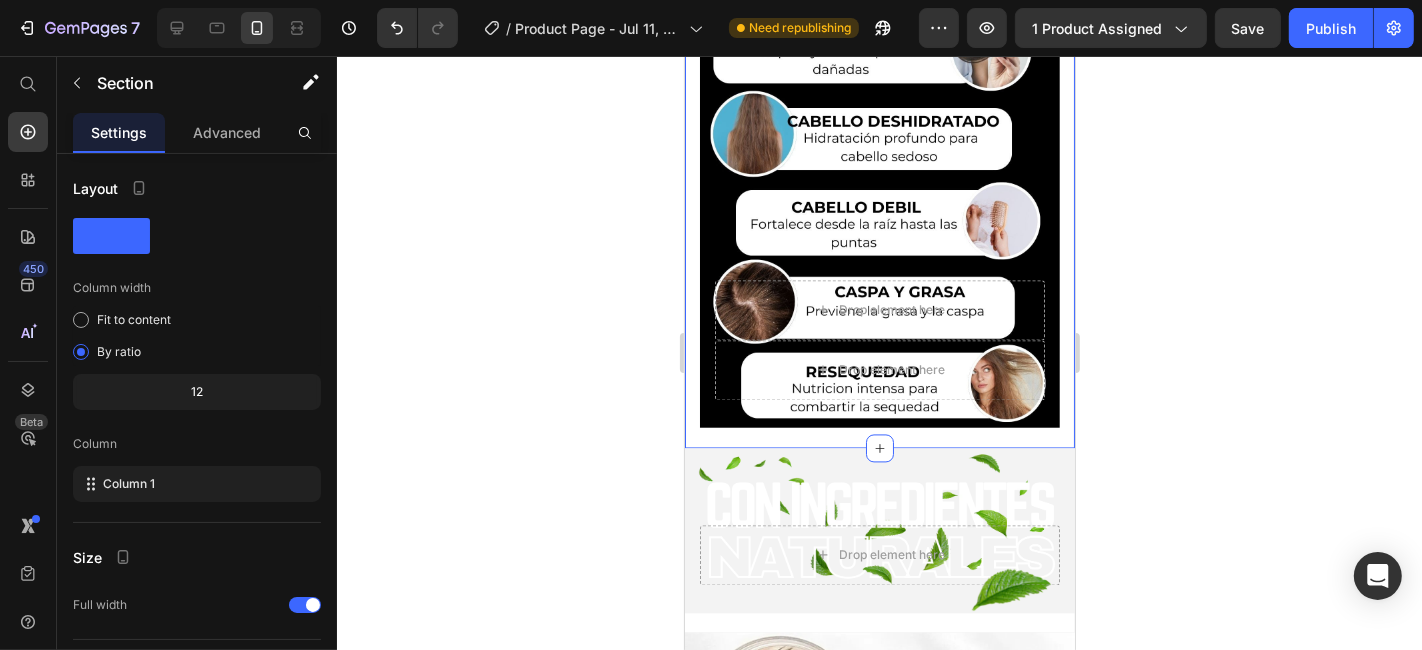 click on "Product Images CREMA ALISADORA KERATINA [VOLUME] ML EEHLOE (P) Title
Icon
Icon
Icon
Icon
Icon Icon List Hoz 915 reviews Text block Row [PRICE] (P) Price [PRICE] (P) Price
Row Row AHORRA [PRICE] (P) Tag 💇♀️✨ Crema Alisadora de Keratina EEHLOE – Cabello Liso, Suave y Brillante en Minutos
¿Sueñas con un cabello liso, manejable y sin frizz? Nuestra  crema alisadora de keratina EEHLOE ([VOLUME] ml)  está formulada para transformar tu melena en una cabellera suave, brillante y perfectamente alisada desde la primera aplicación 🌟🧴.
Enriquecida con  keratina de alta pureza , esta crema penetra profundamente en la fibra capilar,  nutriendo, reparando y alisando  sin maltratar tu cabello. Ideal para todo tipo de cabello, incluso el más rebelde o encrespado 💆♀️🔥.
✔️ Alisado progresivo con efecto duradero ✔️ Reduce frizz y volumen desde la primera aplicación
🎯
🛒" at bounding box center [879, -844] 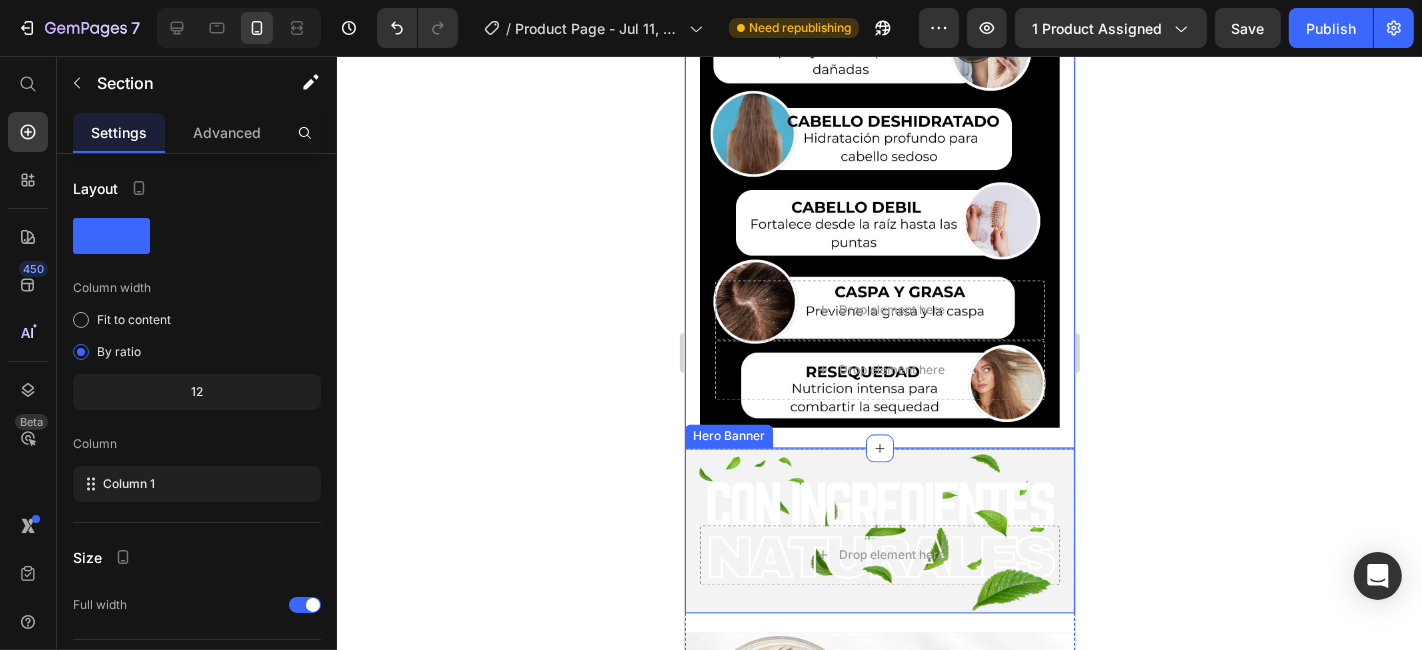 click at bounding box center [879, 529] 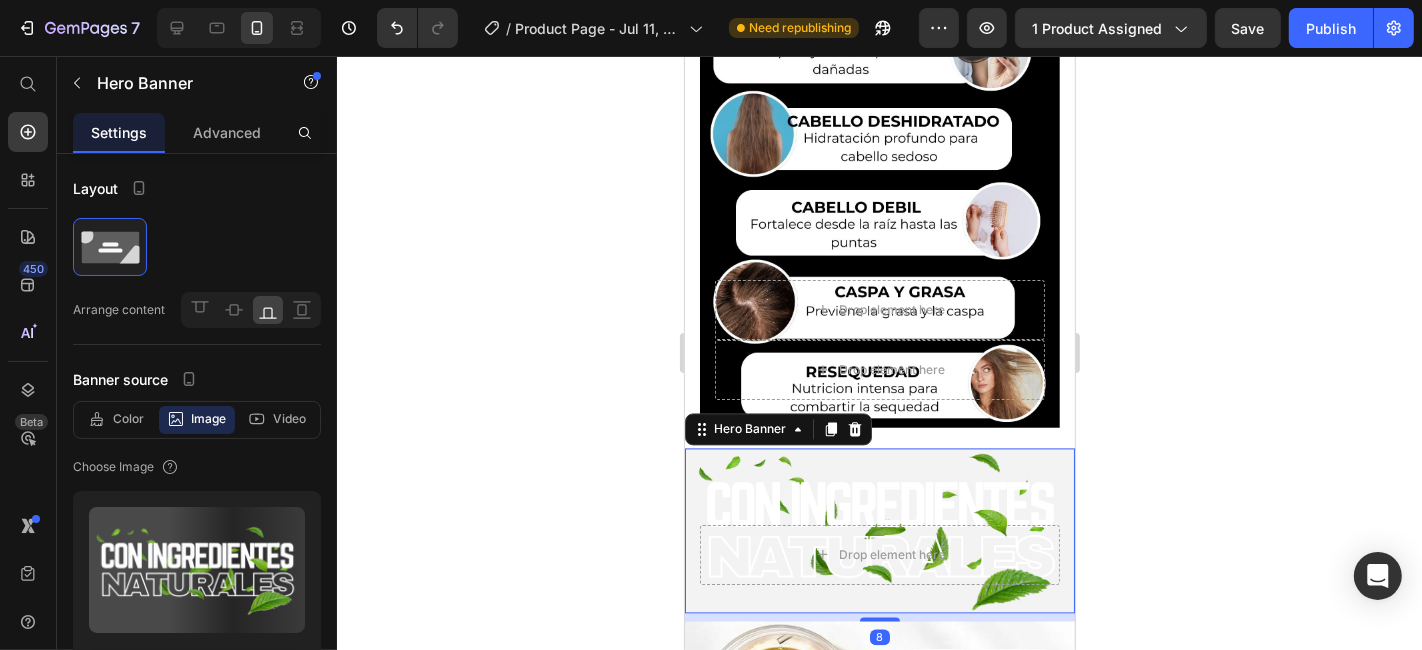 click on "8" at bounding box center [879, 616] 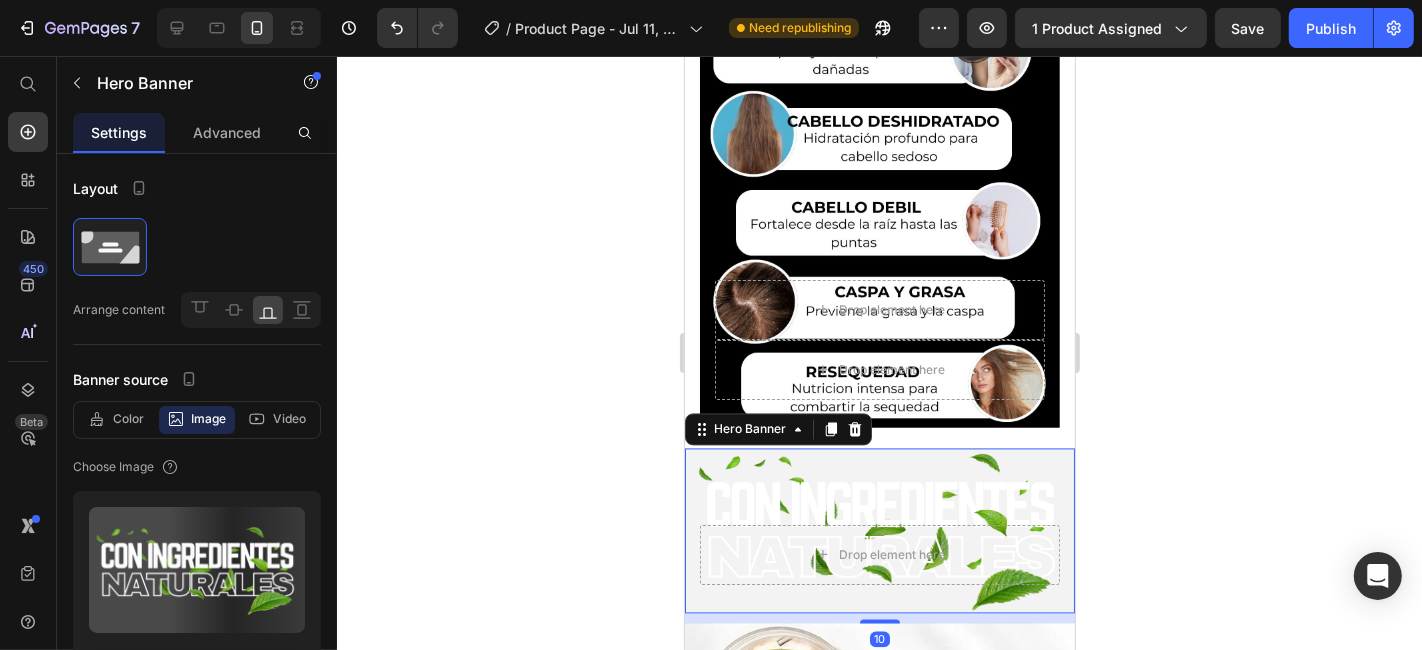 click on "10" at bounding box center [879, 617] 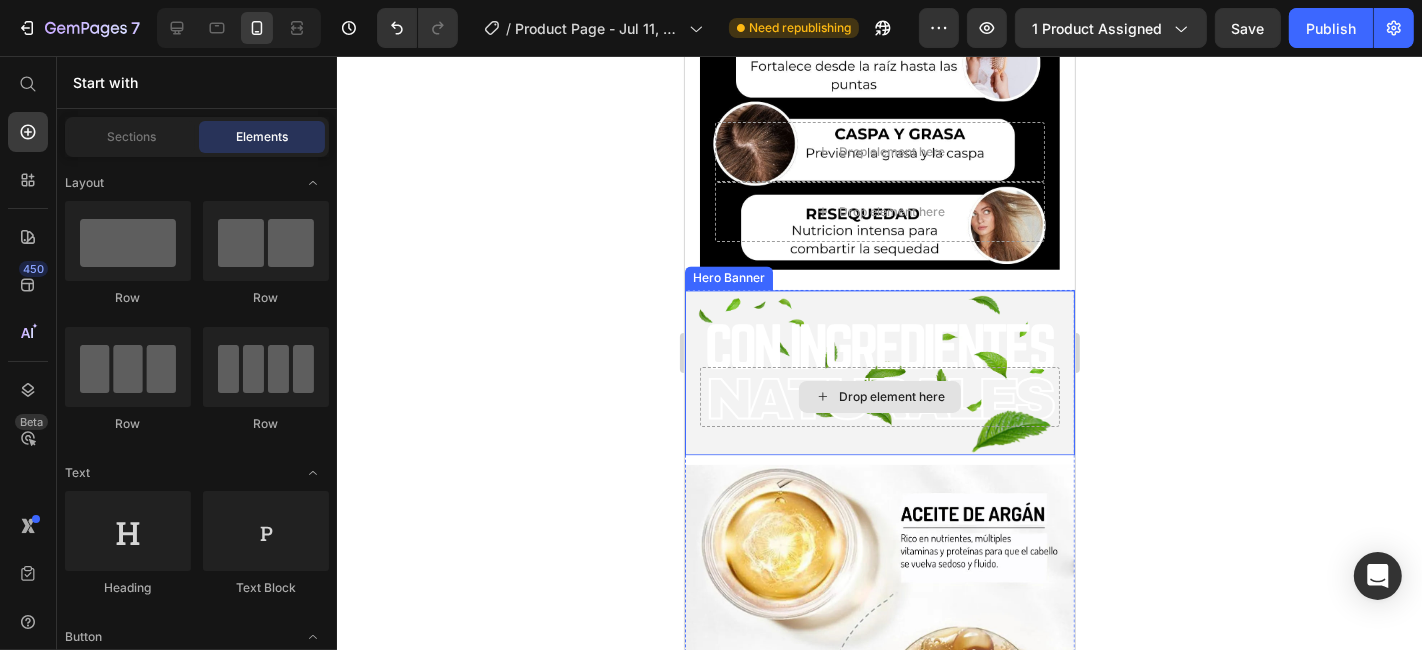 scroll, scrollTop: 3572, scrollLeft: 0, axis: vertical 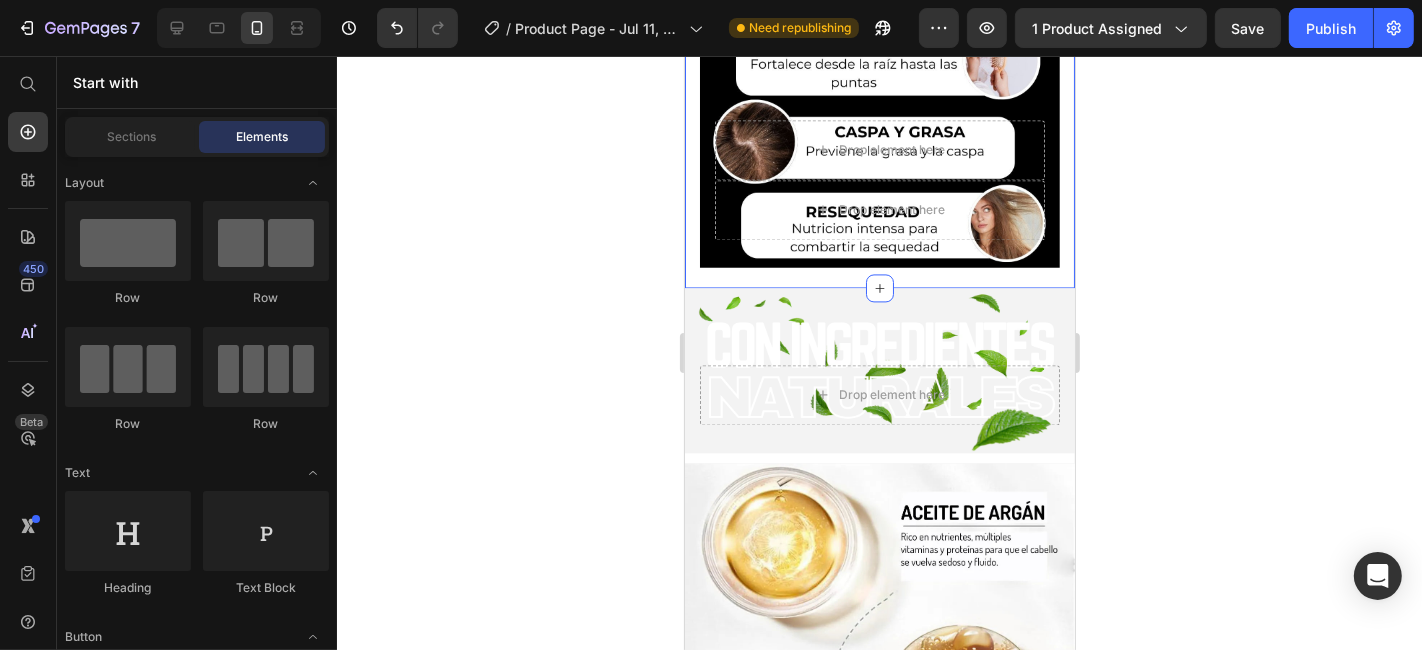 click 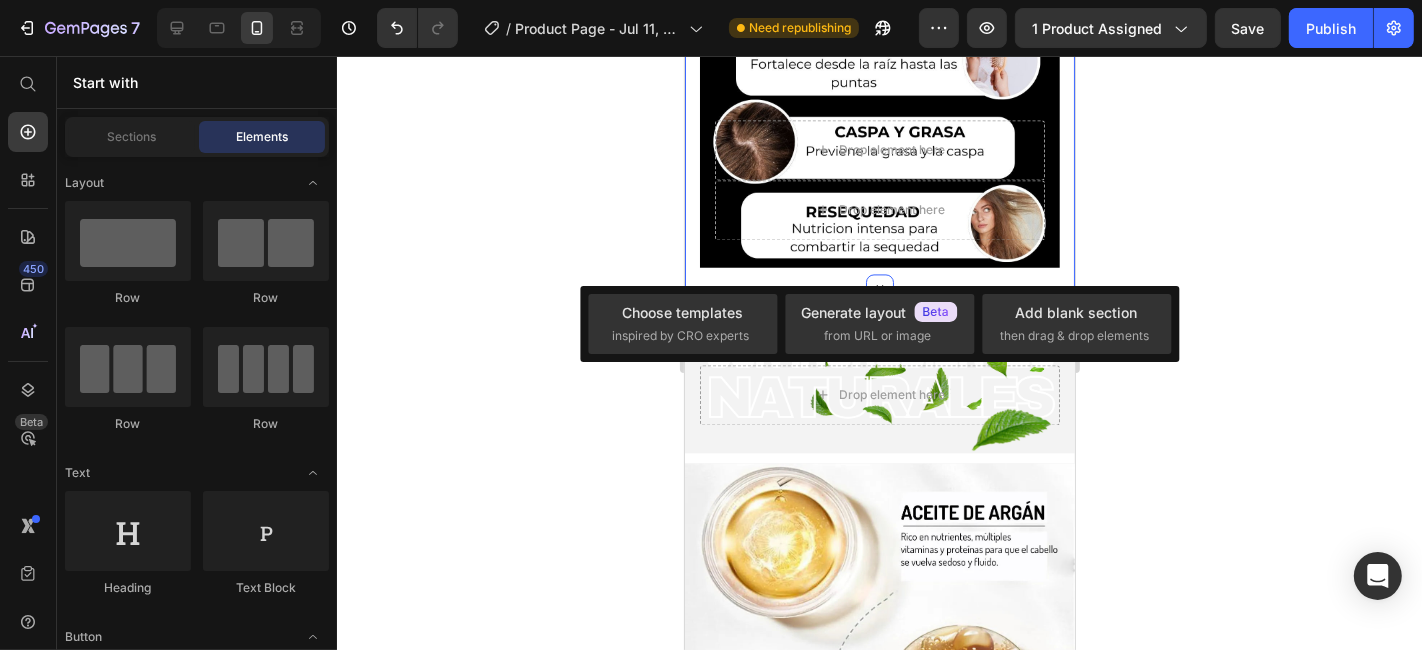 click on "Product Images CREMA ALISADORA KERATINA [VOLUME] ML EEHLOE (P) Title
Icon
Icon
Icon
Icon
Icon Icon List Hoz 915 reviews Text block Row [PRICE] (P) Price [PRICE] (P) Price
Row Row AHORRA [PRICE] (P) Tag 💇♀️✨ Crema Alisadora de Keratina EEHLOE – Cabello Liso, Suave y Brillante en Minutos
¿Sueñas con un cabello liso, manejable y sin frizz? Nuestra  crema alisadora de keratina EEHLOE ([VOLUME] ml)  está formulada para transformar tu melena en una cabellera suave, brillante y perfectamente alisada desde la primera aplicación 🌟🧴.
Enriquecida con  keratina de alta pureza , esta crema penetra profundamente en la fibra capilar,  nutriendo, reparando y alisando  sin maltratar tu cabello. Ideal para todo tipo de cabello, incluso el más rebelde o encrespado 💆♀️🔥.
✔️ Alisado progresivo con efecto duradero ✔️ Reduce frizz y volumen desde la primera aplicación
🎯
🛒" at bounding box center [879, -1004] 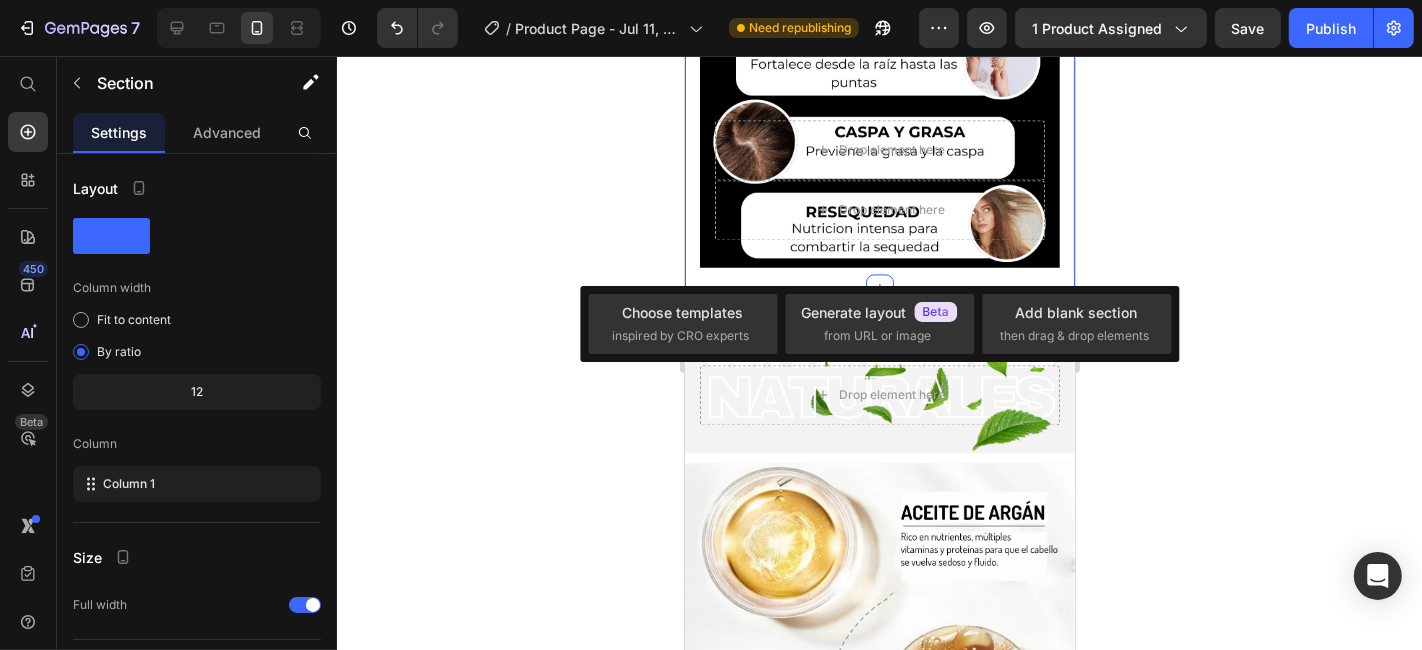 click on "Product Images CREMA ALISADORA KERATINA [VOLUME] ML EEHLOE (P) Title
Icon
Icon
Icon
Icon
Icon Icon List Hoz 915 reviews Text block Row [PRICE] (P) Price [PRICE] (P) Price
Row Row AHORRA [PRICE] (P) Tag 💇♀️✨ Crema Alisadora de Keratina EEHLOE – Cabello Liso, Suave y Brillante en Minutos
¿Sueñas con un cabello liso, manejable y sin frizz? Nuestra  crema alisadora de keratina EEHLOE ([VOLUME] ml)  está formulada para transformar tu melena en una cabellera suave, brillante y perfectamente alisada desde la primera aplicación 🌟🧴.
Enriquecida con  keratina de alta pureza , esta crema penetra profundamente en la fibra capilar,  nutriendo, reparando y alisando  sin maltratar tu cabello. Ideal para todo tipo de cabello, incluso el más rebelde o encrespado 💆♀️🔥.
✔️ Alisado progresivo con efecto duradero ✔️ Reduce frizz y volumen desde la primera aplicación
🎯
🛒" at bounding box center [879, -1004] 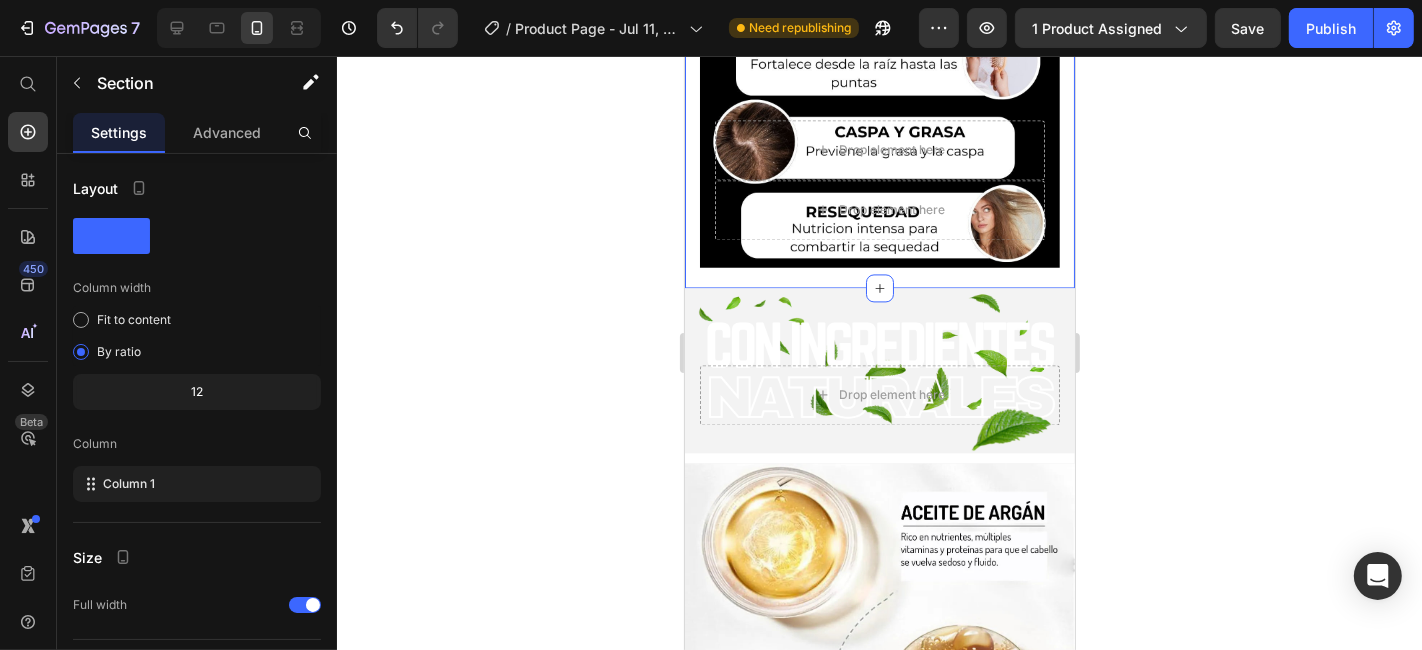 click on "Product Images CREMA ALISADORA KERATINA [VOLUME] ML EEHLOE (P) Title
Icon
Icon
Icon
Icon
Icon Icon List Hoz 915 reviews Text block Row [PRICE] (P) Price [PRICE] (P) Price
Row Row AHORRA [PRICE] (P) Tag 💇♀️✨ Crema Alisadora de Keratina EEHLOE – Cabello Liso, Suave y Brillante en Minutos
¿Sueñas con un cabello liso, manejable y sin frizz? Nuestra  crema alisadora de keratina EEHLOE ([VOLUME] ml)  está formulada para transformar tu melena en una cabellera suave, brillante y perfectamente alisada desde la primera aplicación 🌟🧴.
Enriquecida con  keratina de alta pureza , esta crema penetra profundamente en la fibra capilar,  nutriendo, reparando y alisando  sin maltratar tu cabello. Ideal para todo tipo de cabello, incluso el más rebelde o encrespado 💆♀️🔥.
✔️ Alisado progresivo con efecto duradero ✔️ Reduce frizz y volumen desde la primera aplicación
🎯
🛒" at bounding box center [879, -1004] 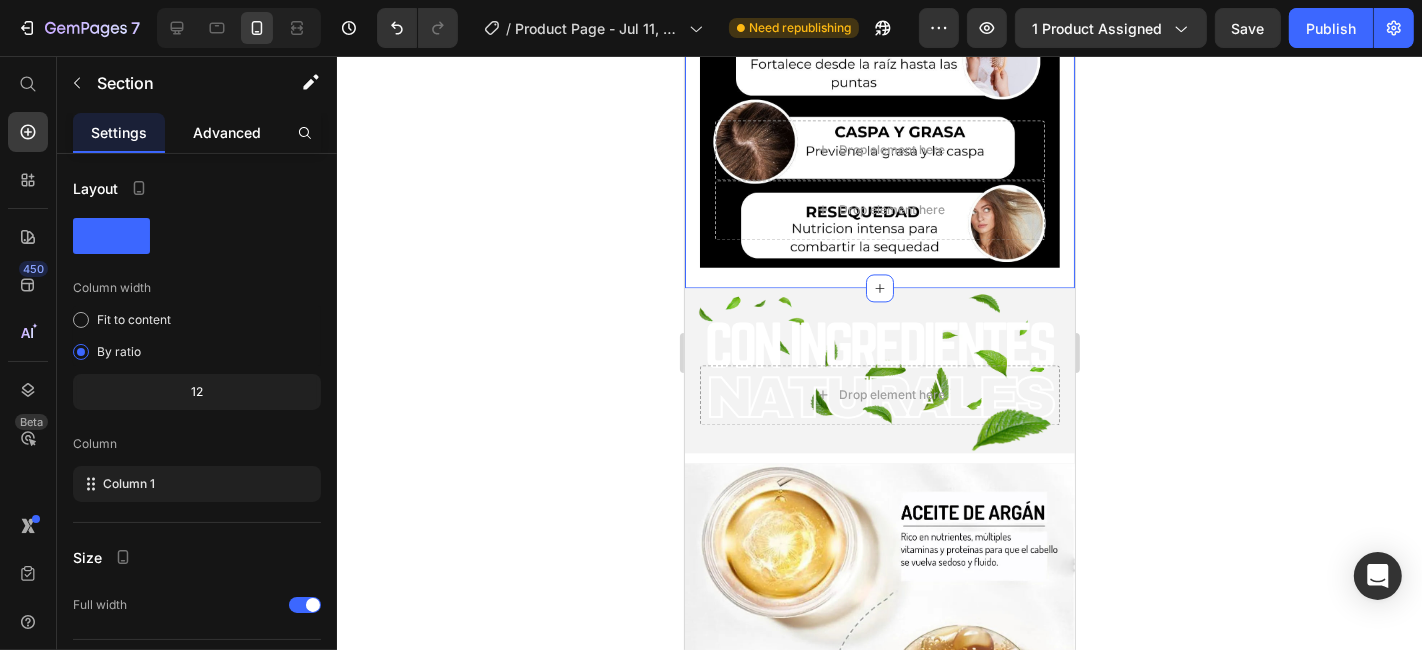 click on "Advanced" at bounding box center (227, 132) 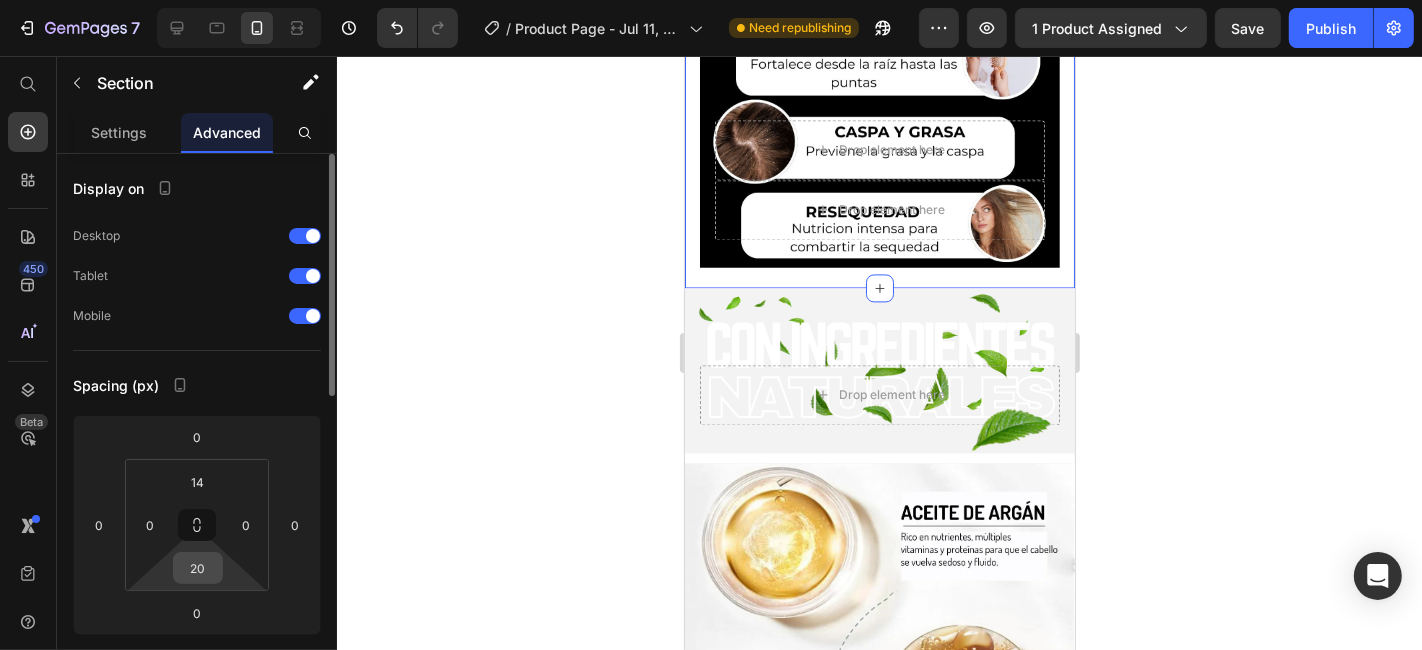 click on "20" at bounding box center [198, 568] 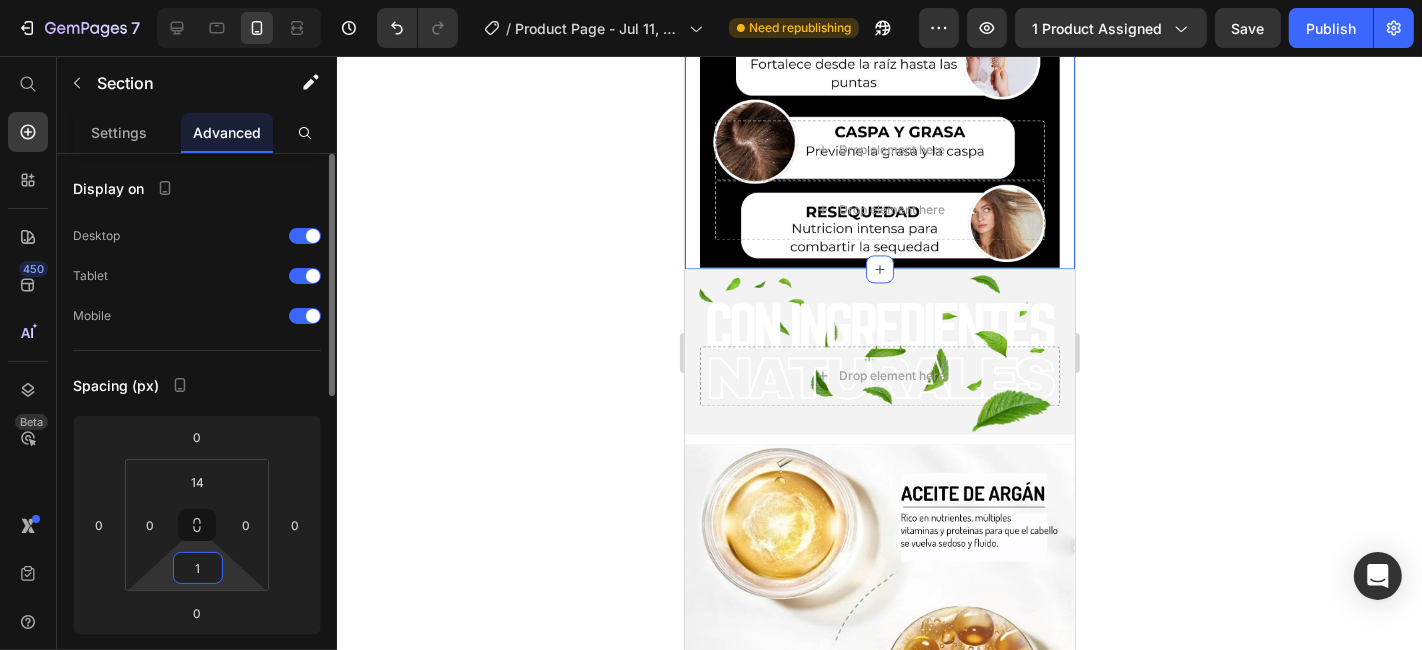 type on "10" 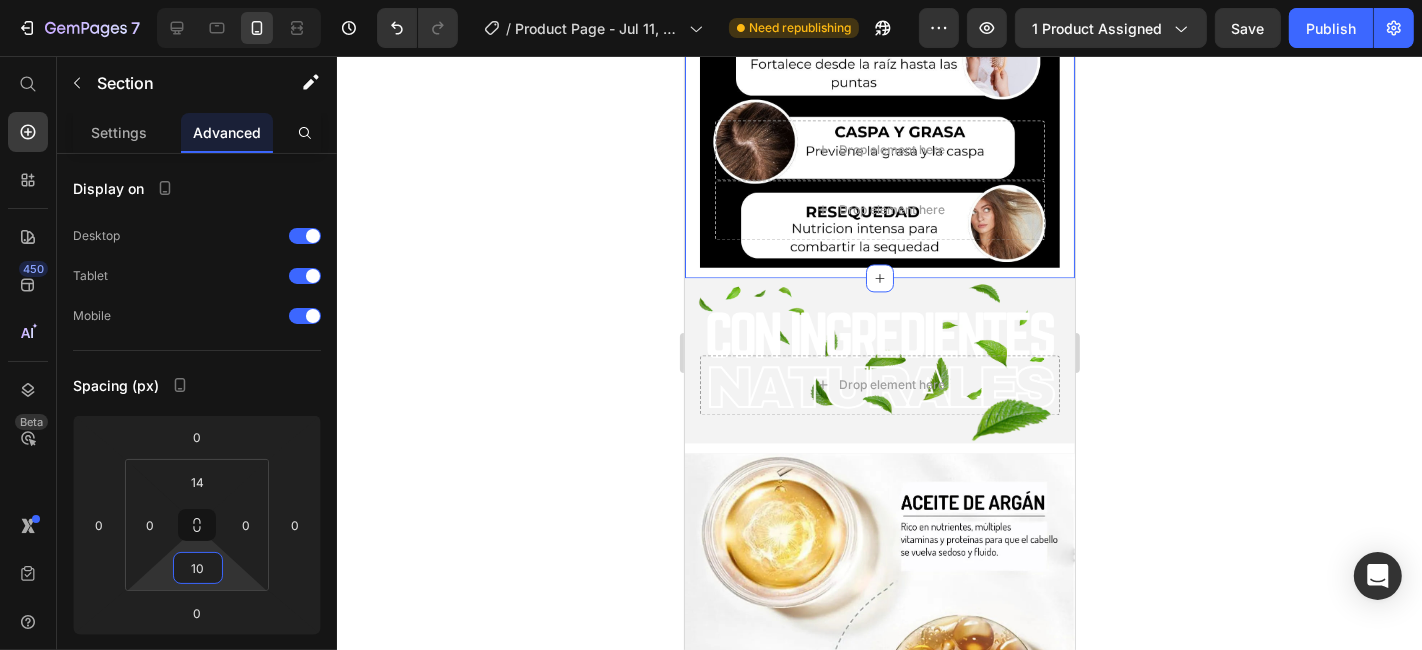 click 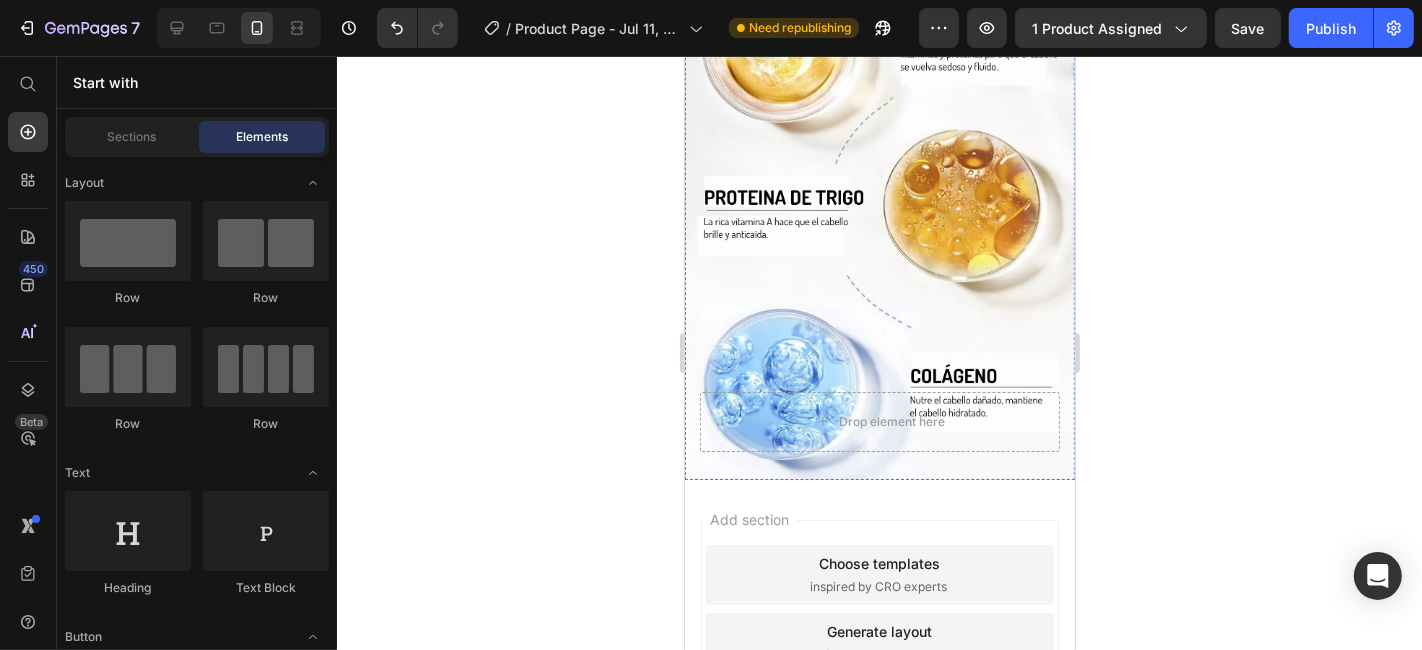 scroll, scrollTop: 4062, scrollLeft: 0, axis: vertical 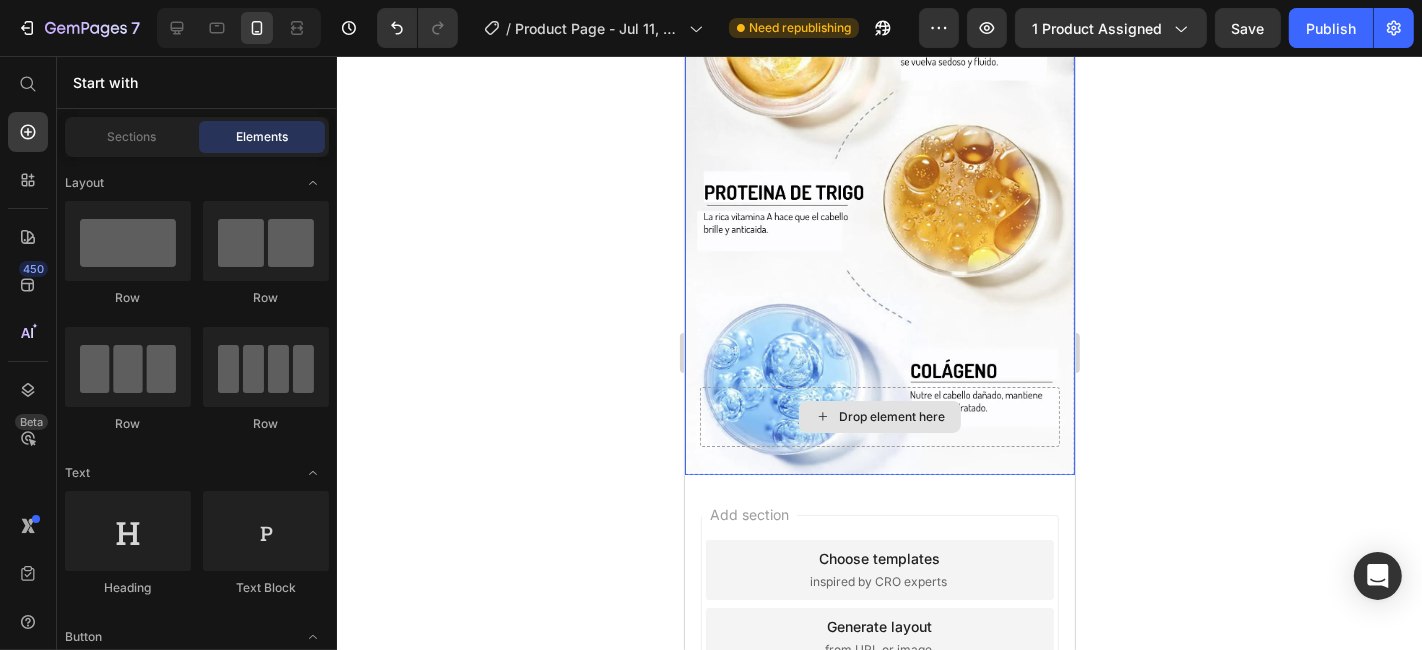 click on "Drop element here" at bounding box center (879, 416) 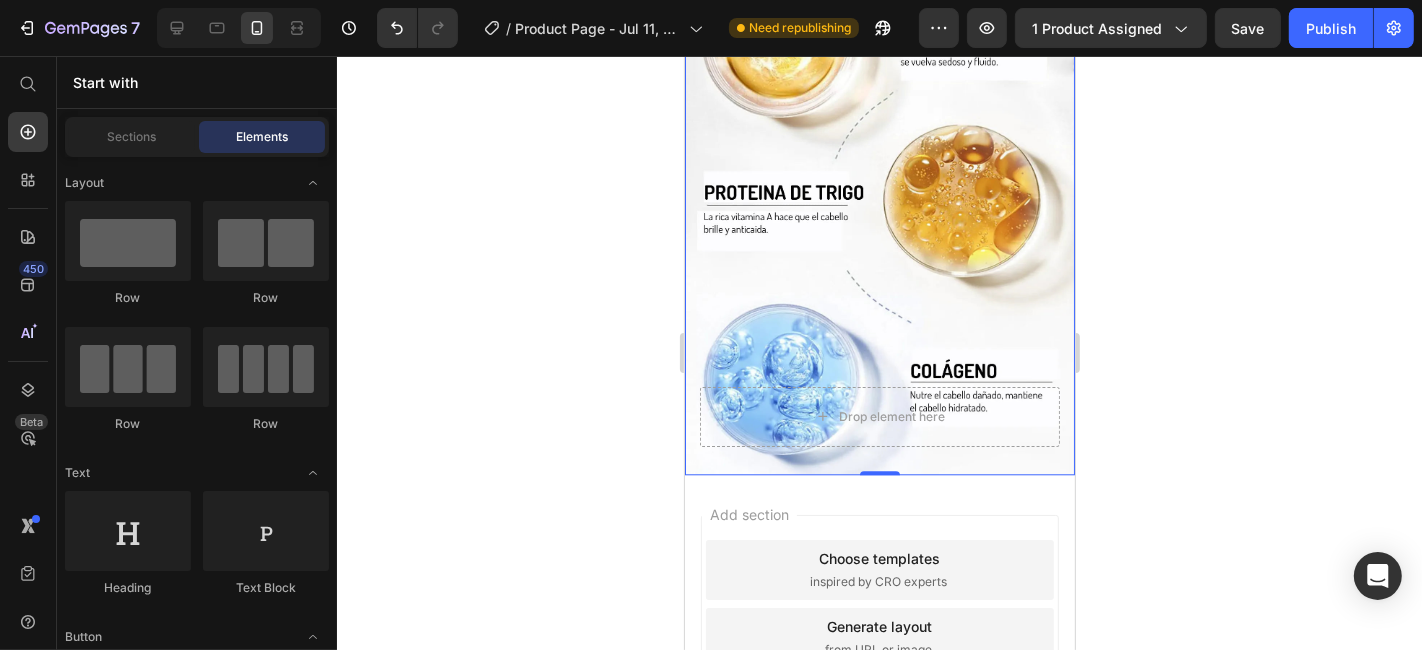 click on "Add section Choose templates inspired by CRO experts Generate layout from URL or image Add blank section then drag & drop elements" at bounding box center (879, 665) 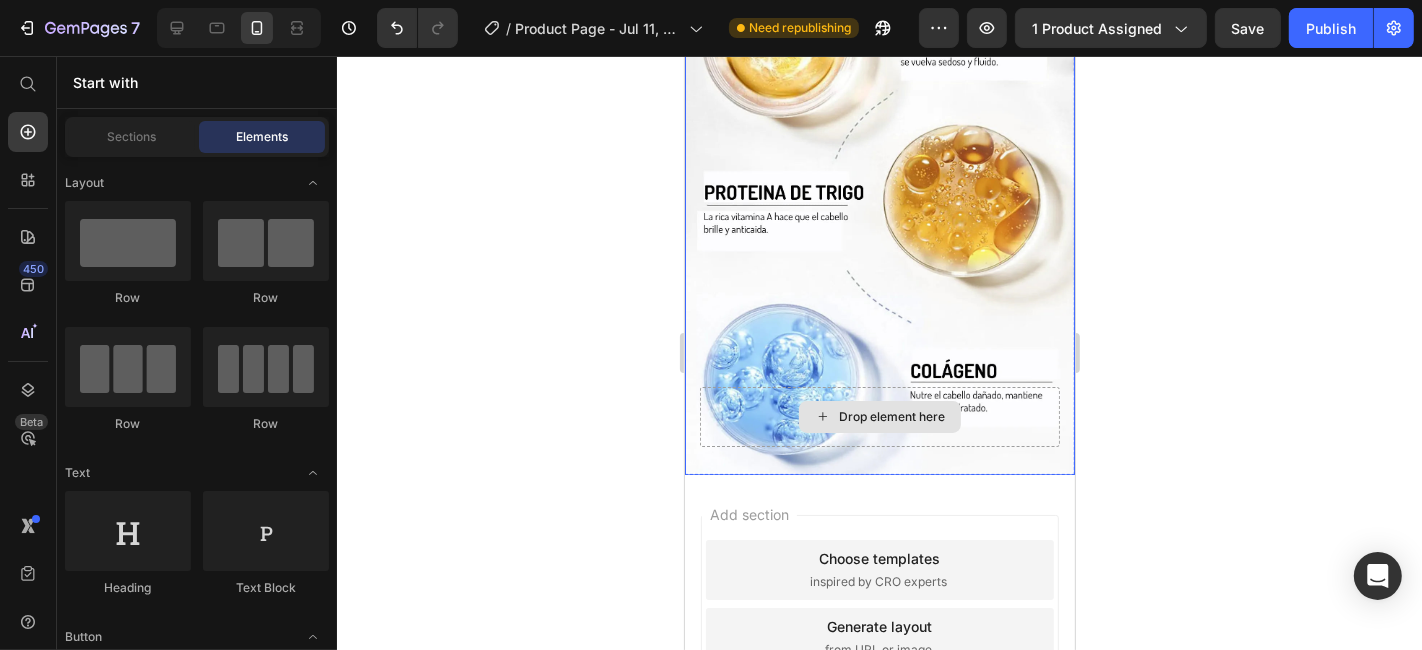 click on "Drop element here" at bounding box center [879, 416] 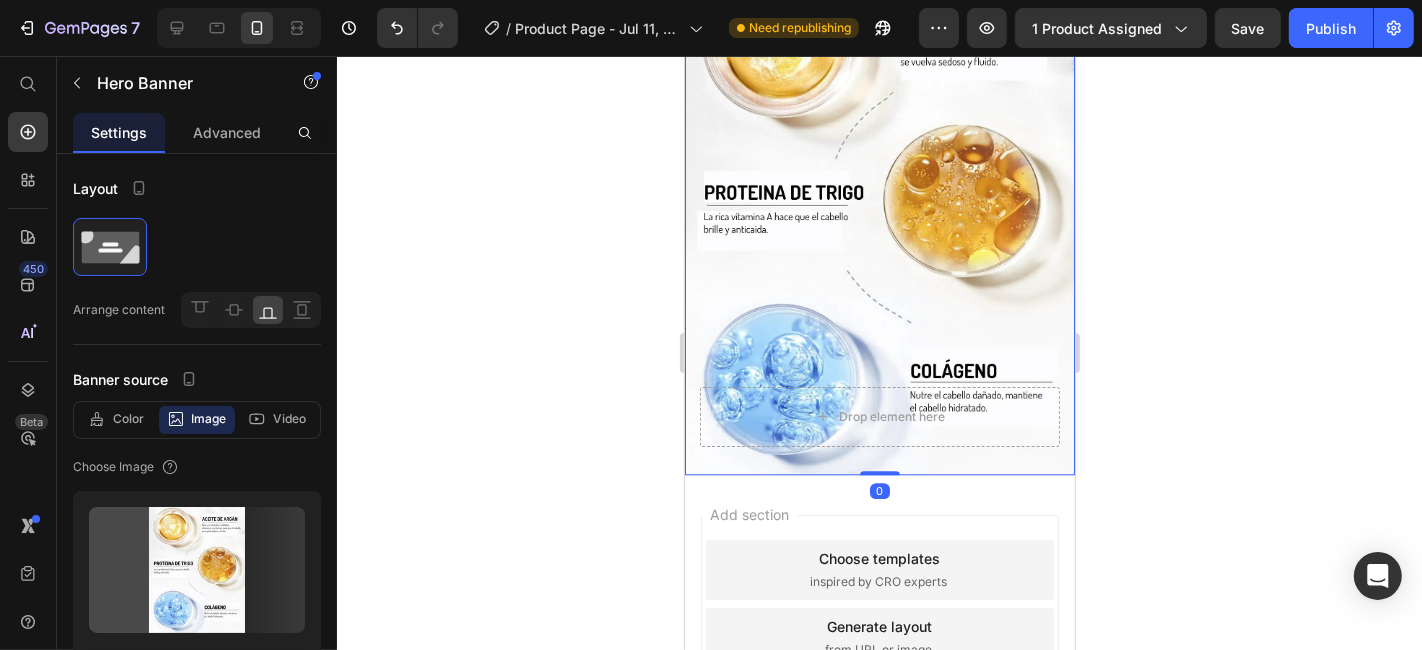 drag, startPoint x: 878, startPoint y: 408, endPoint x: 880, endPoint y: 383, distance: 25.079872 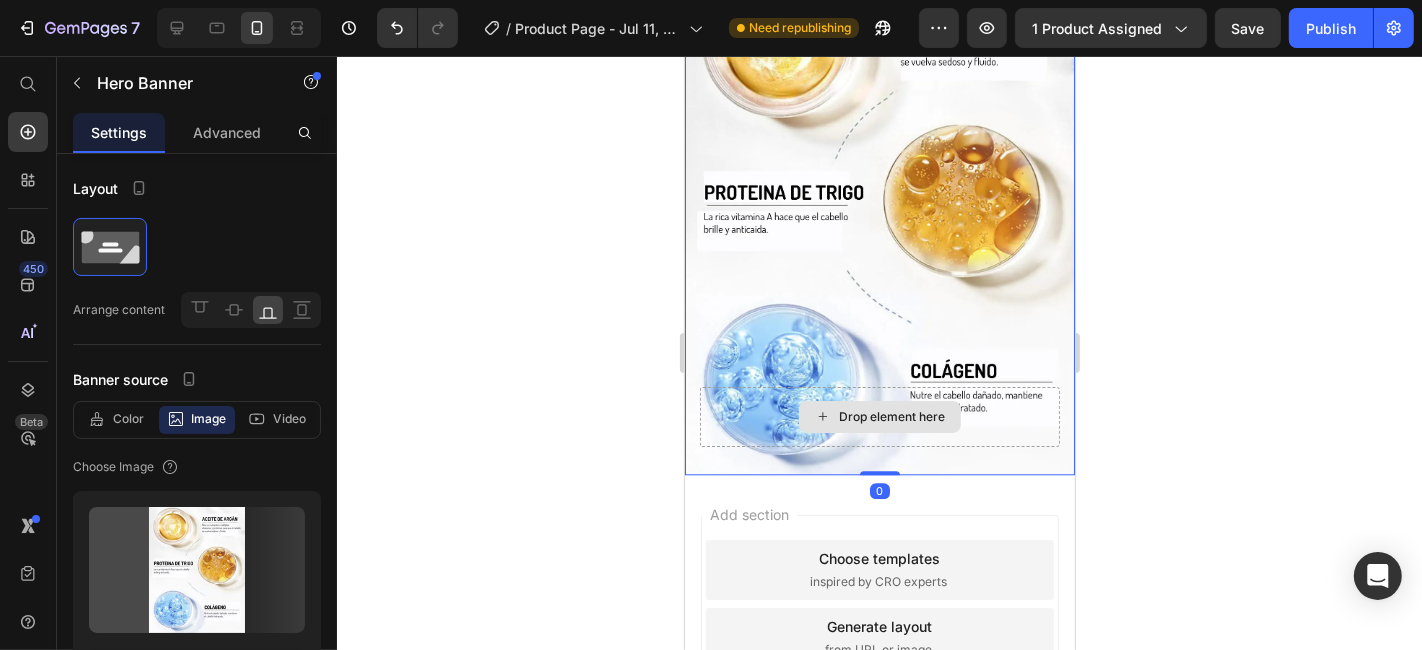 drag, startPoint x: 873, startPoint y: 405, endPoint x: 873, endPoint y: 373, distance: 32 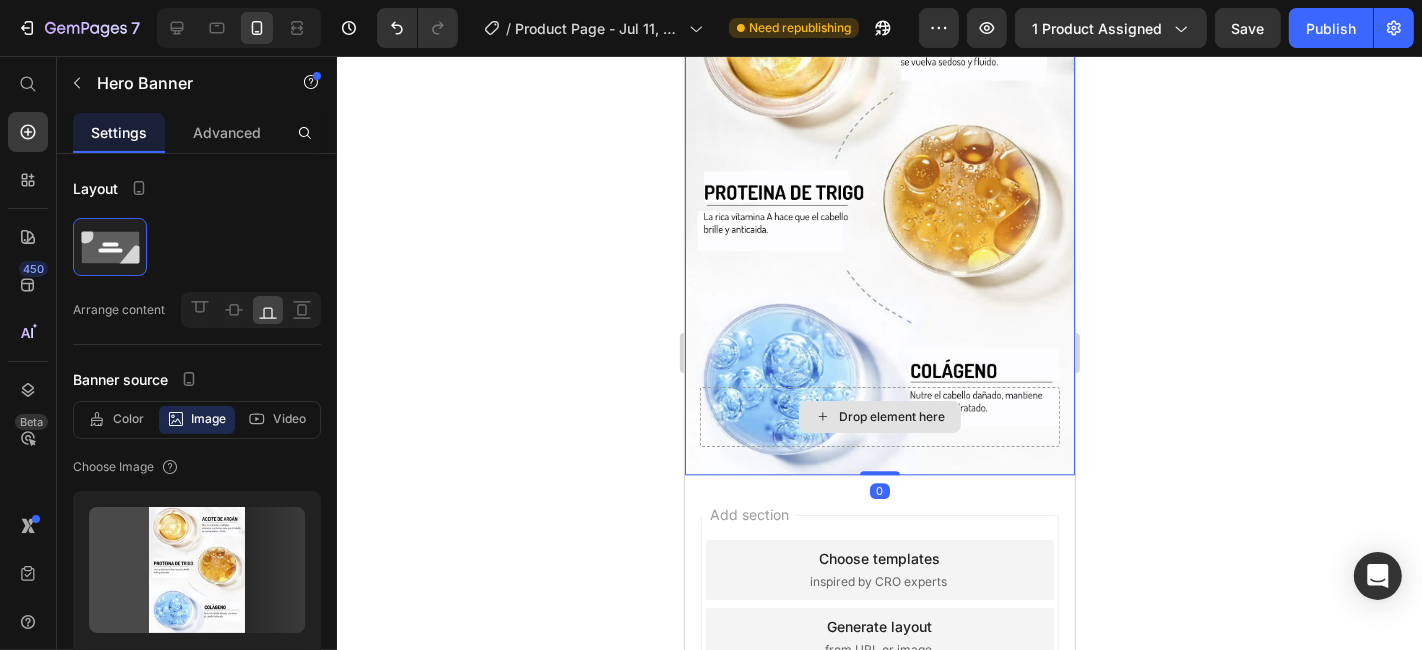 click on "Drop element here Hero Banner   0" at bounding box center (879, 218) 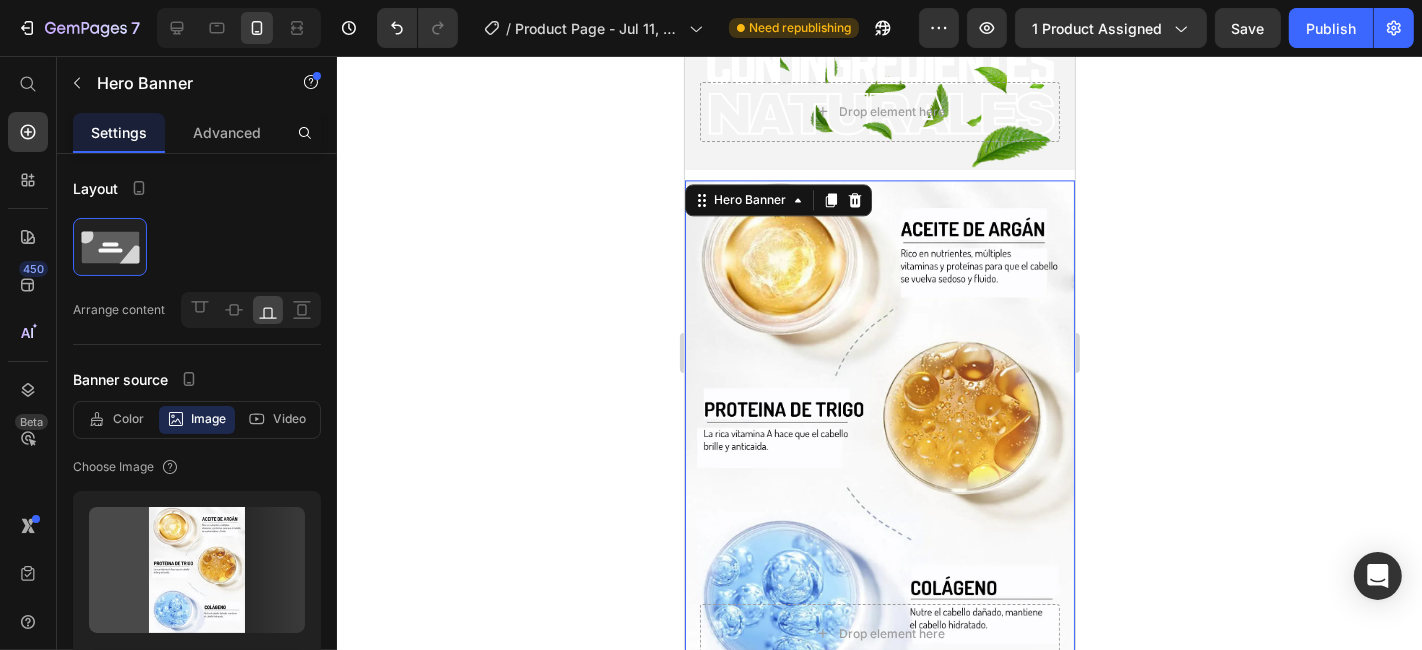 scroll, scrollTop: 3843, scrollLeft: 0, axis: vertical 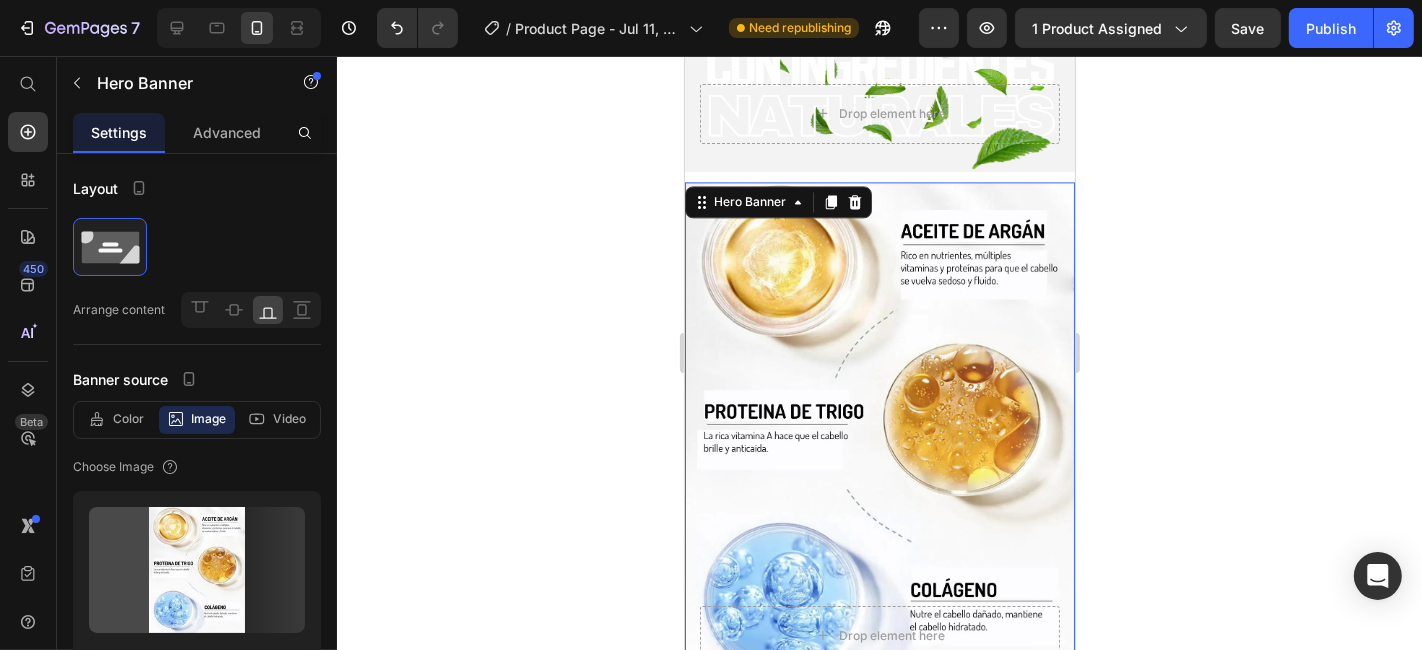 click 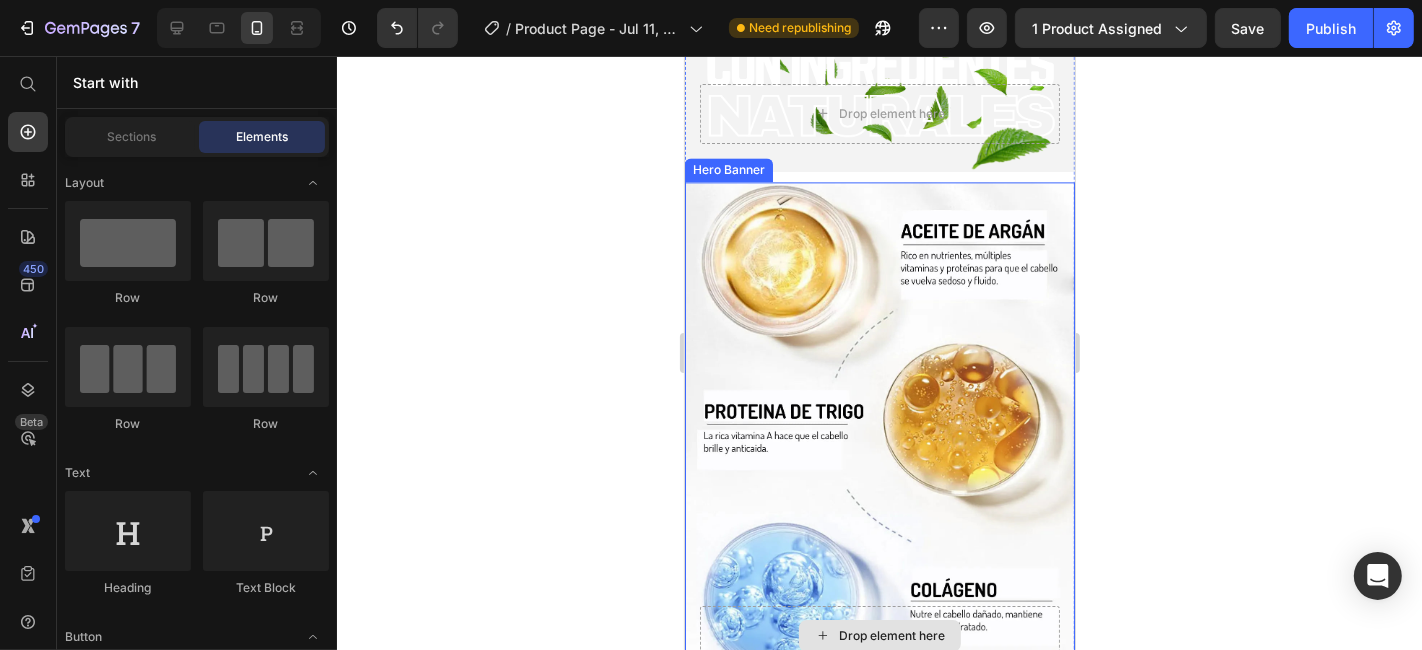 click on "Drop element here" at bounding box center (879, 635) 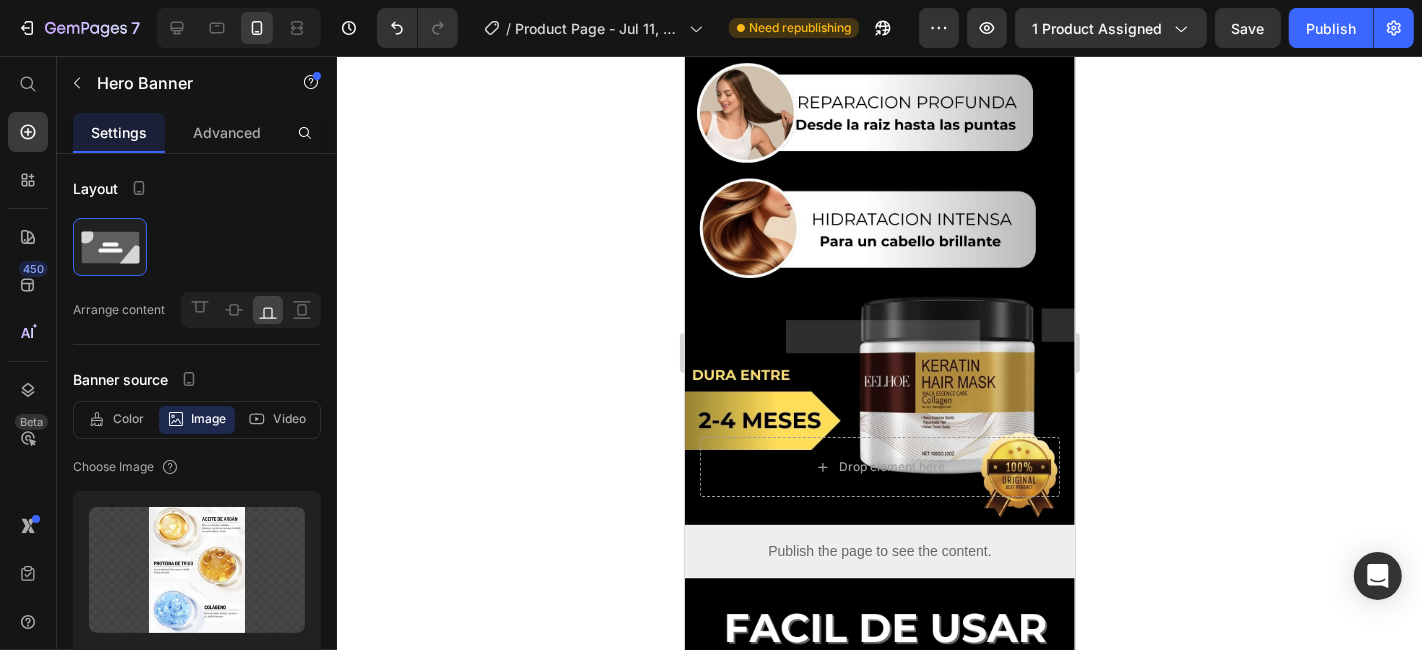 scroll, scrollTop: 0, scrollLeft: 0, axis: both 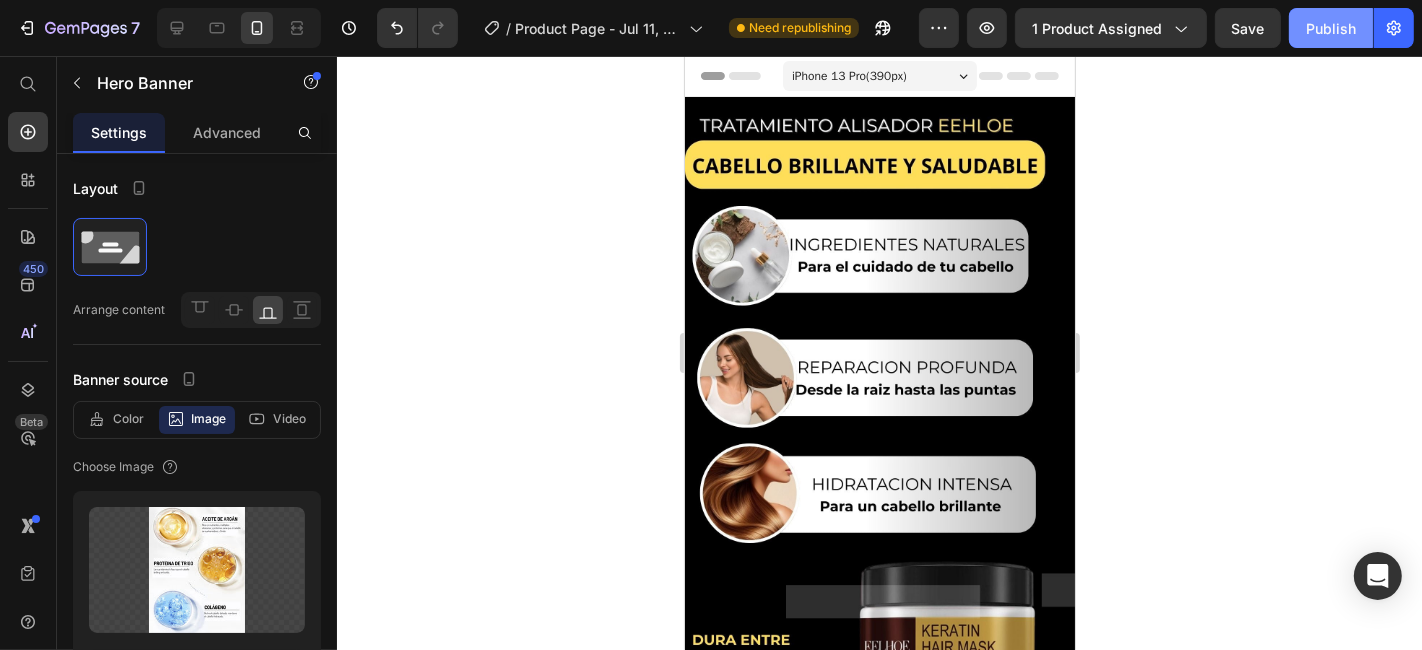 click on "Publish" 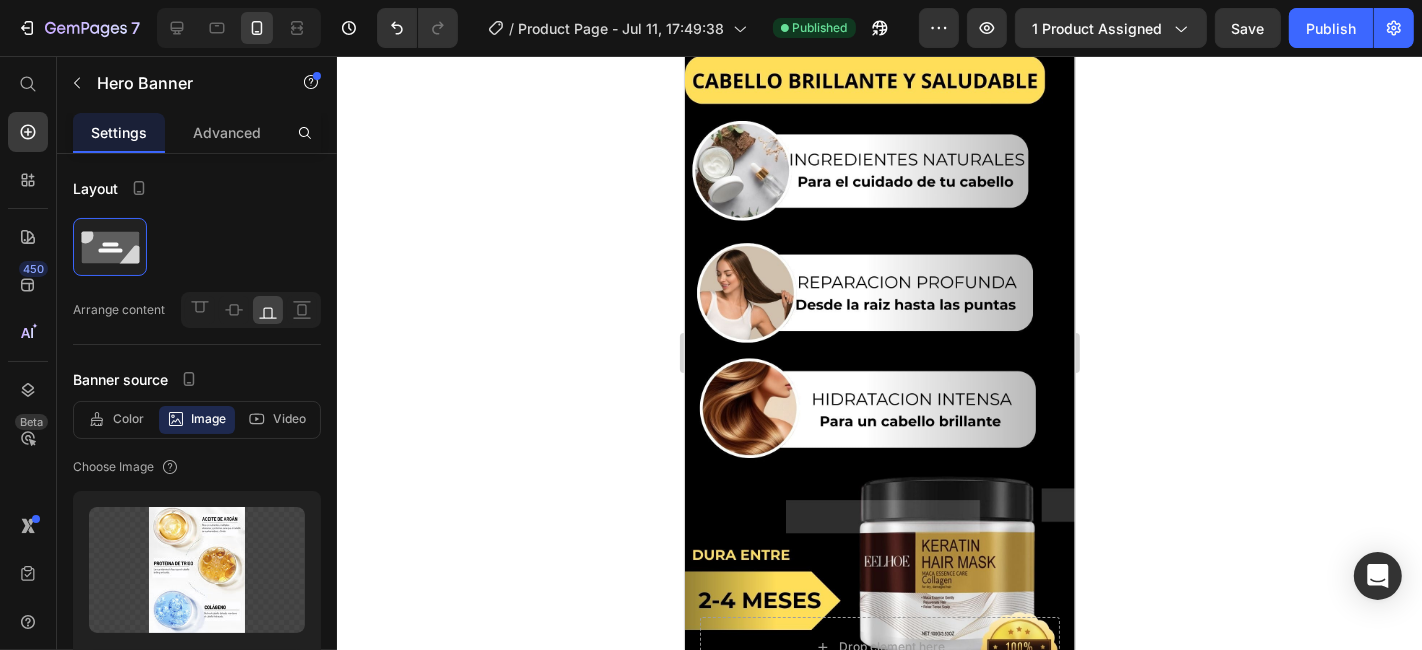 scroll, scrollTop: 0, scrollLeft: 0, axis: both 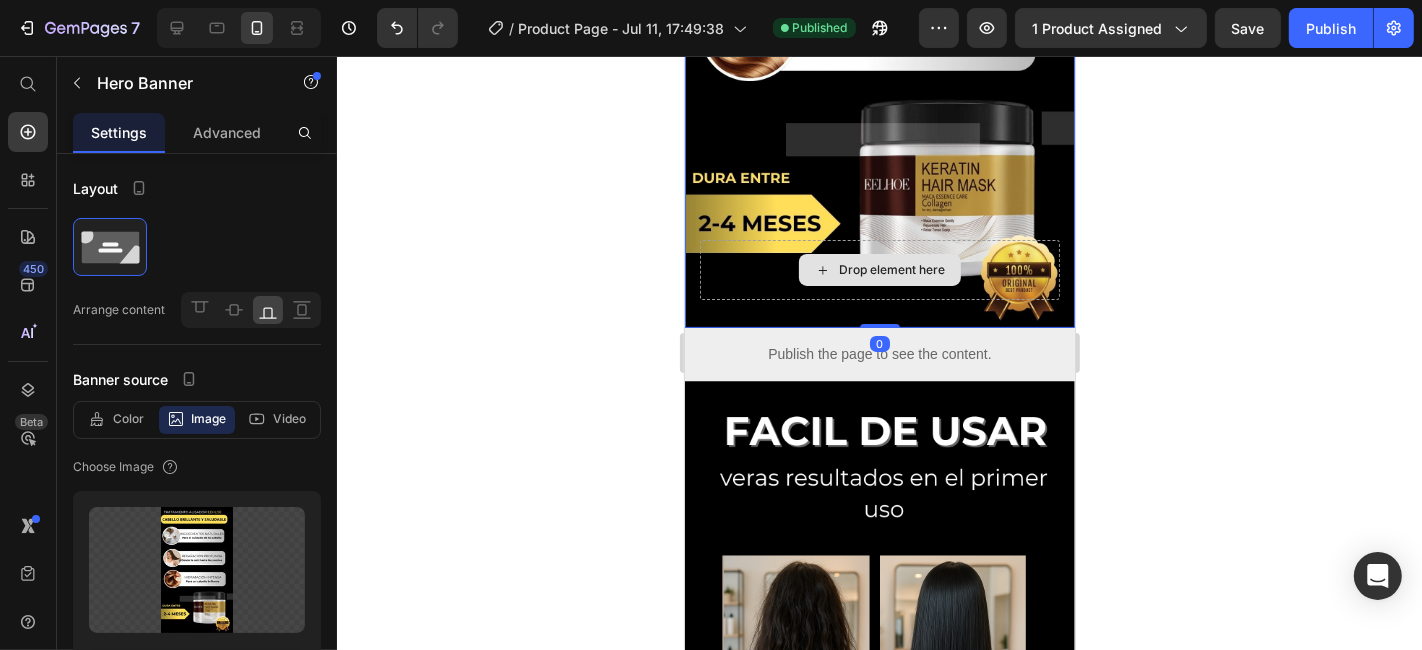 drag, startPoint x: 875, startPoint y: 294, endPoint x: 870, endPoint y: 254, distance: 40.311287 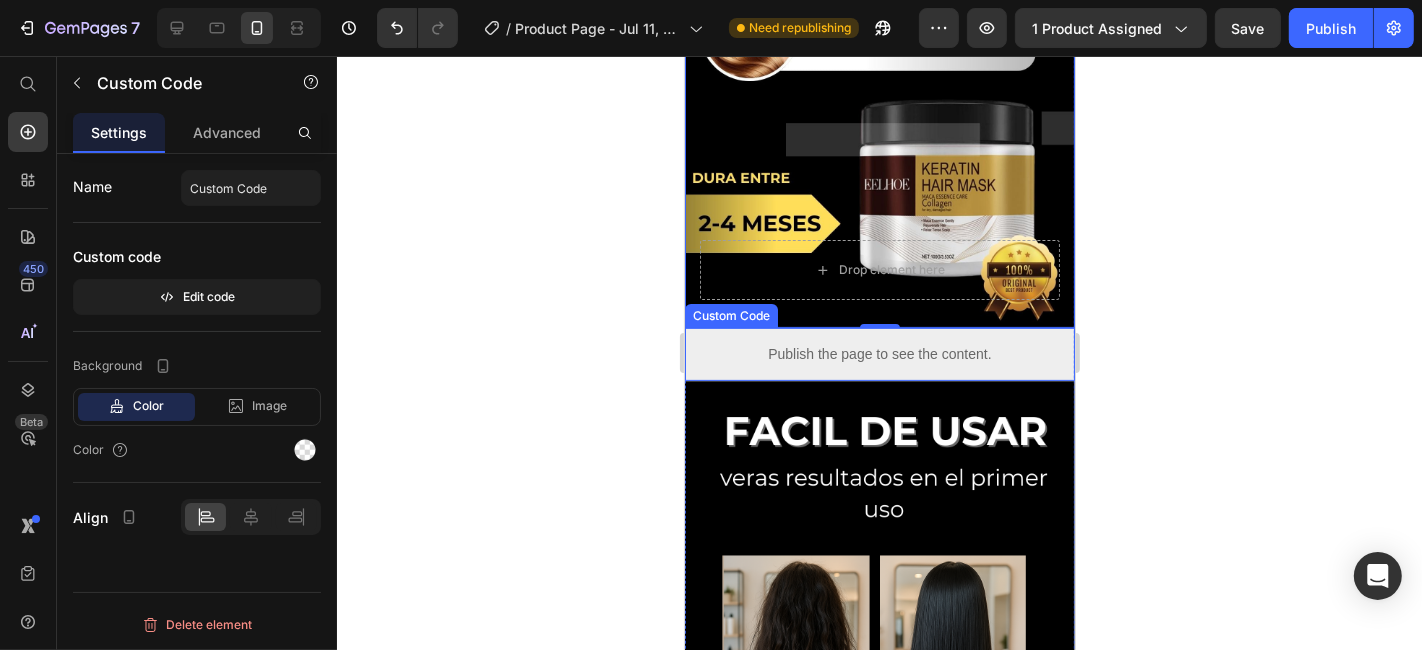 click on "Publish the page to see the content." at bounding box center [879, 353] 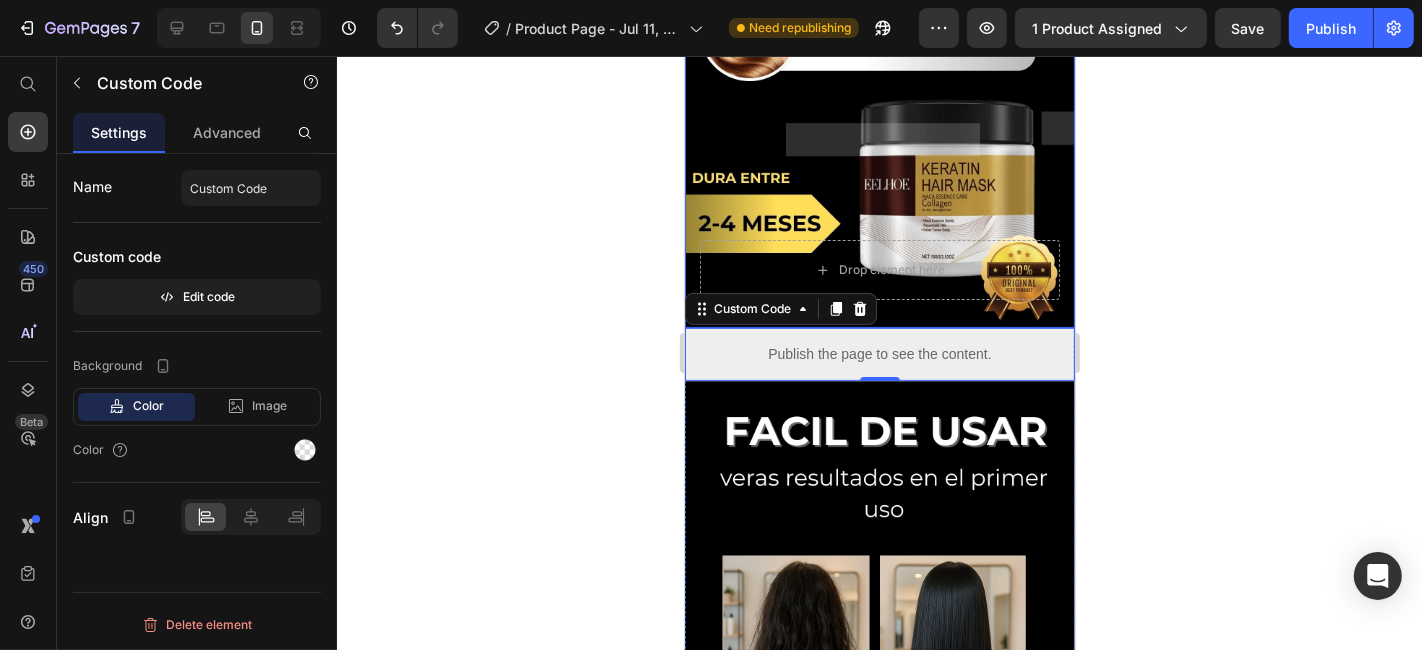click on "Drop element here" at bounding box center [879, 269] 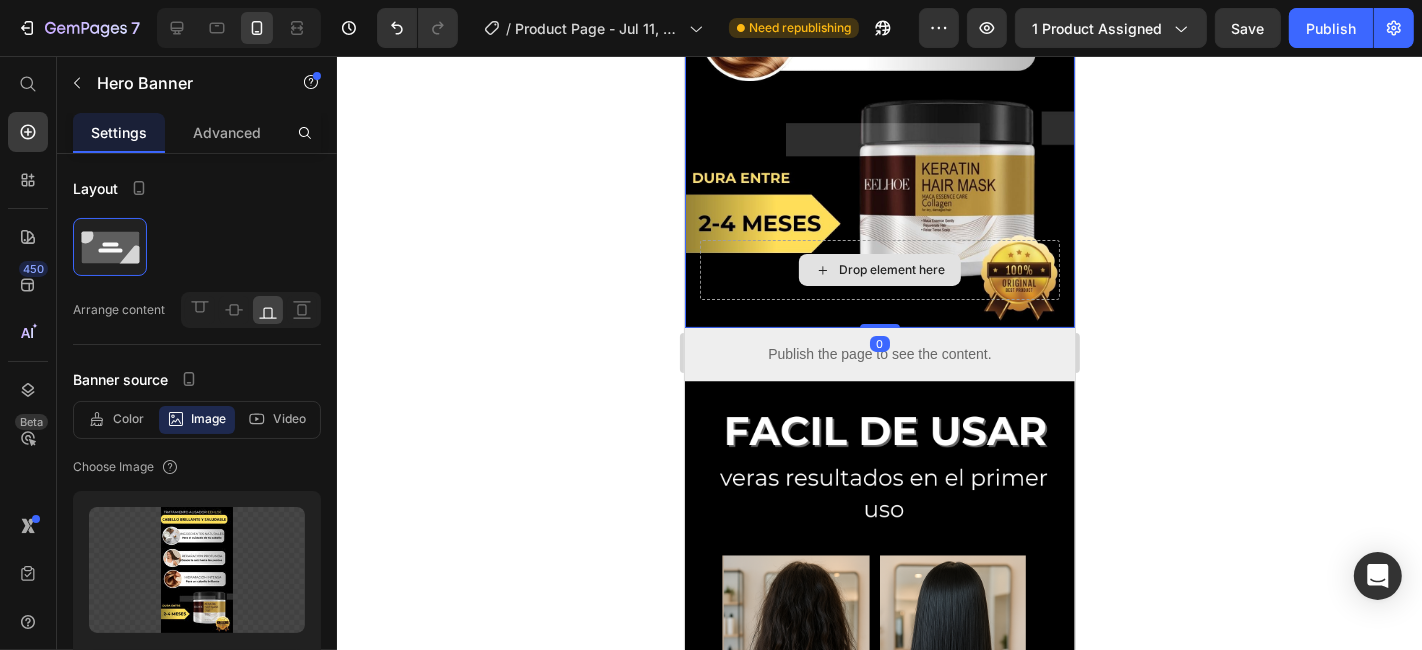 drag, startPoint x: 875, startPoint y: 292, endPoint x: 875, endPoint y: 256, distance: 36 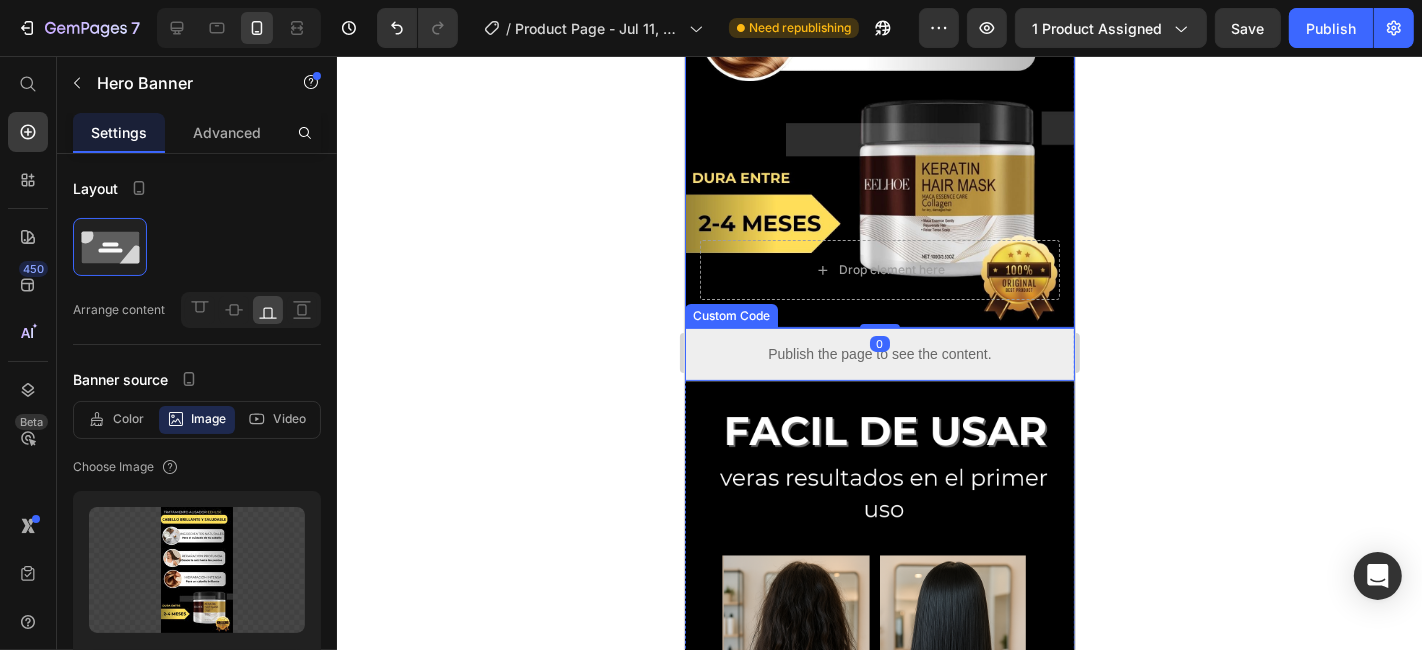 click on "Publish the page to see the content." at bounding box center (879, 353) 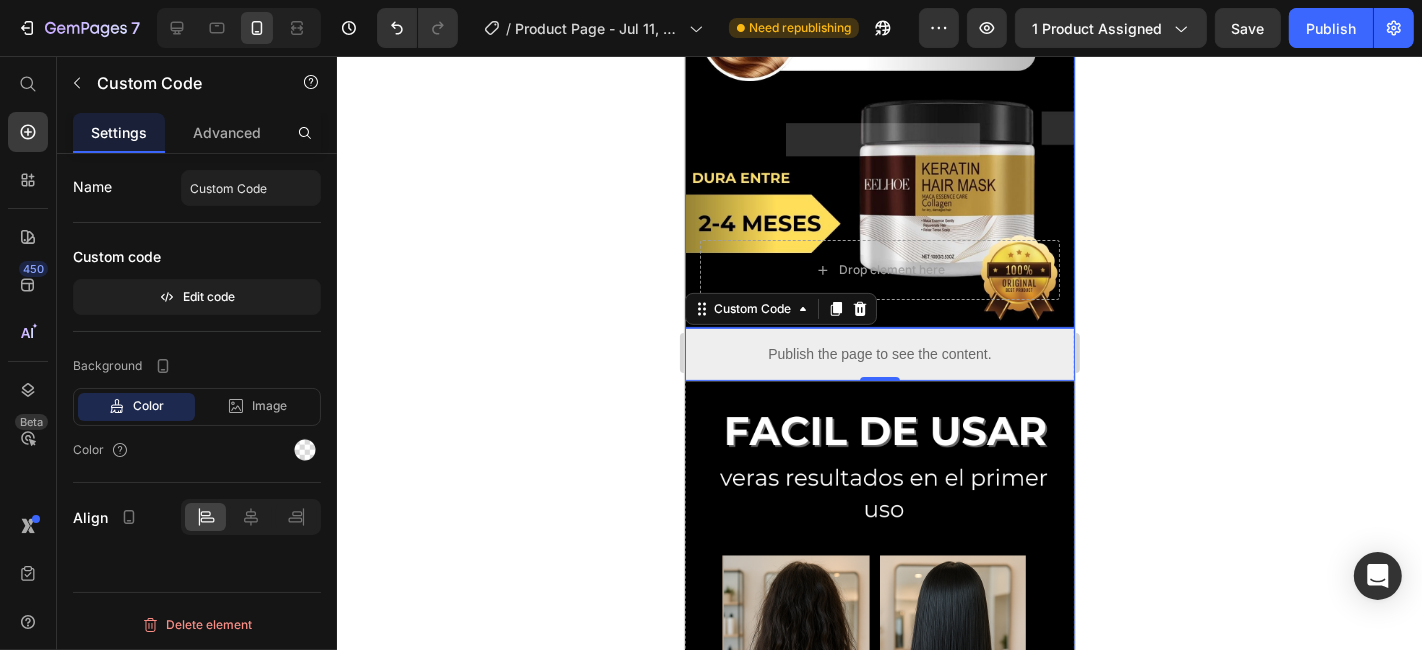 click on "Drop element here" at bounding box center [879, 269] 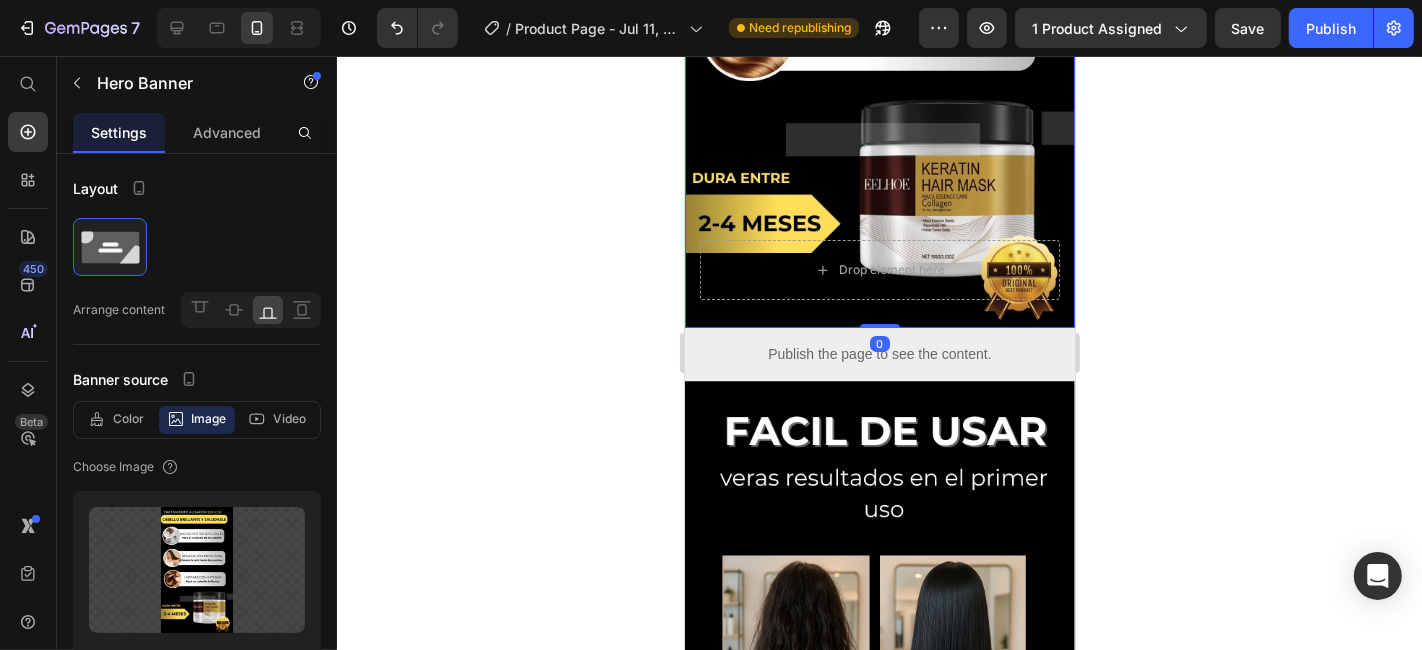 drag, startPoint x: 880, startPoint y: 291, endPoint x: 878, endPoint y: 267, distance: 24.083189 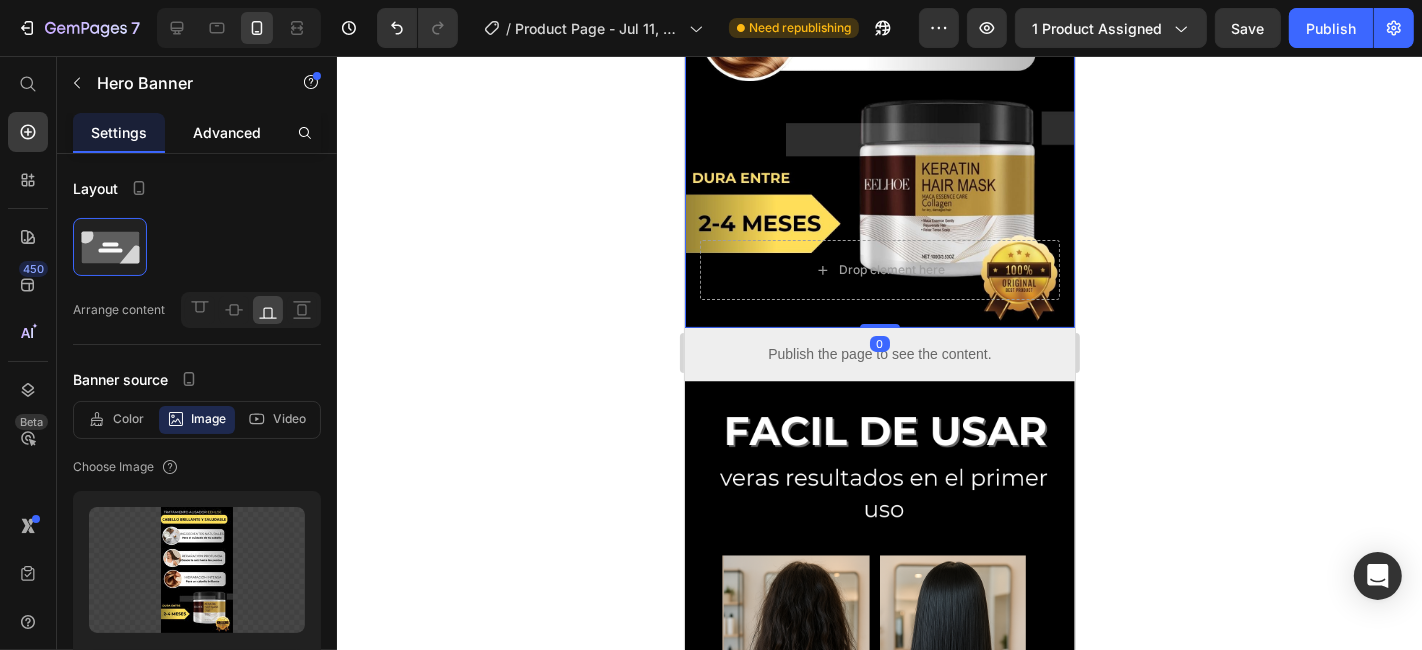 click on "Advanced" at bounding box center (227, 132) 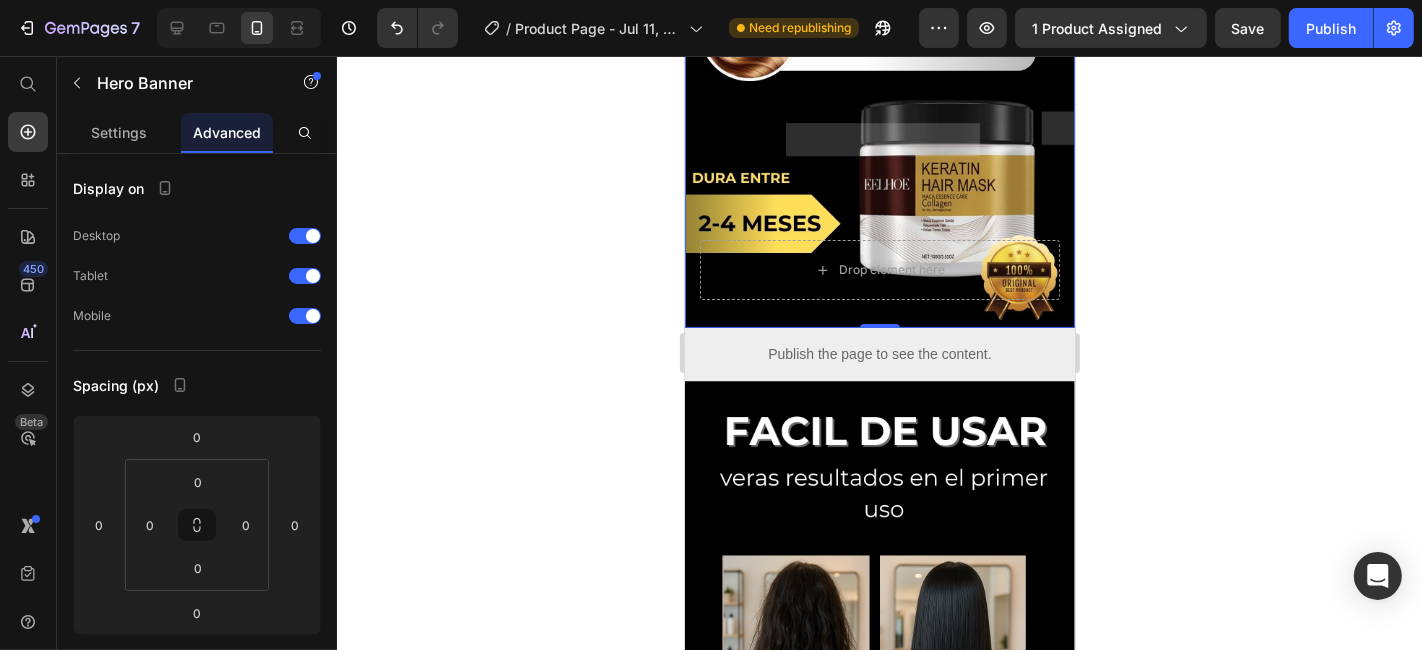 click on "Drop element here" at bounding box center (879, 269) 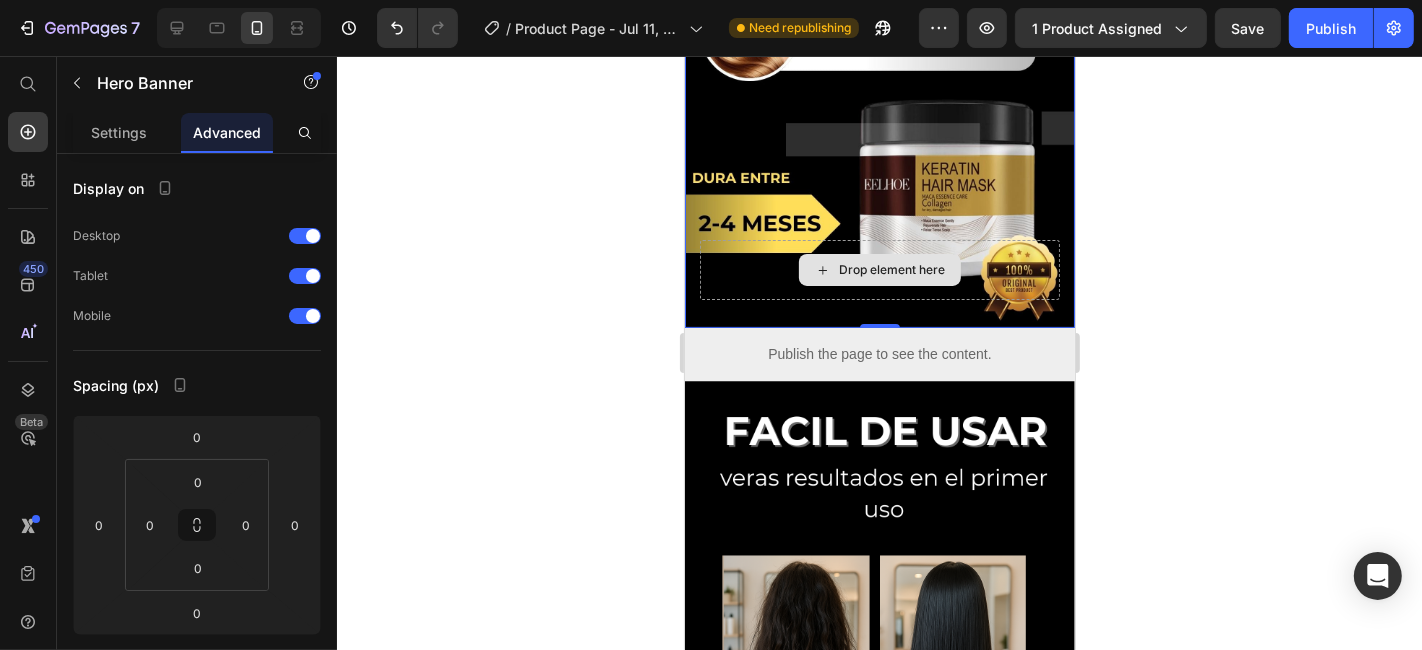 click on "Drop element here" at bounding box center [879, 269] 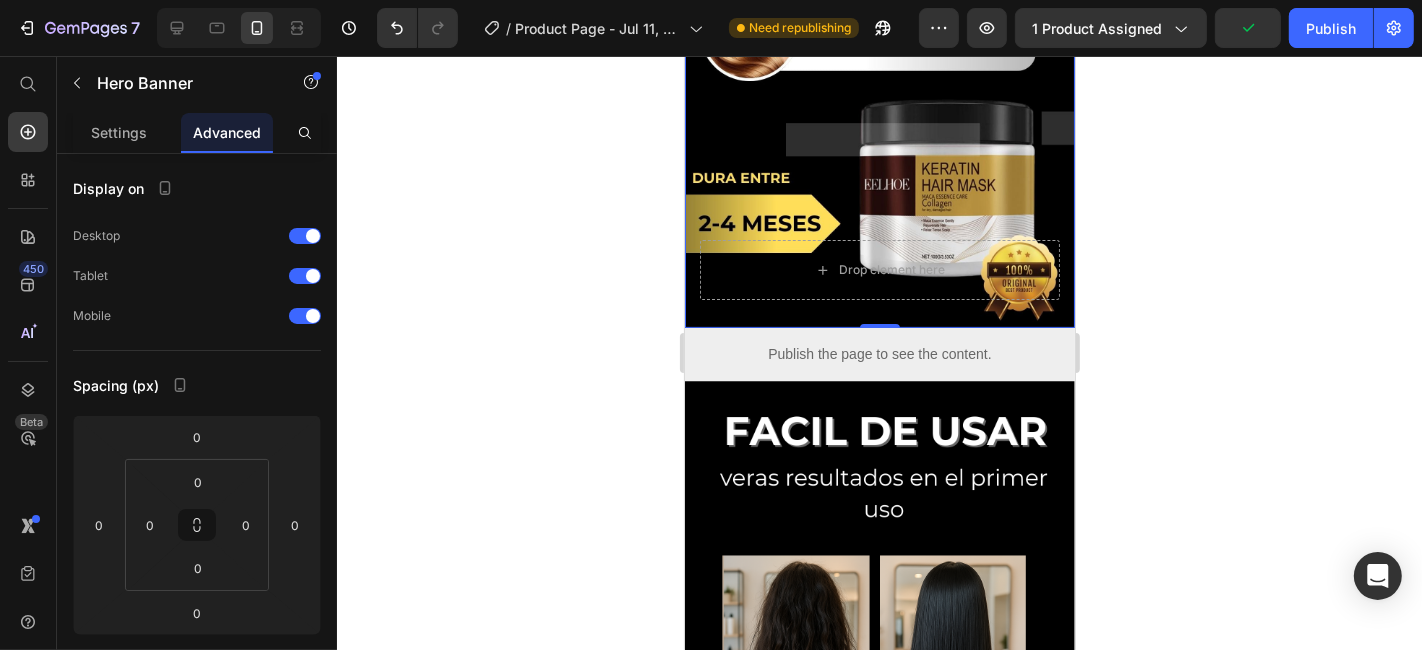 click on "Drop element here" at bounding box center (879, 269) 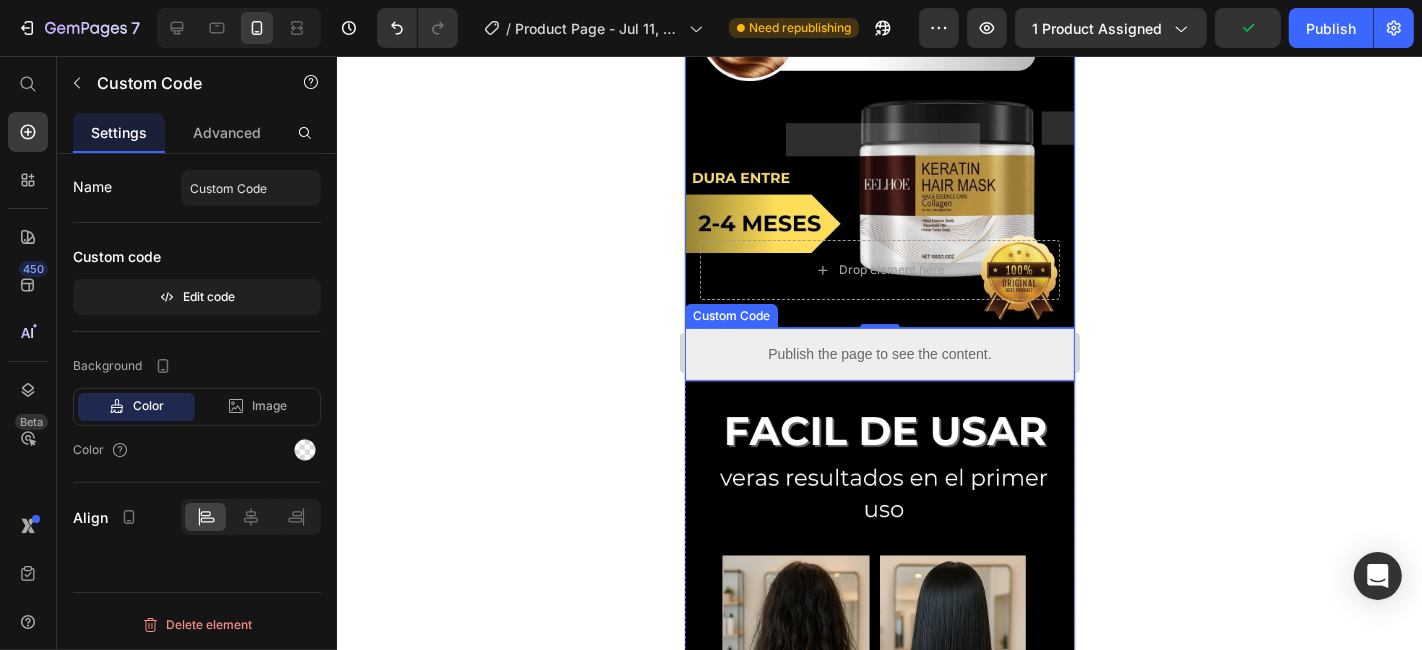 click on "Publish the page to see the content." at bounding box center [879, 353] 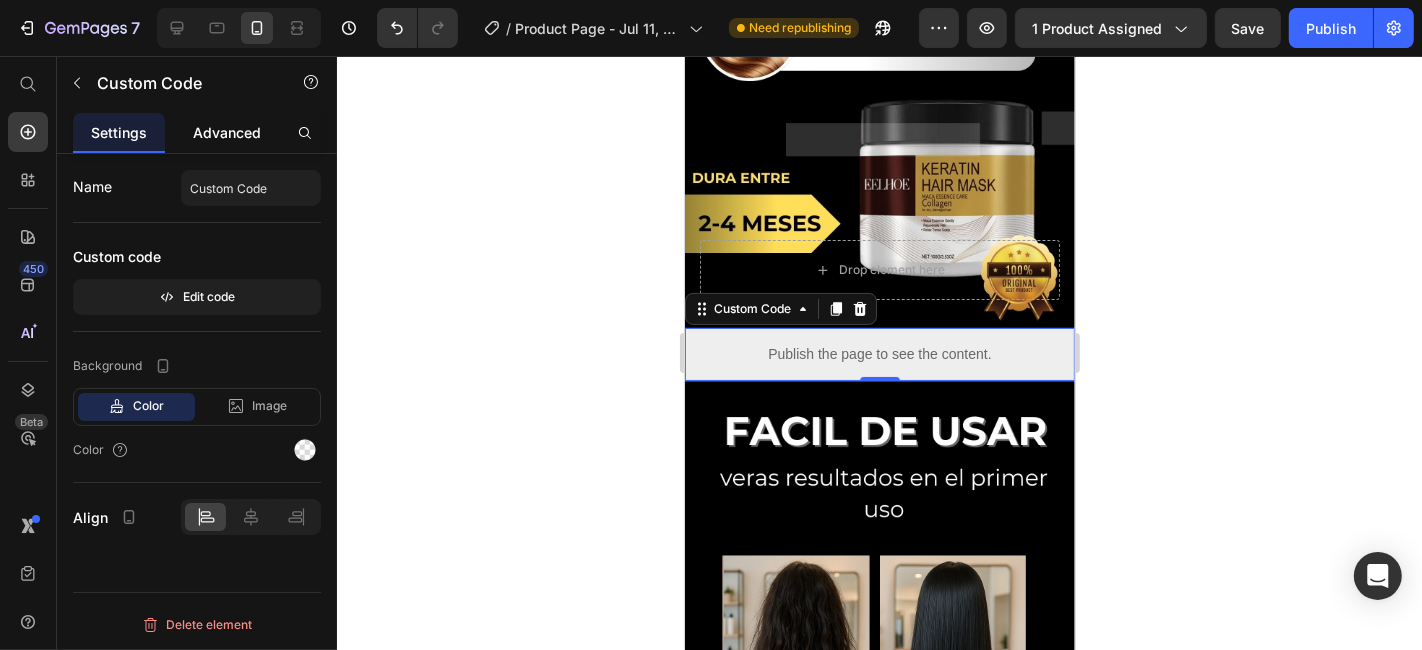 click on "Advanced" at bounding box center (227, 132) 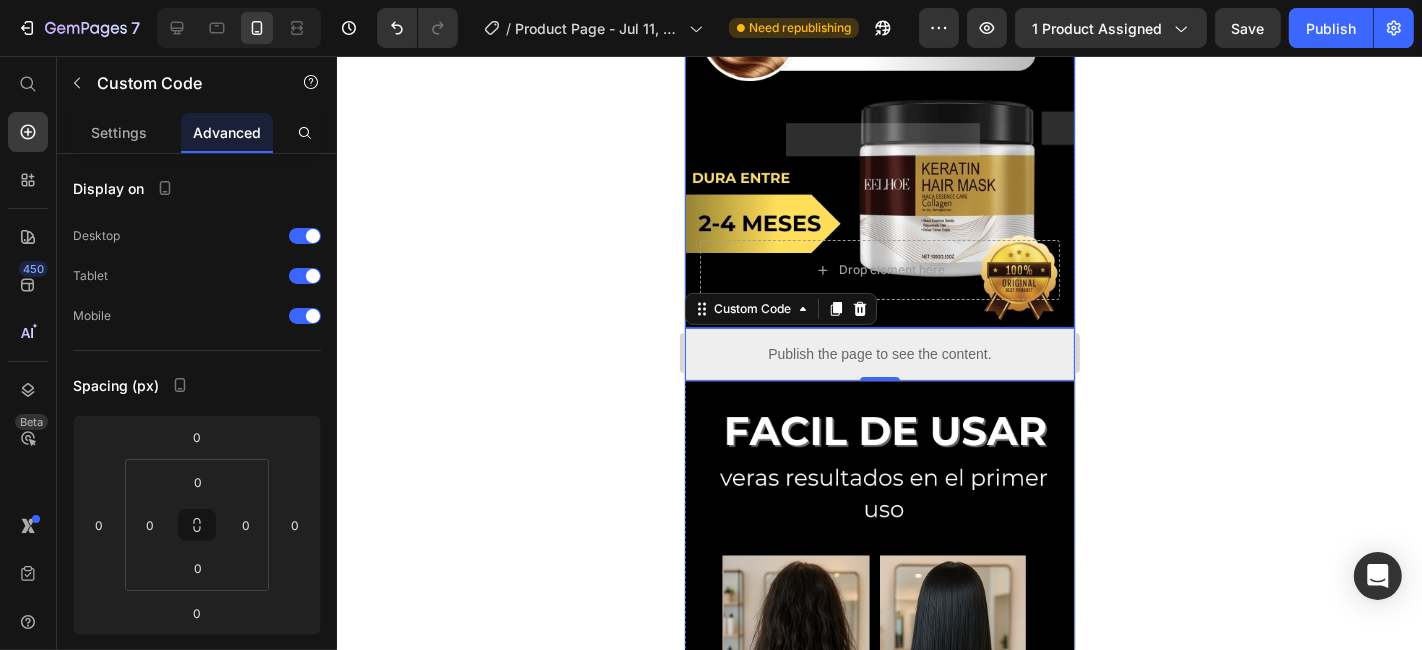 click on "Drop element here" at bounding box center (879, 269) 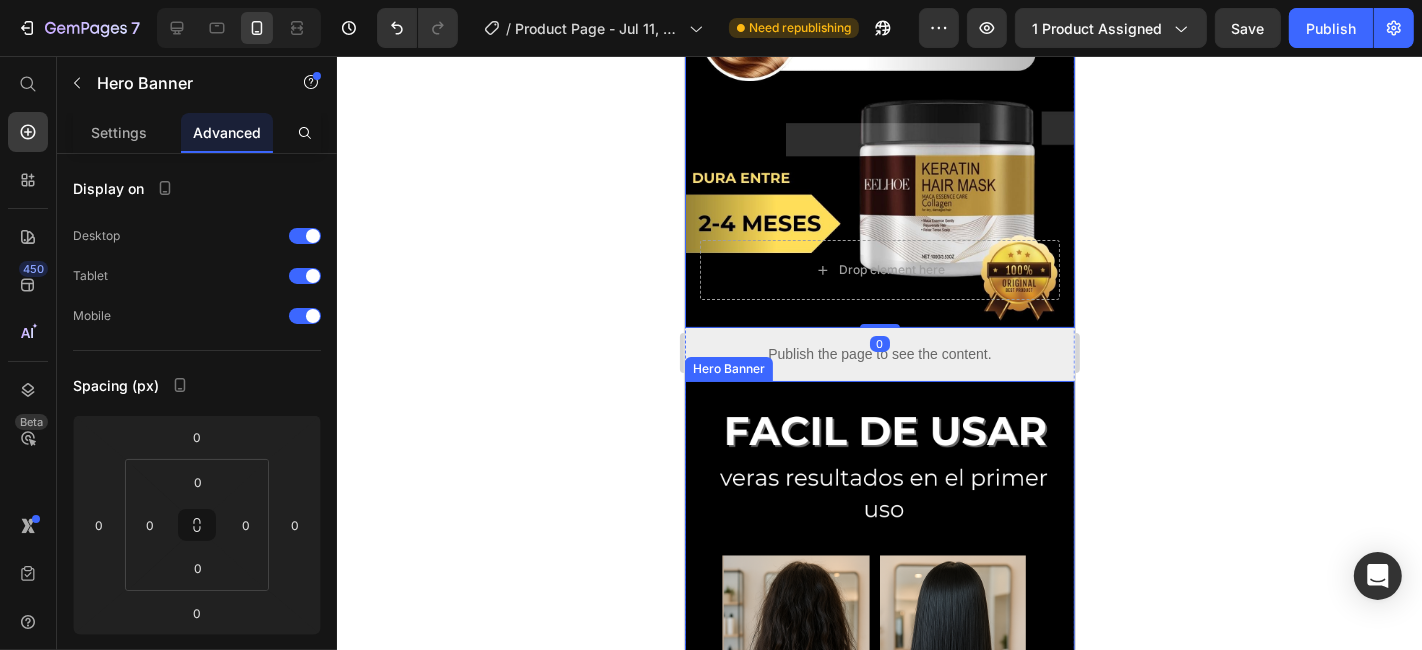 click at bounding box center [879, 624] 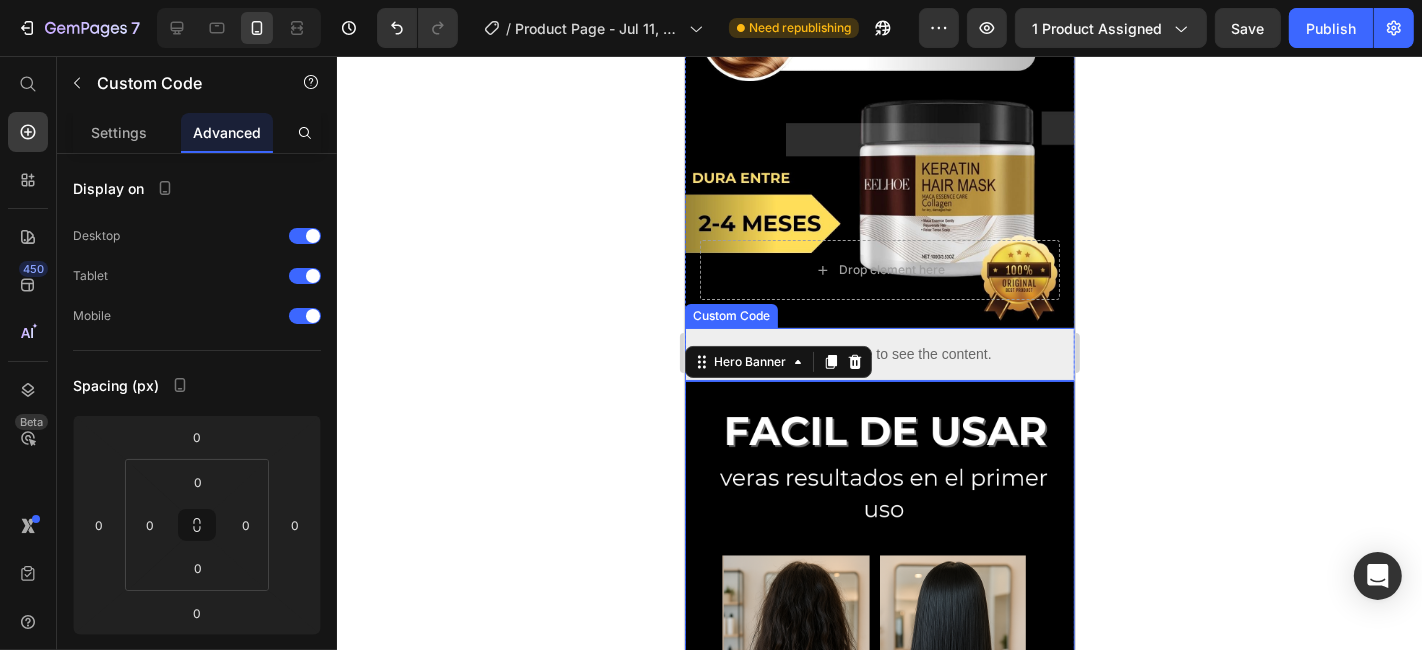 click on "Publish the page to see the content." at bounding box center [879, 353] 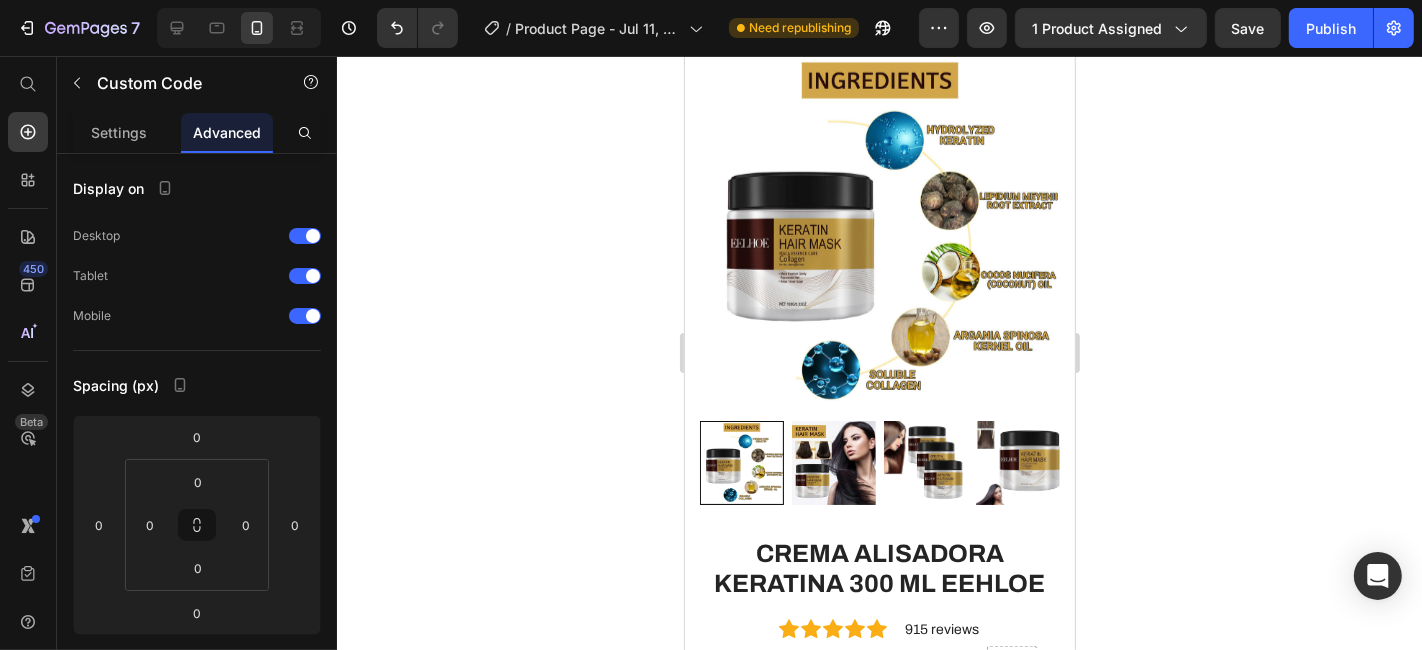 scroll, scrollTop: 1291, scrollLeft: 0, axis: vertical 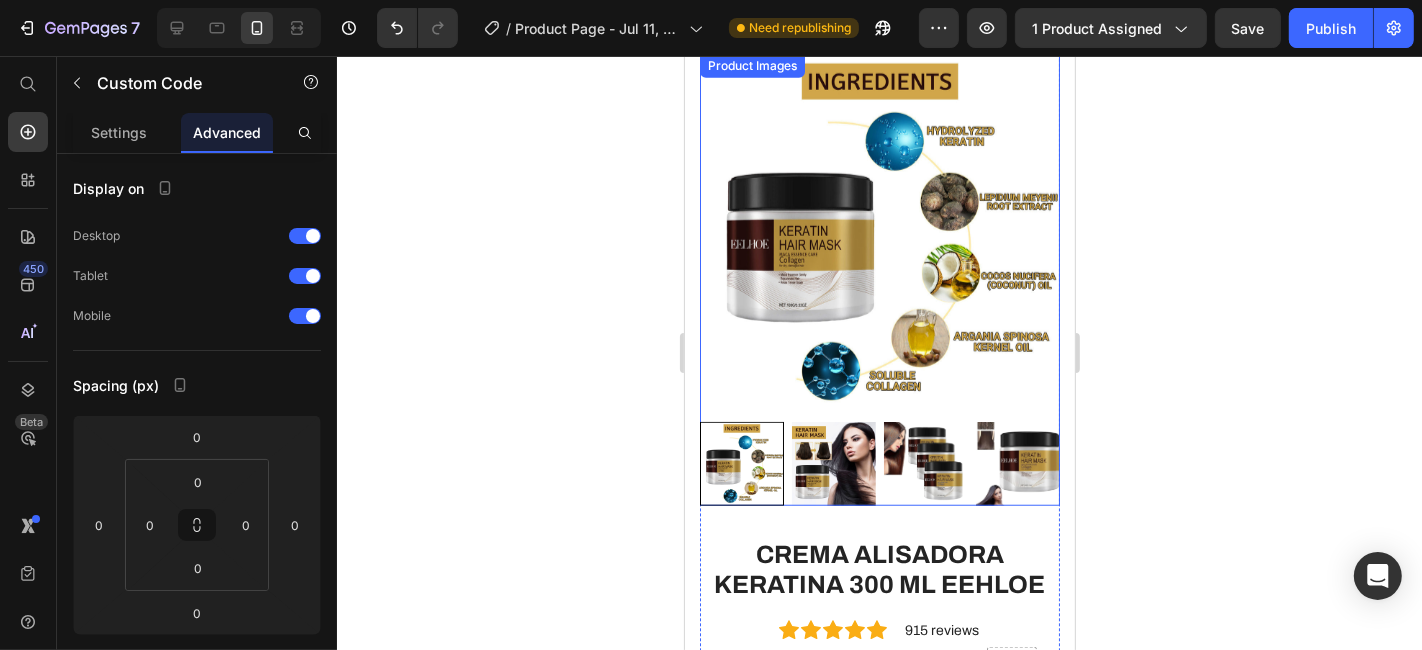 click at bounding box center (833, 463) 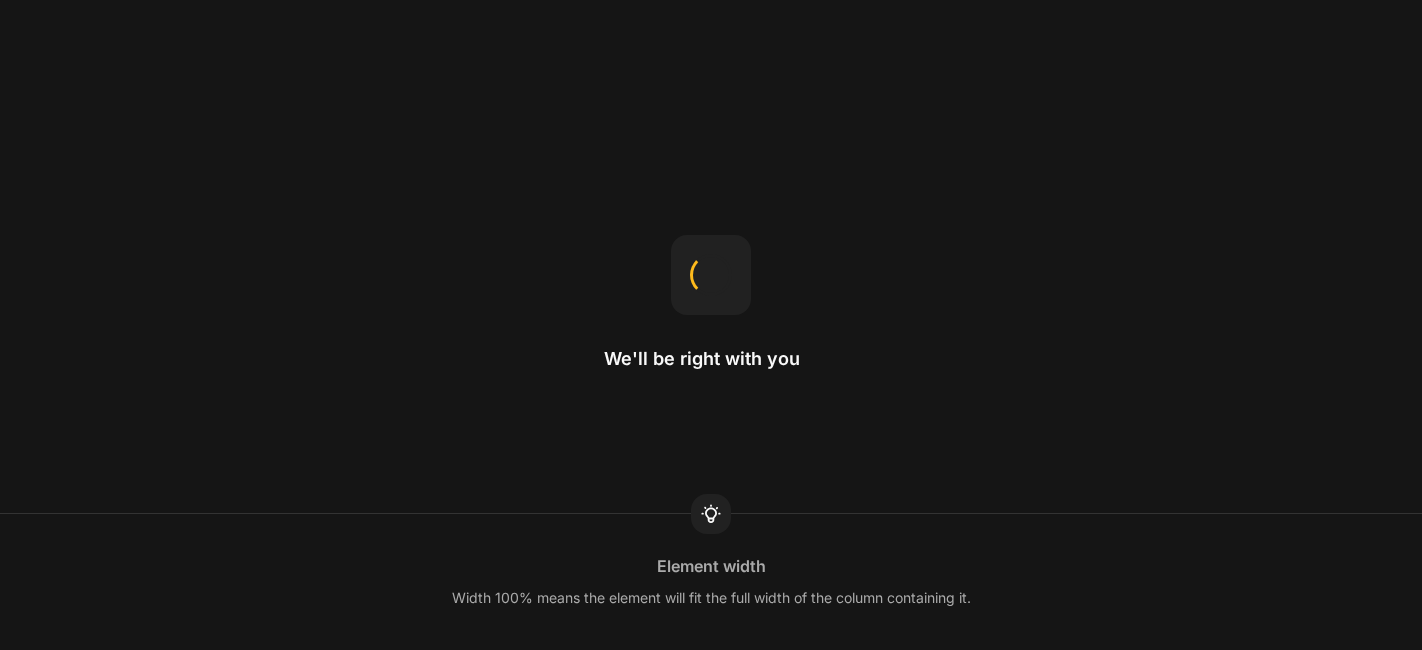 scroll, scrollTop: 0, scrollLeft: 0, axis: both 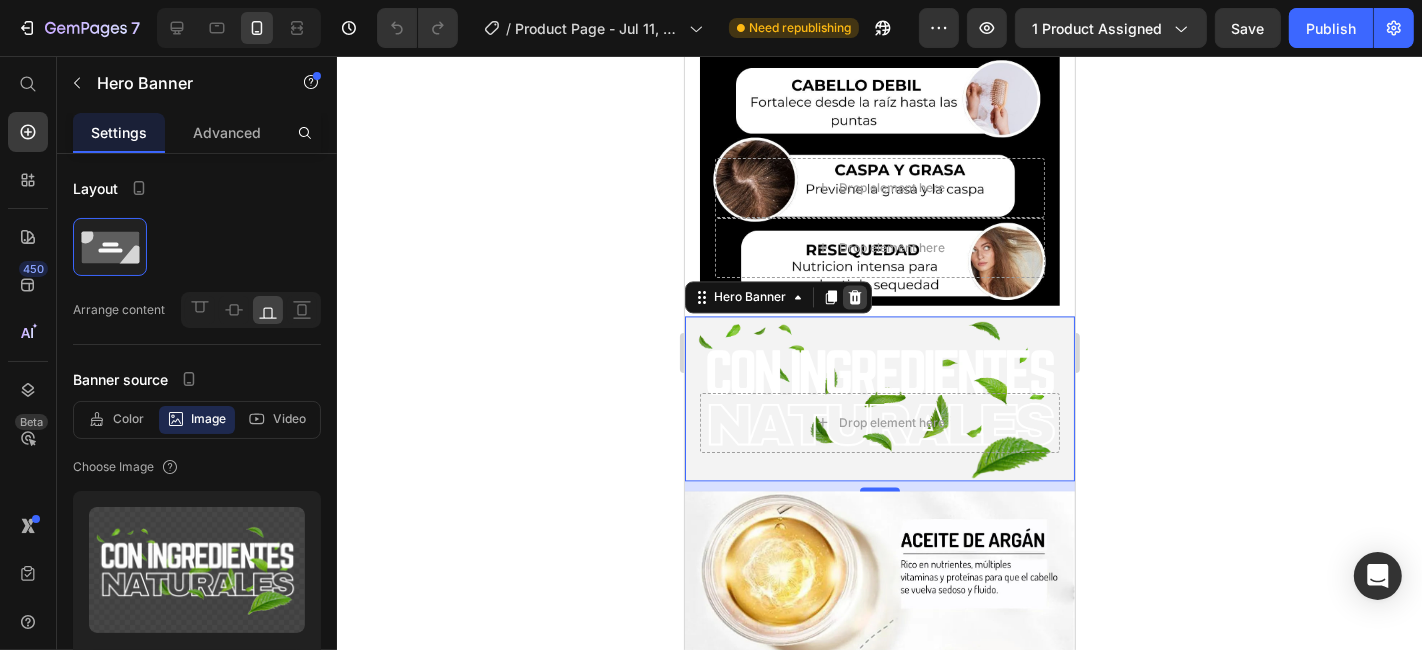 click 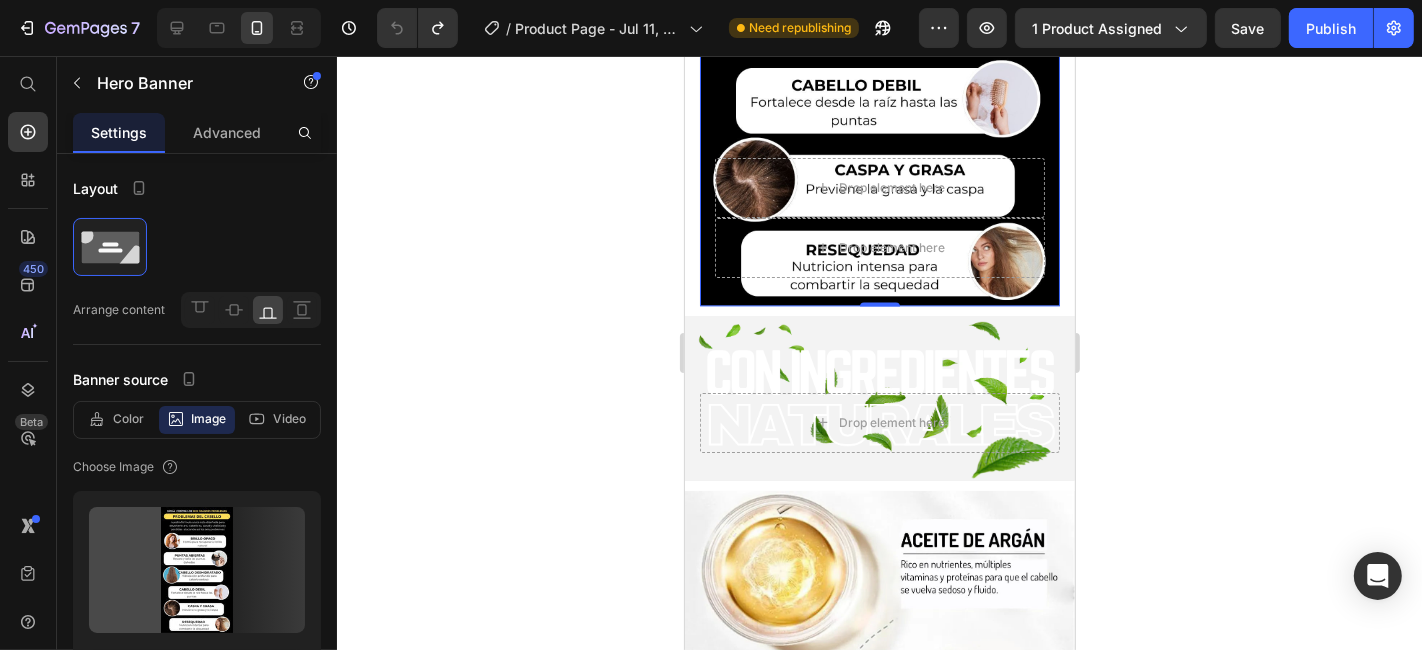 click on "Drop element here
Drop element here Row Hero Banner   0" at bounding box center [879, -15] 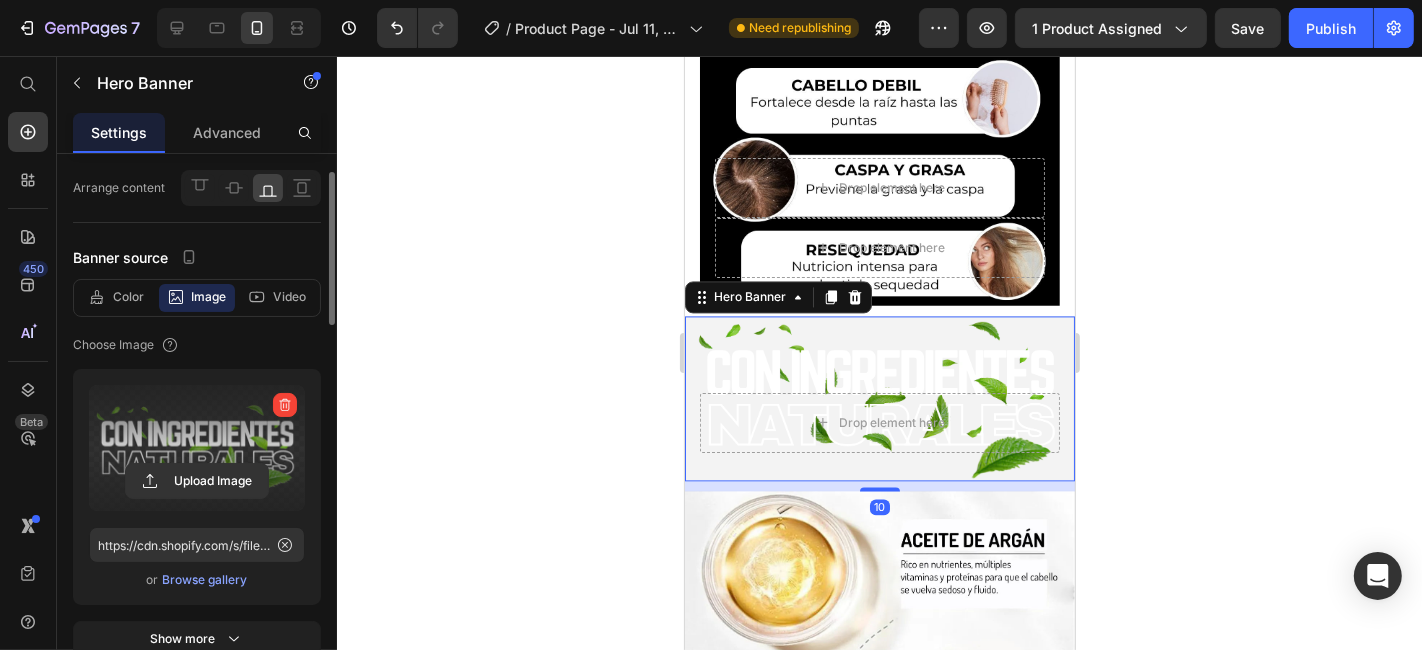 scroll, scrollTop: 125, scrollLeft: 0, axis: vertical 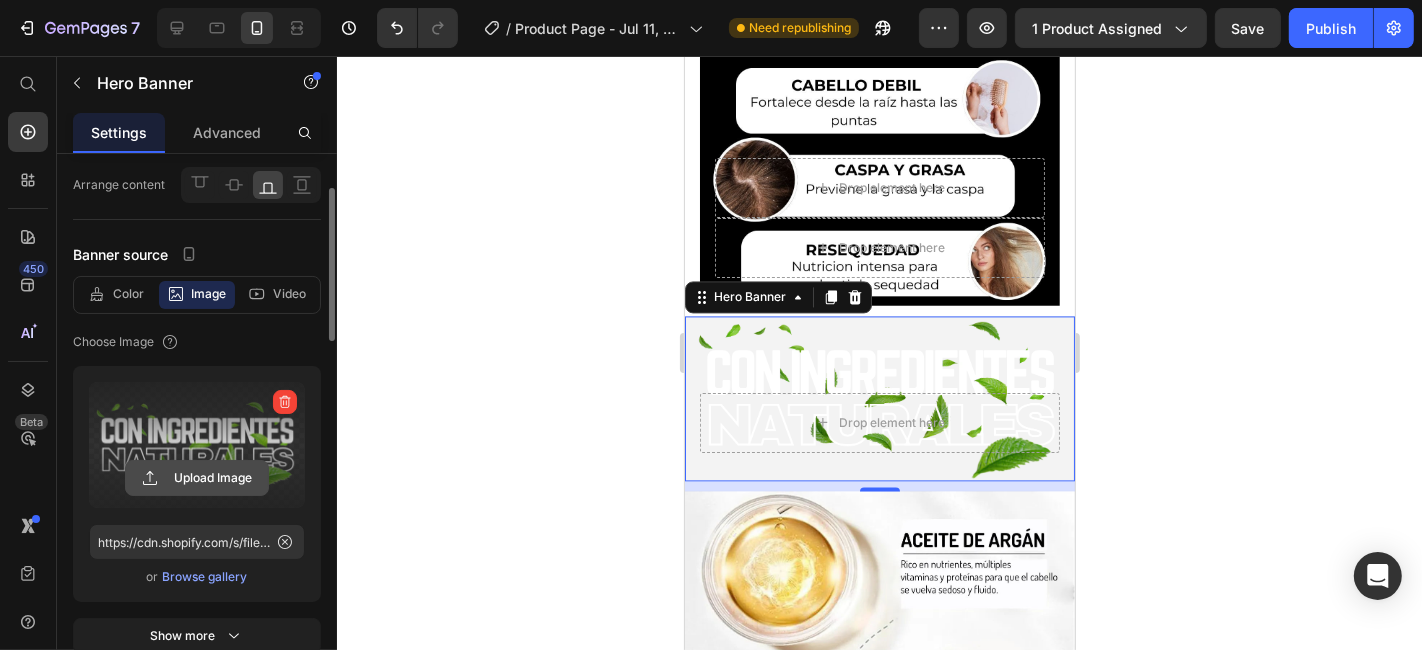 click 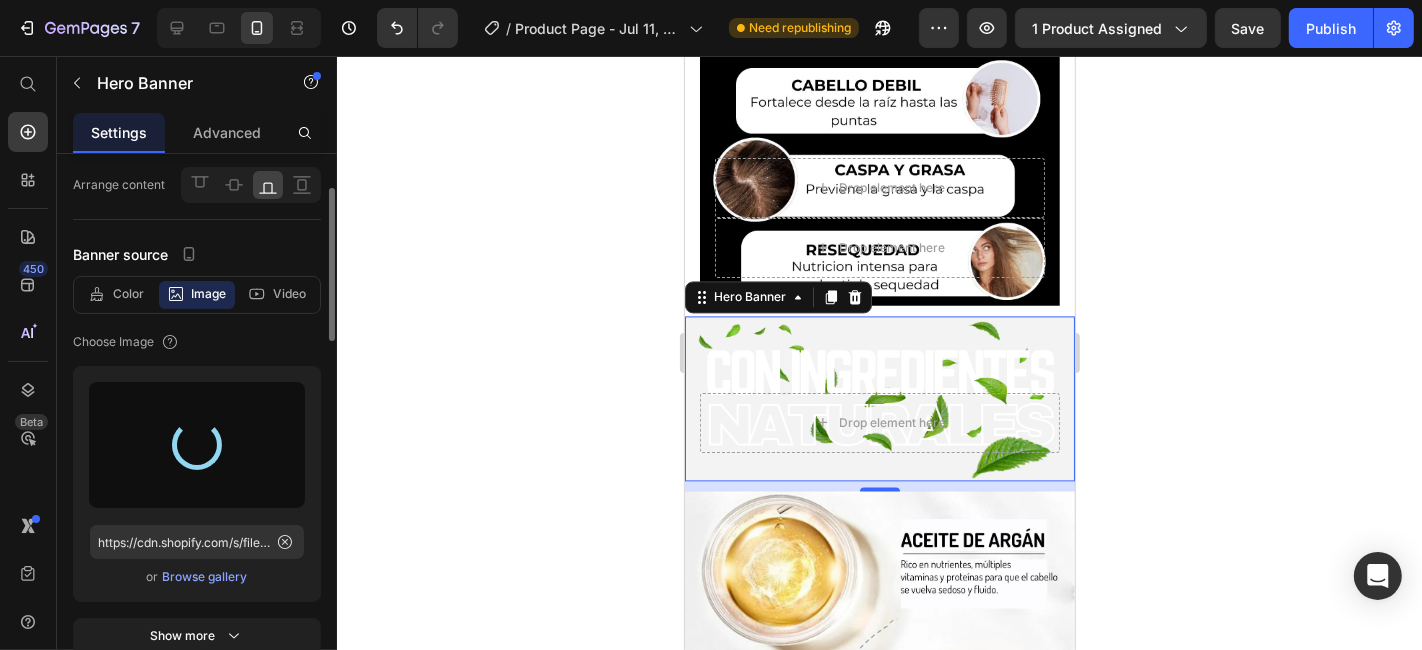 type on "https://cdn.shopify.com/s/files/1/0835/0236/7033/files/gempages_510635740900623162-9a492291-70e5-4d3e-8c65-289617d3b180.webp" 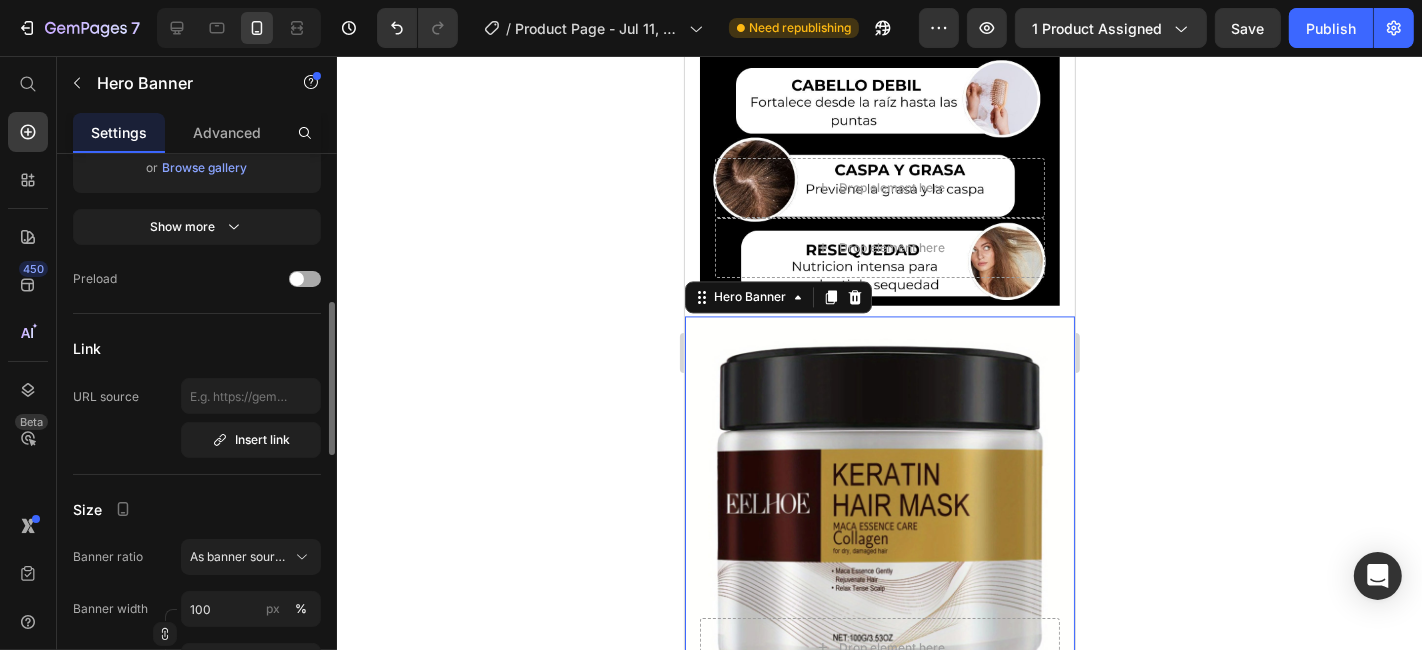 scroll, scrollTop: 706, scrollLeft: 0, axis: vertical 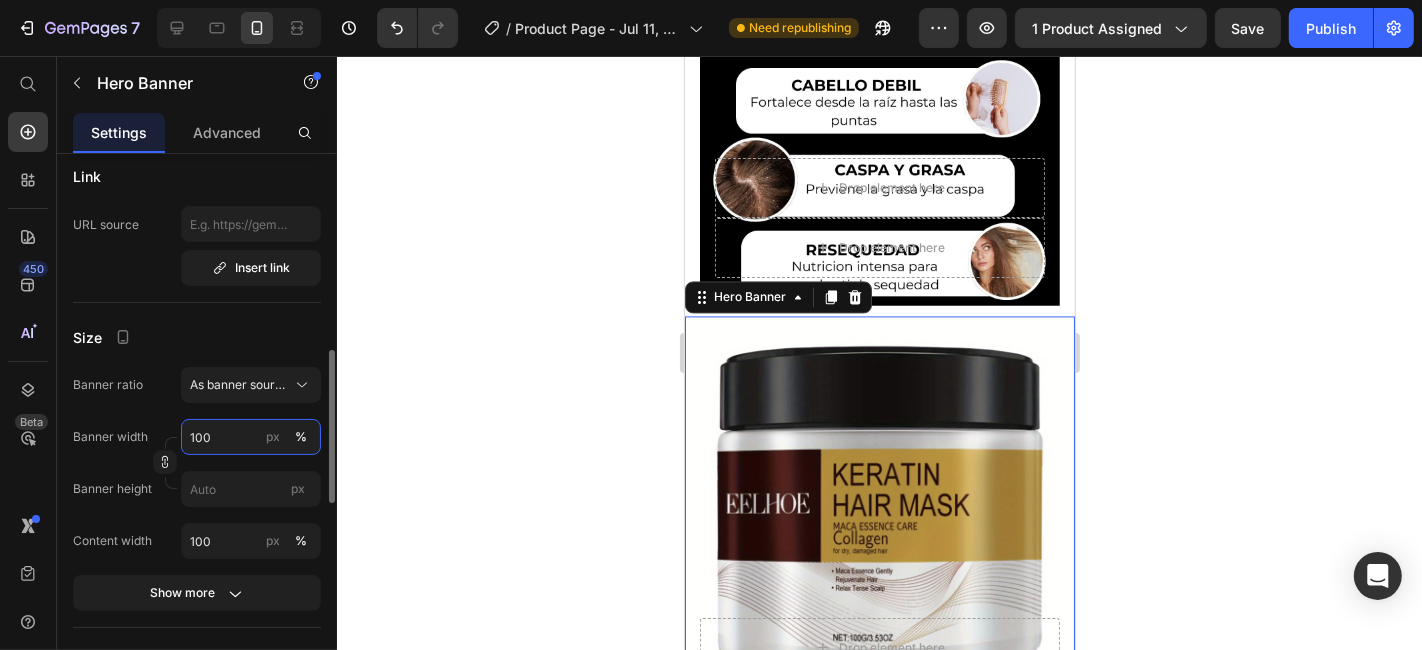 click on "100" at bounding box center (251, 437) 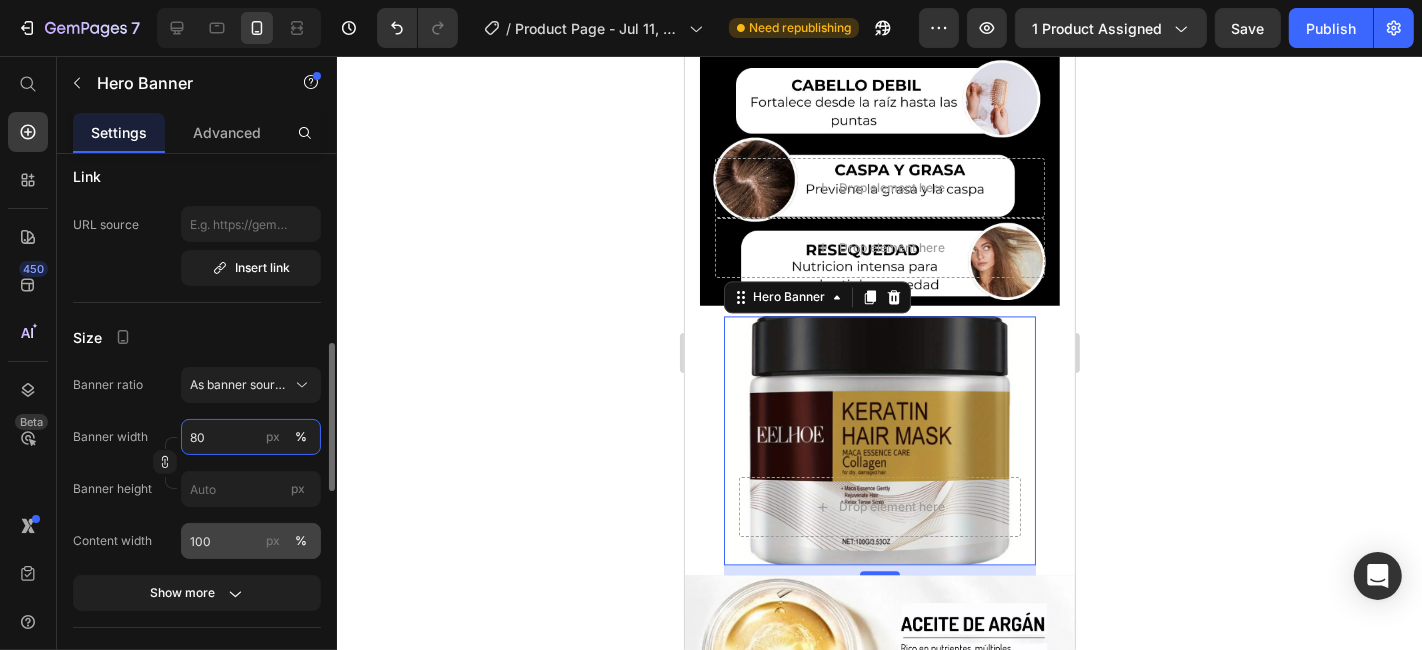 type on "80" 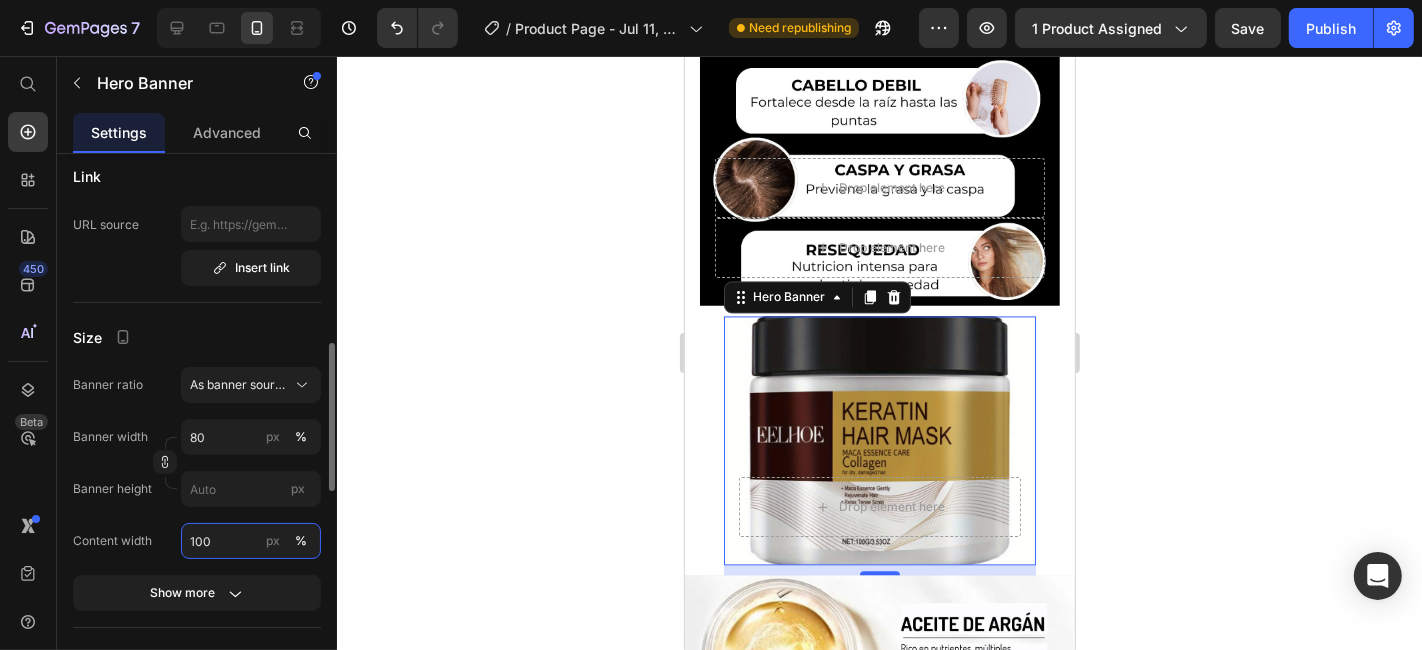 click on "100" at bounding box center [251, 541] 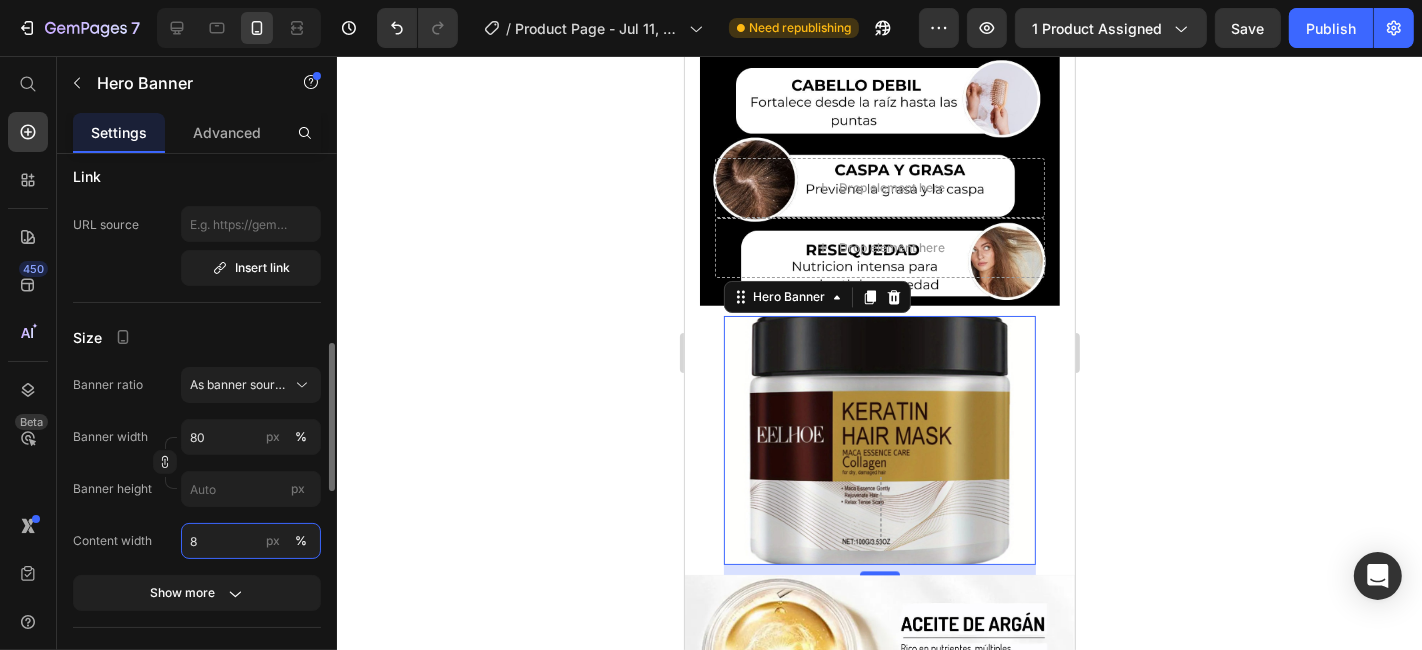 type on "80" 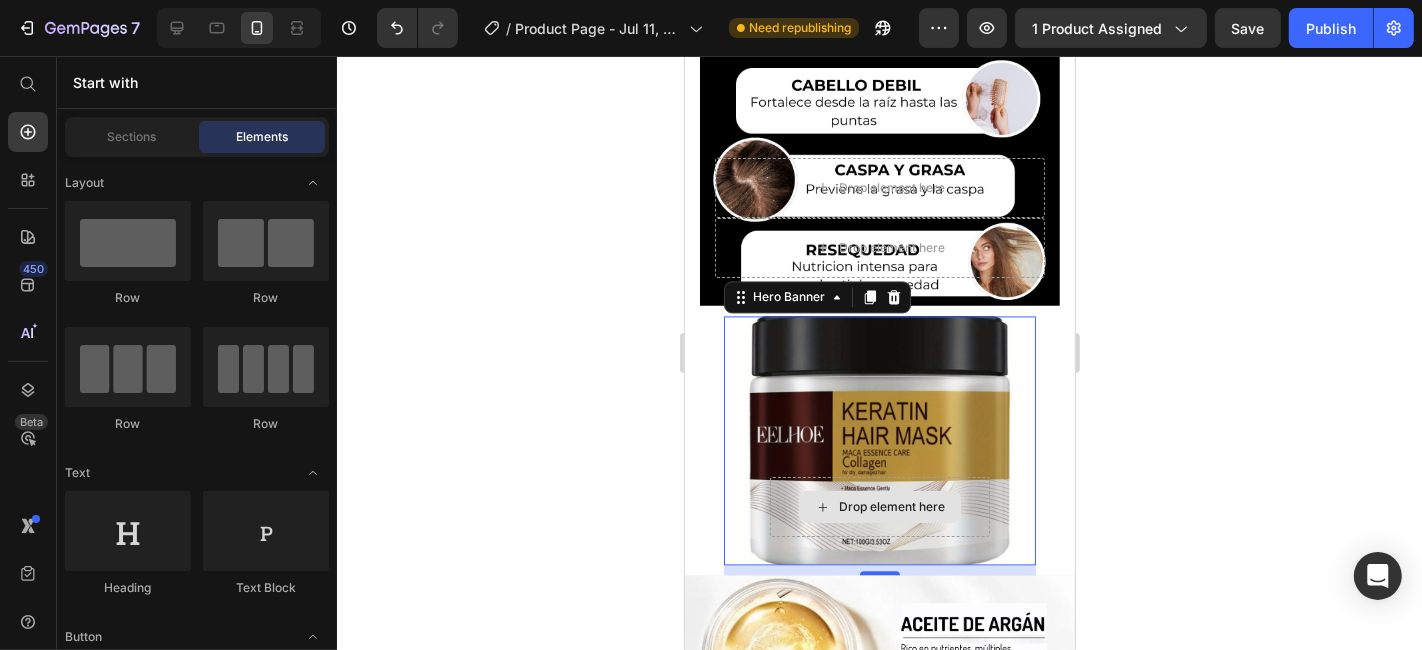click on "Drop element here" at bounding box center (891, 506) 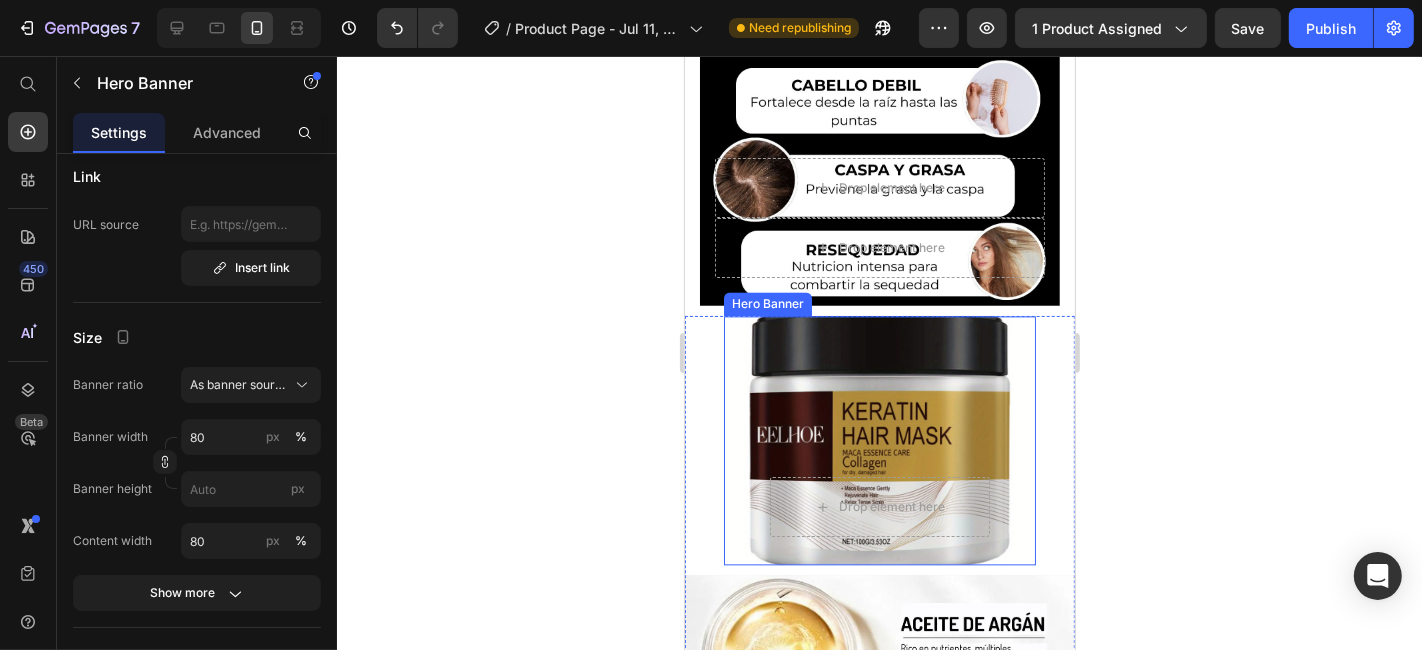 click at bounding box center [879, 440] 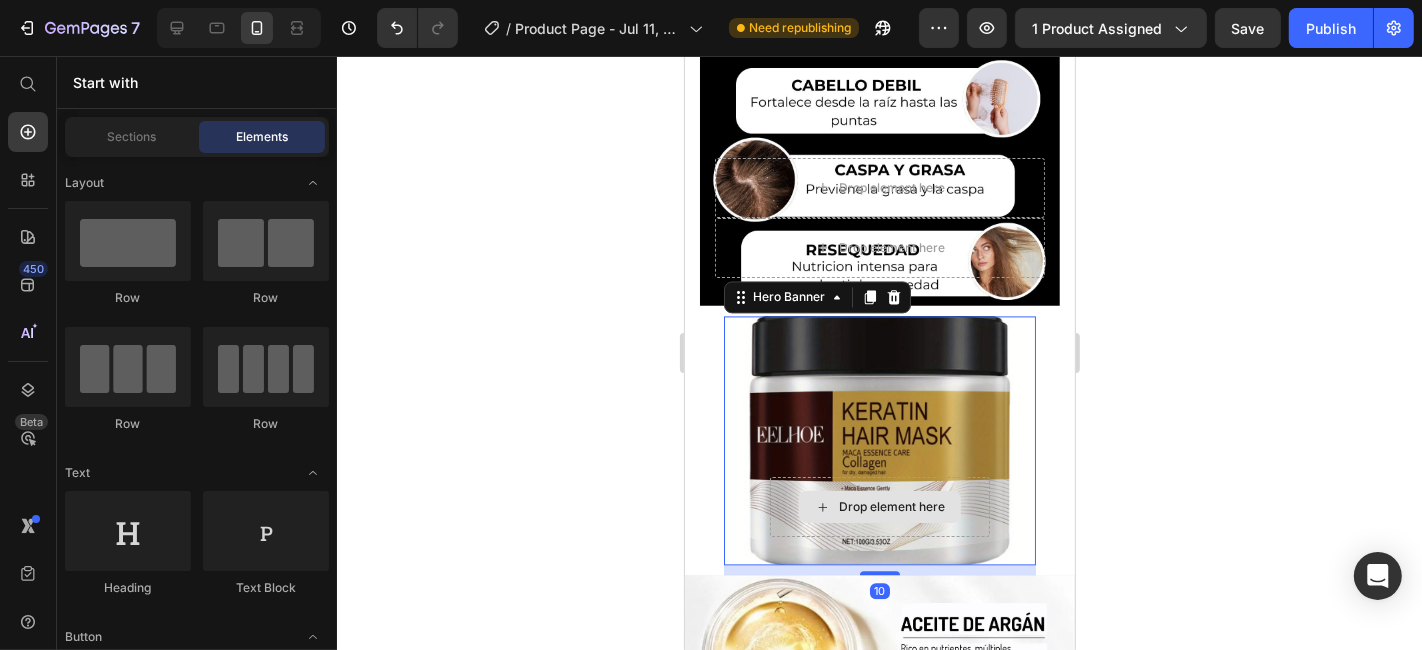 click on "Drop element here" at bounding box center (879, 506) 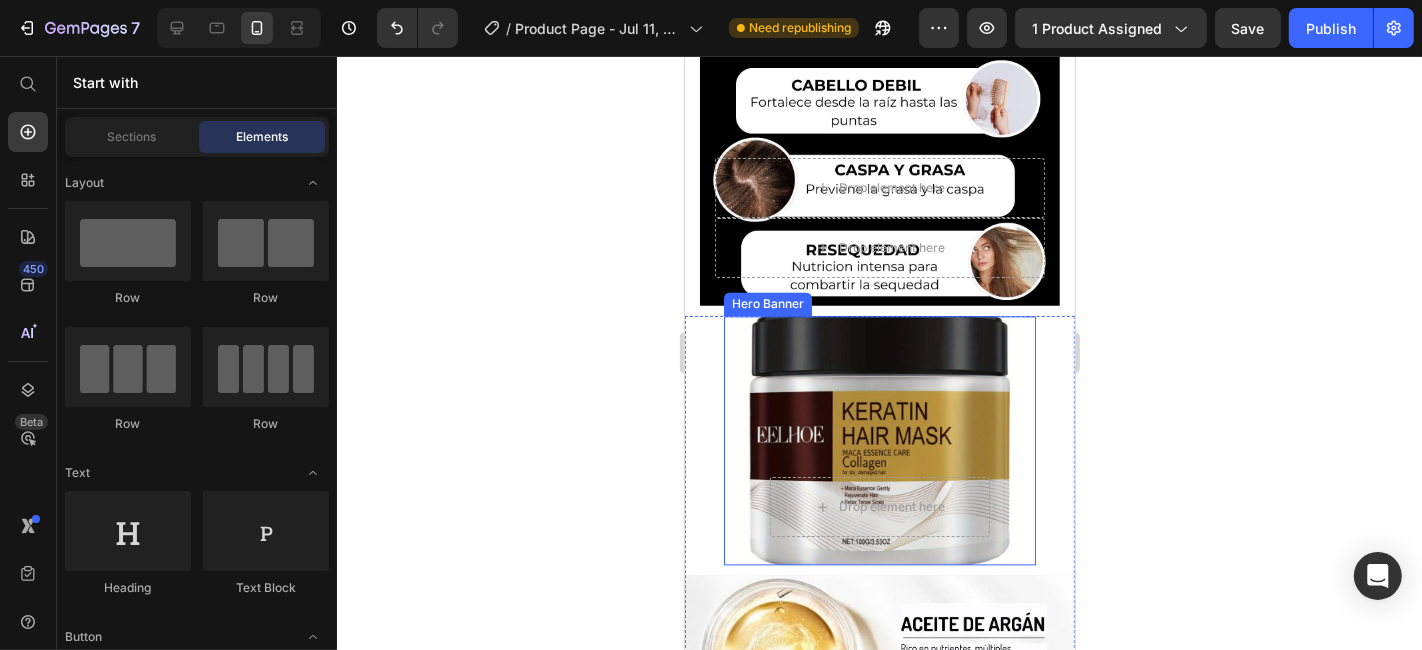 click on "Drop element here" at bounding box center (879, 506) 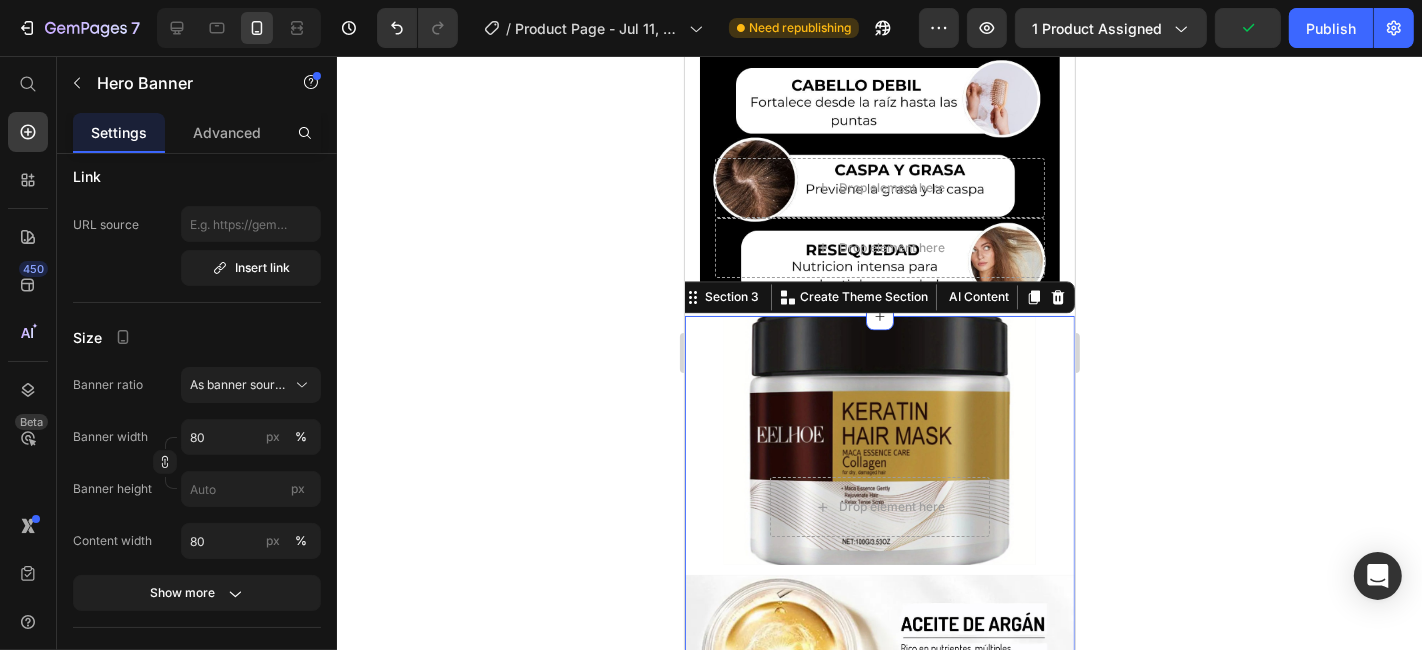 click on "Drop element here Hero Banner
Drop element here Hero Banner" at bounding box center (879, 701) 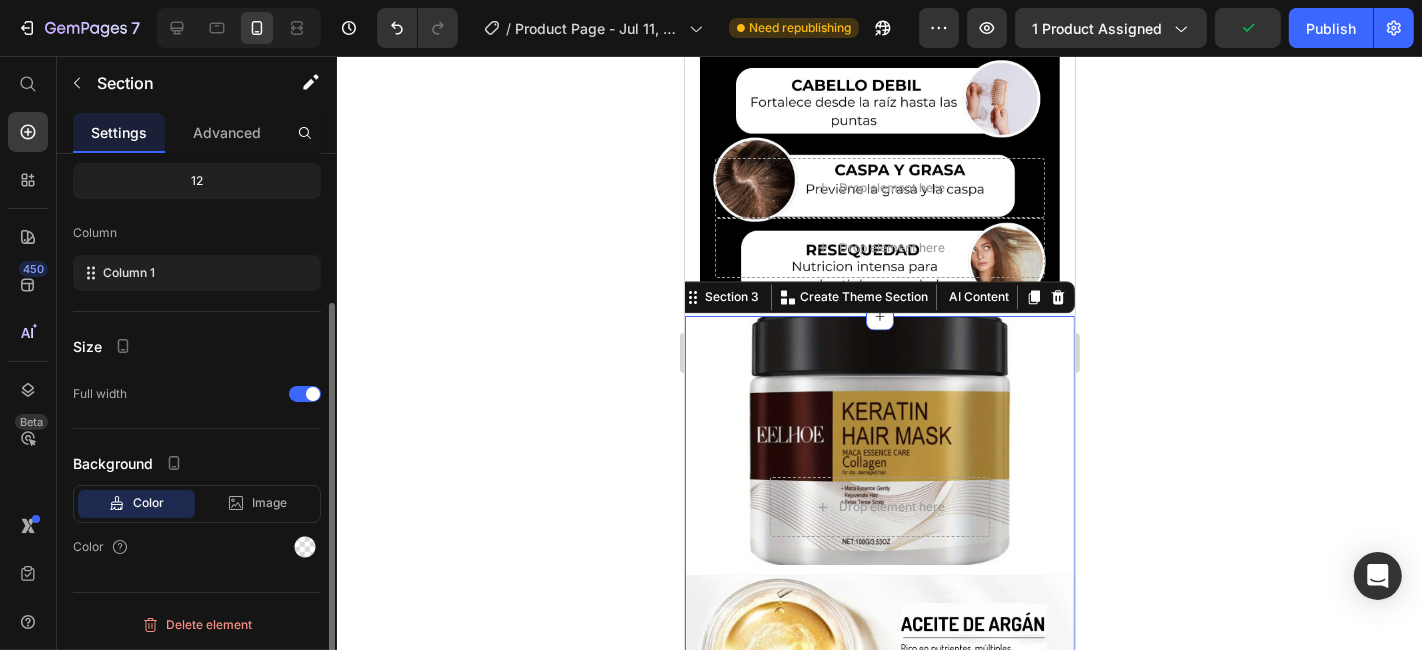 scroll, scrollTop: 0, scrollLeft: 0, axis: both 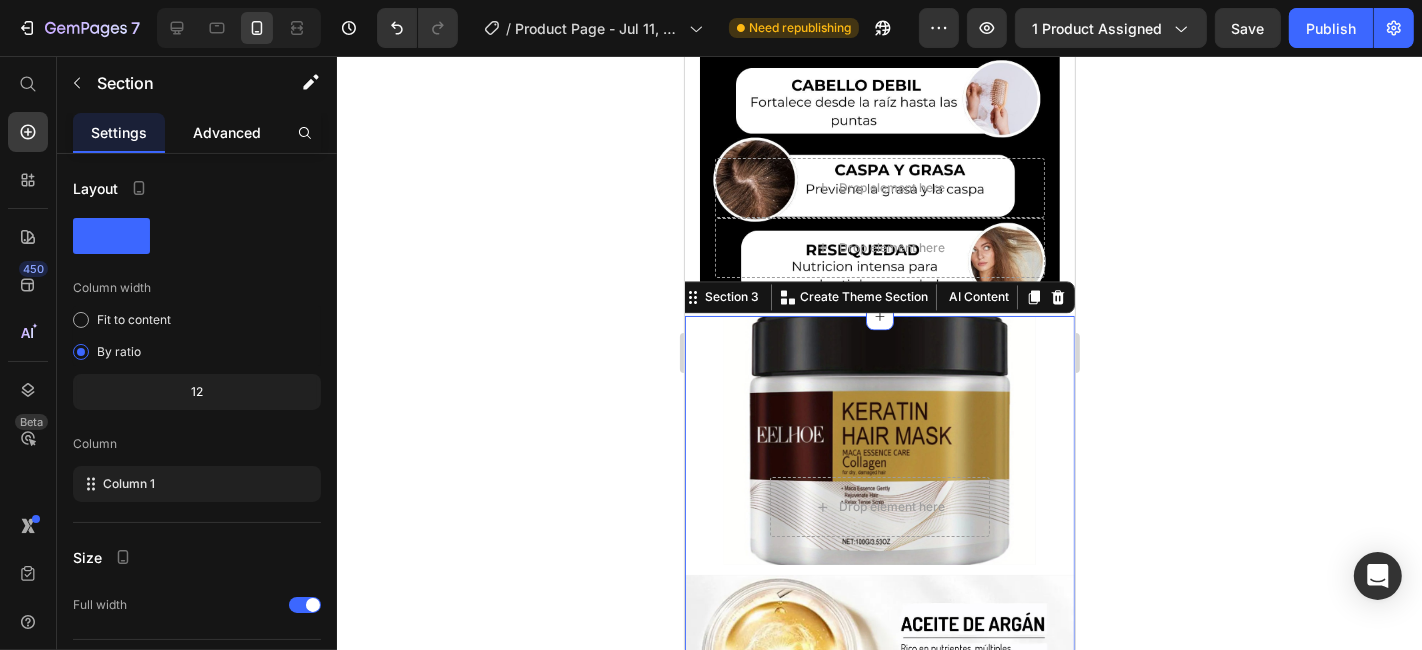 click on "Advanced" 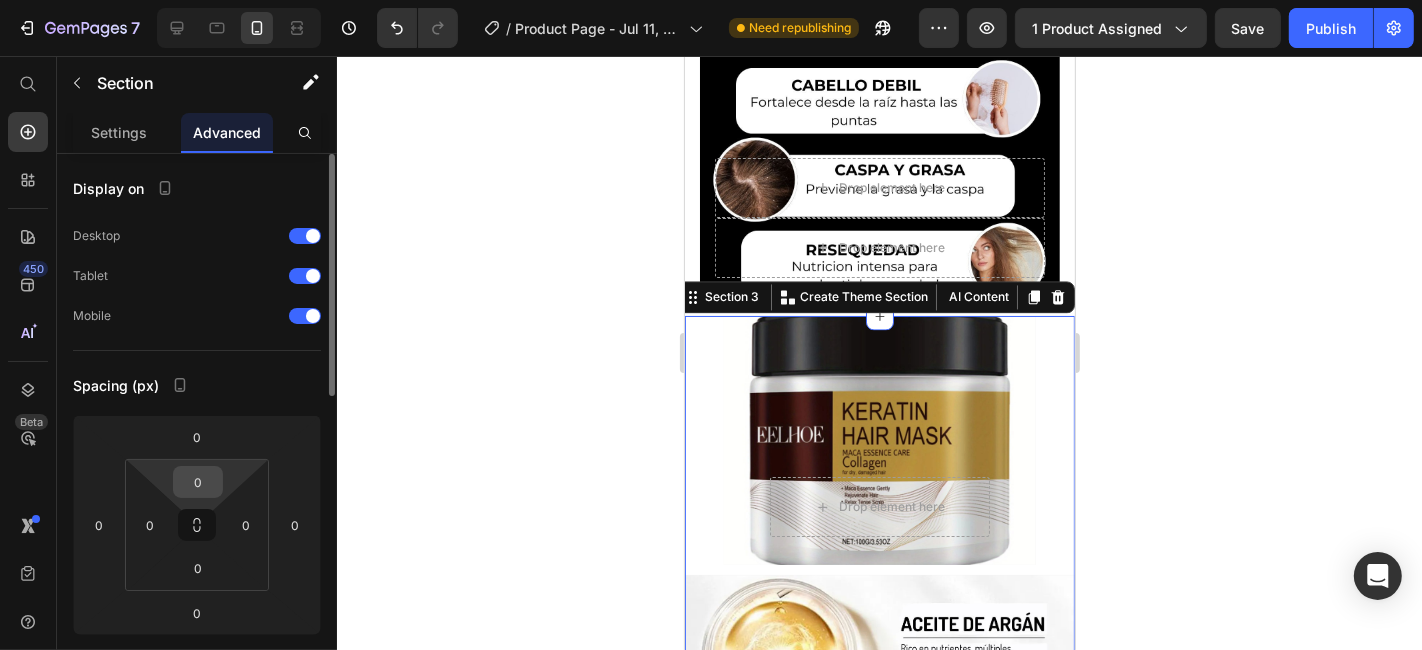 click on "0" at bounding box center [198, 482] 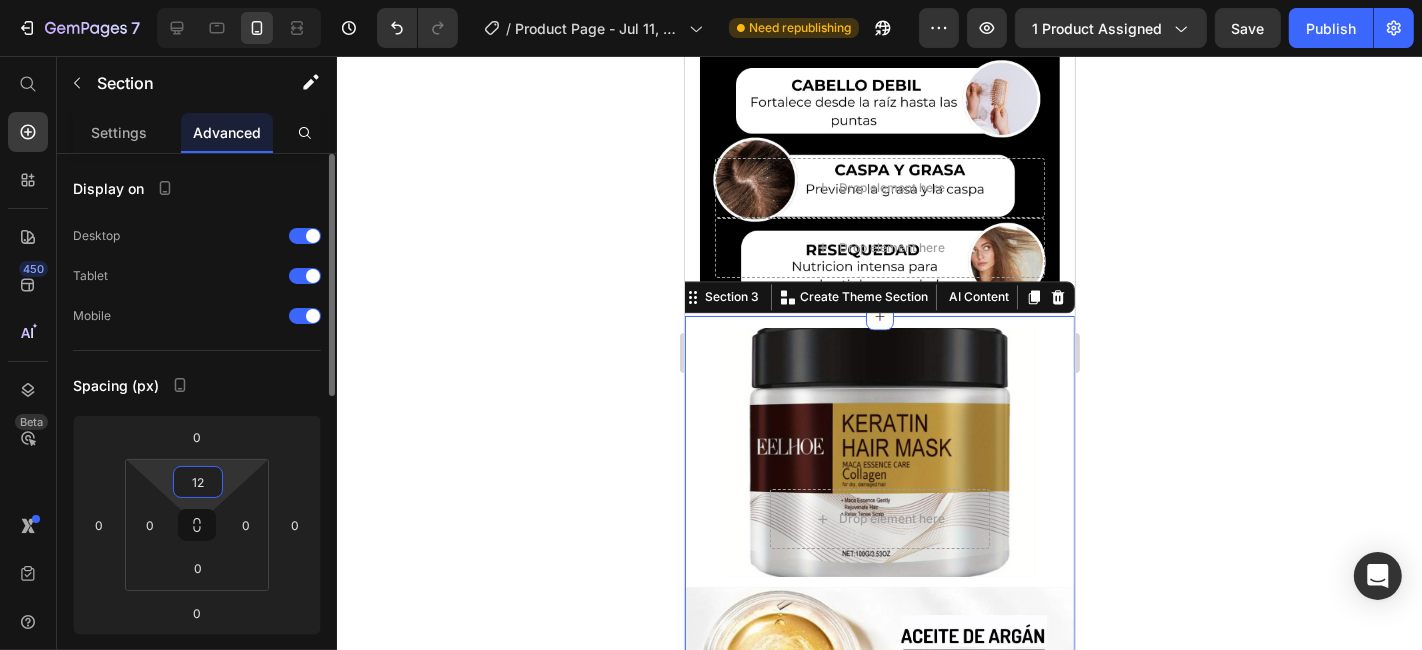 type on "1" 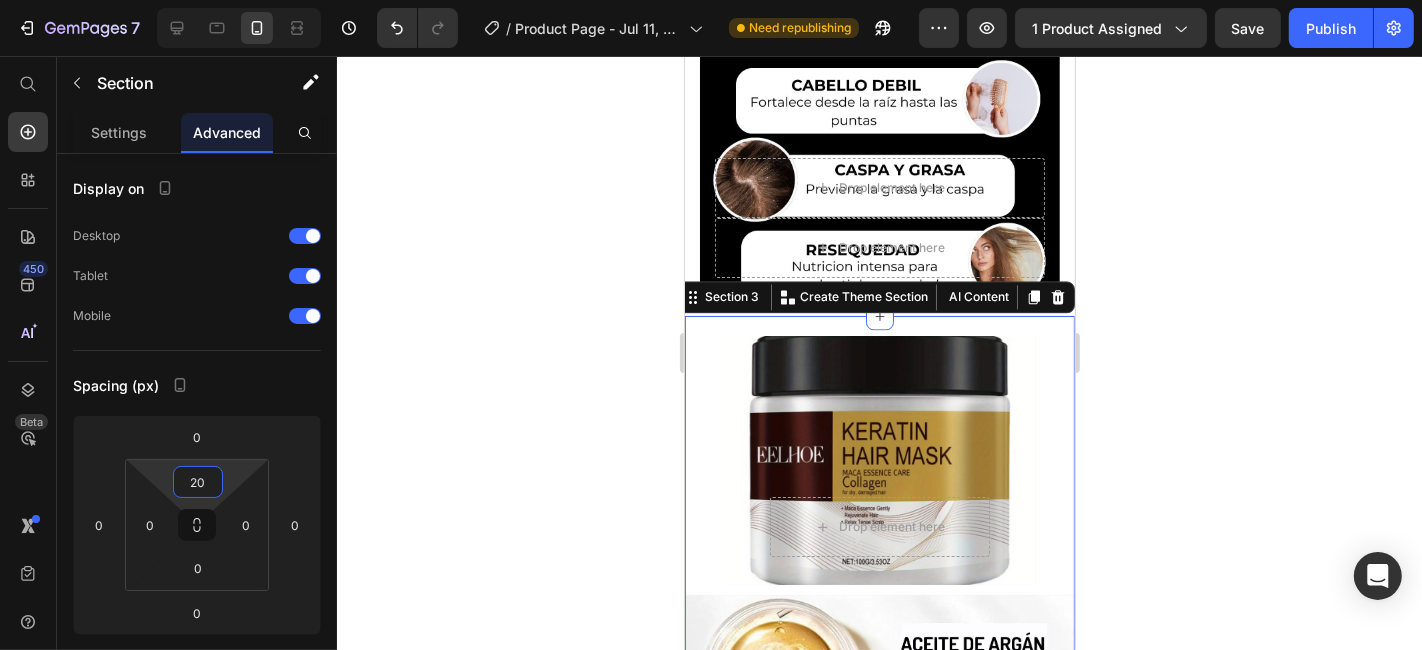 type on "20" 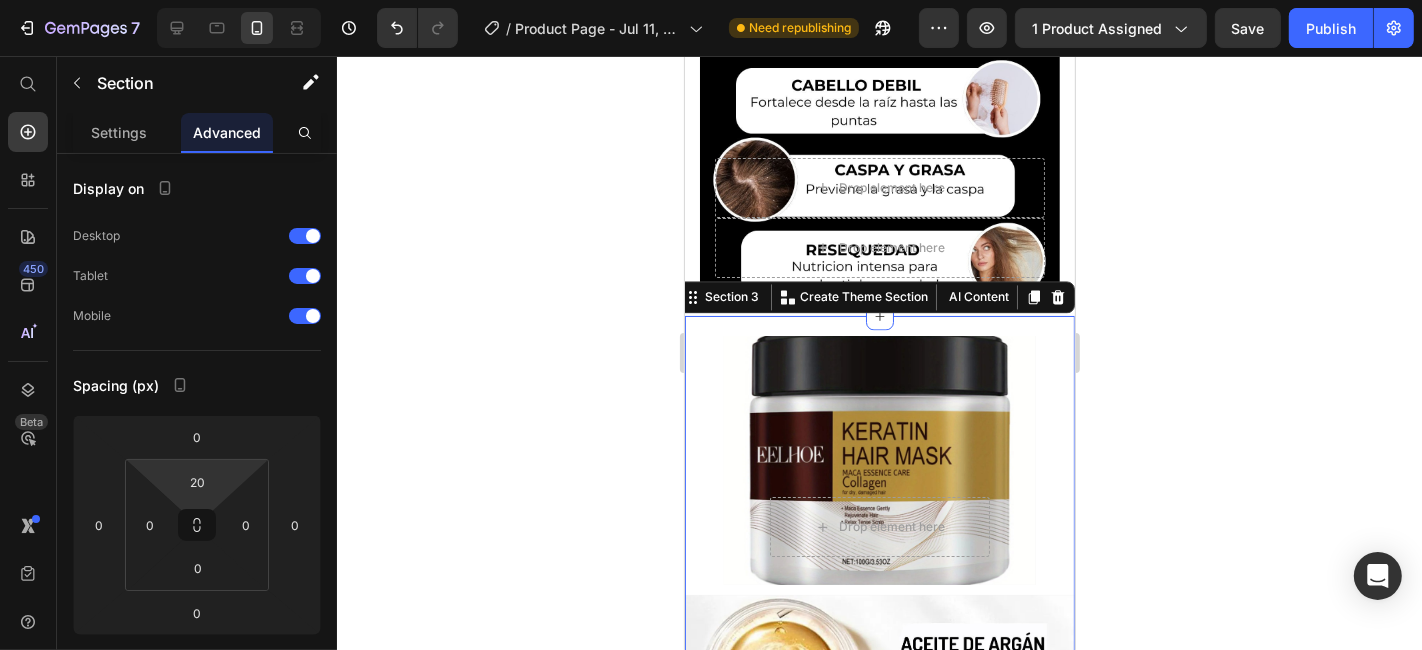 click on "Drop element here Hero Banner
Drop element here Hero Banner" at bounding box center [879, 721] 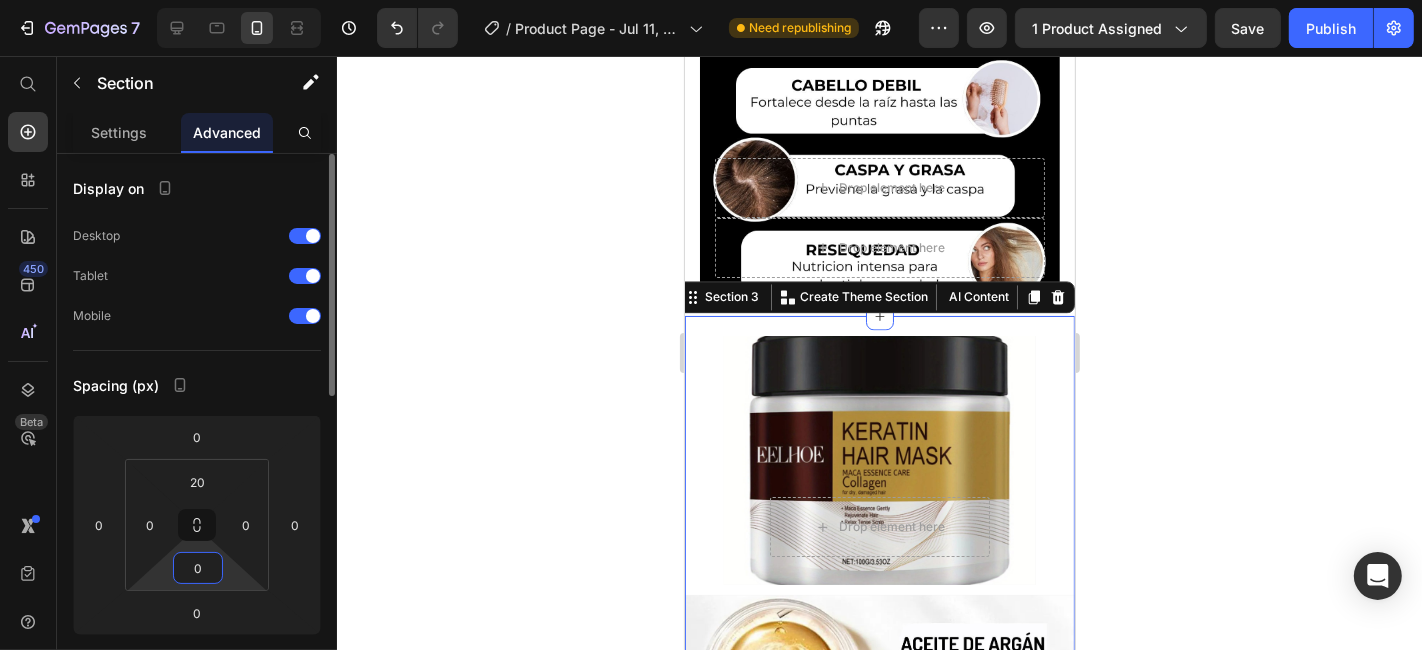 click on "0" at bounding box center [198, 568] 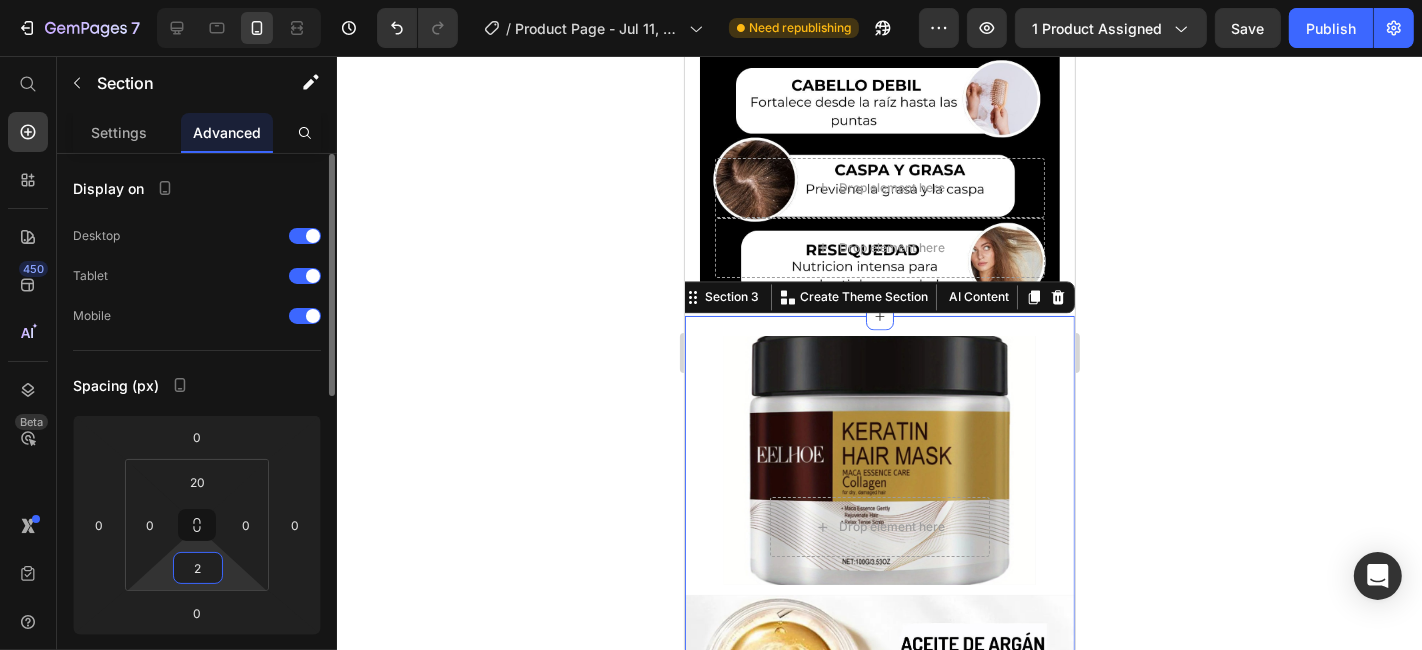 type on "20" 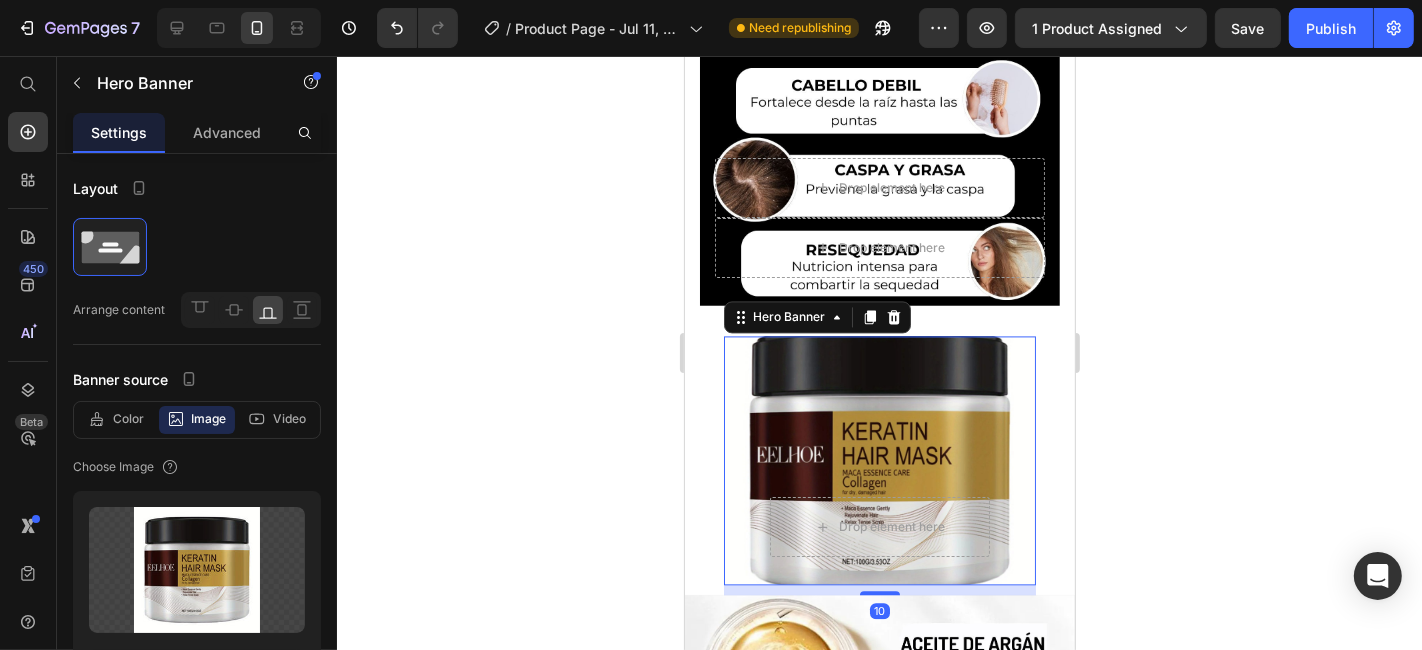 click at bounding box center (879, 460) 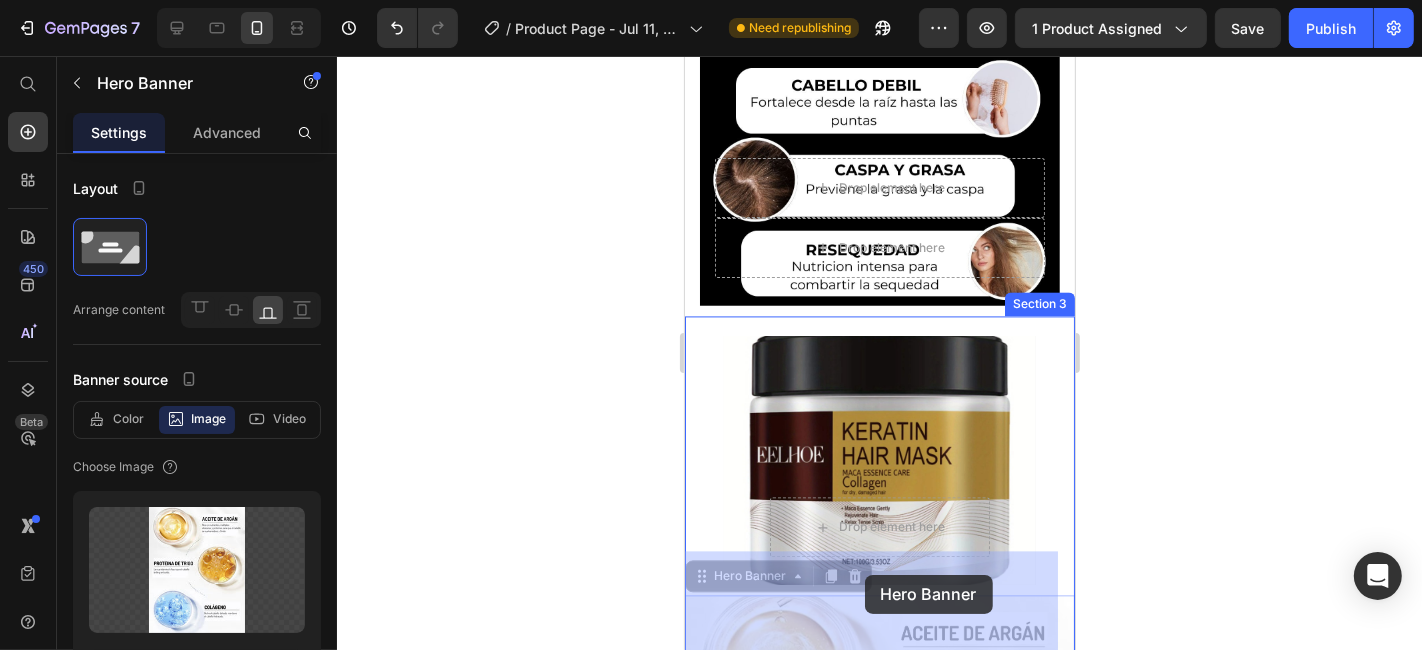 drag, startPoint x: 863, startPoint y: 549, endPoint x: 864, endPoint y: 574, distance: 25.019993 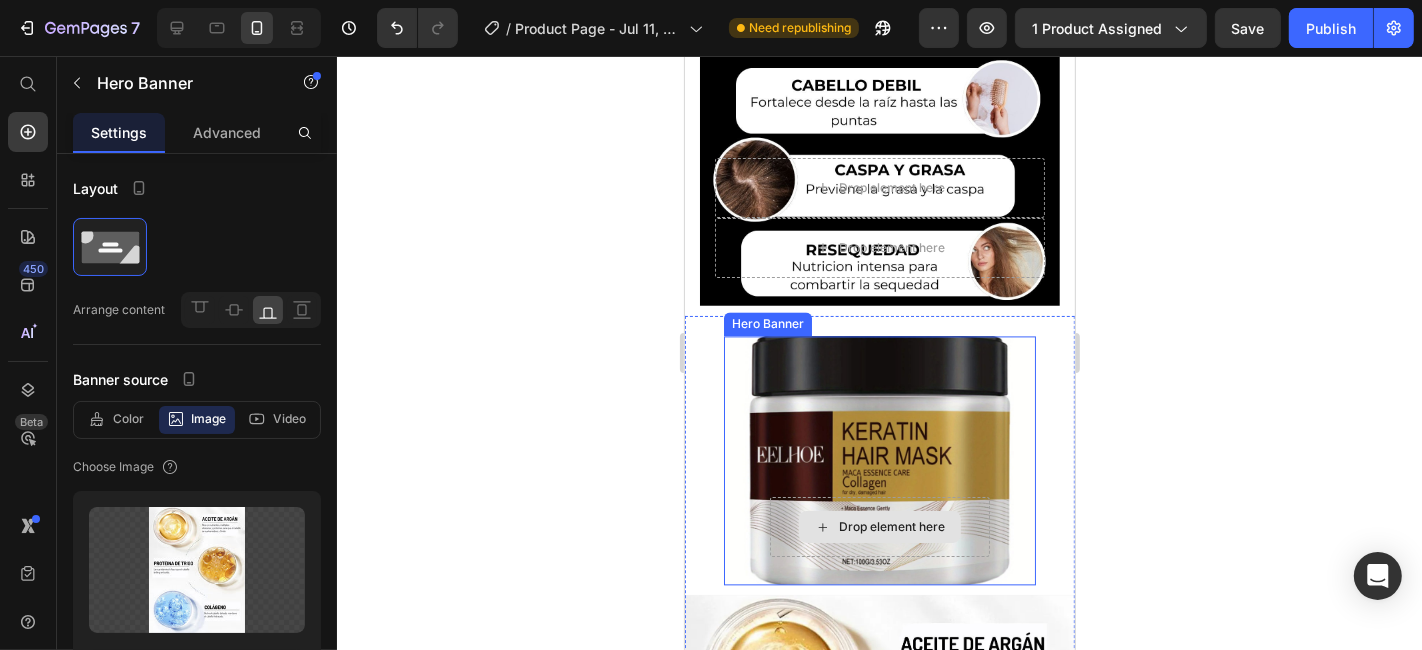 click on "Drop element here" at bounding box center [879, 526] 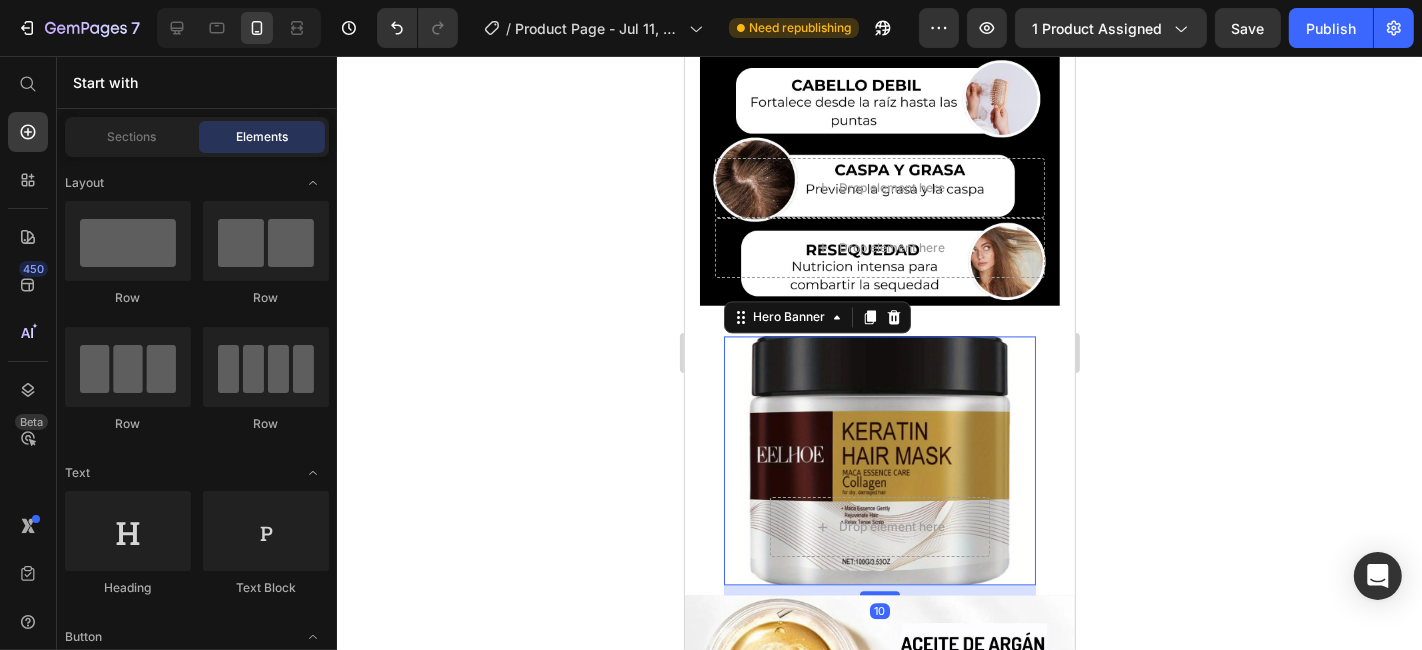 click on "Drop element here" at bounding box center (879, 526) 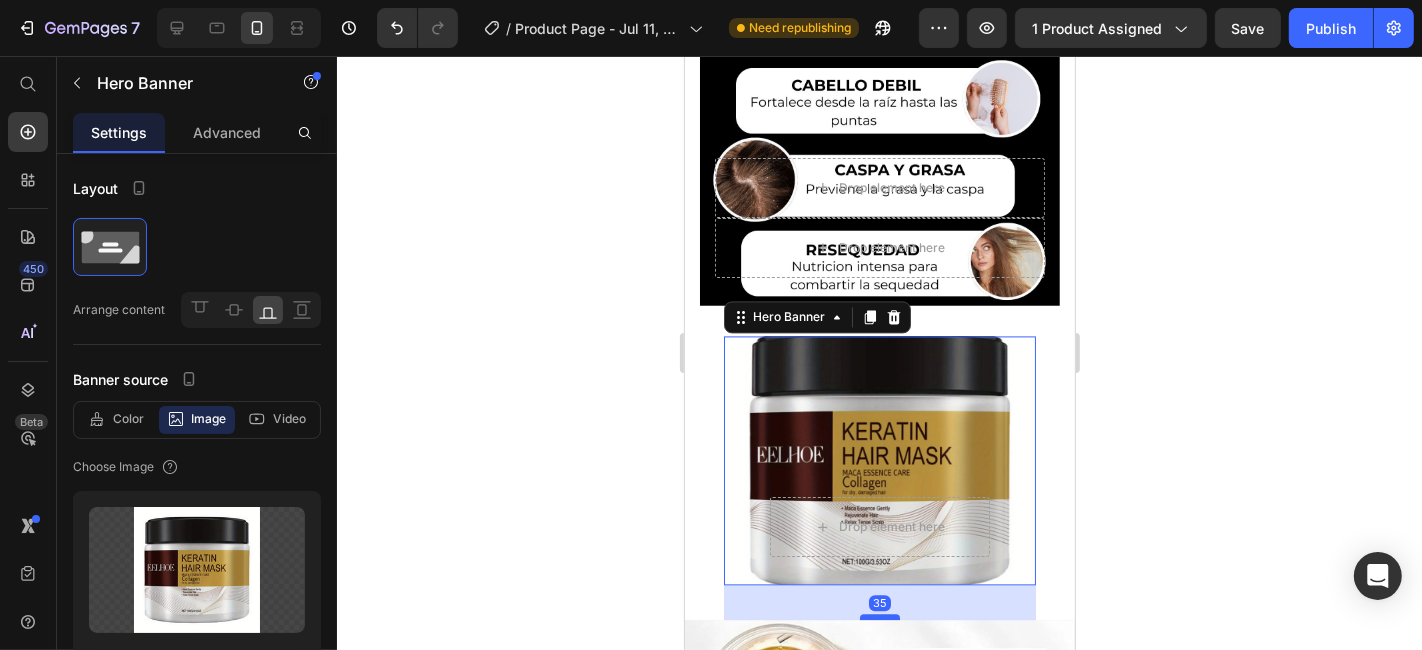 drag, startPoint x: 873, startPoint y: 546, endPoint x: 872, endPoint y: 571, distance: 25.019993 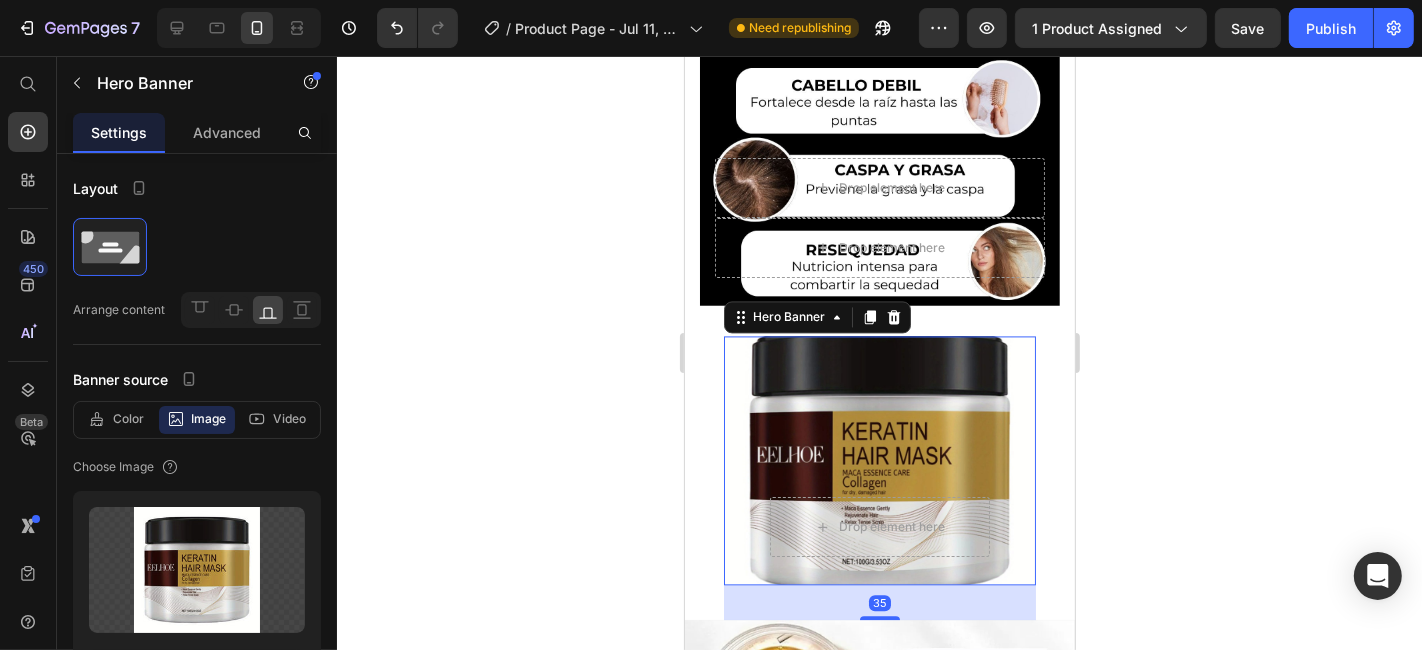 click 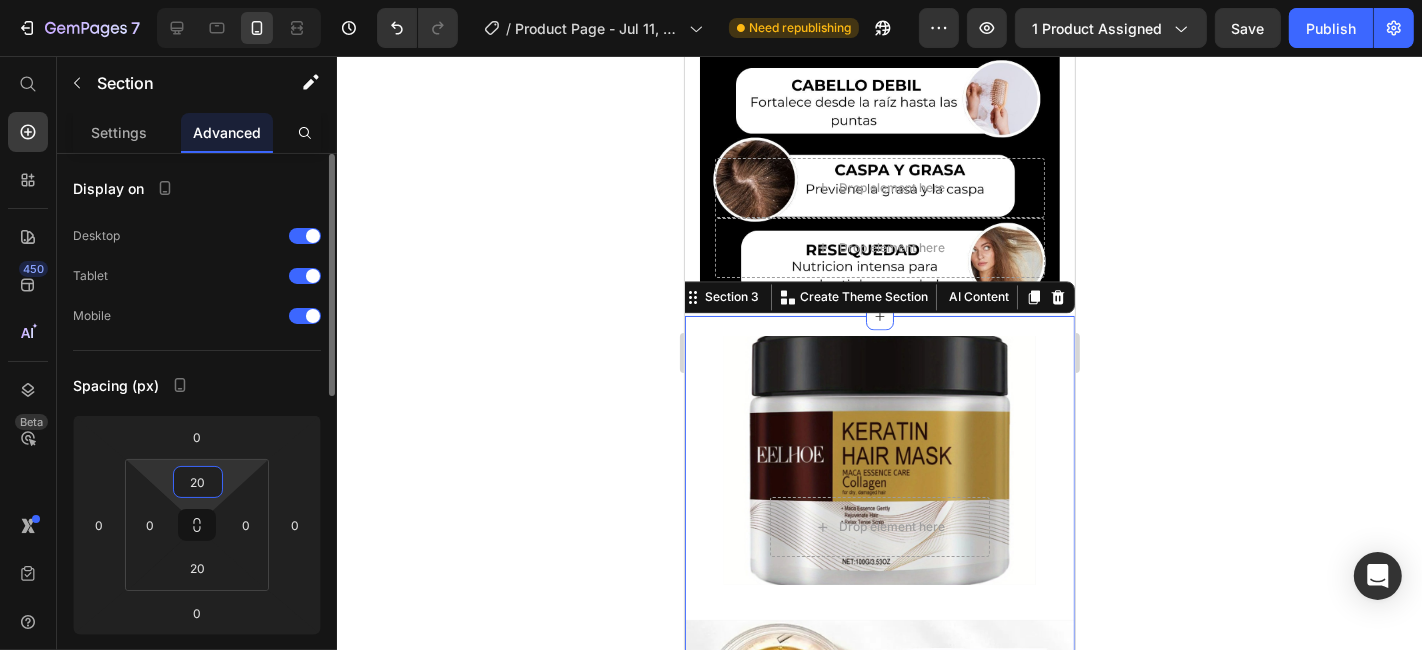 click on "7  Version history  /  Product Page - Jul 11, 17:49:38 Need republishing Preview 1 product assigned  Save   Publish  450 Beta Start with Sections Elements Hero Section Product Detail Brands Trusted Badges Guarantee Product Breakdown How to use Testimonials Compare Bundle FAQs Social Proof Brand Story Product List Collection Blog List Contact Sticky Add to Cart Custom Footer Browse Library 450 Layout
Row
Row
Row
Row Text
Heading
Text Block Button
Button
Button
Sticky Back to top Media" at bounding box center (711, 0) 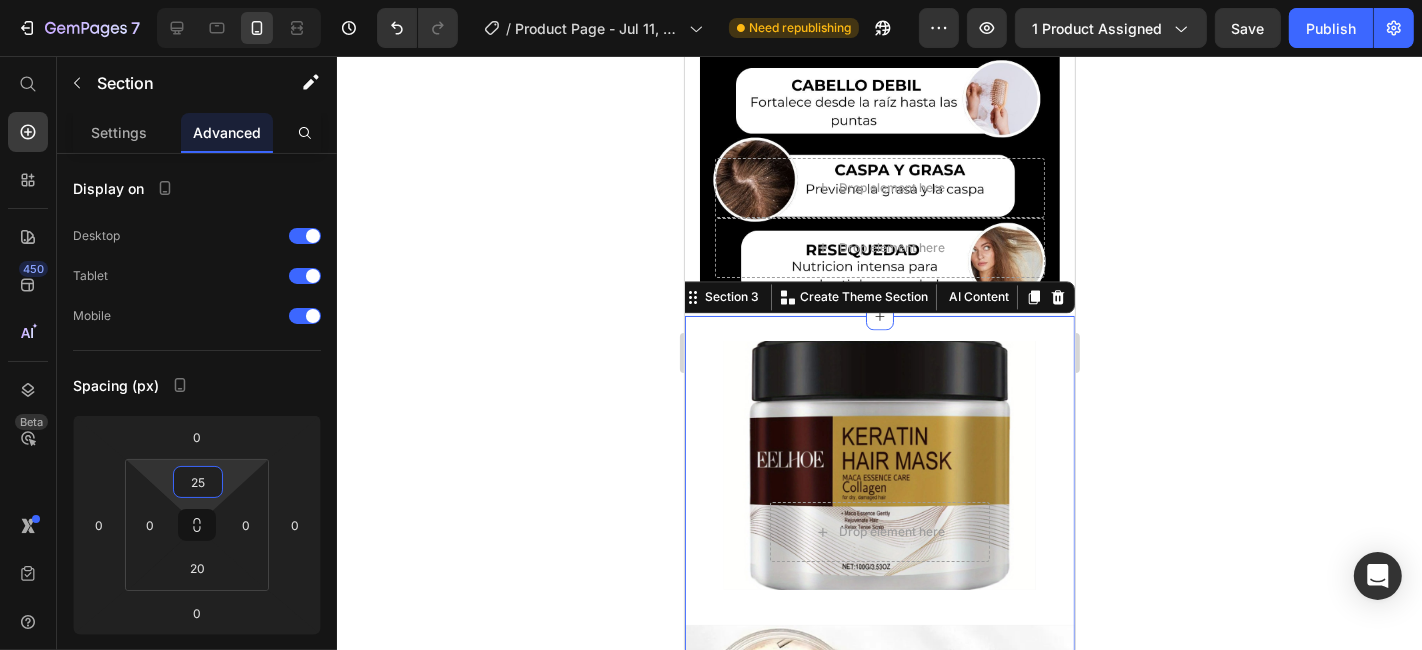 type on "25" 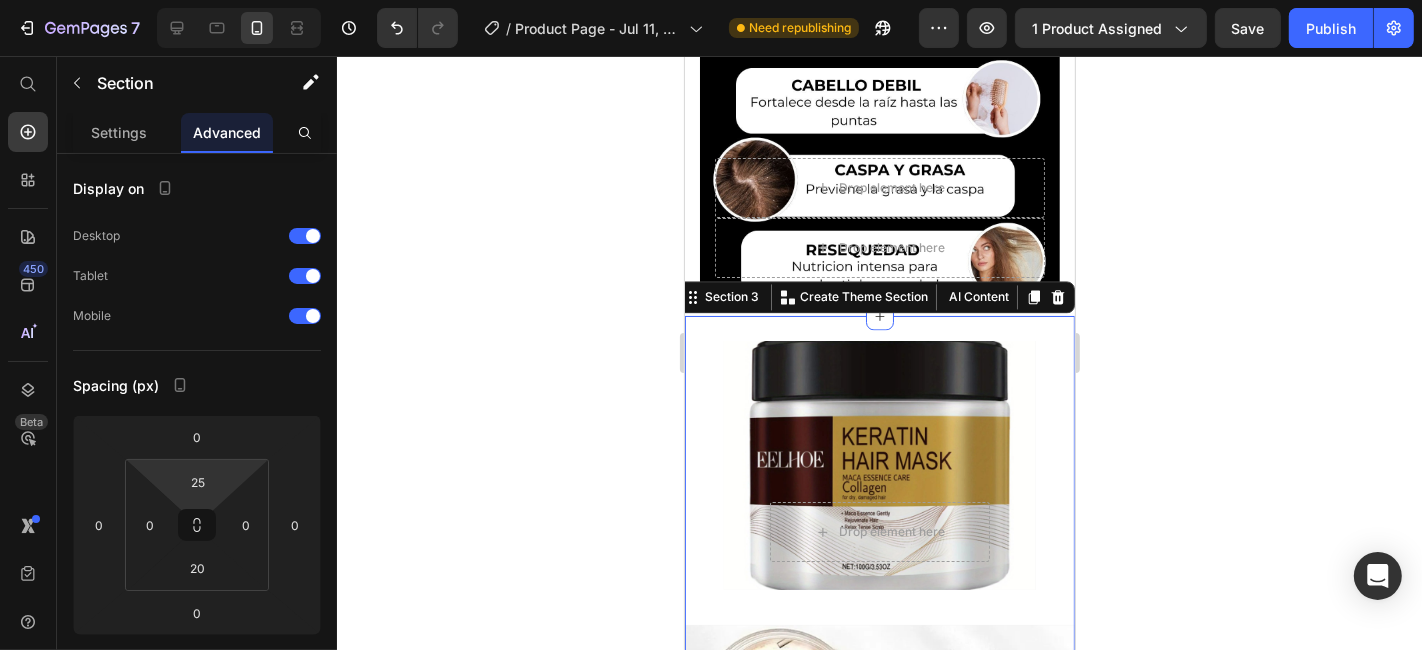 click 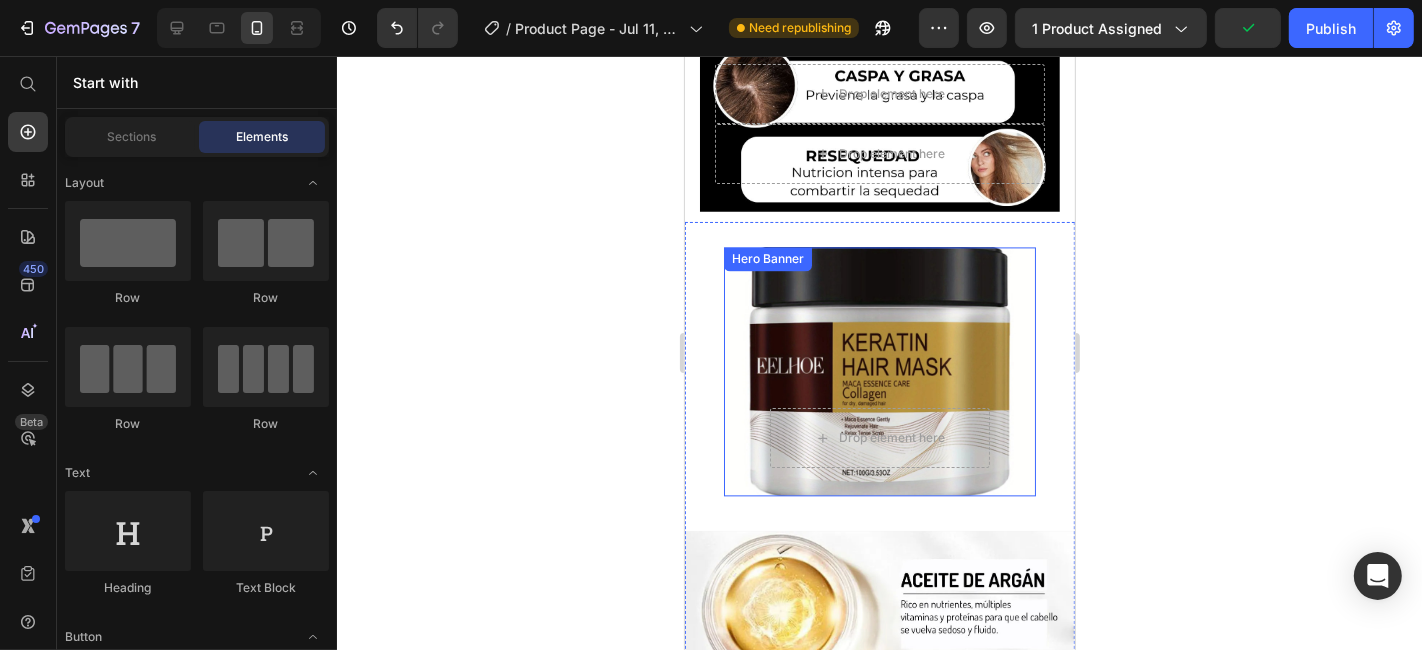 scroll, scrollTop: 3714, scrollLeft: 0, axis: vertical 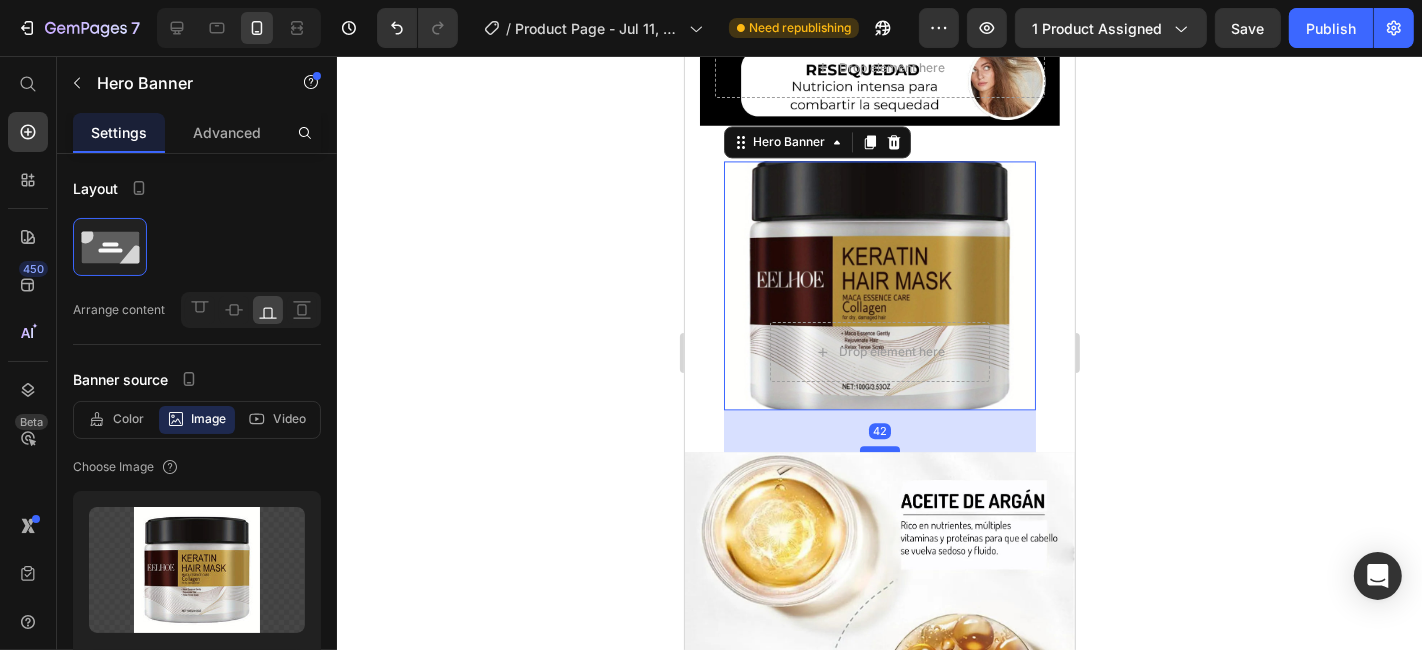 click at bounding box center [879, 448] 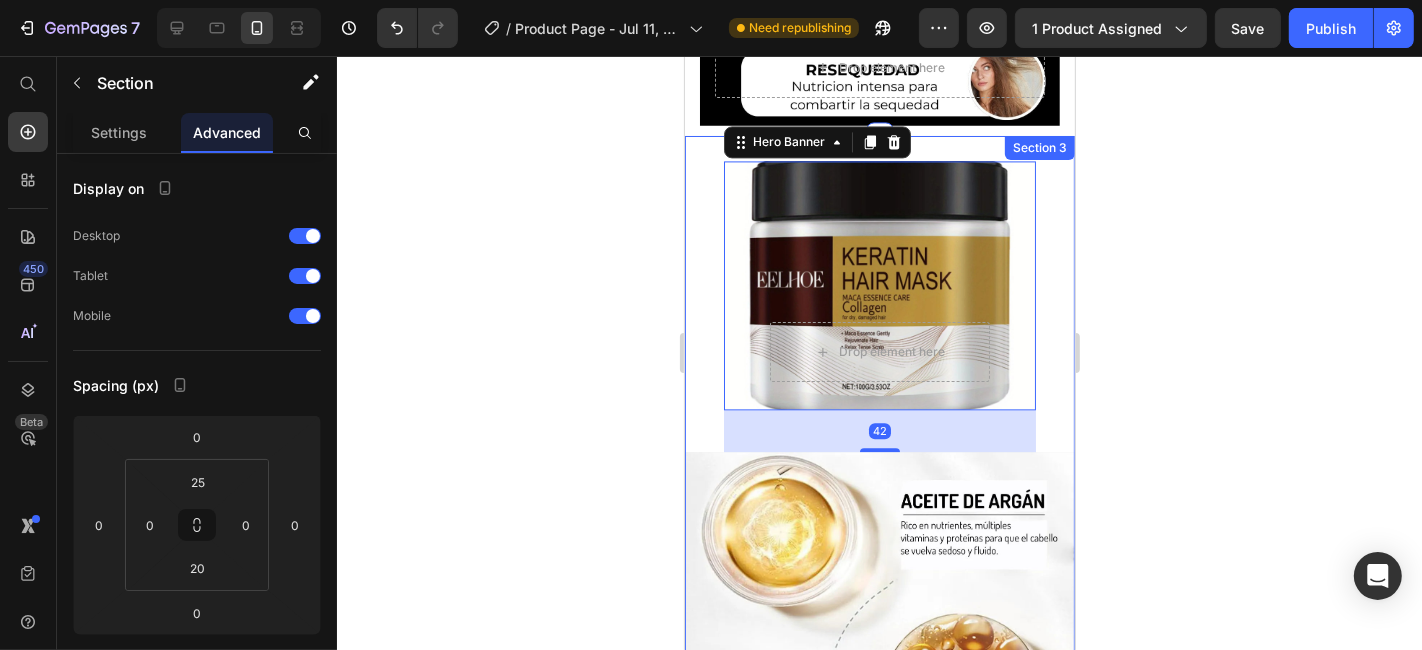 click on "Drop element here Hero Banner   42
Drop element here Hero Banner" at bounding box center (879, 562) 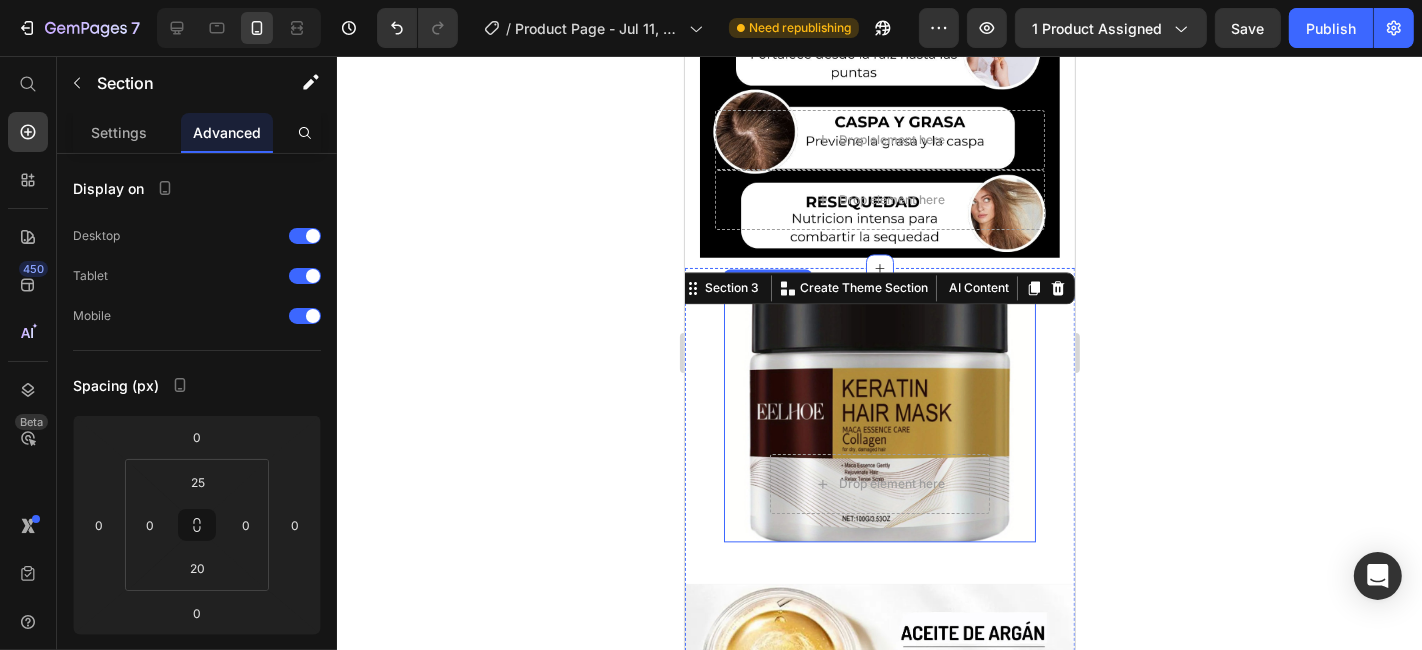 scroll, scrollTop: 3581, scrollLeft: 0, axis: vertical 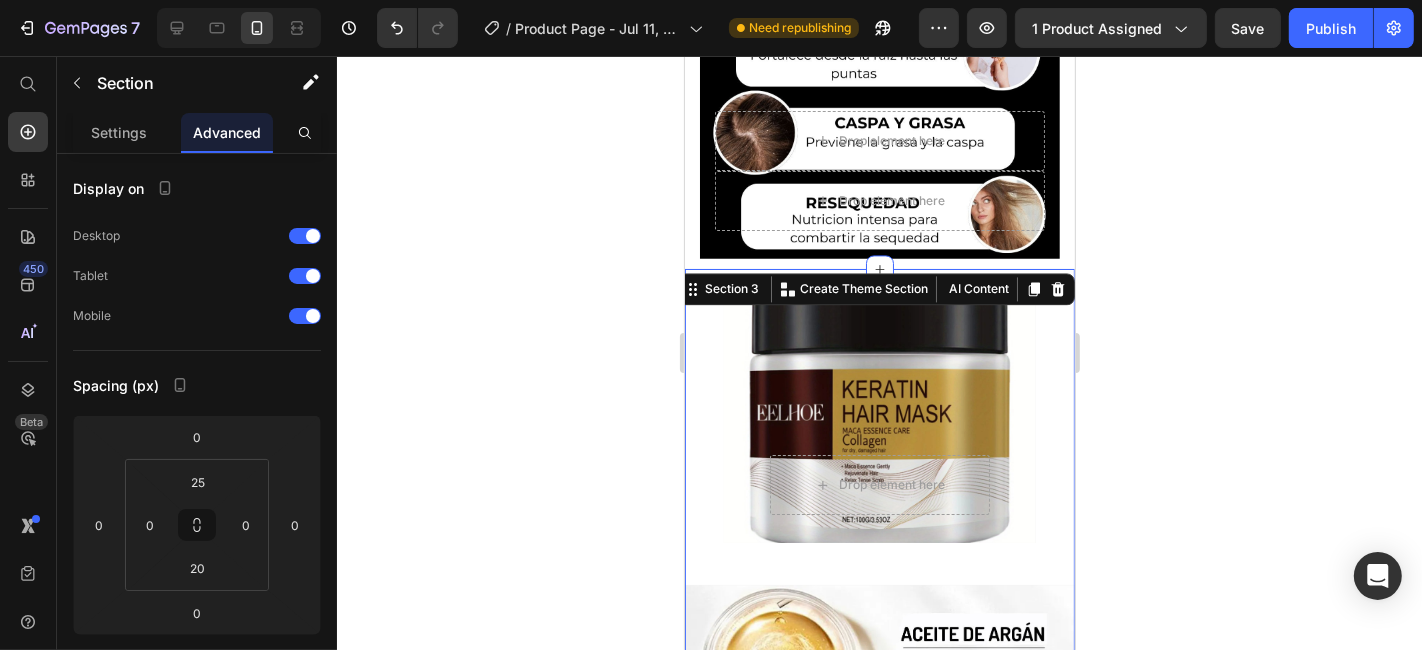 click 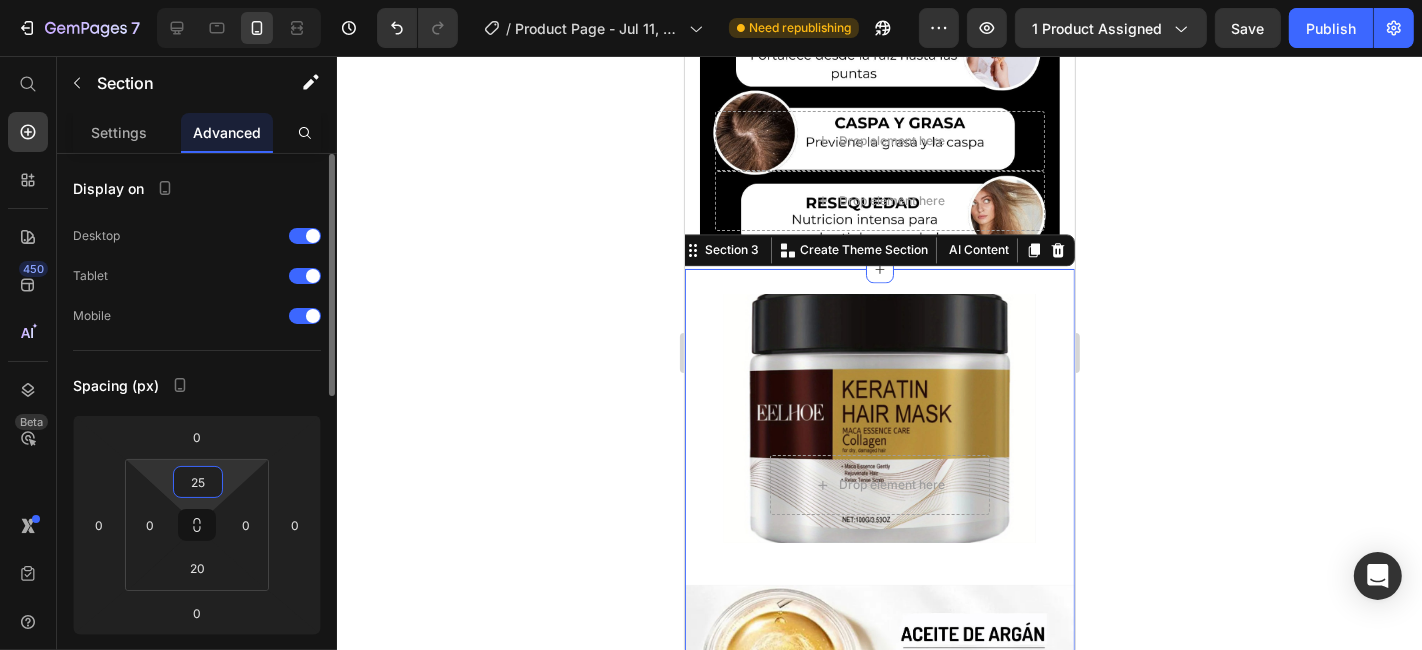 click on "25" at bounding box center [198, 482] 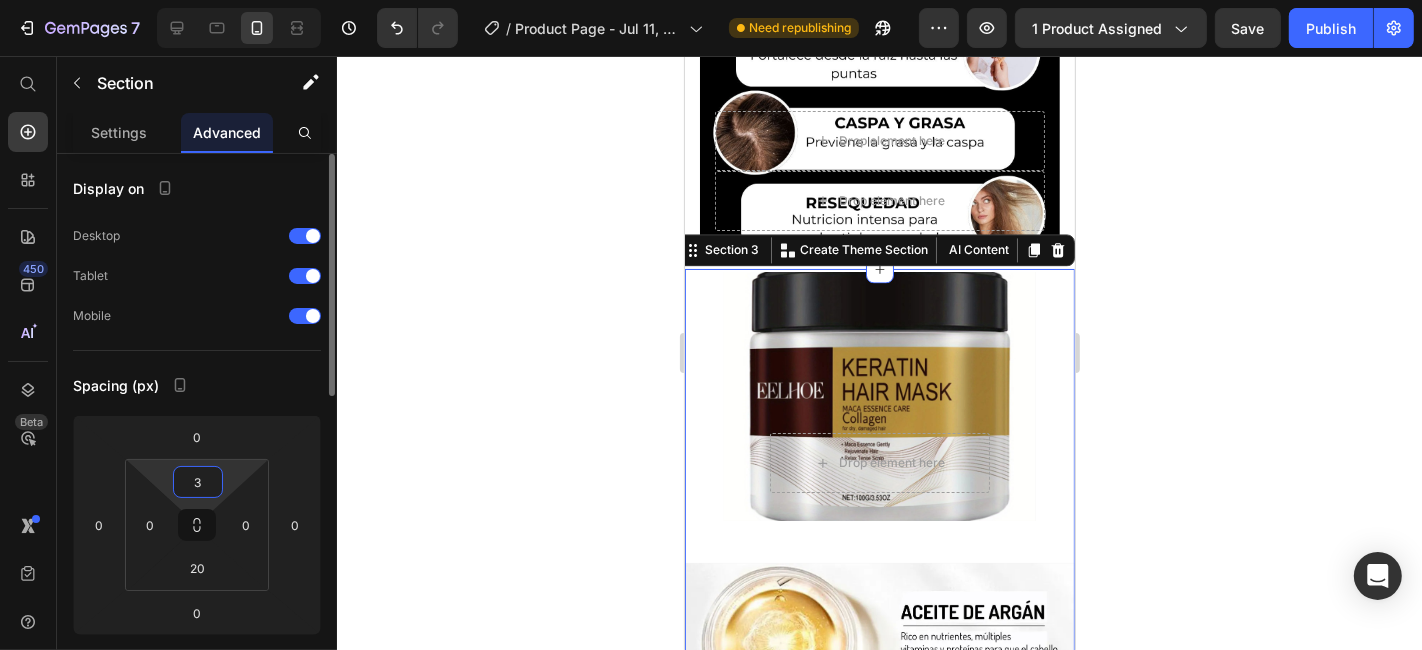 type on "30" 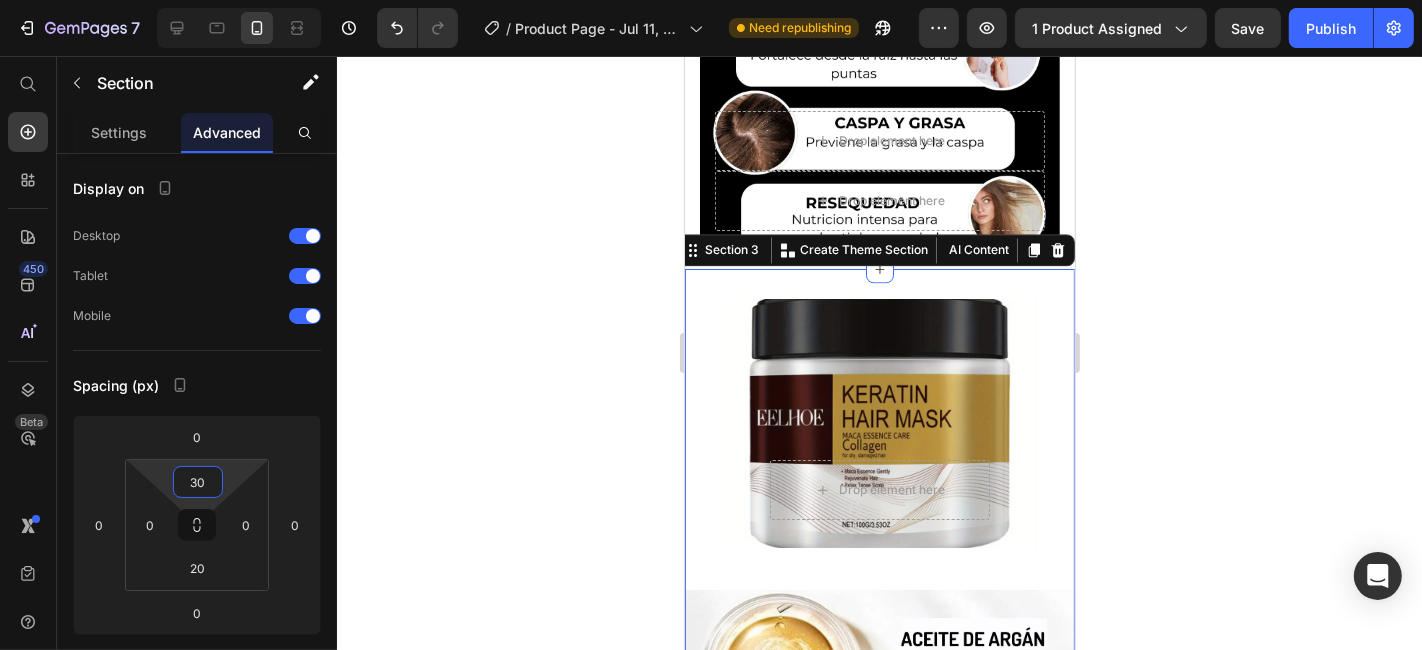 click 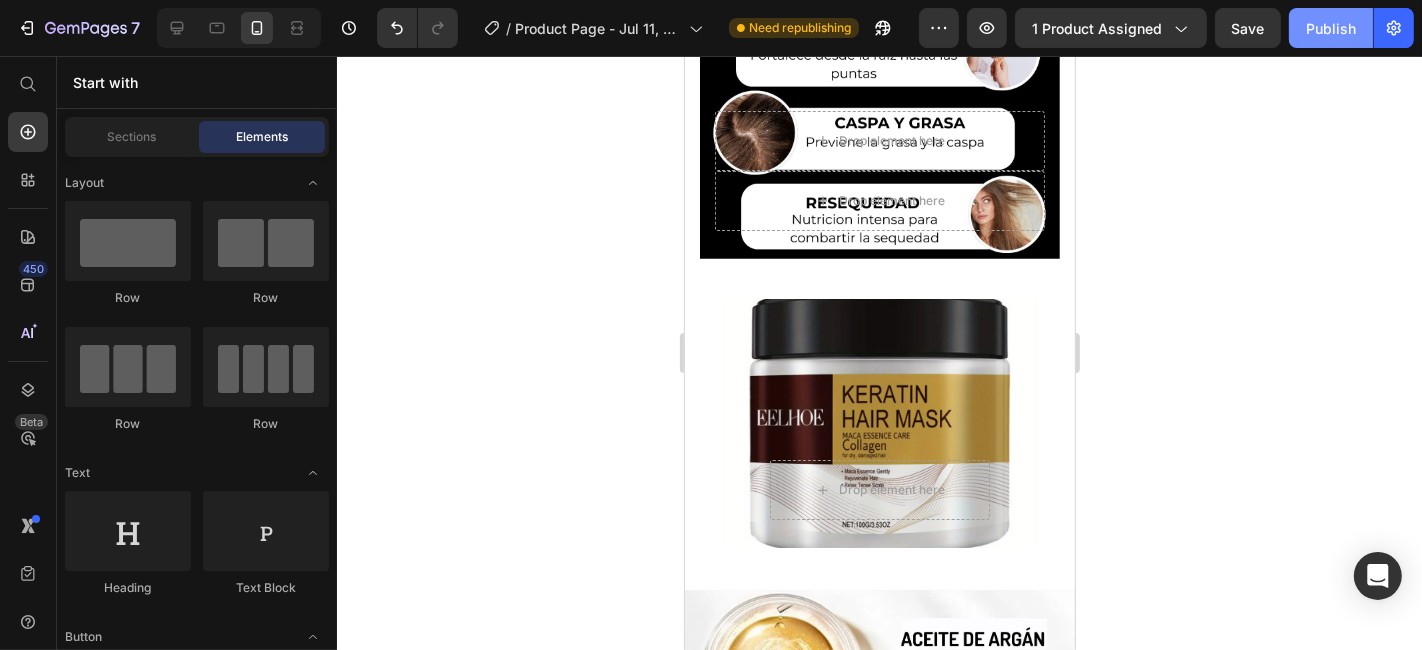click on "Publish" at bounding box center (1331, 28) 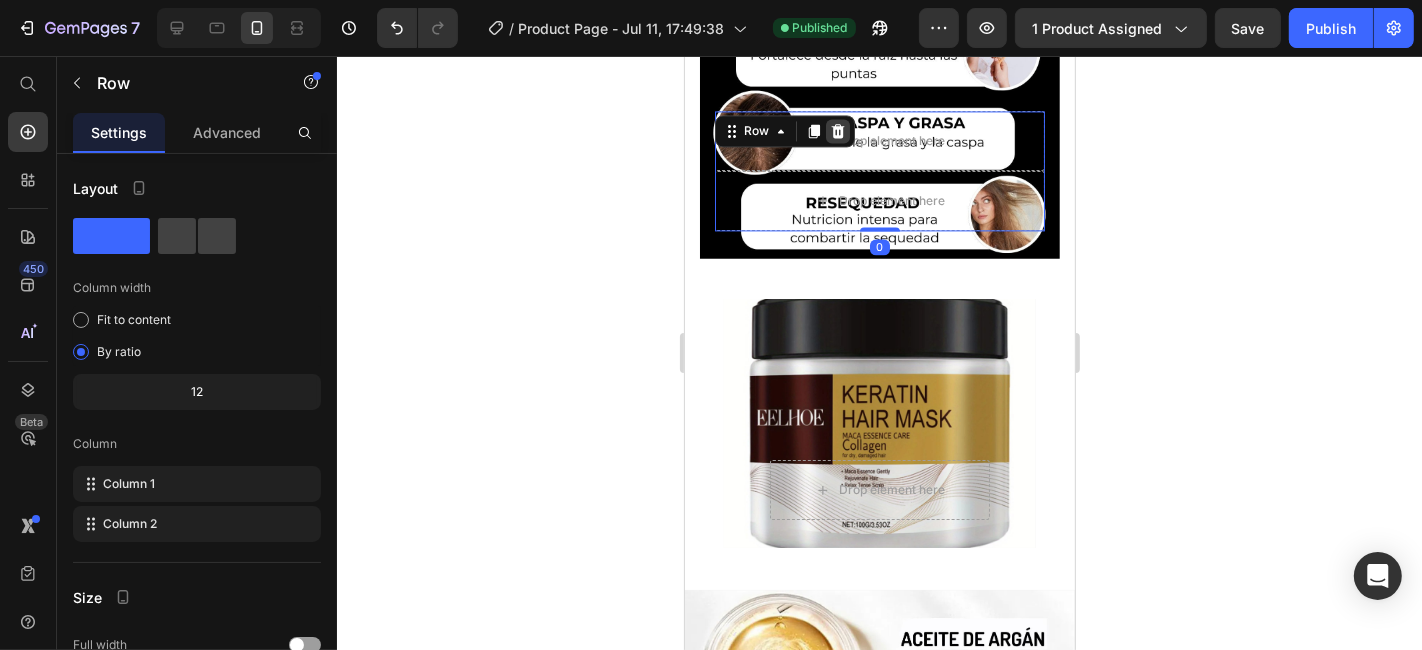 click 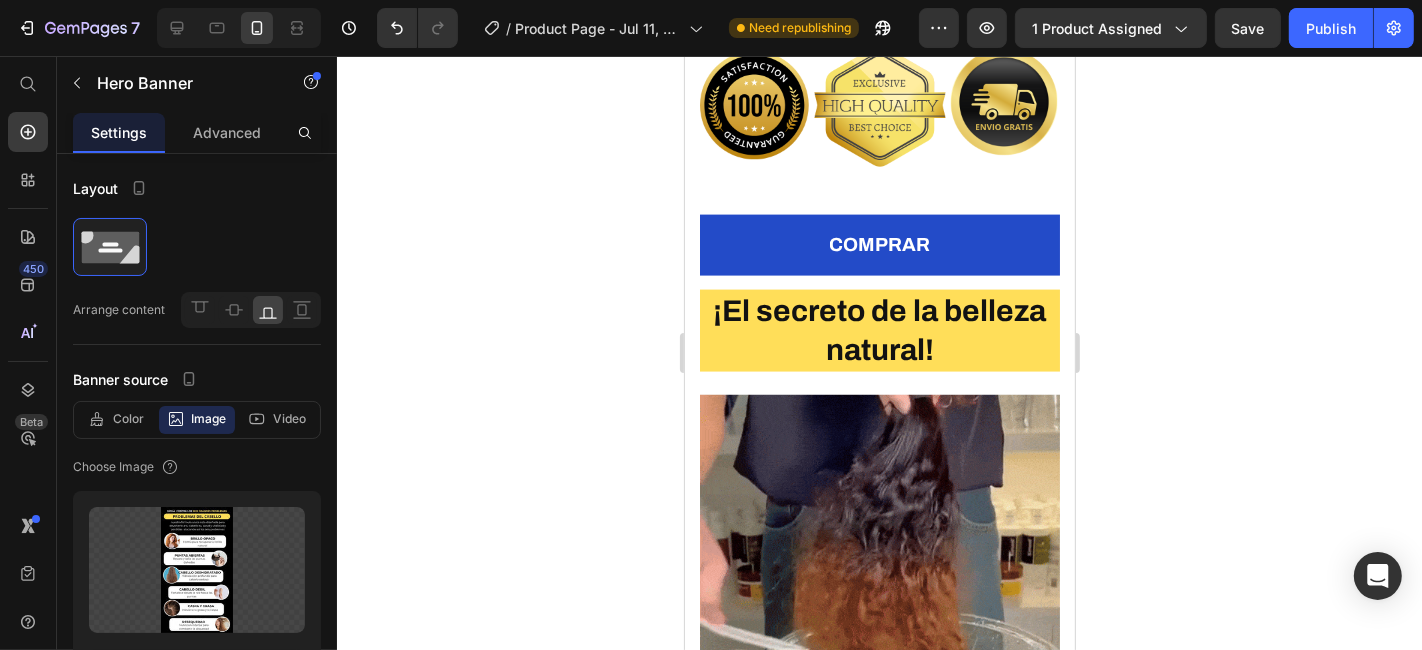 scroll, scrollTop: 2446, scrollLeft: 0, axis: vertical 